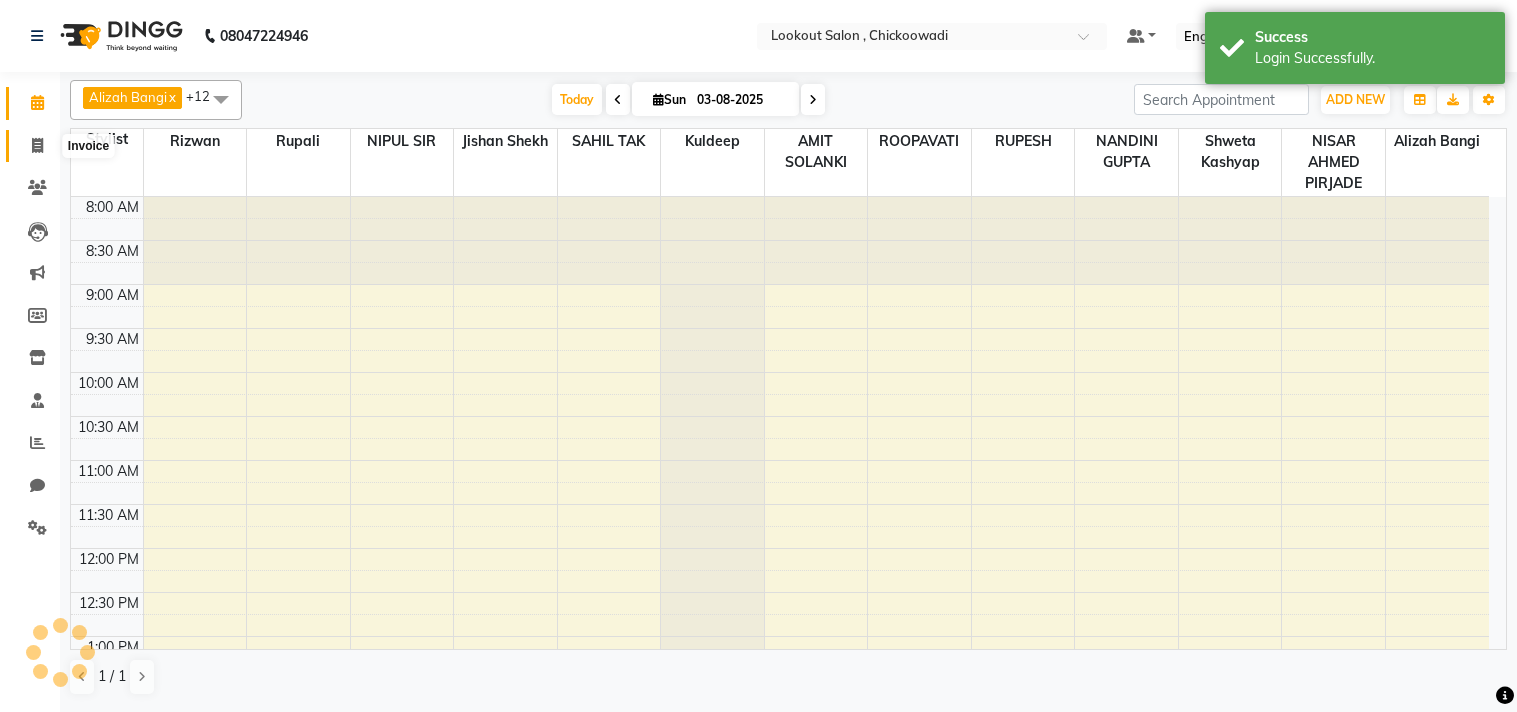 scroll, scrollTop: 0, scrollLeft: 0, axis: both 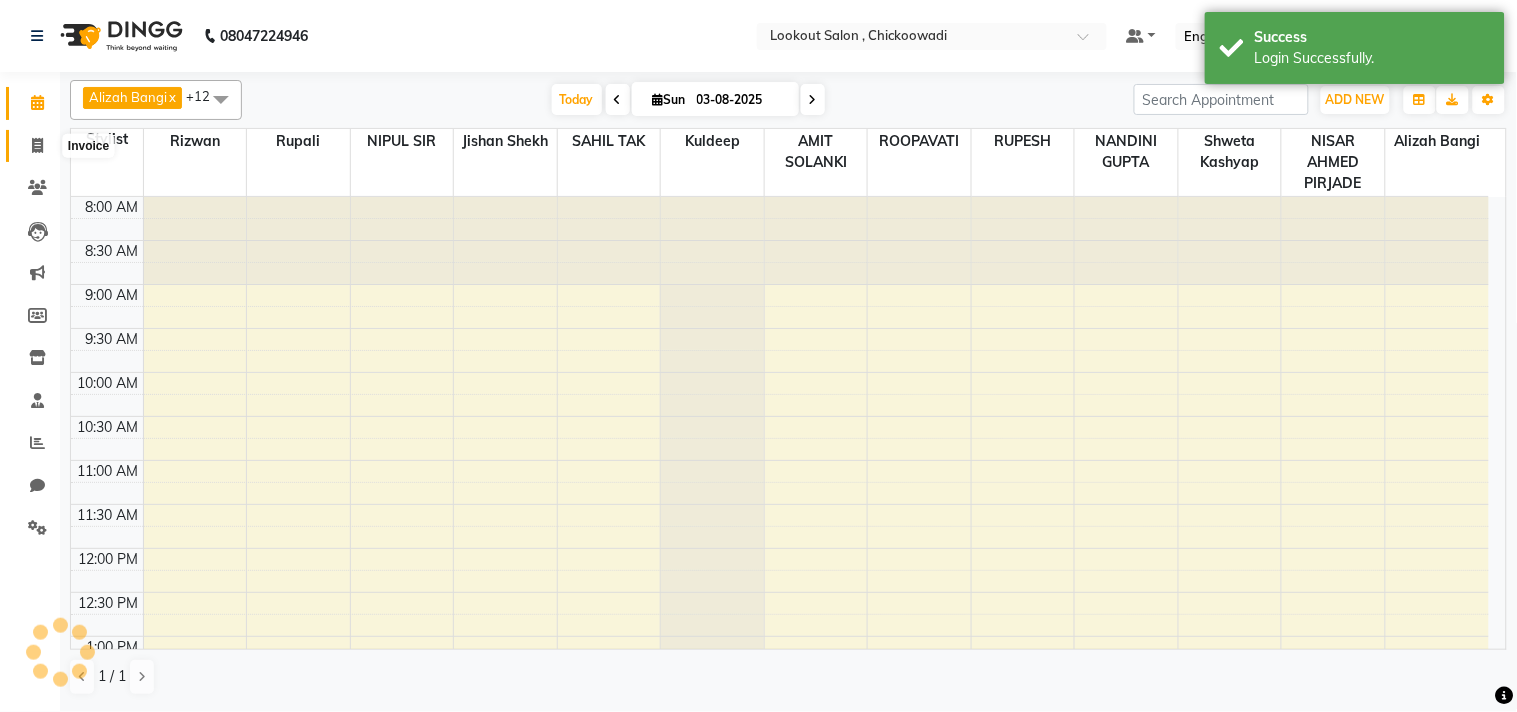 click 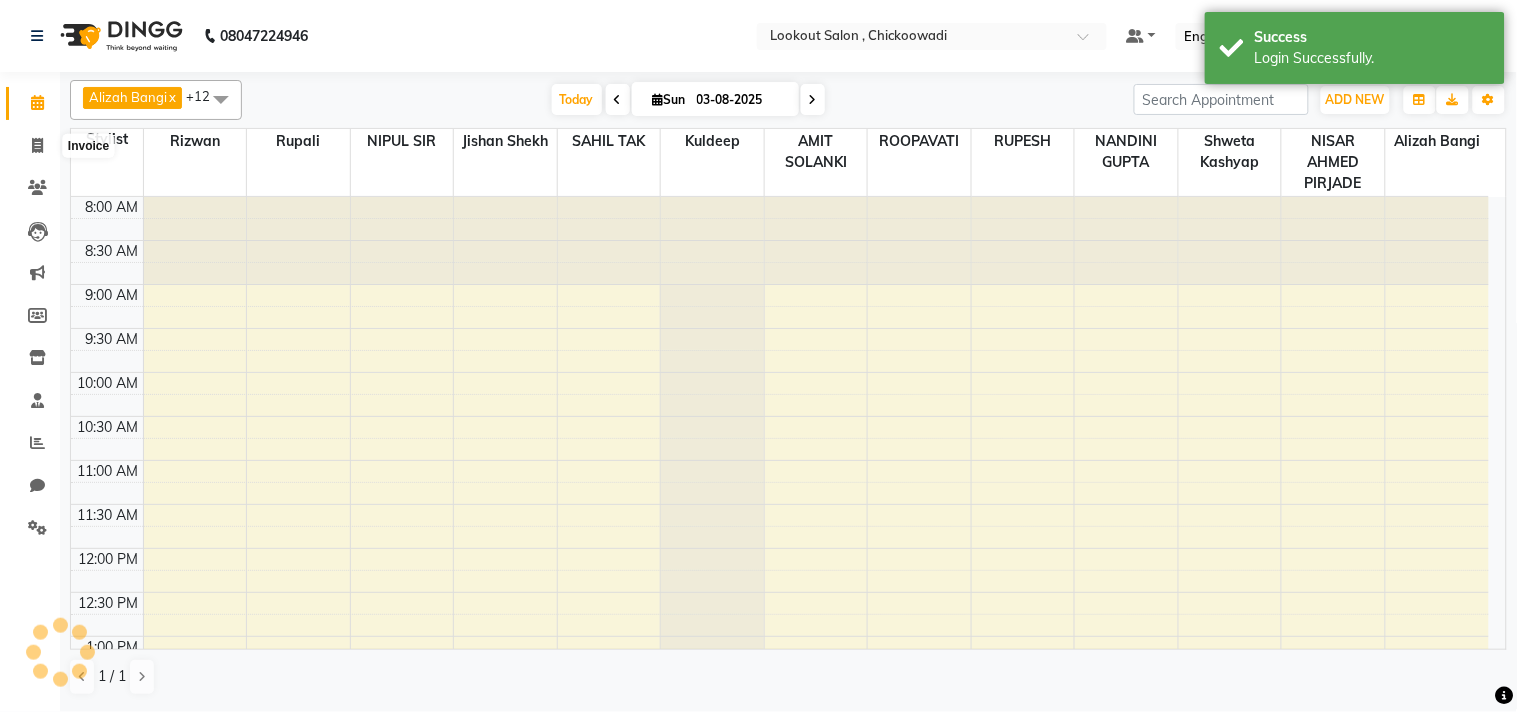 select on "service" 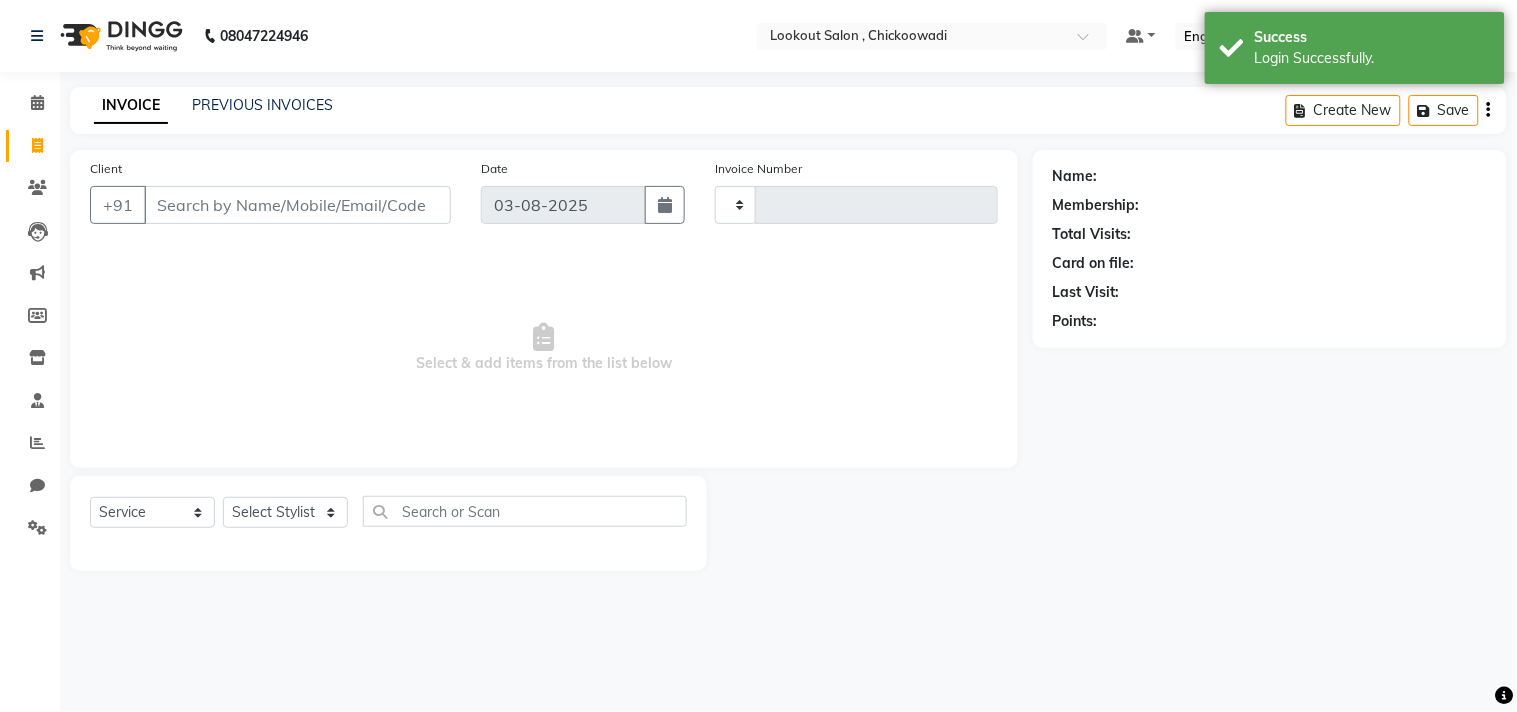 type on "4966" 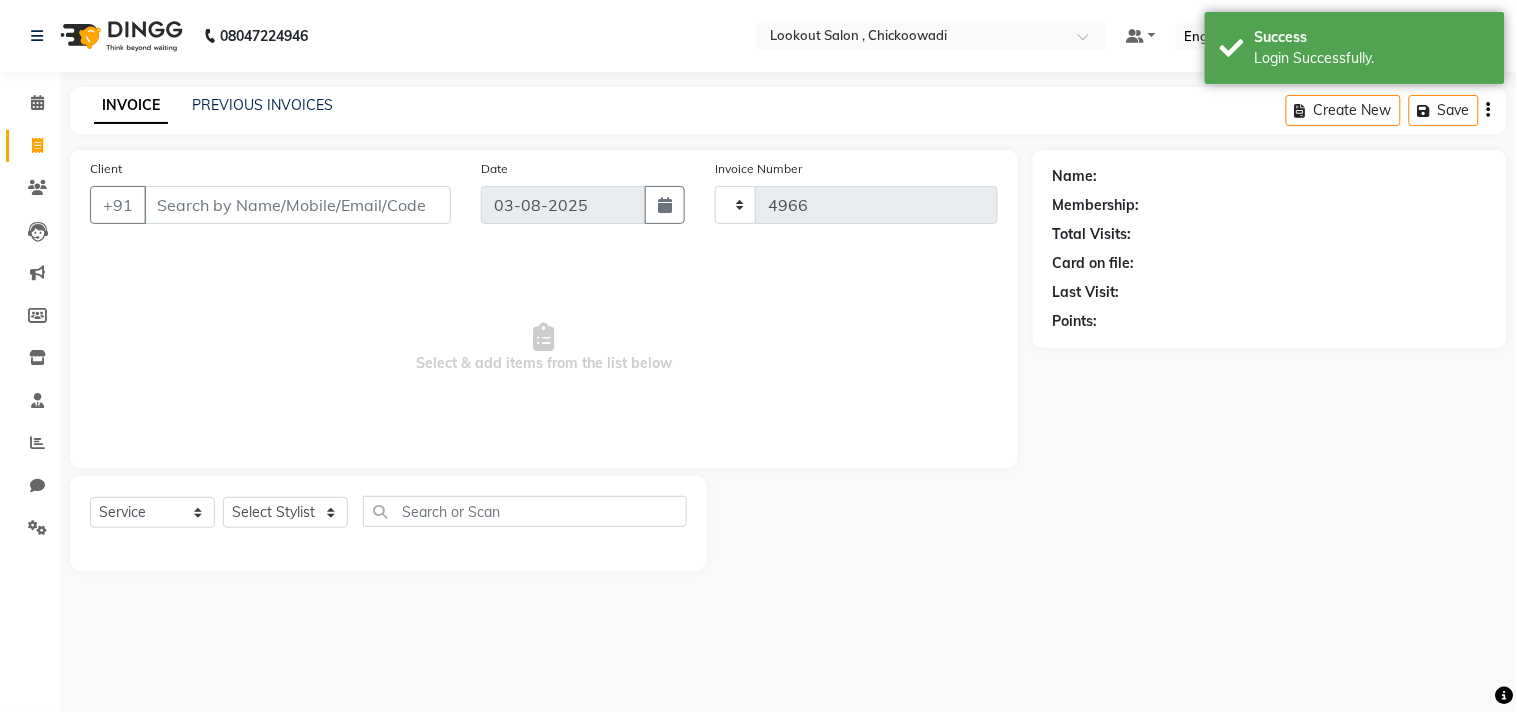 select on "151" 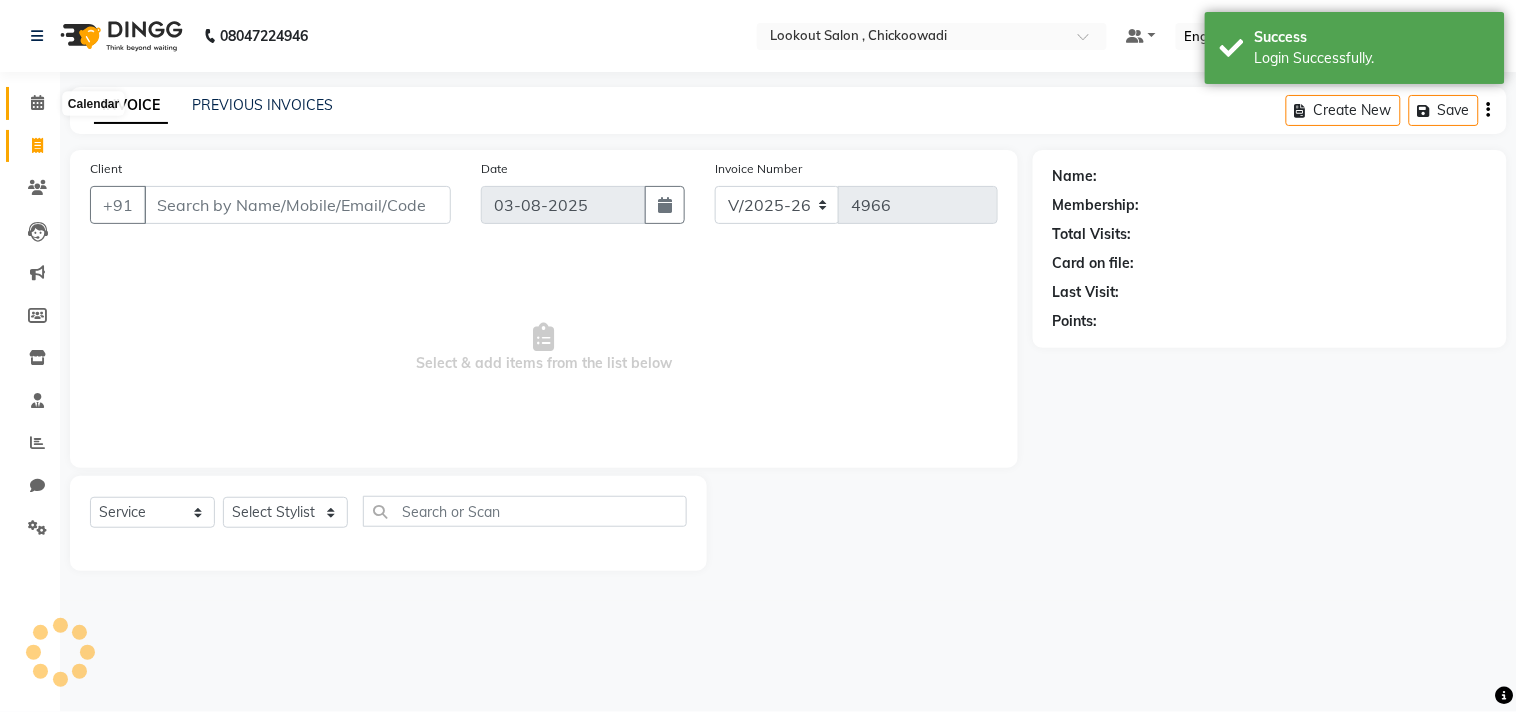 click 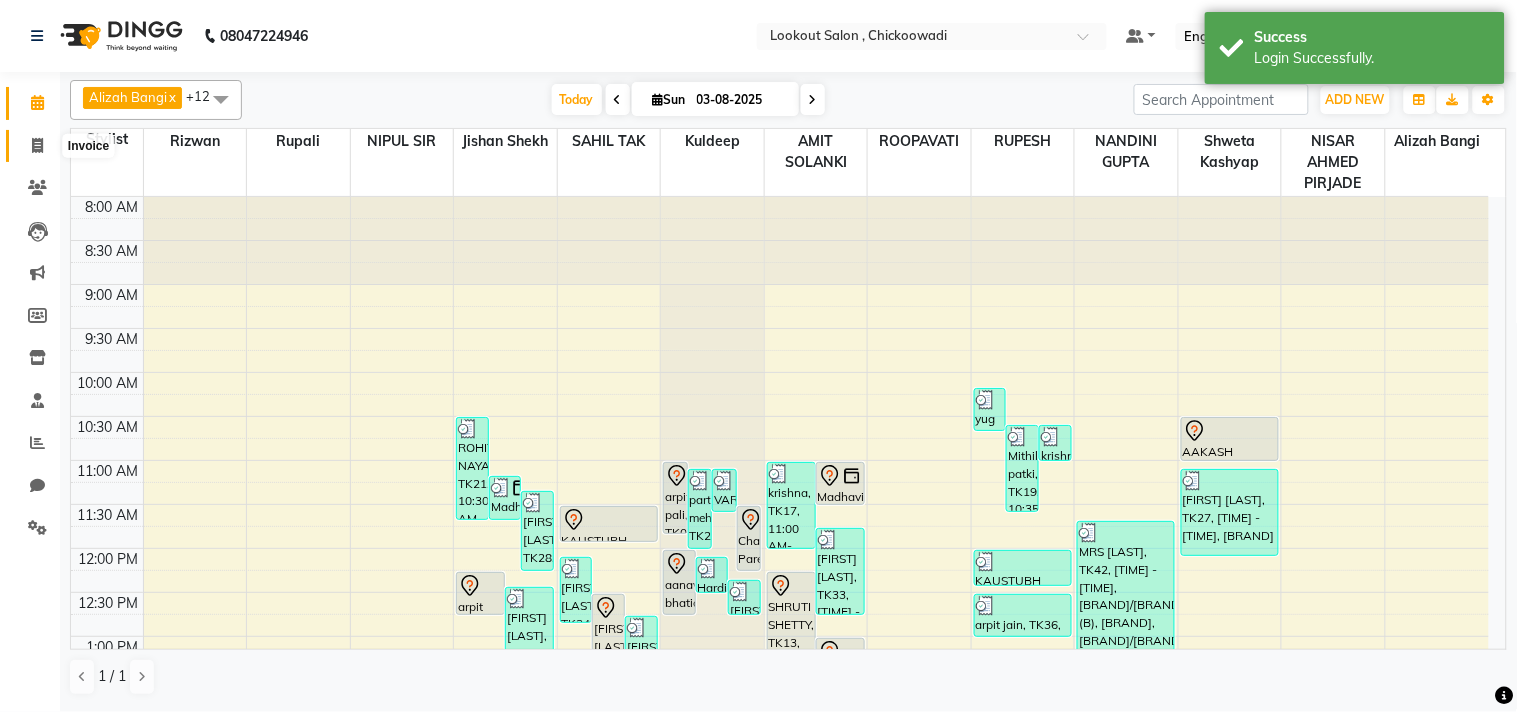 click 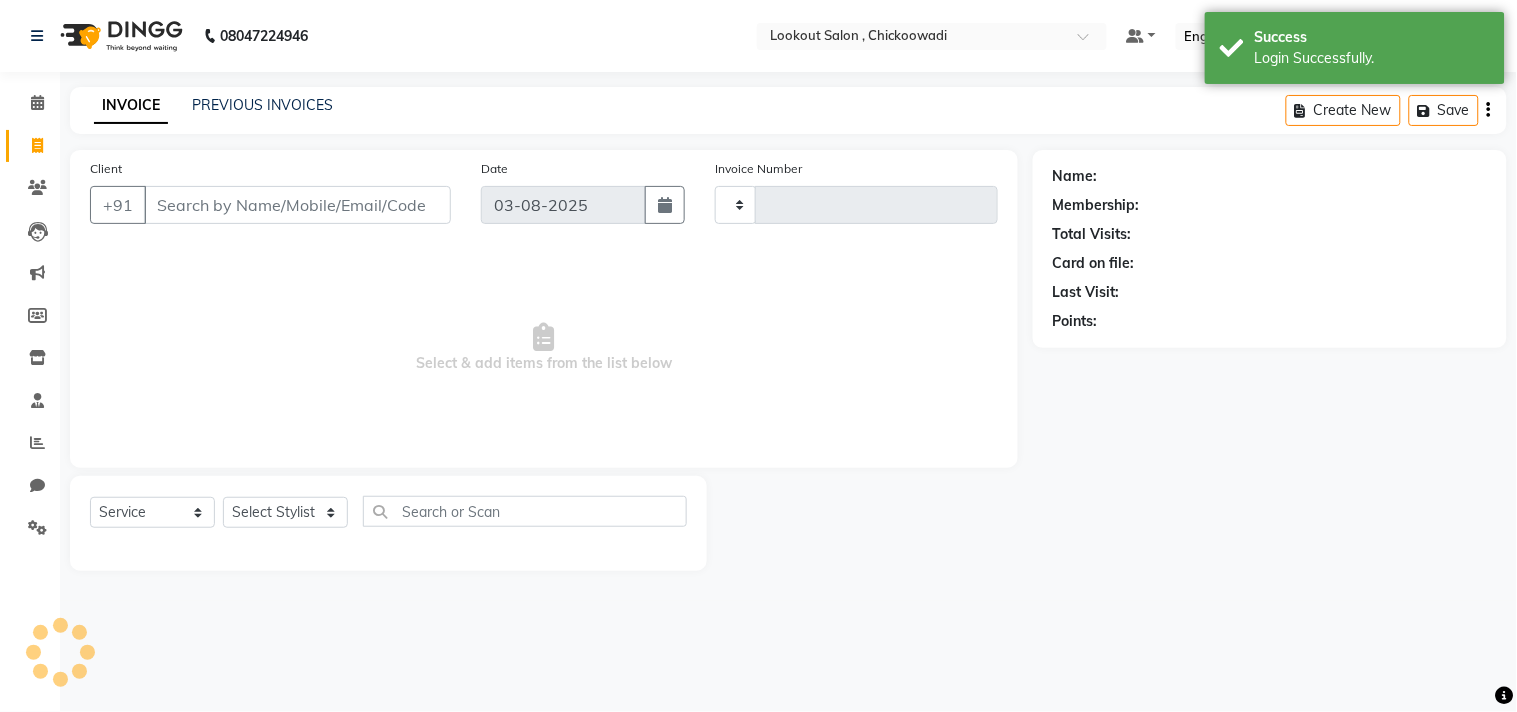 click on "INVOICE PREVIOUS INVOICES Create New   Save" 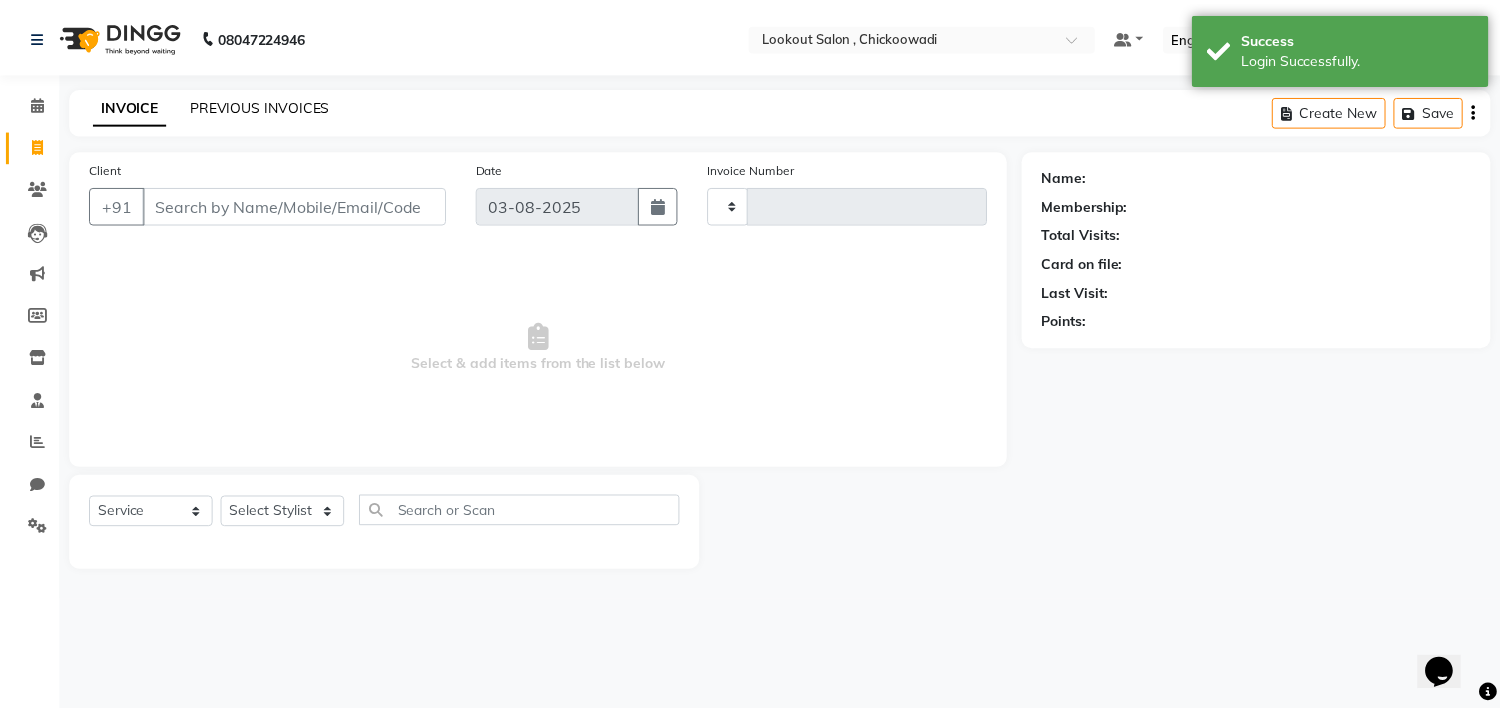scroll, scrollTop: 0, scrollLeft: 0, axis: both 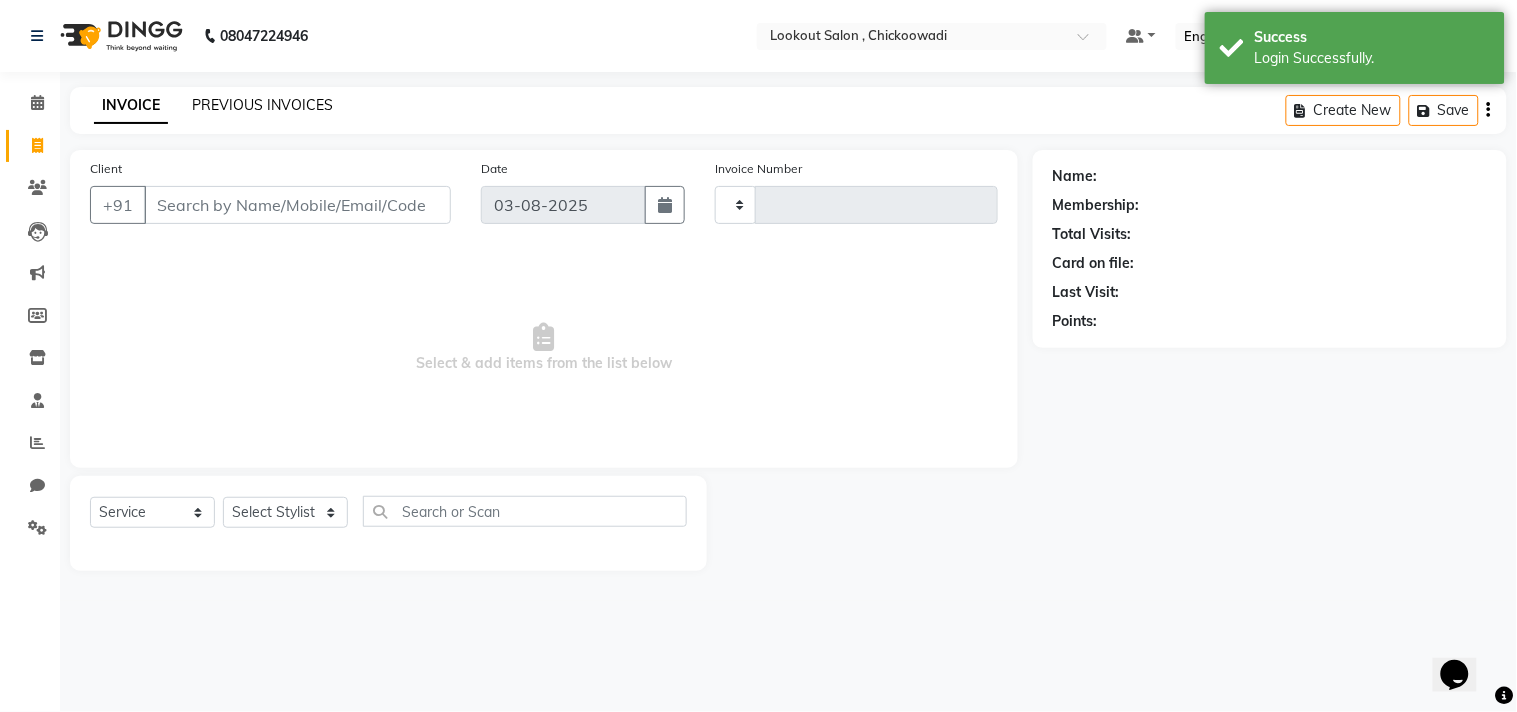 click on "PREVIOUS INVOICES" 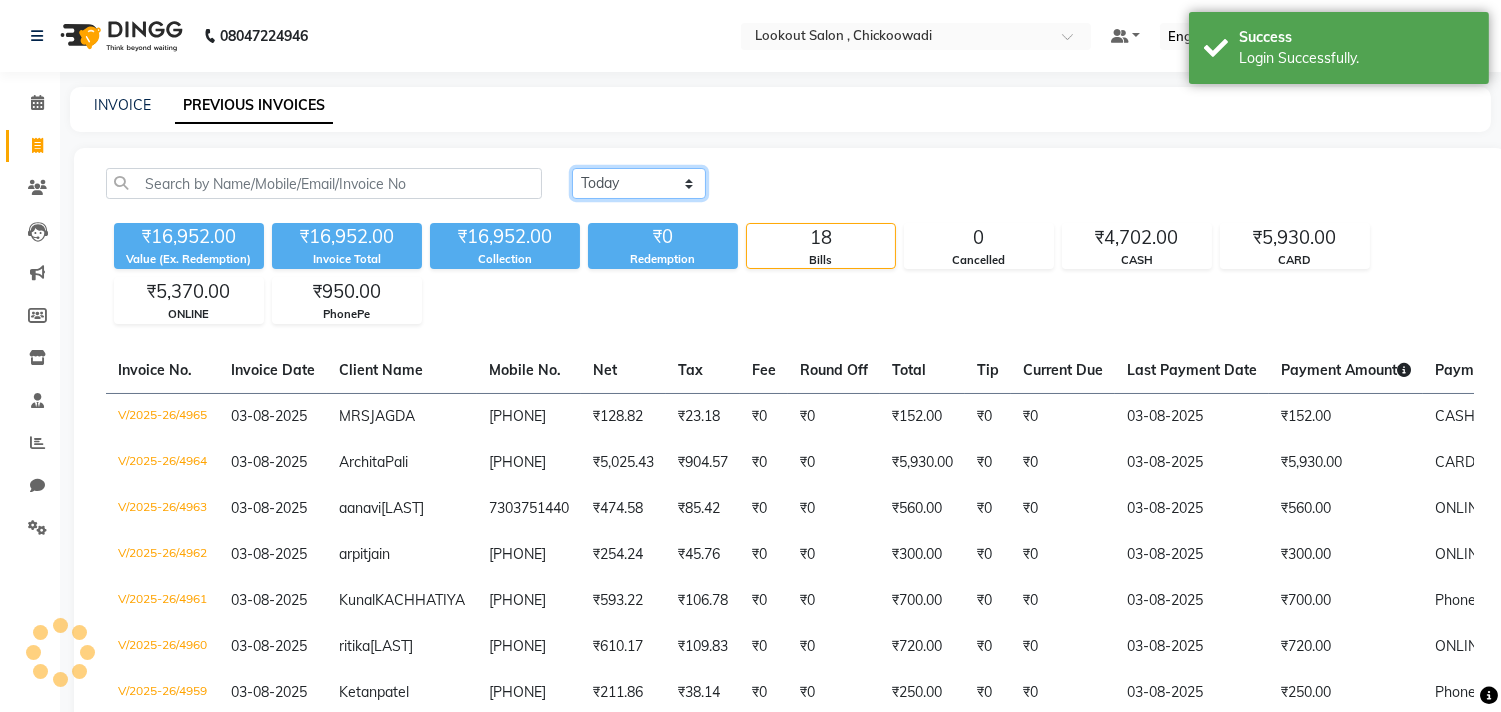 click on "Today Yesterday Custom Range" 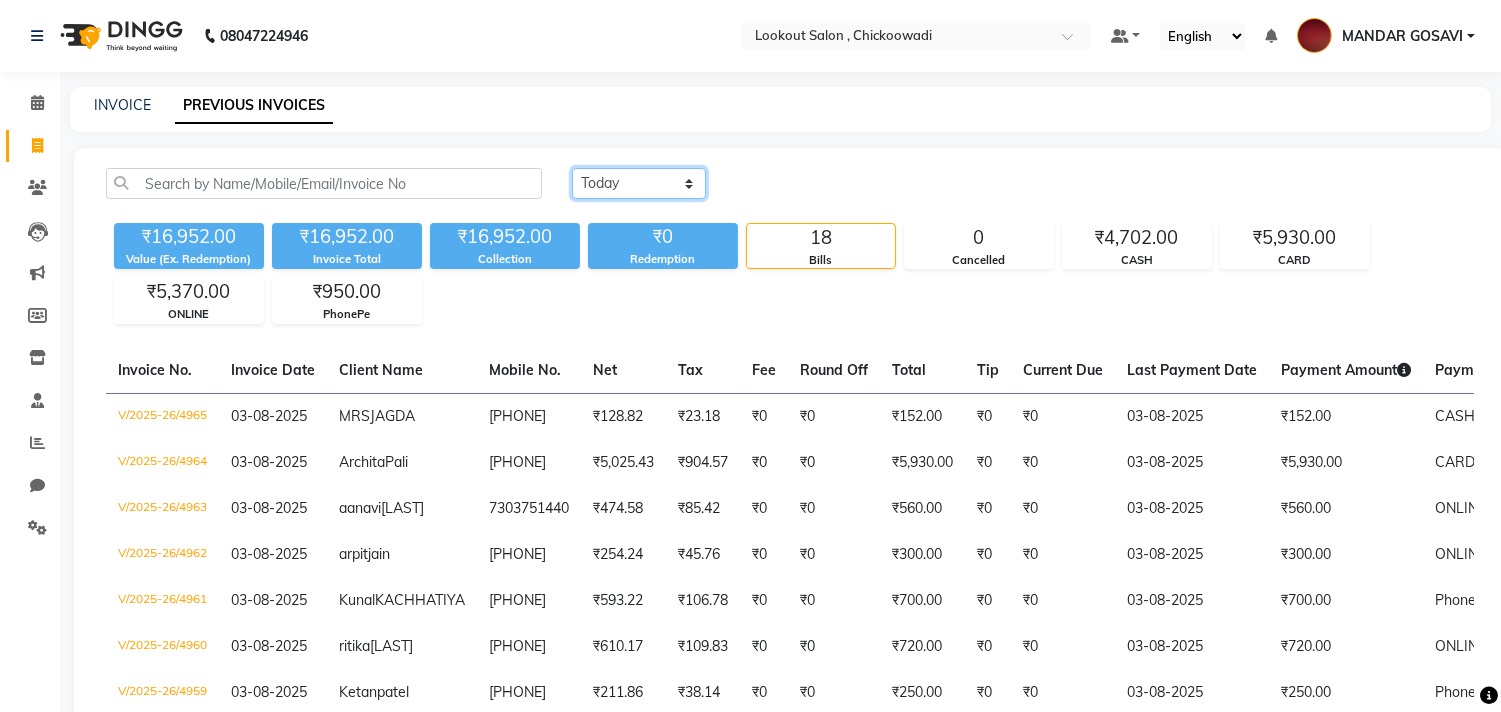 select on "range" 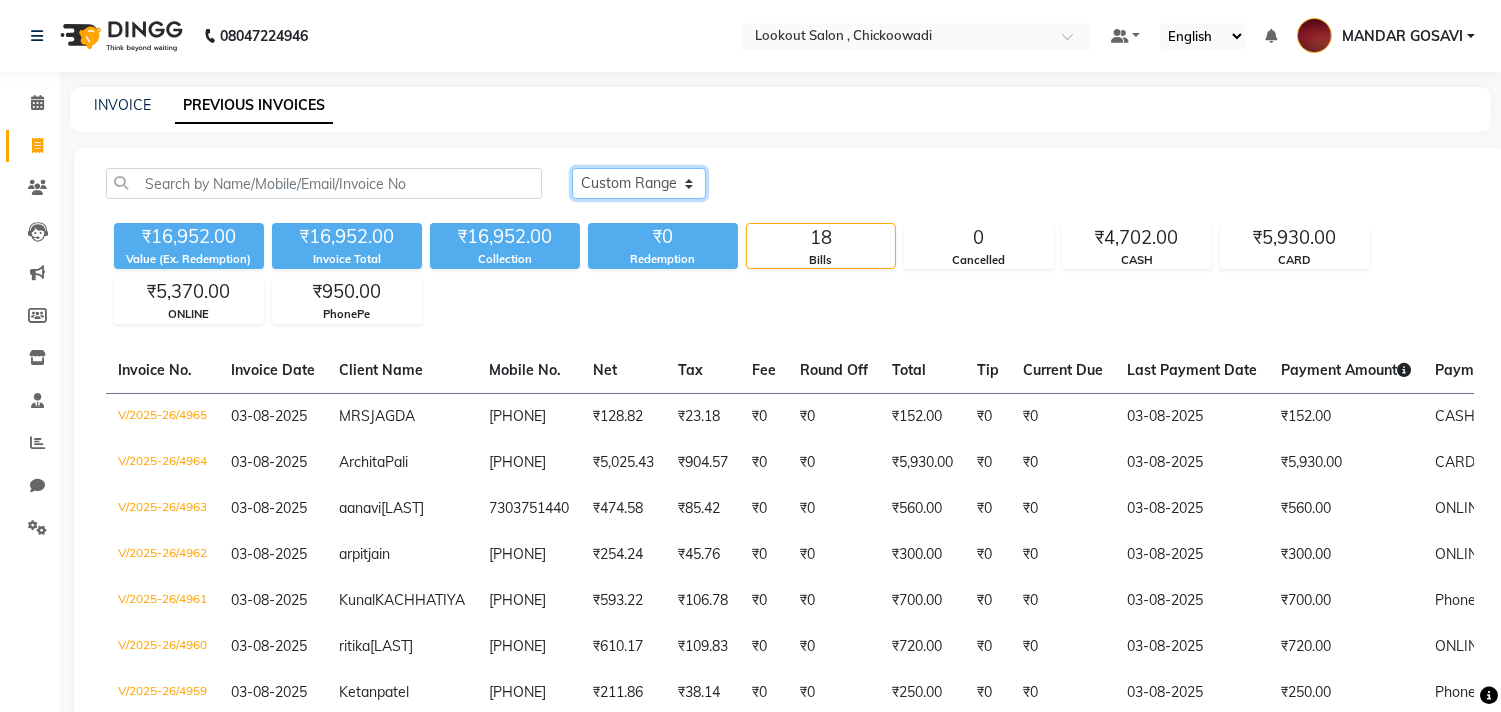 click on "Today Yesterday Custom Range" 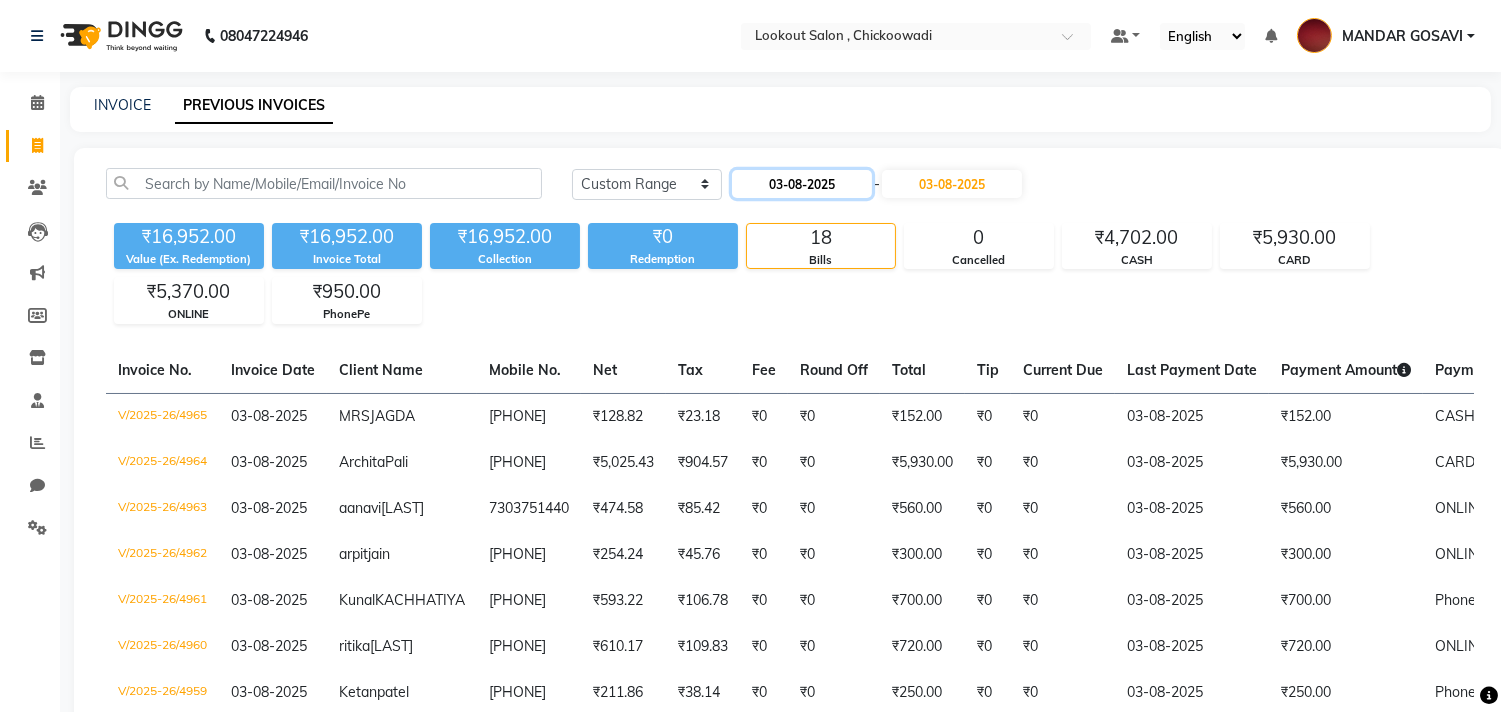 click on "03-08-2025" 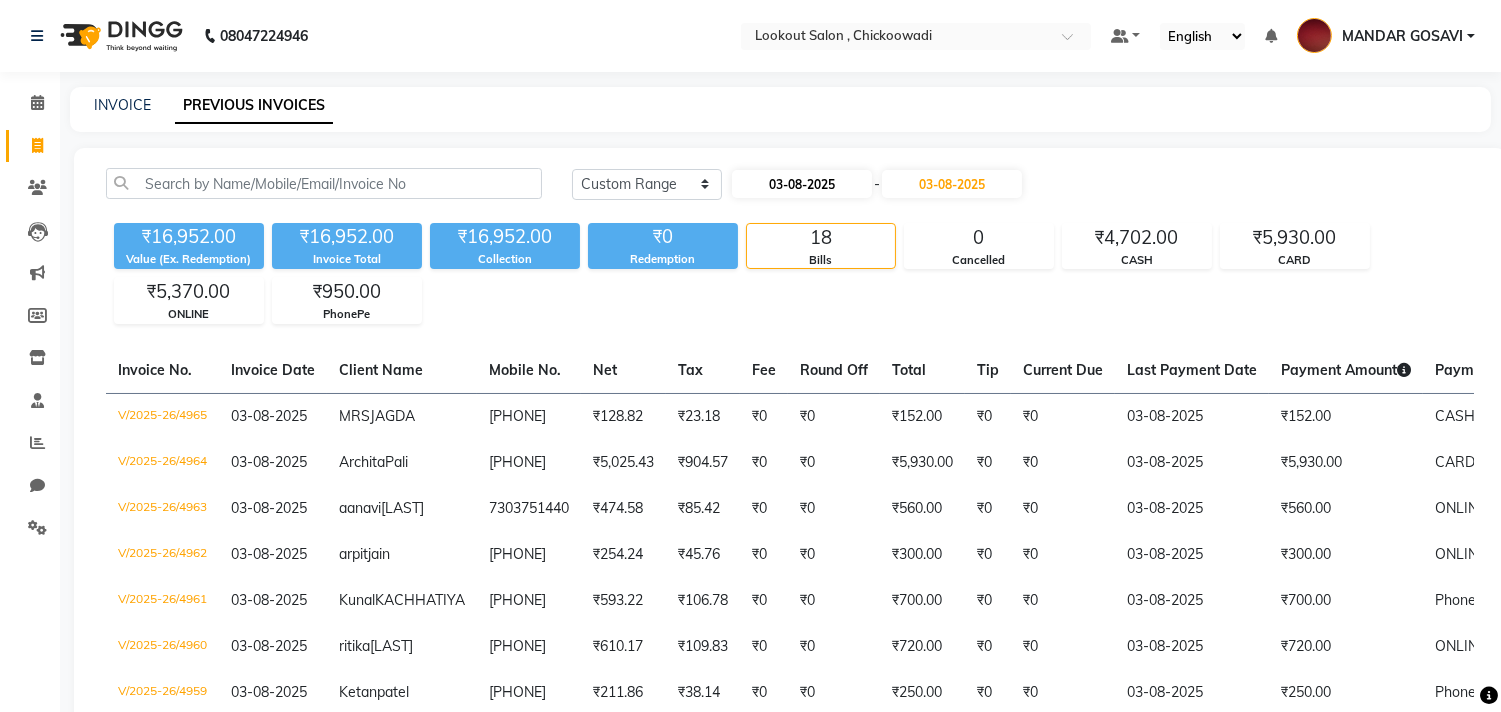 select on "8" 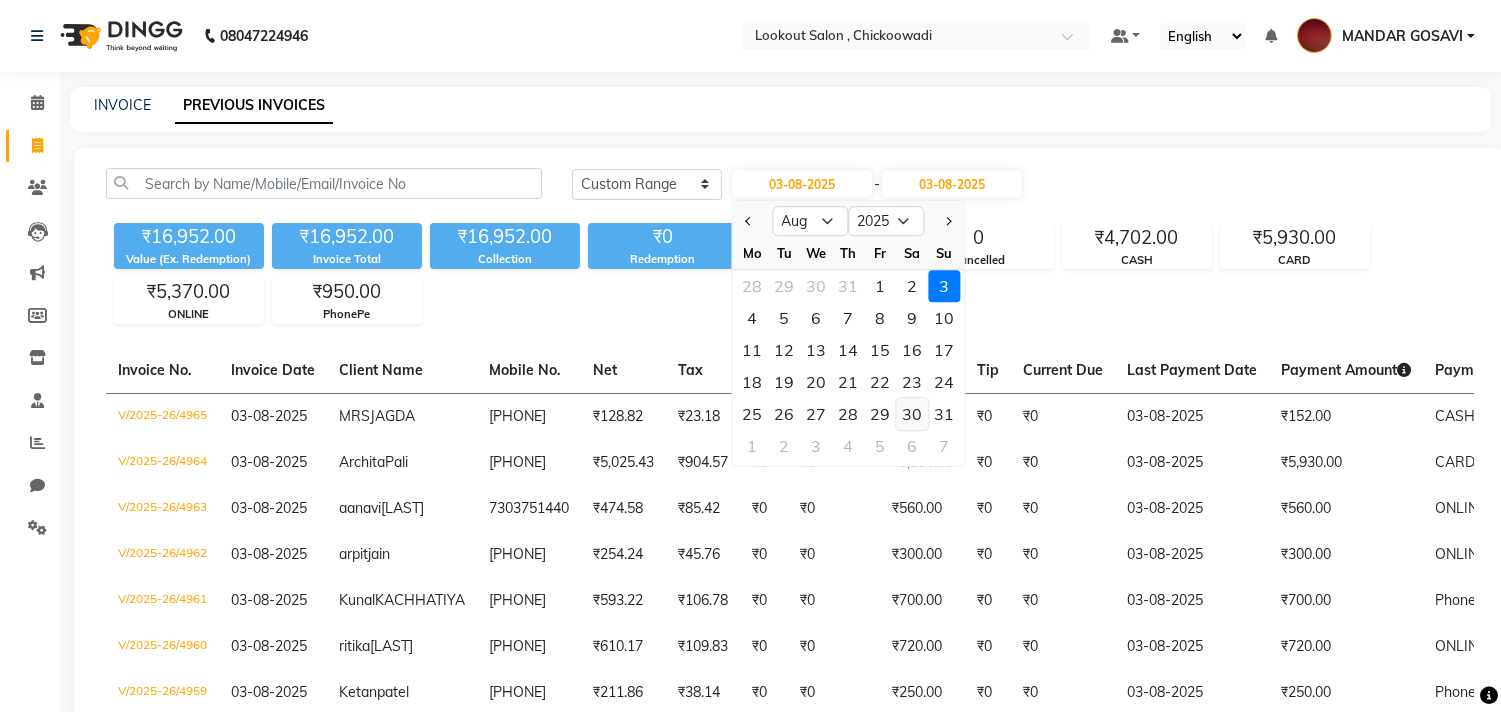 click on "30" 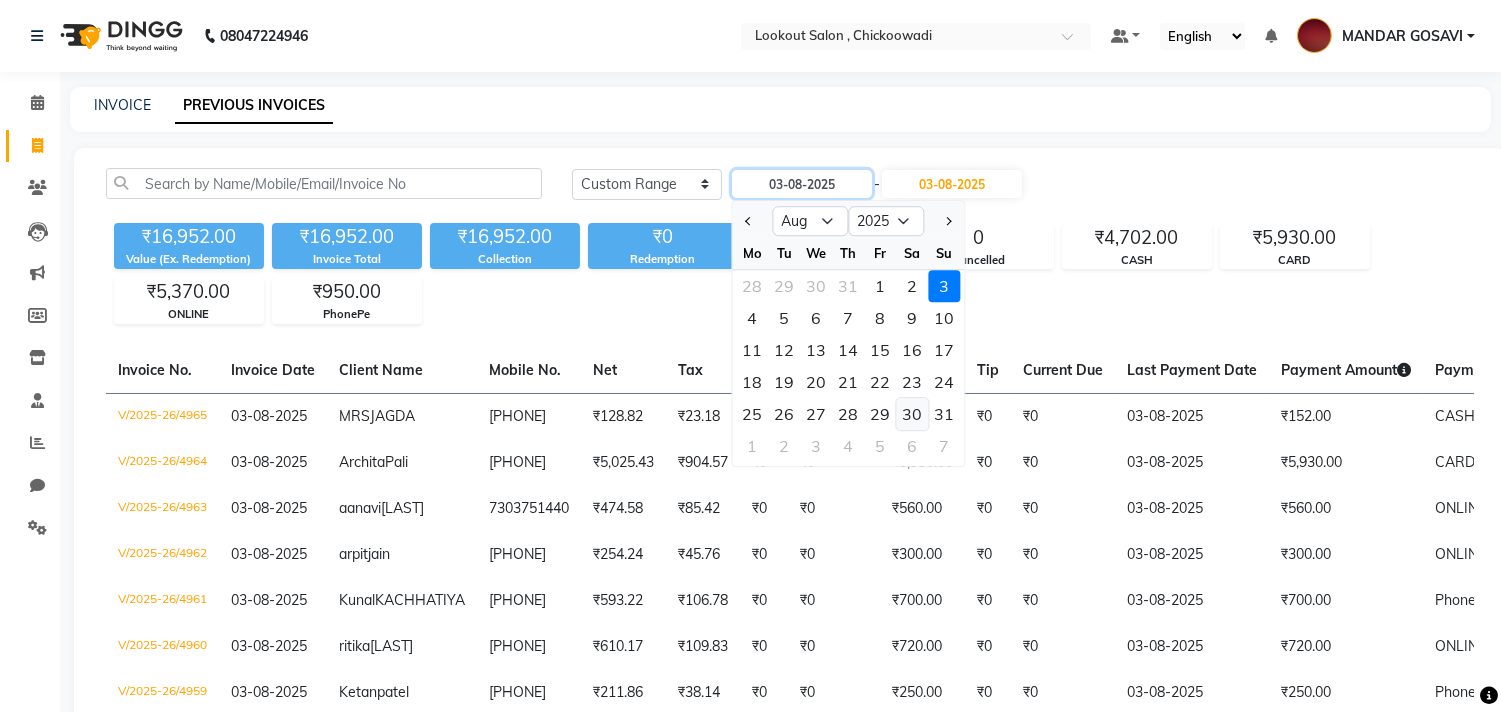 type on "30-08-2025" 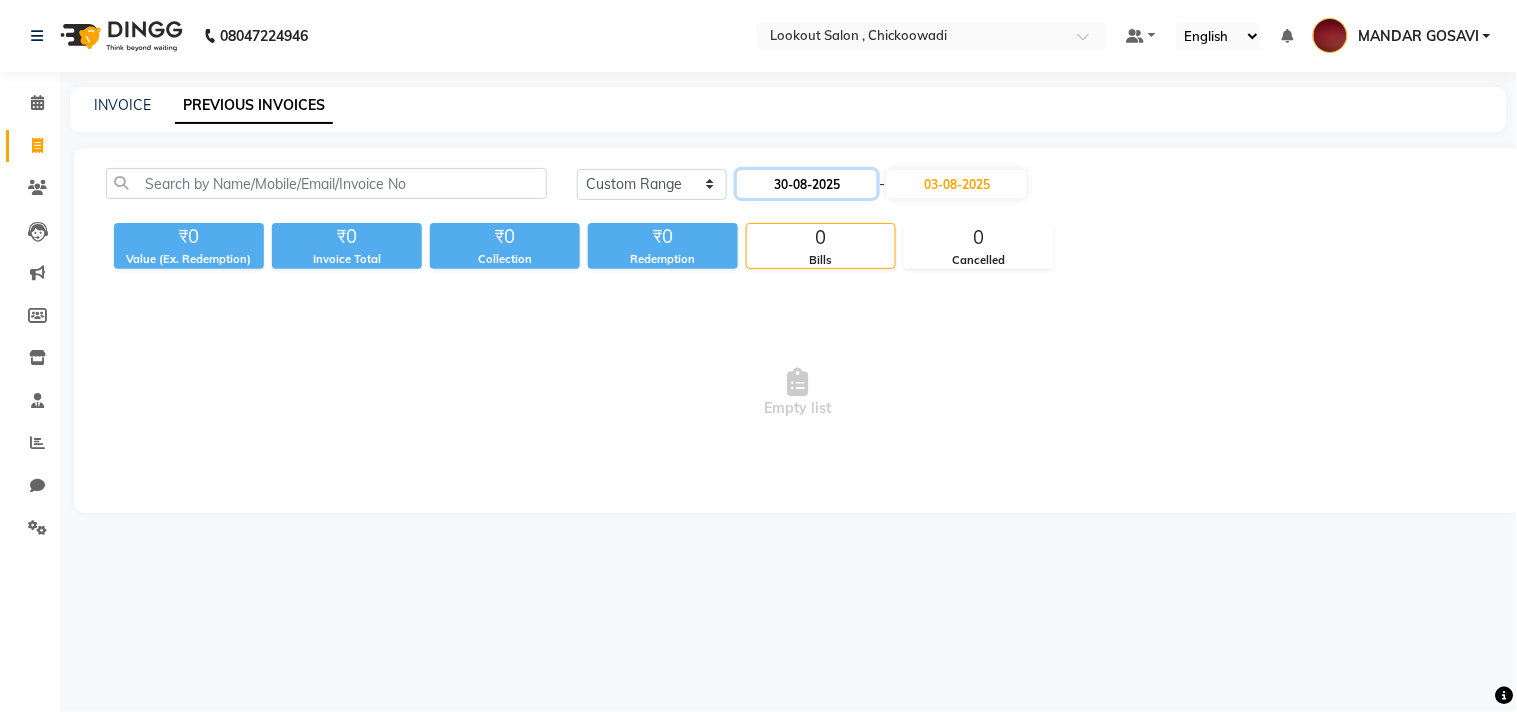 click on "30-08-2025" 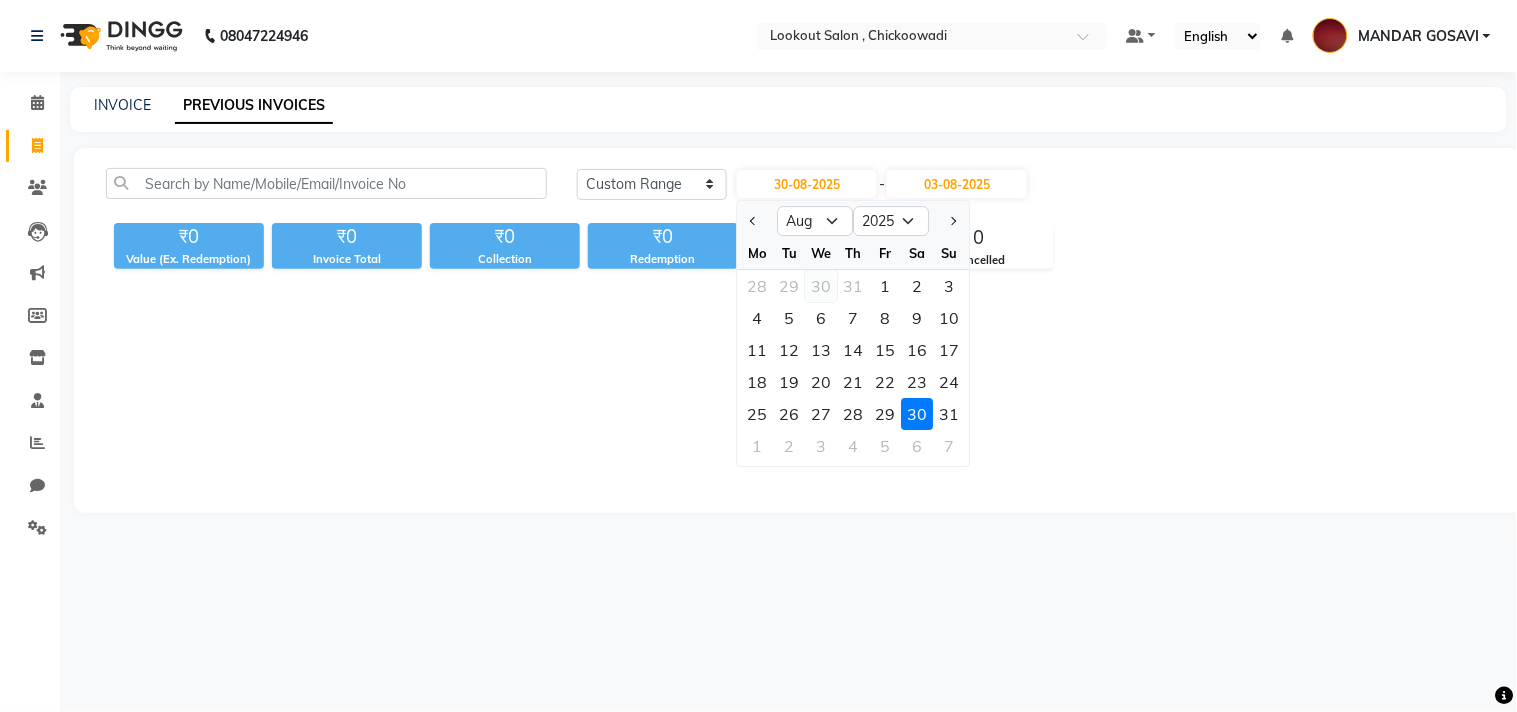 click on "30" 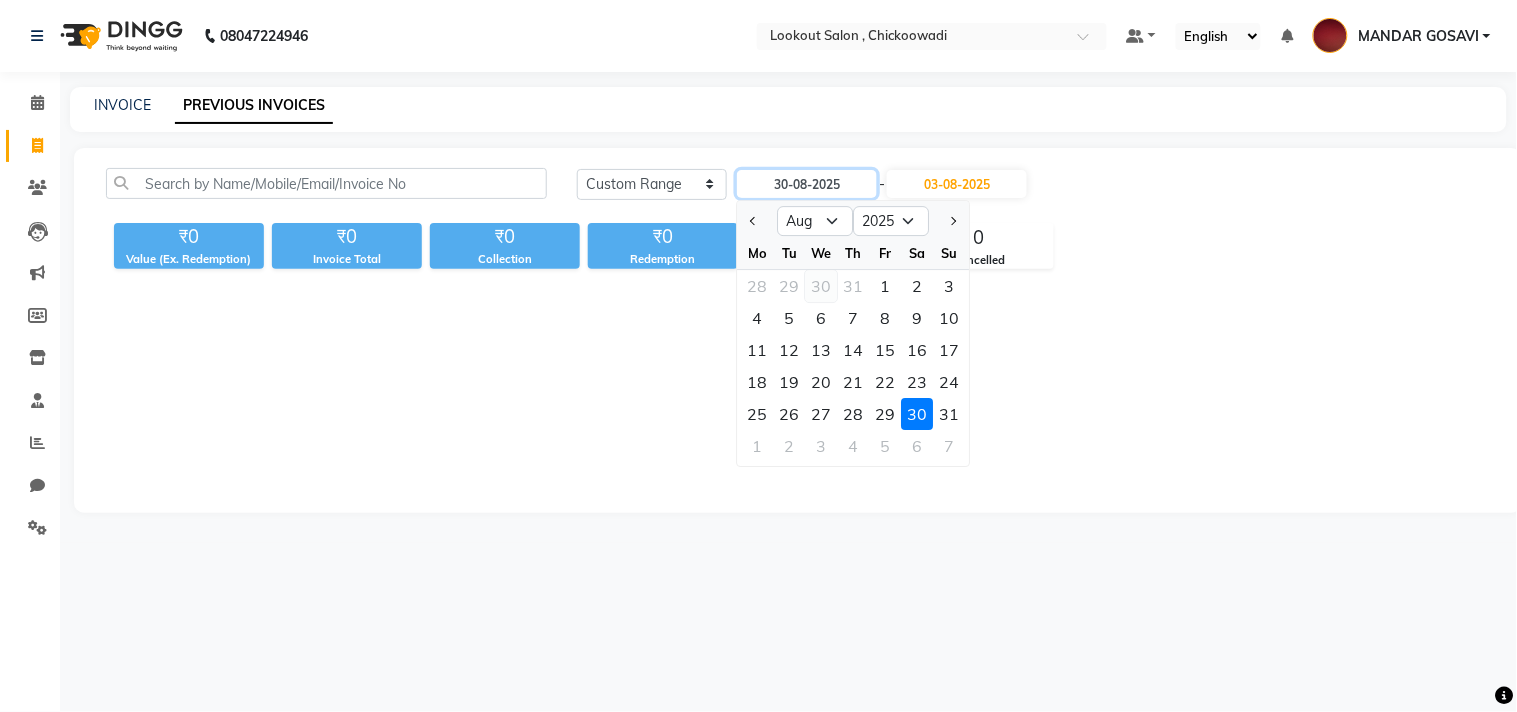 type on "30-07-2025" 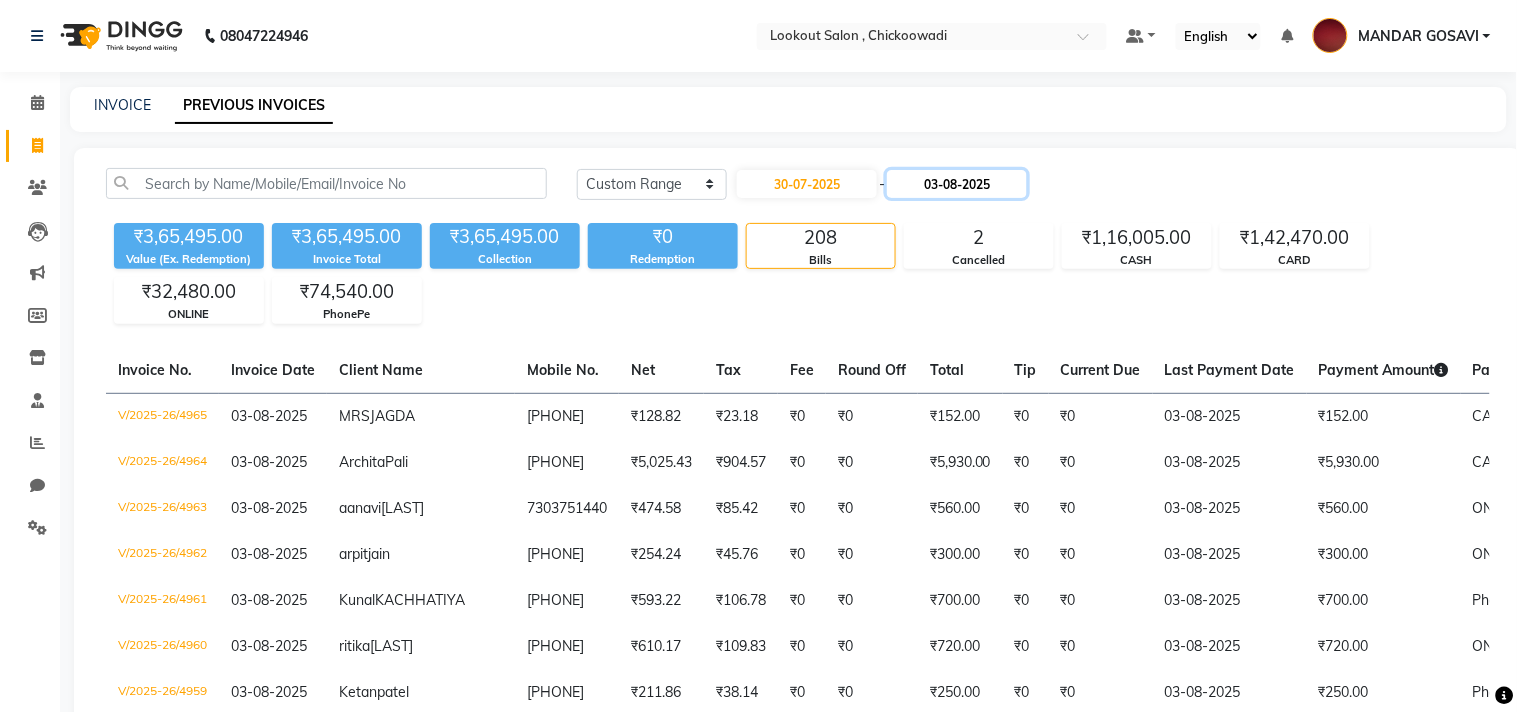 click on "03-08-2025" 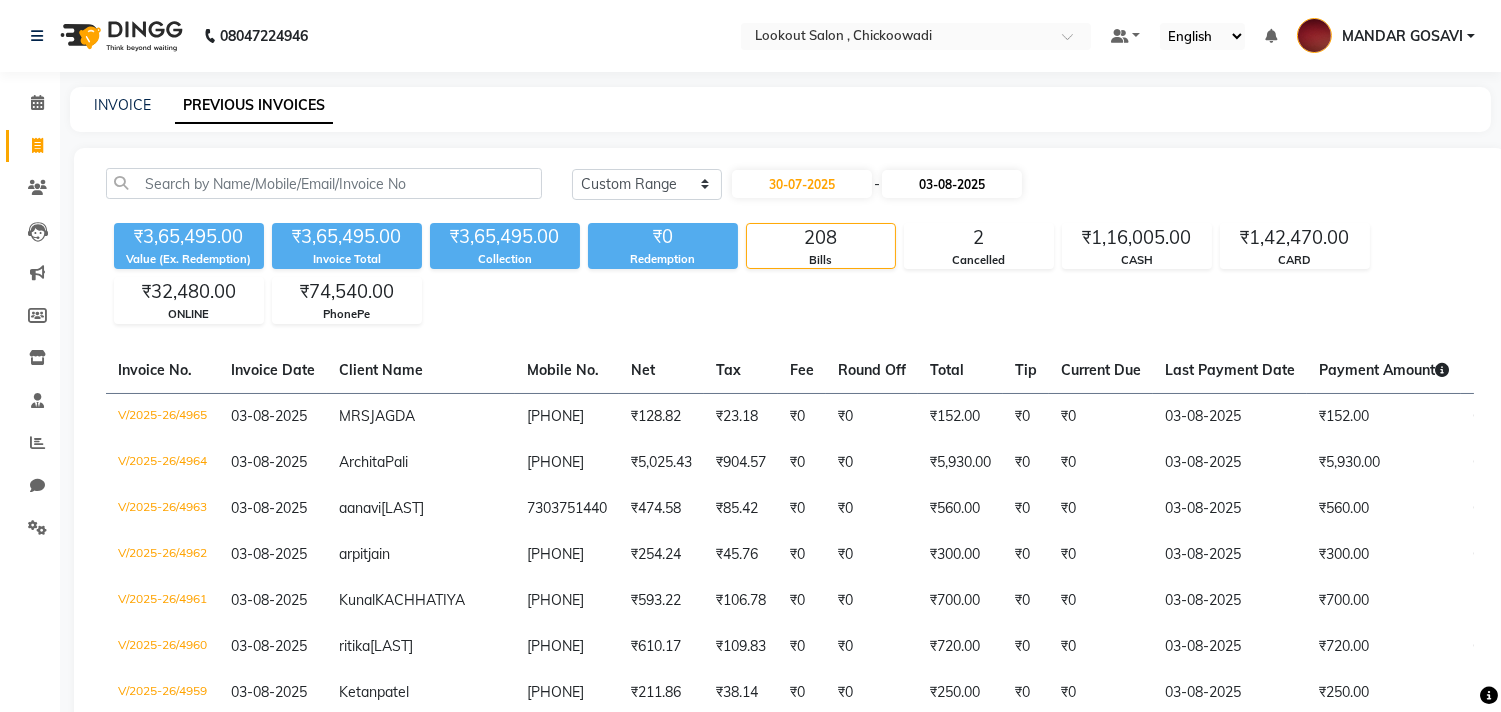select on "8" 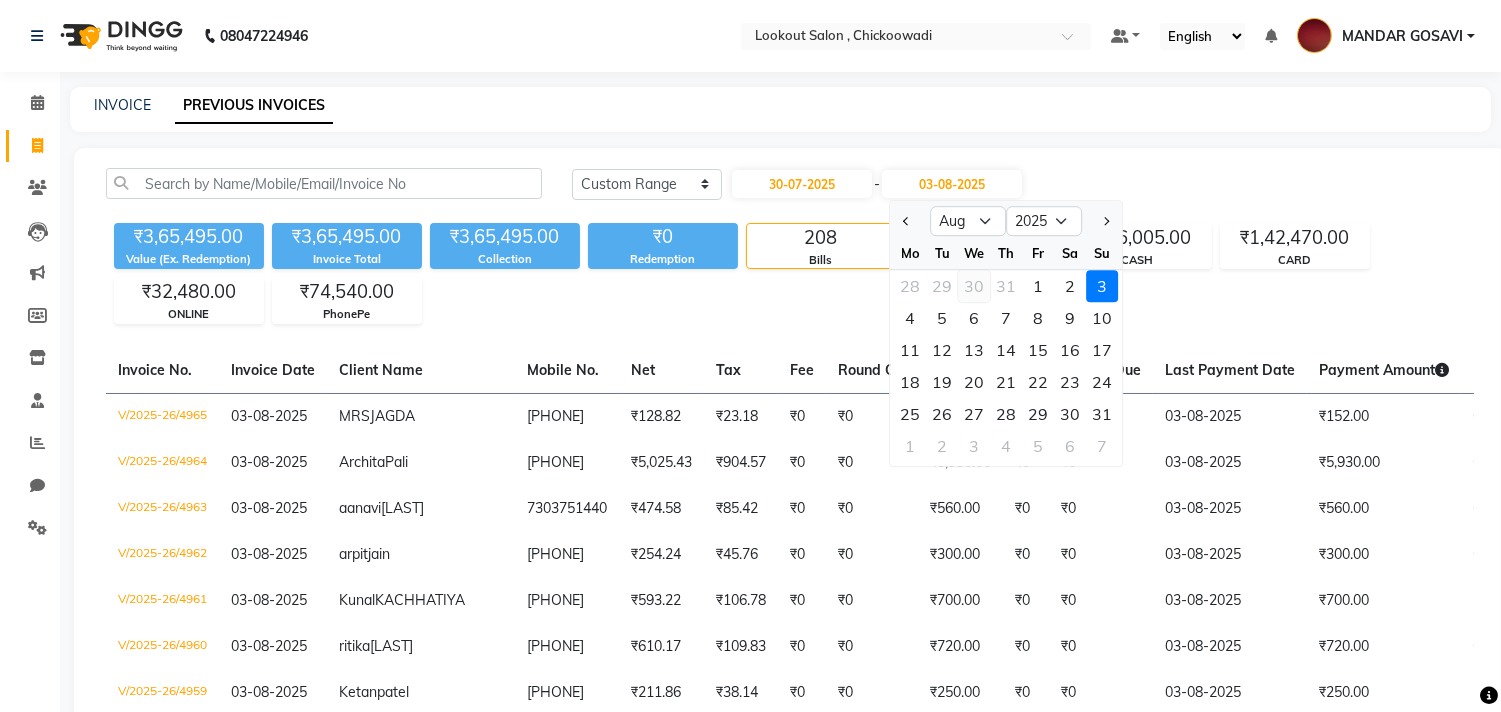 click on "30" 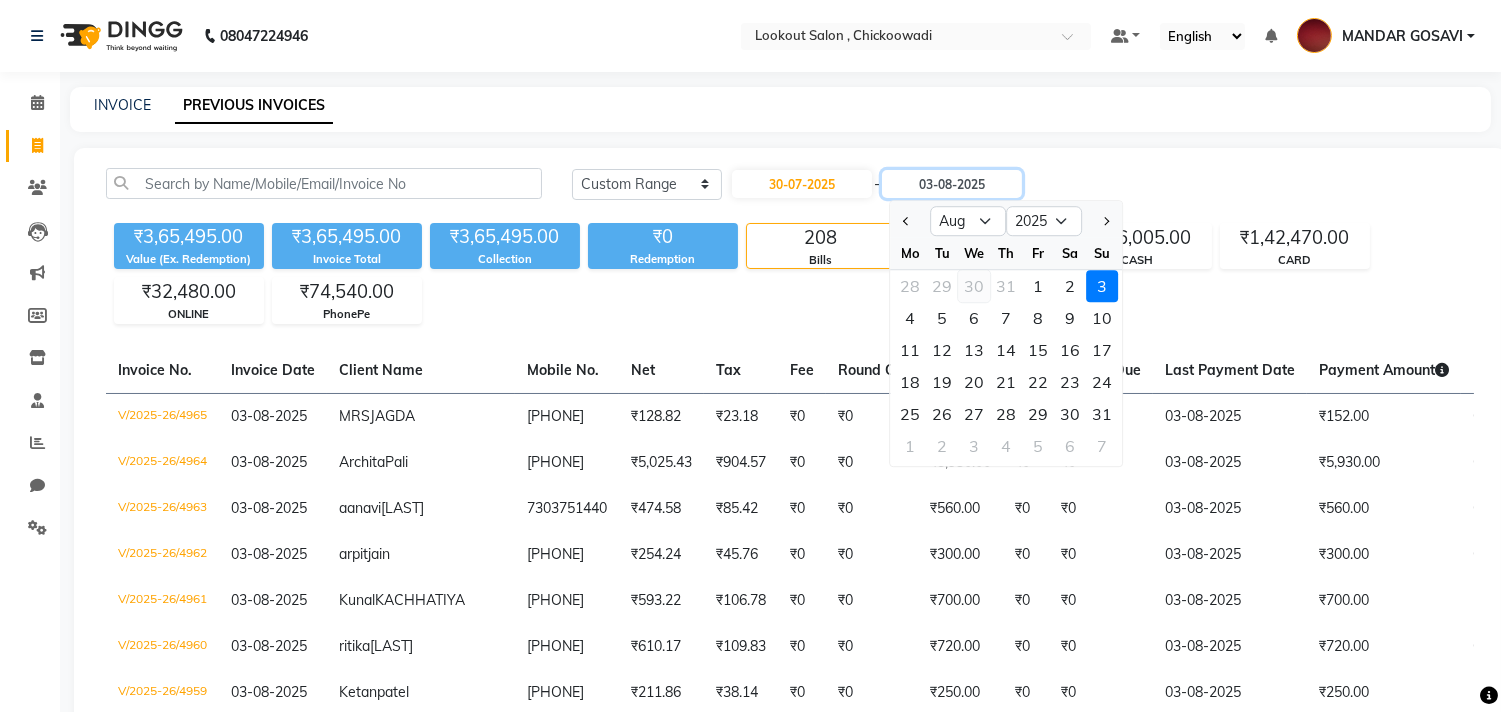 type on "30-07-2025" 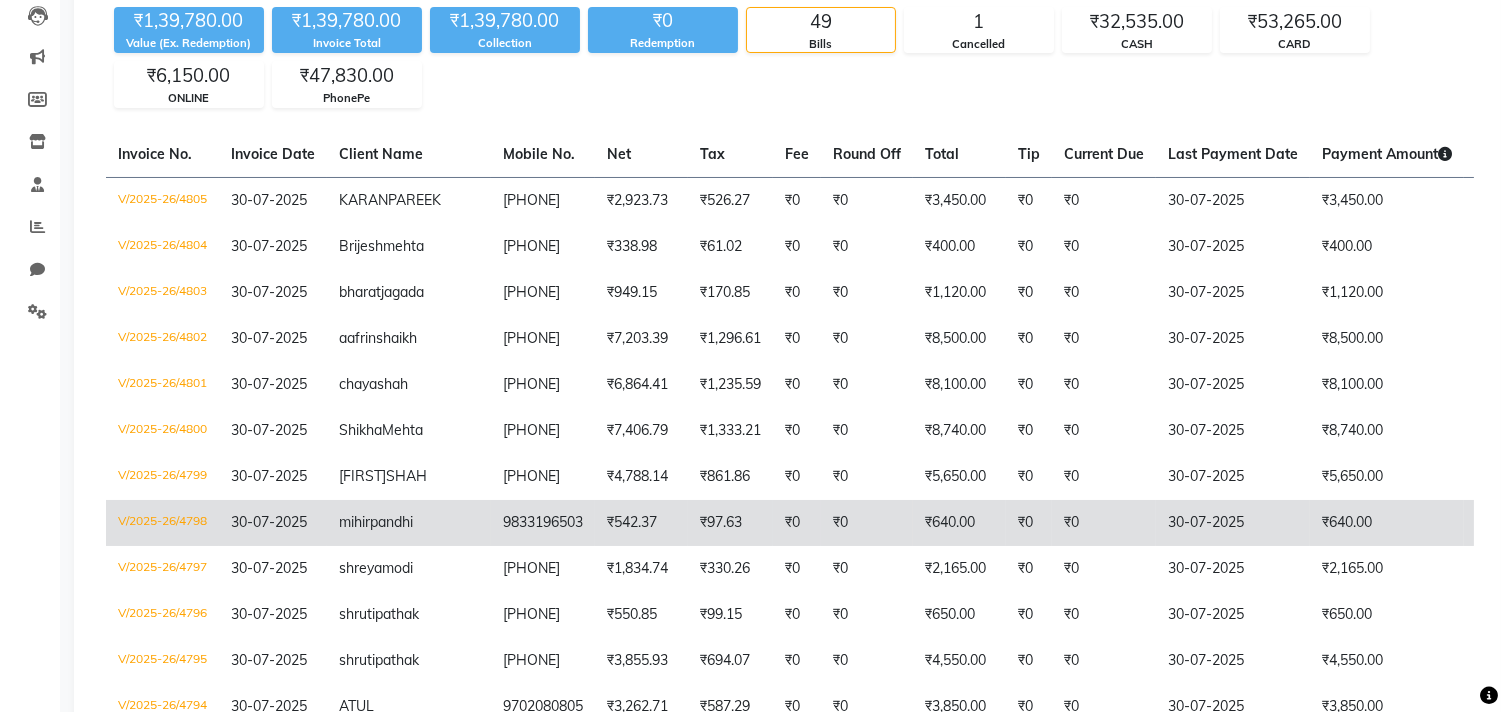 scroll, scrollTop: 222, scrollLeft: 0, axis: vertical 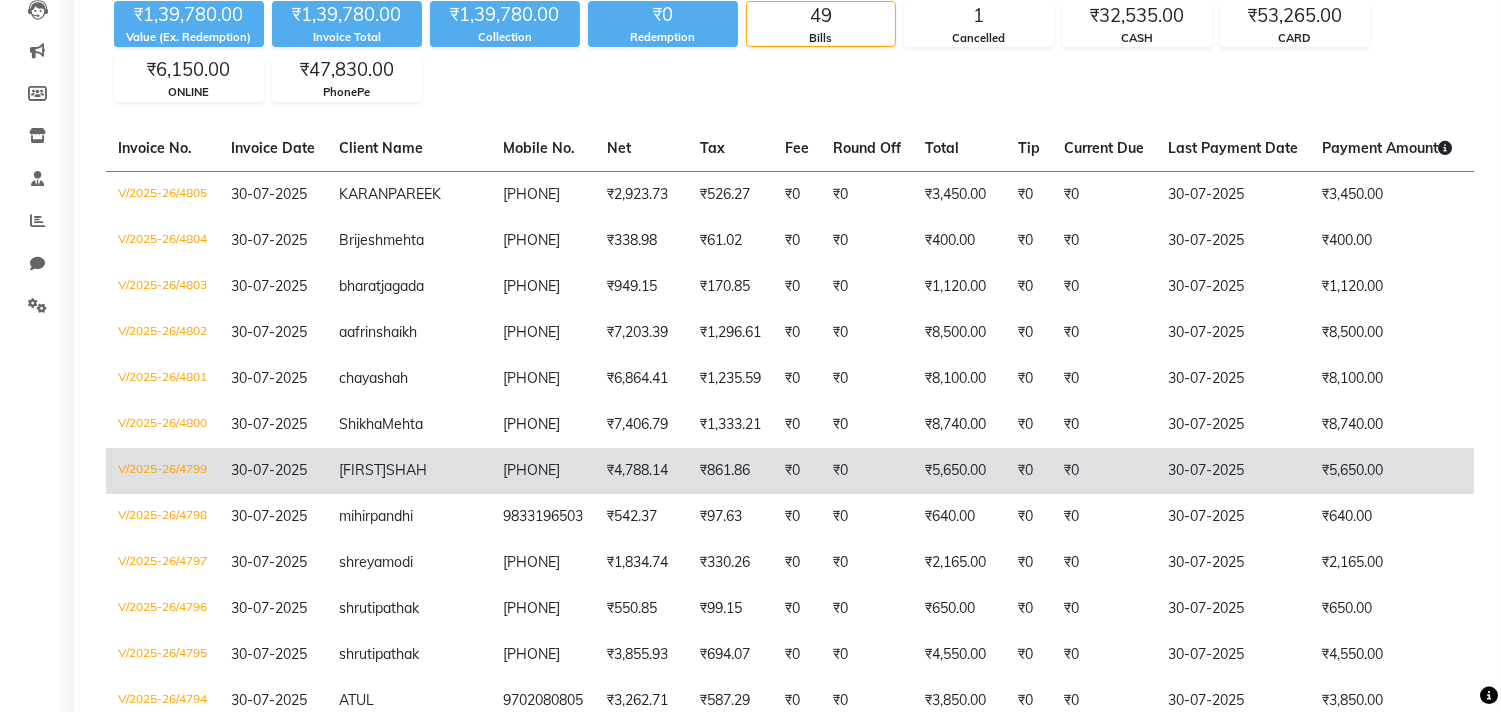 click on "[FIRST] [LAST]" 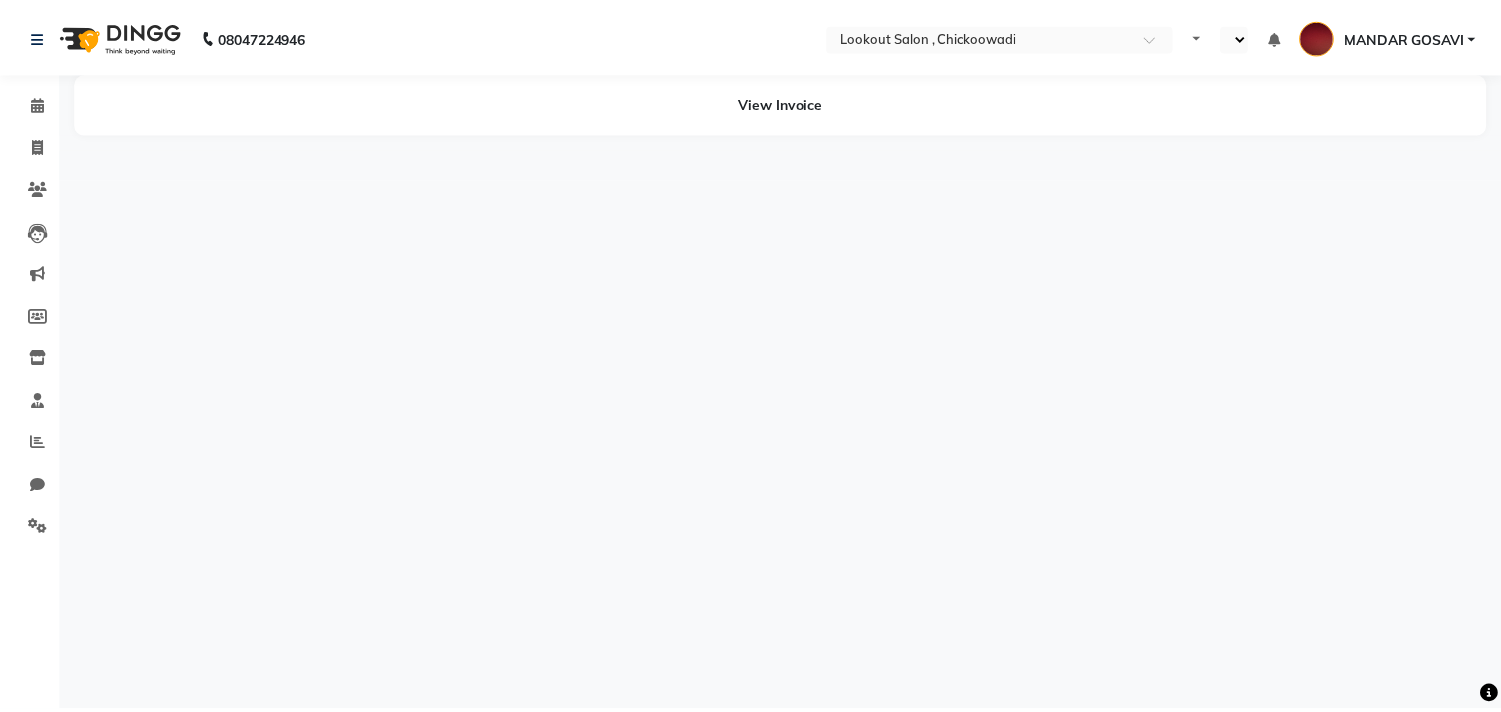 scroll, scrollTop: 0, scrollLeft: 0, axis: both 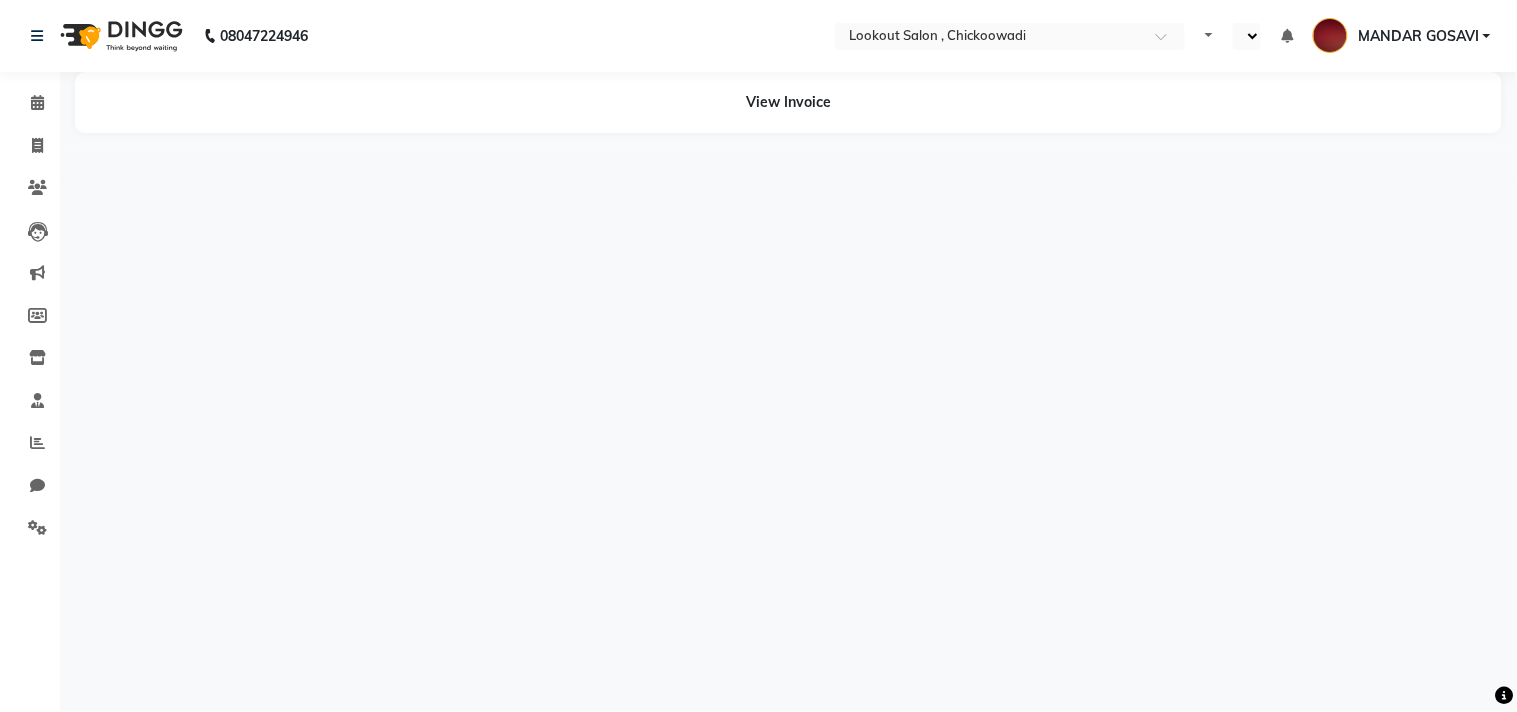 select on "en" 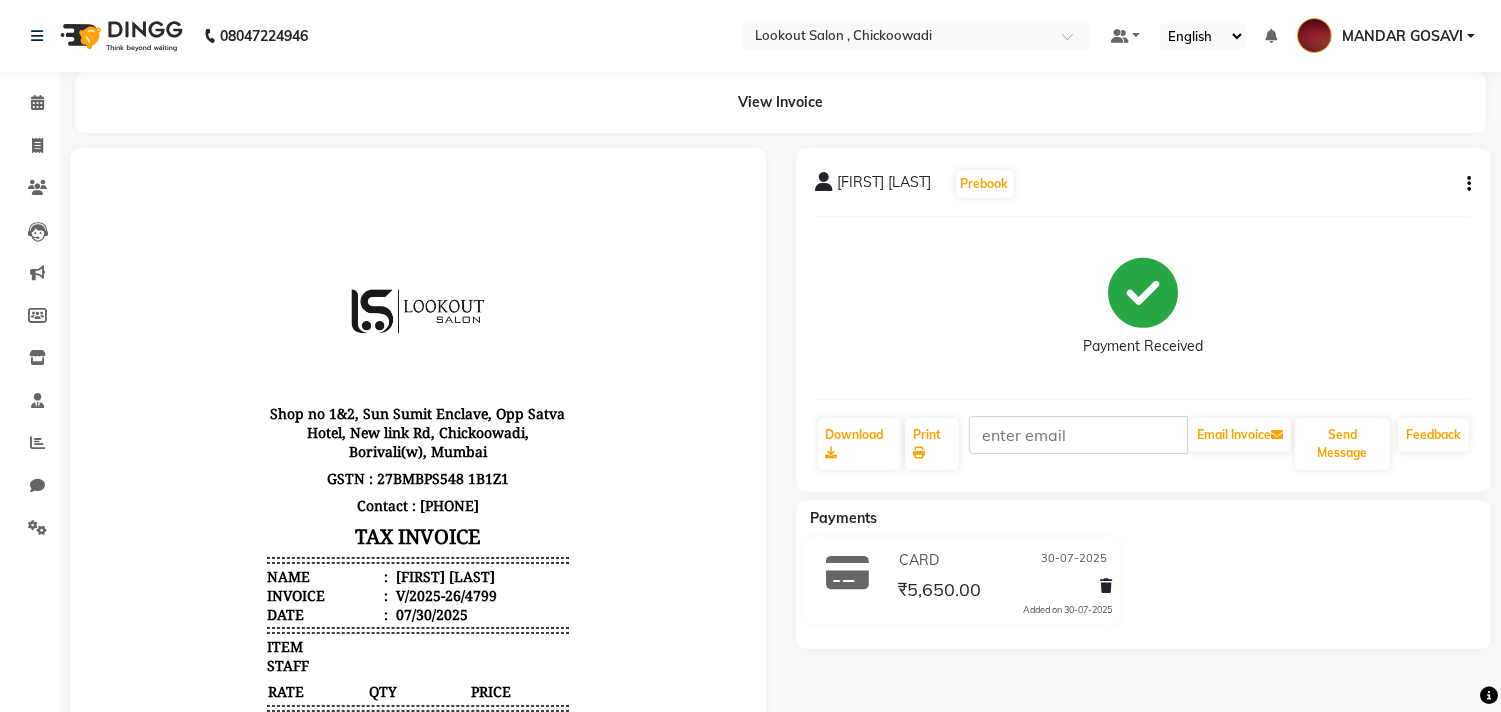 scroll, scrollTop: 0, scrollLeft: 0, axis: both 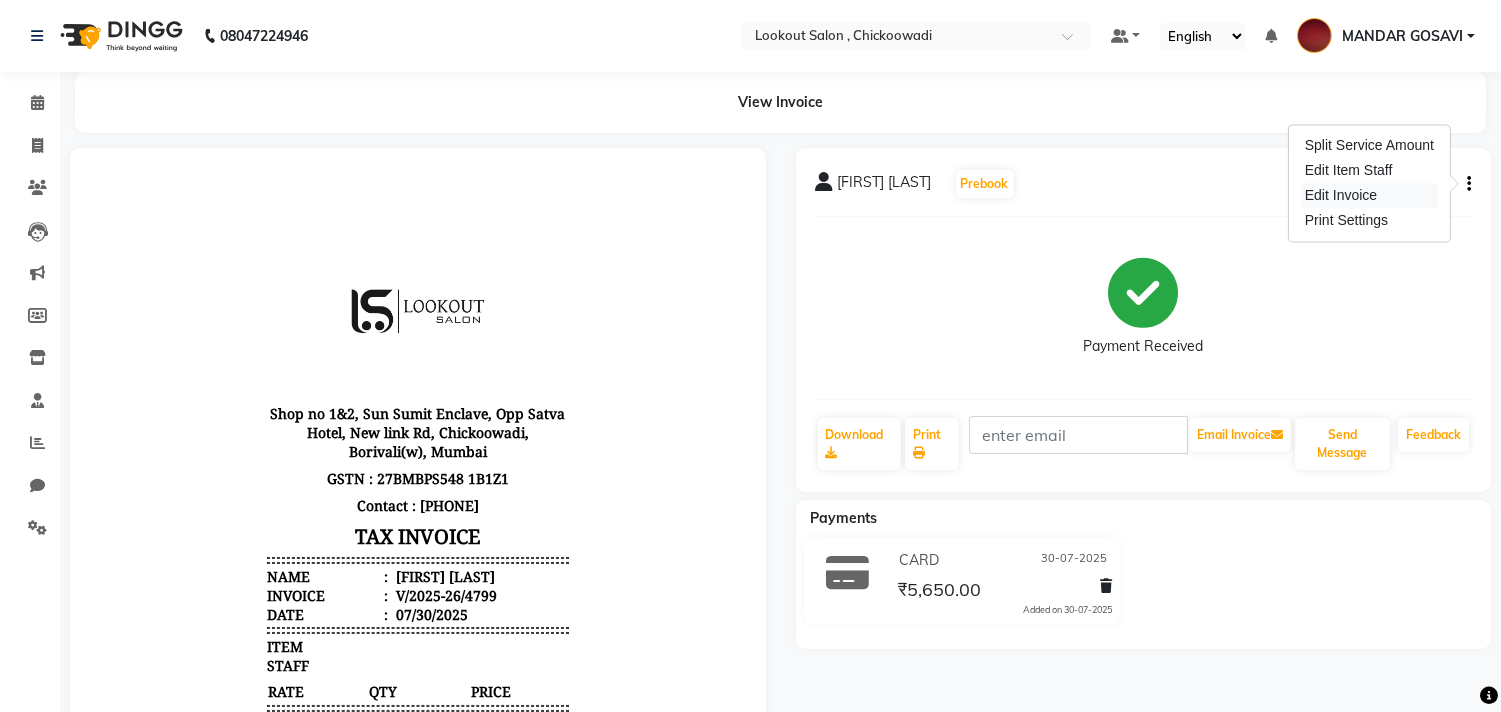 click on "Edit Invoice" at bounding box center (1369, 195) 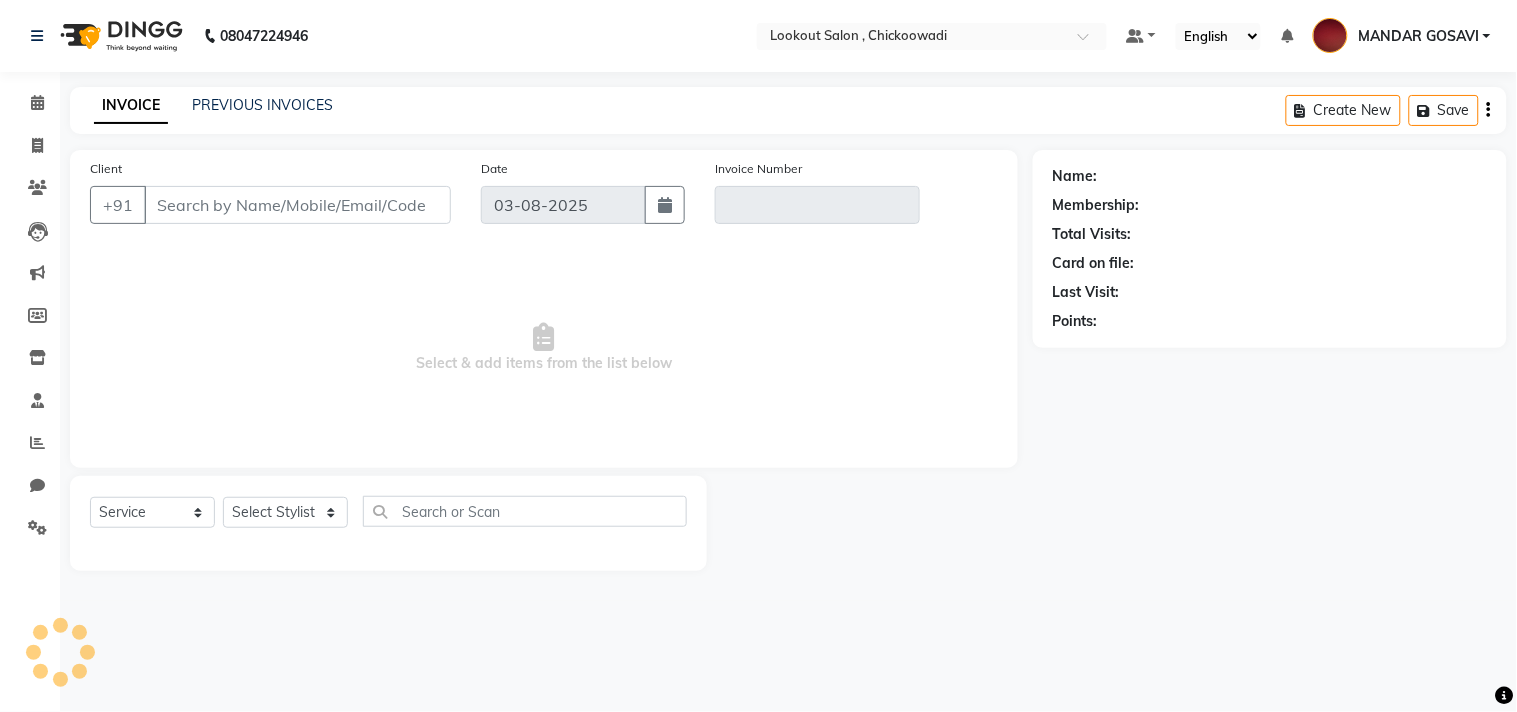 type on "[PHONE]" 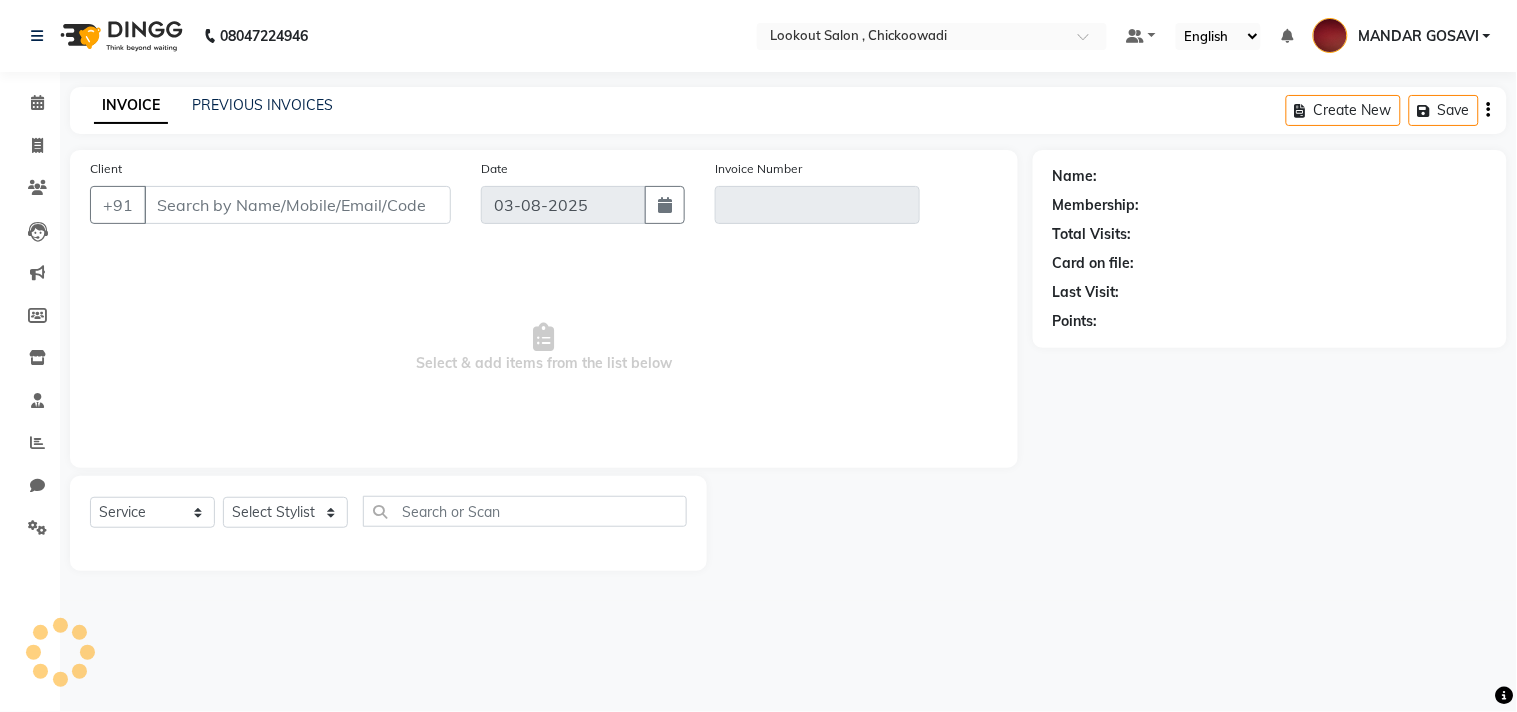 type on "V/2025-26/4799" 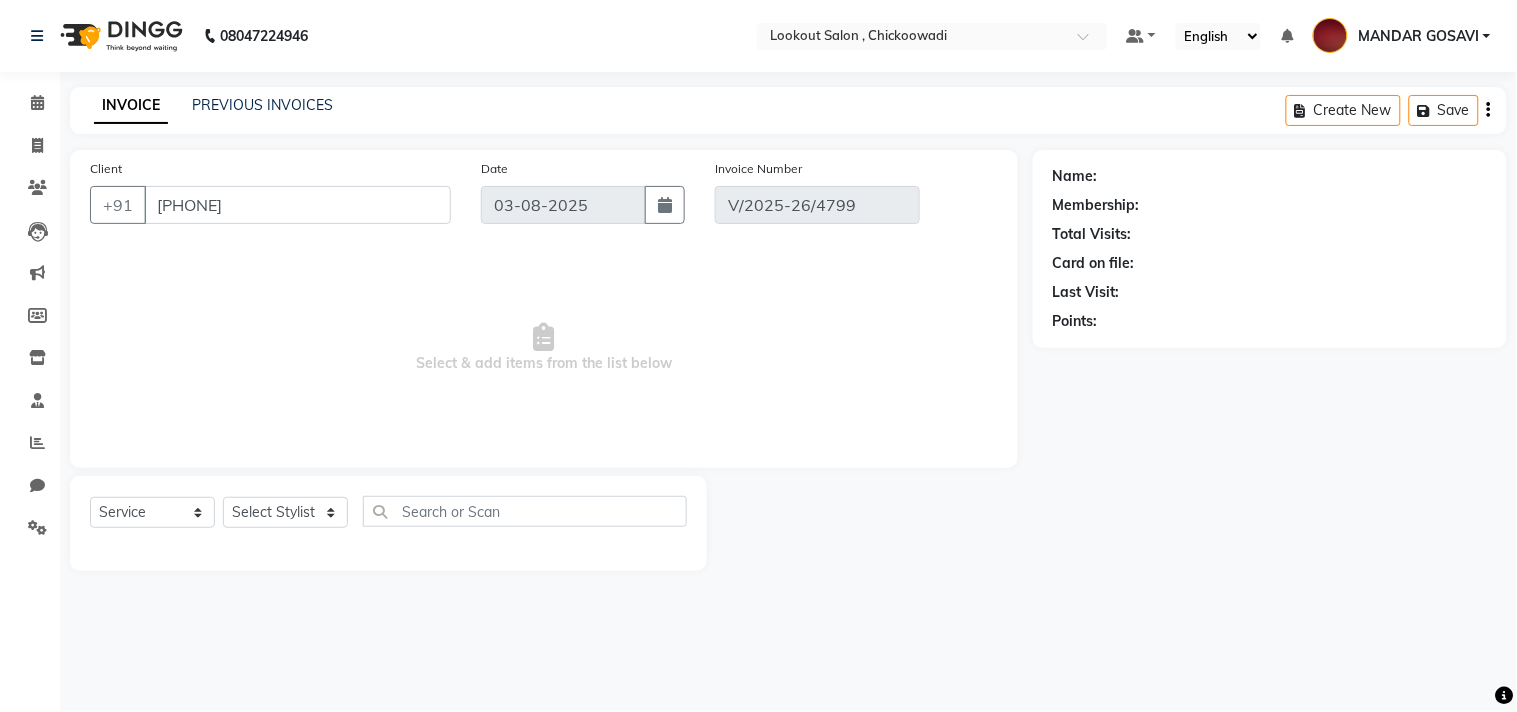 select on "1: Object" 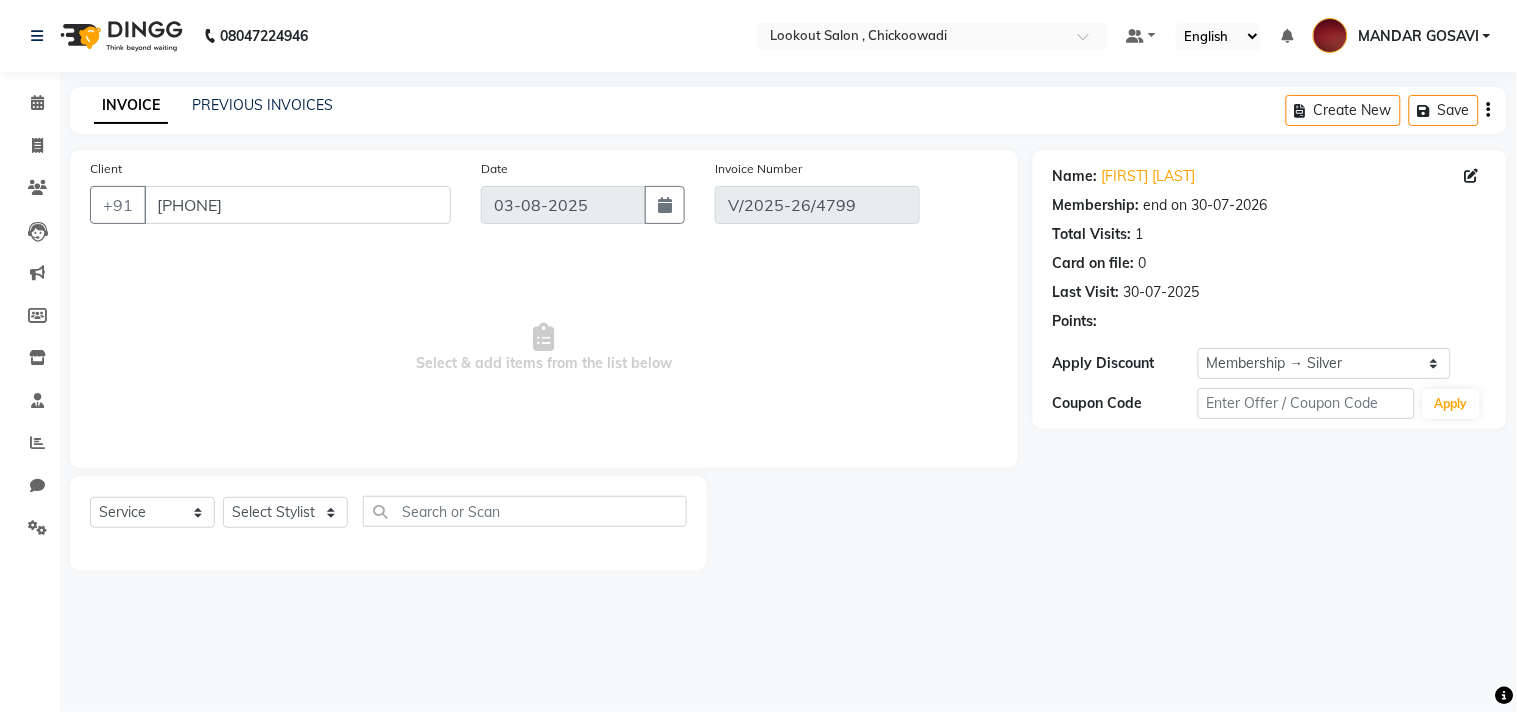 type on "30-07-2025" 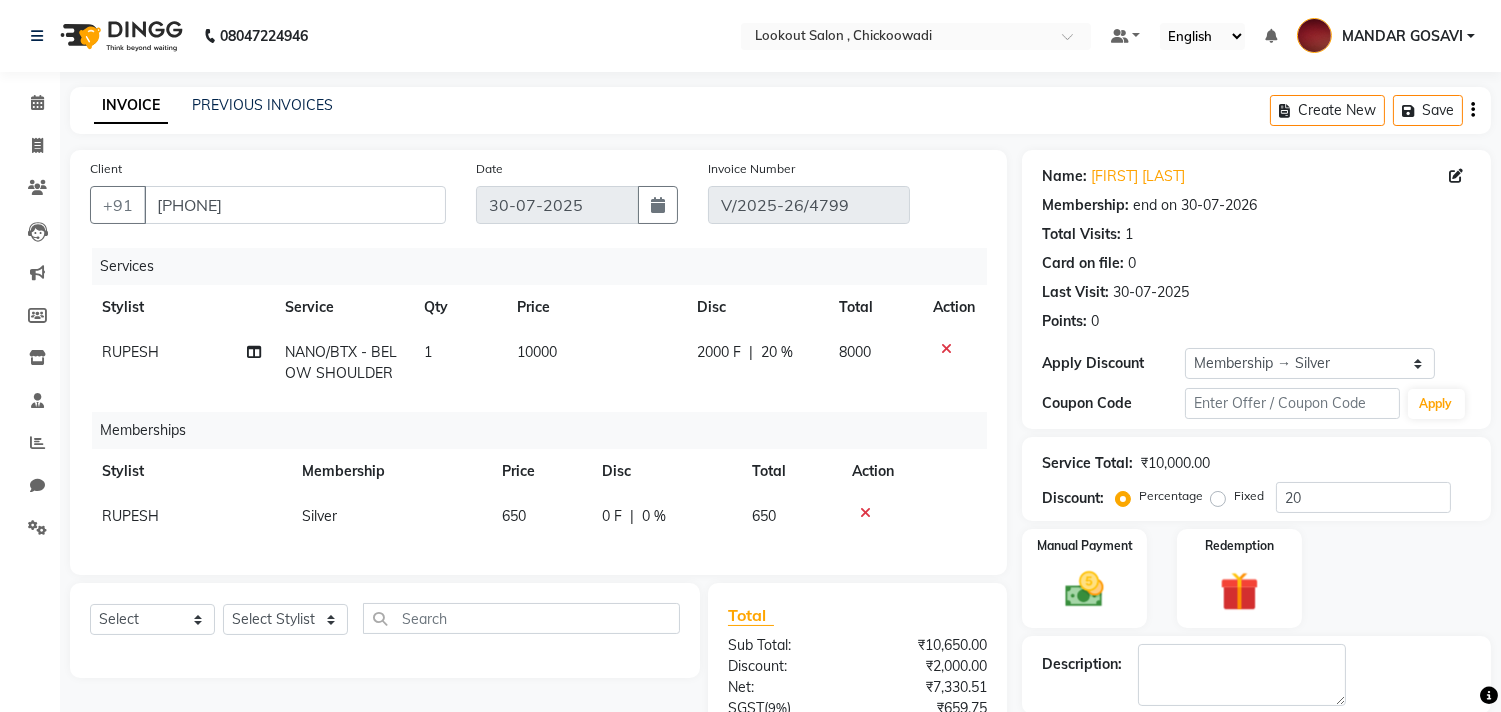 click on "RUPESH" 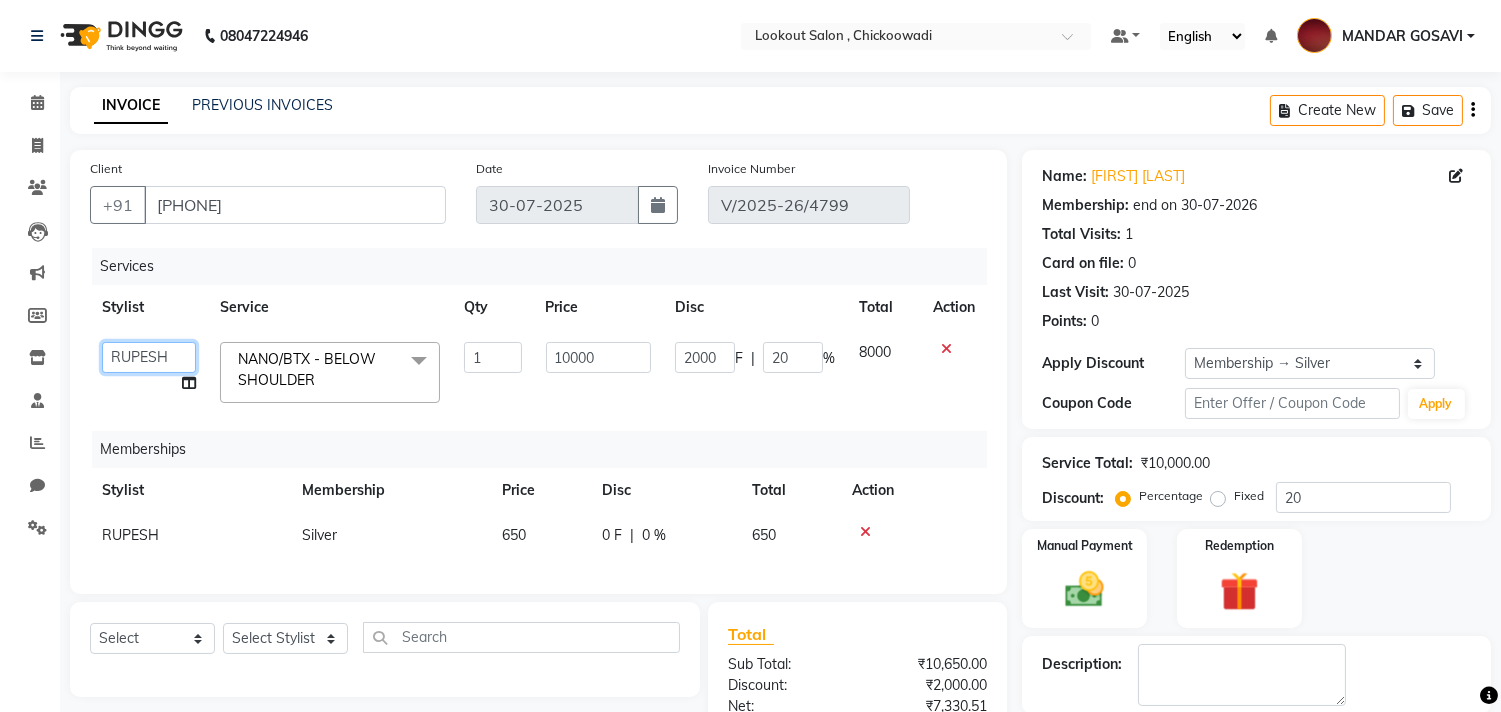 click on "Alizah Bangi   AMIT SOLANKI   jishan shekh   kuldeep   MANDAR GOSAVI   NANDINI GUPTA   NIPUL SIR   NISAR AHMED PIRJADE   PARVEEN SHAIKH   Rizwan   ROOPAVATI   Rupali    RUPESH   SADAF SHAIKH   SAHIL TAK   SAMREEN DHOLKIYA   shweta kashyap" 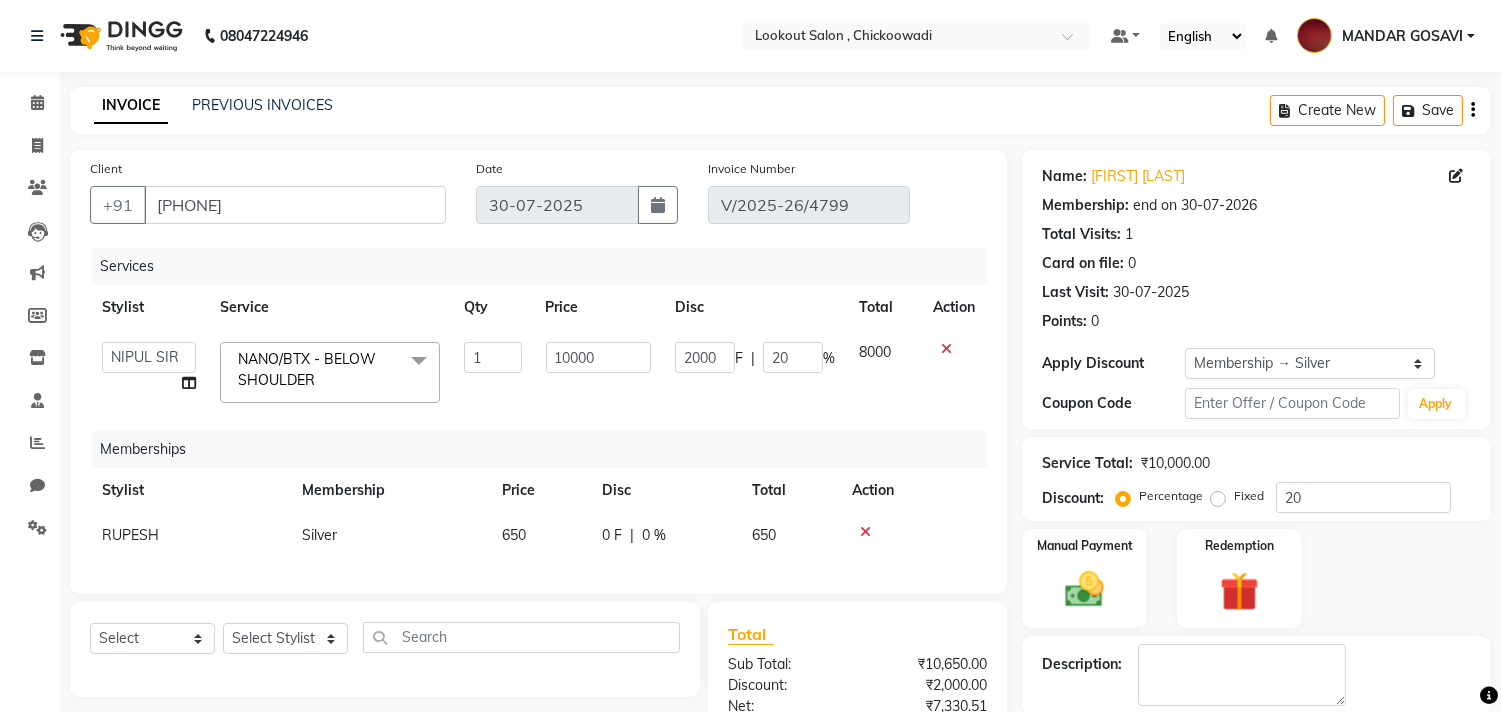 select on "6223" 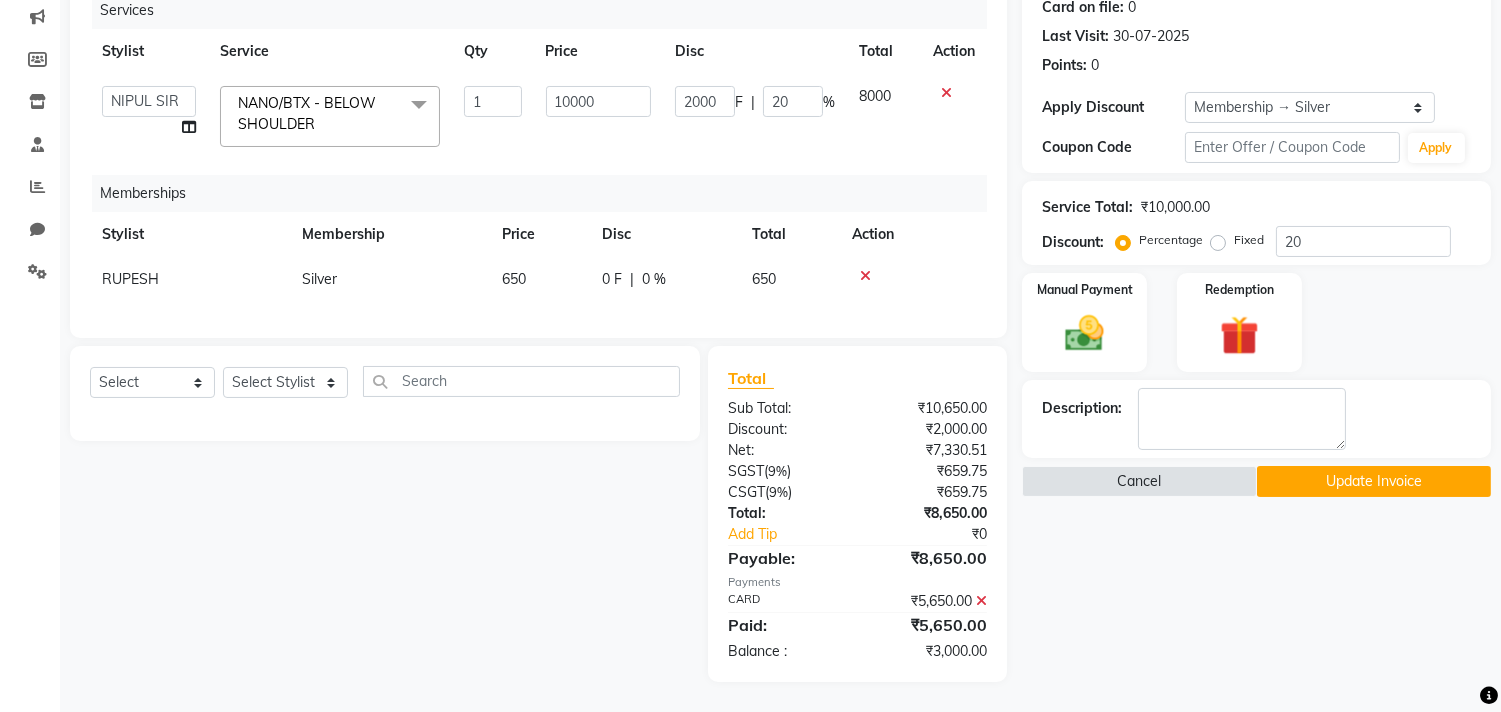 scroll, scrollTop: 272, scrollLeft: 0, axis: vertical 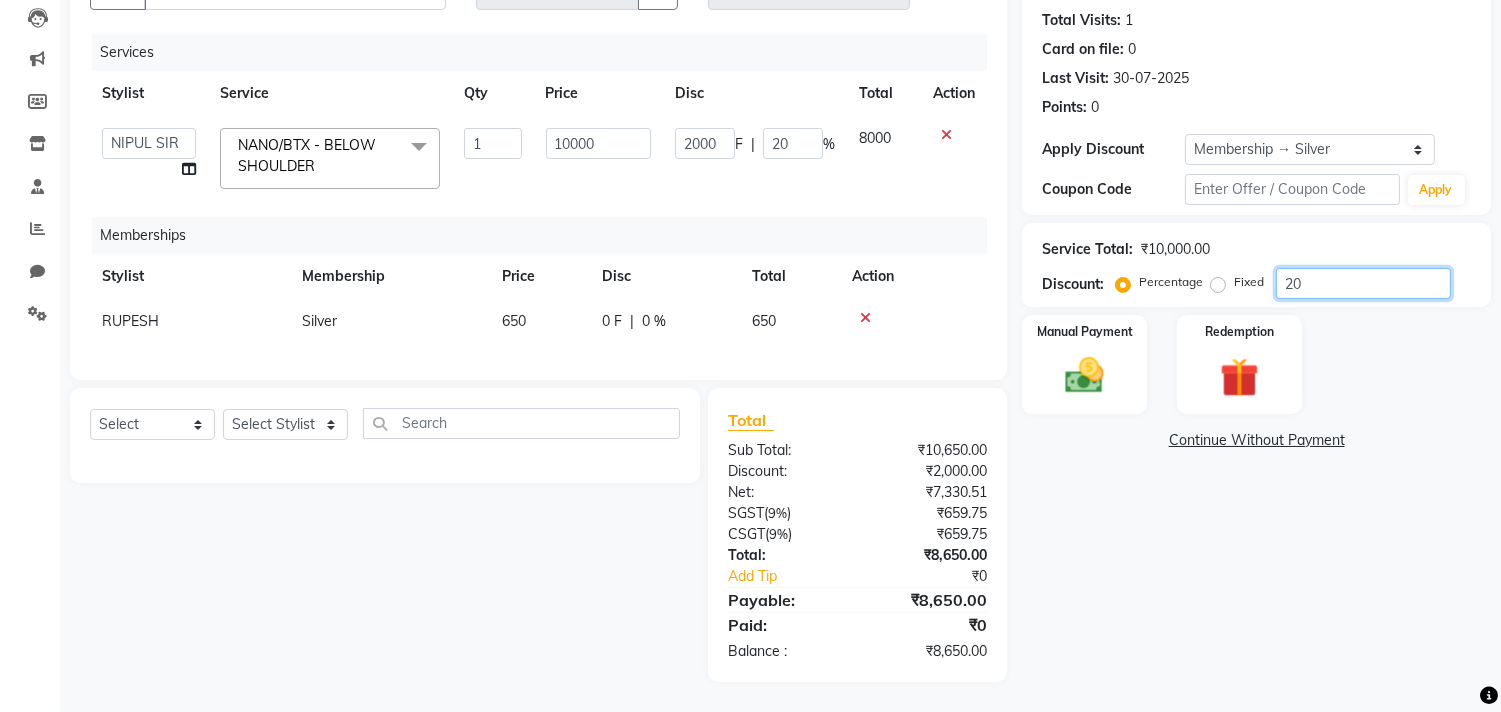 click on "20" 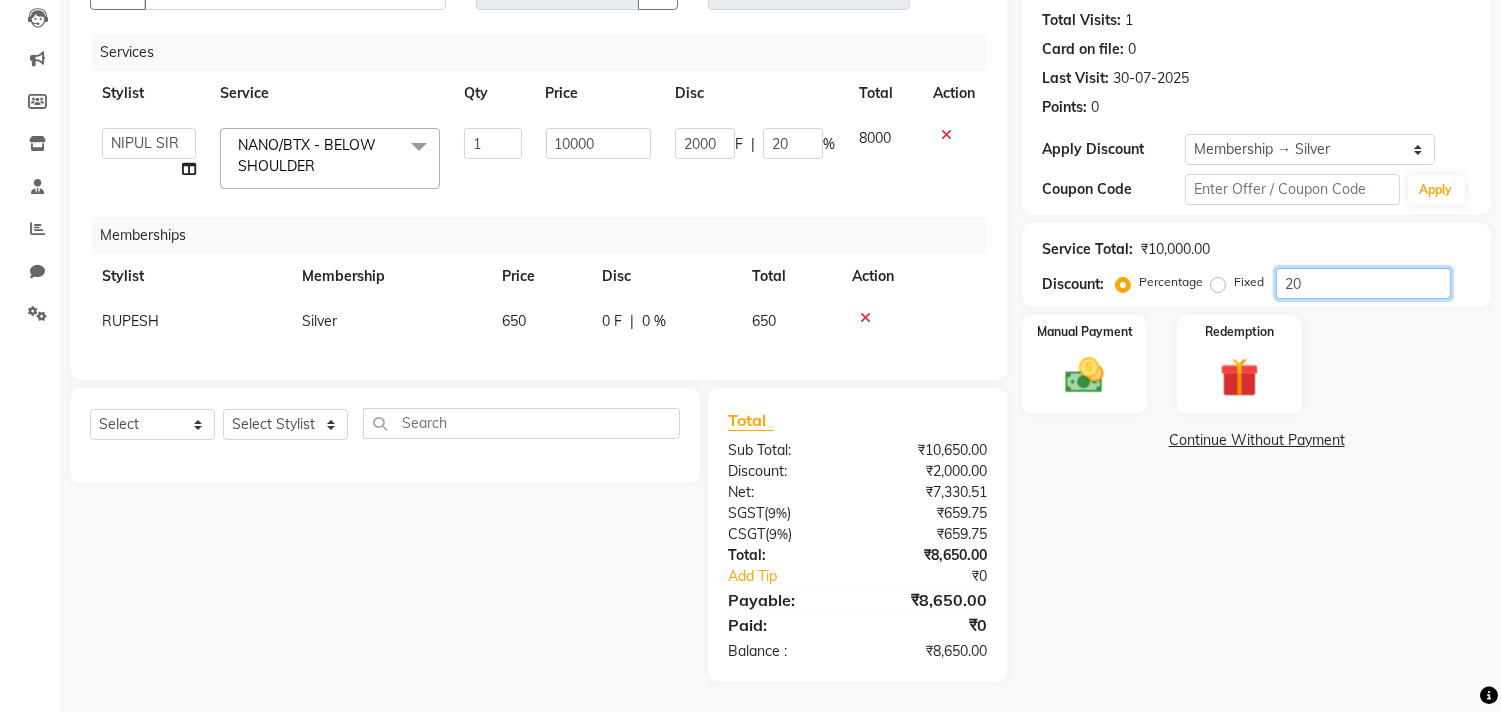 click on "20" 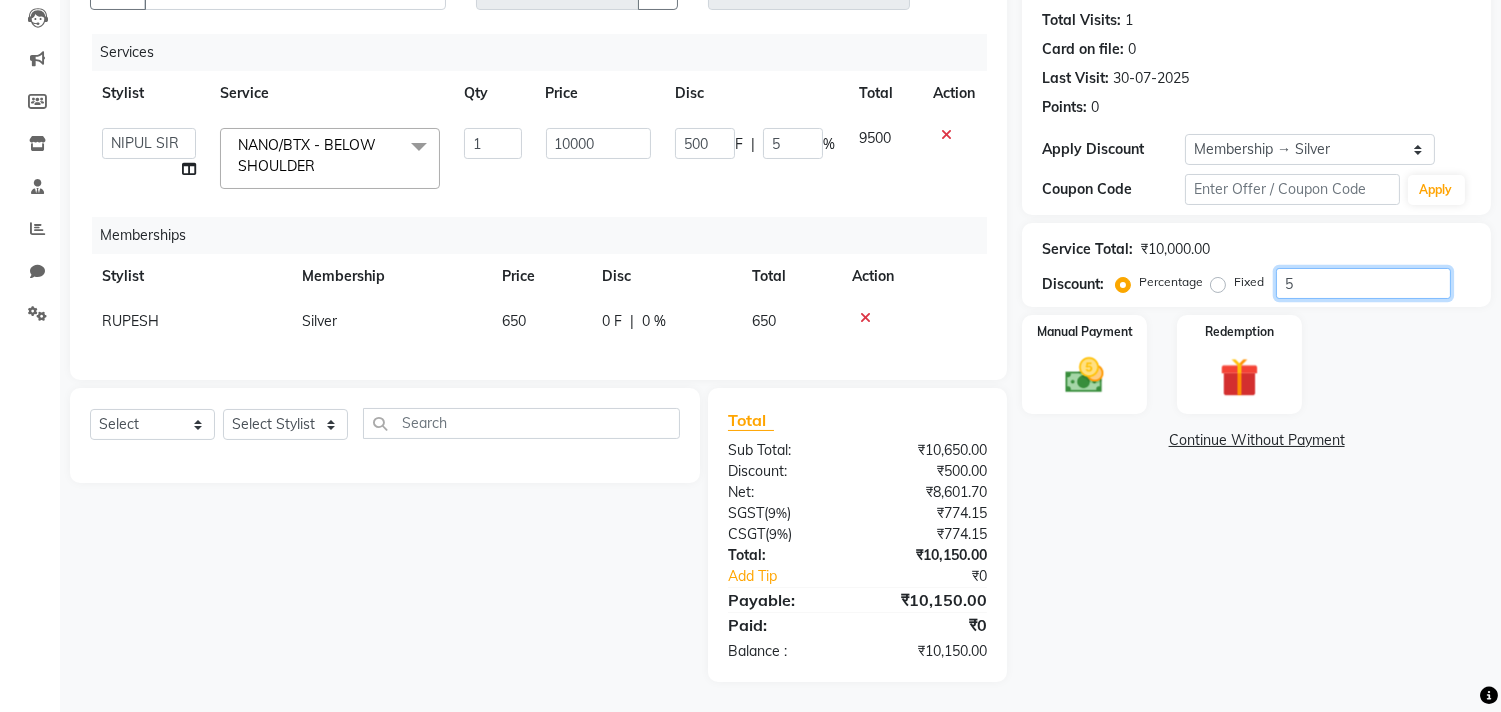 type on "50" 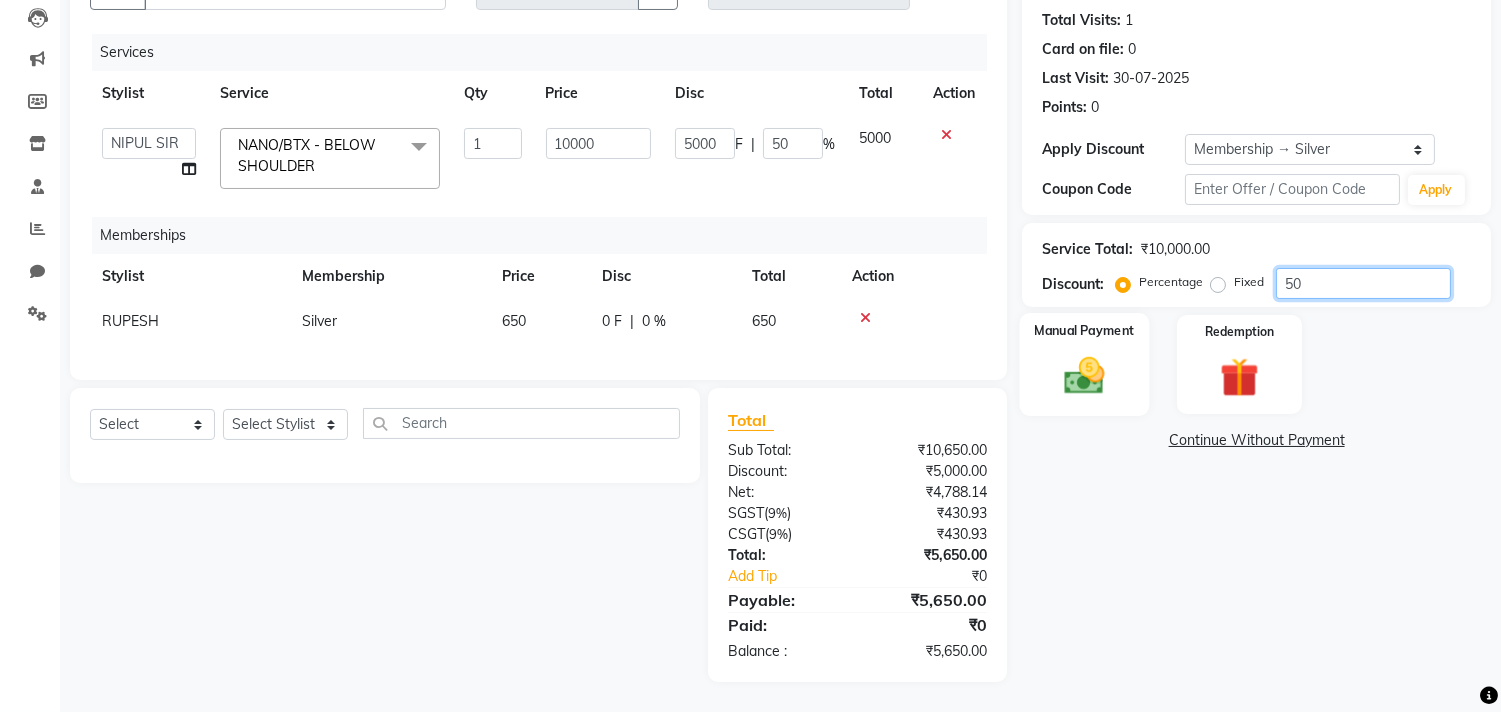 type on "50" 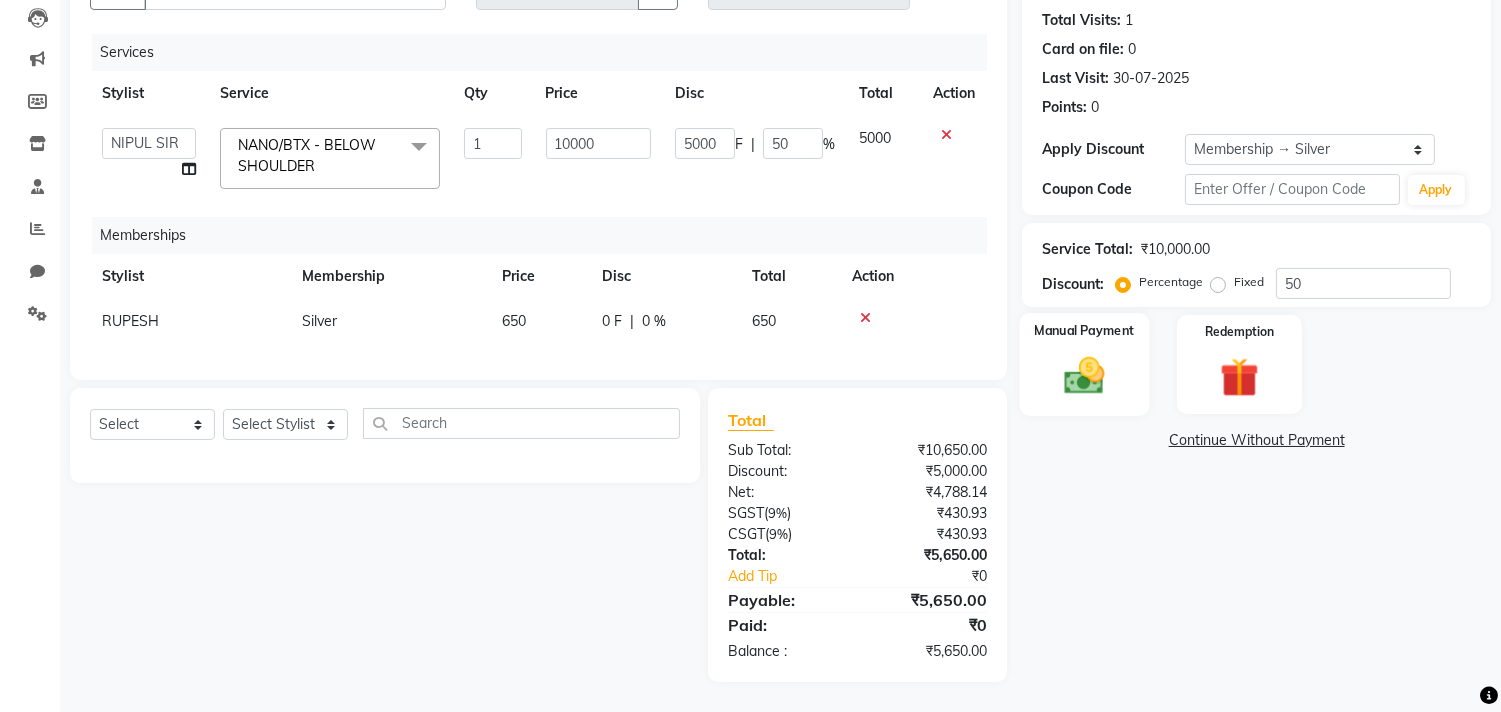 click on "Manual Payment" 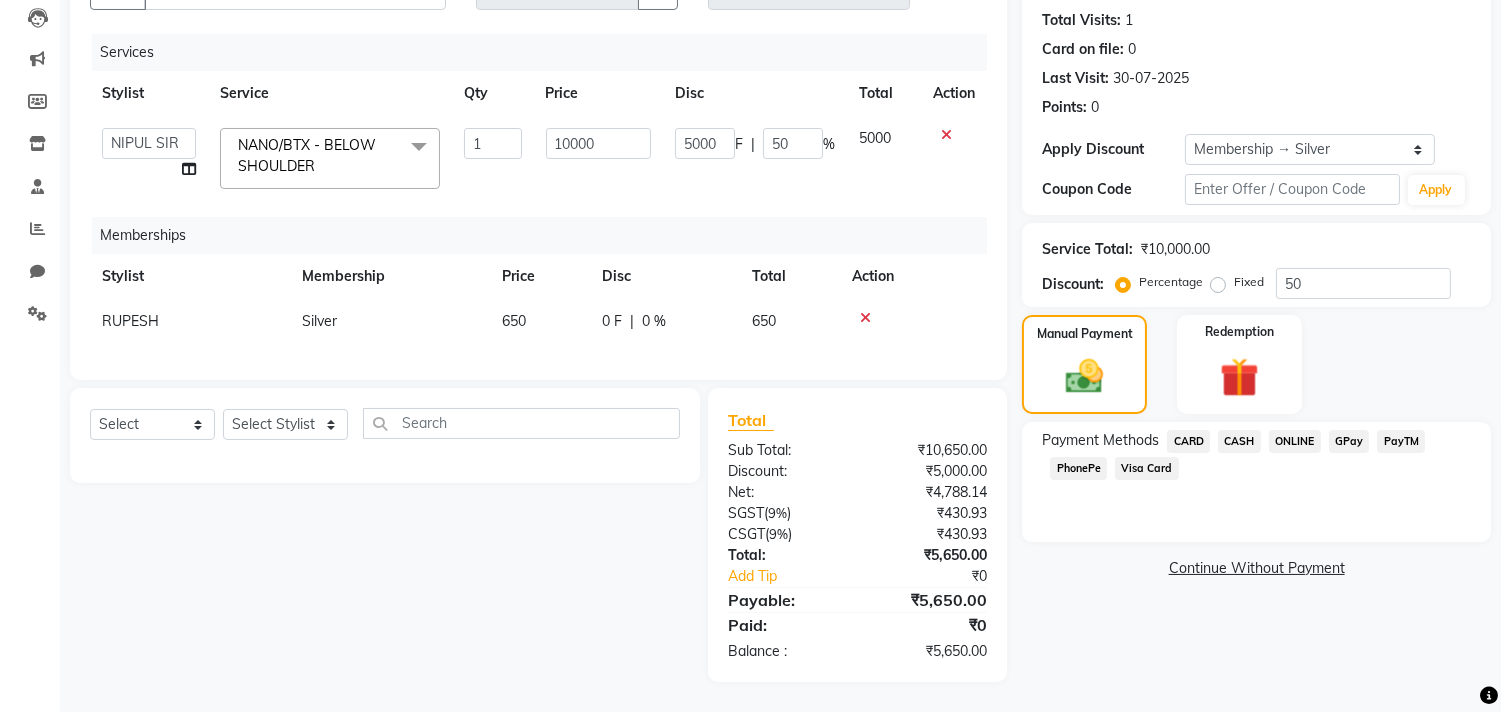 scroll, scrollTop: 120, scrollLeft: 0, axis: vertical 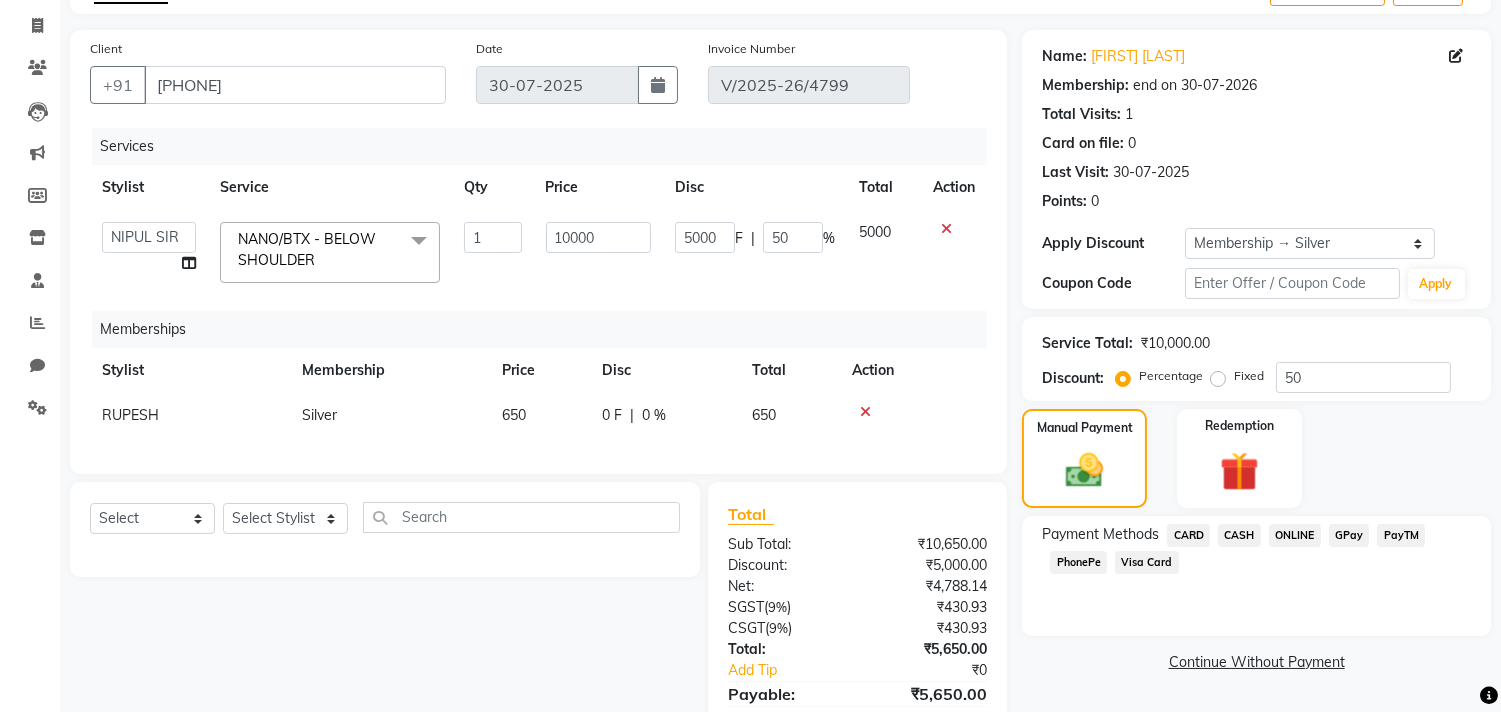 click on "CARD" 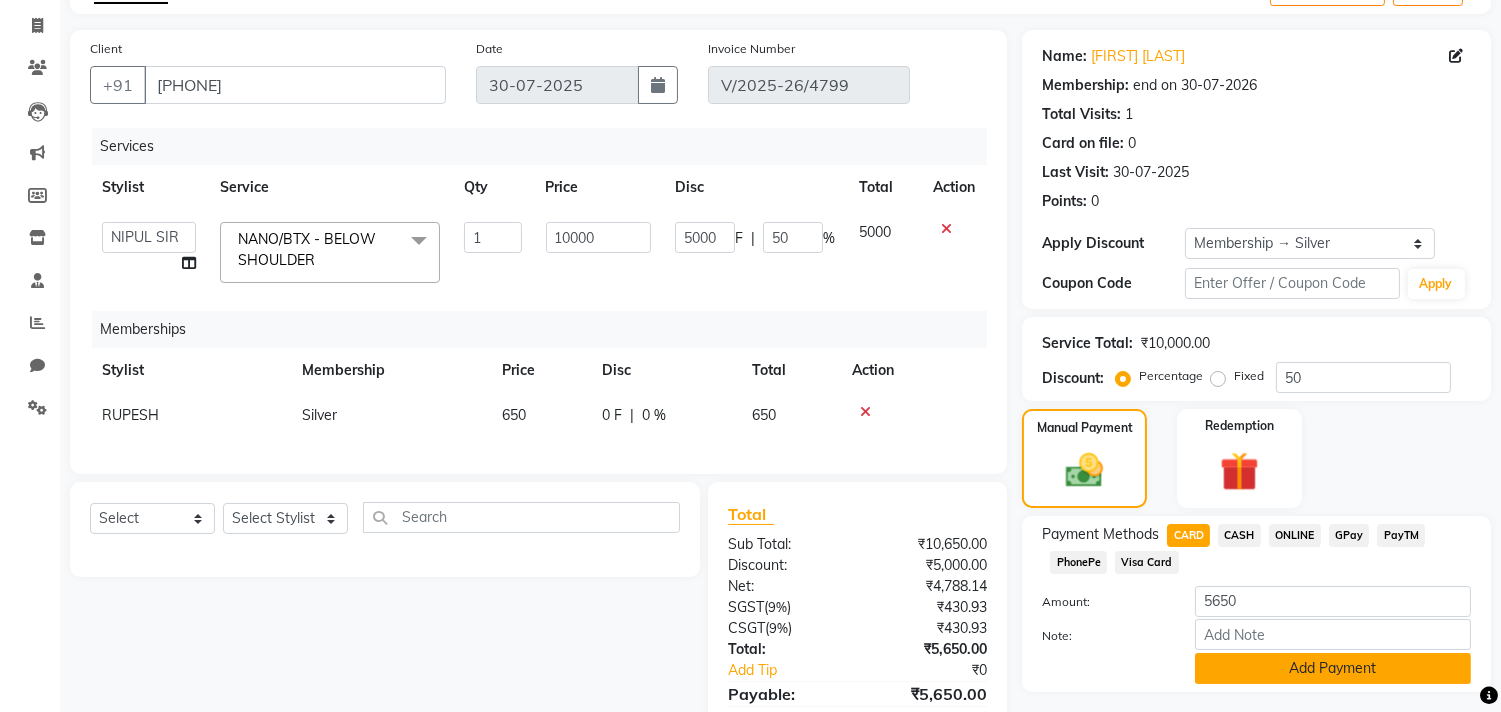 click on "Add Payment" 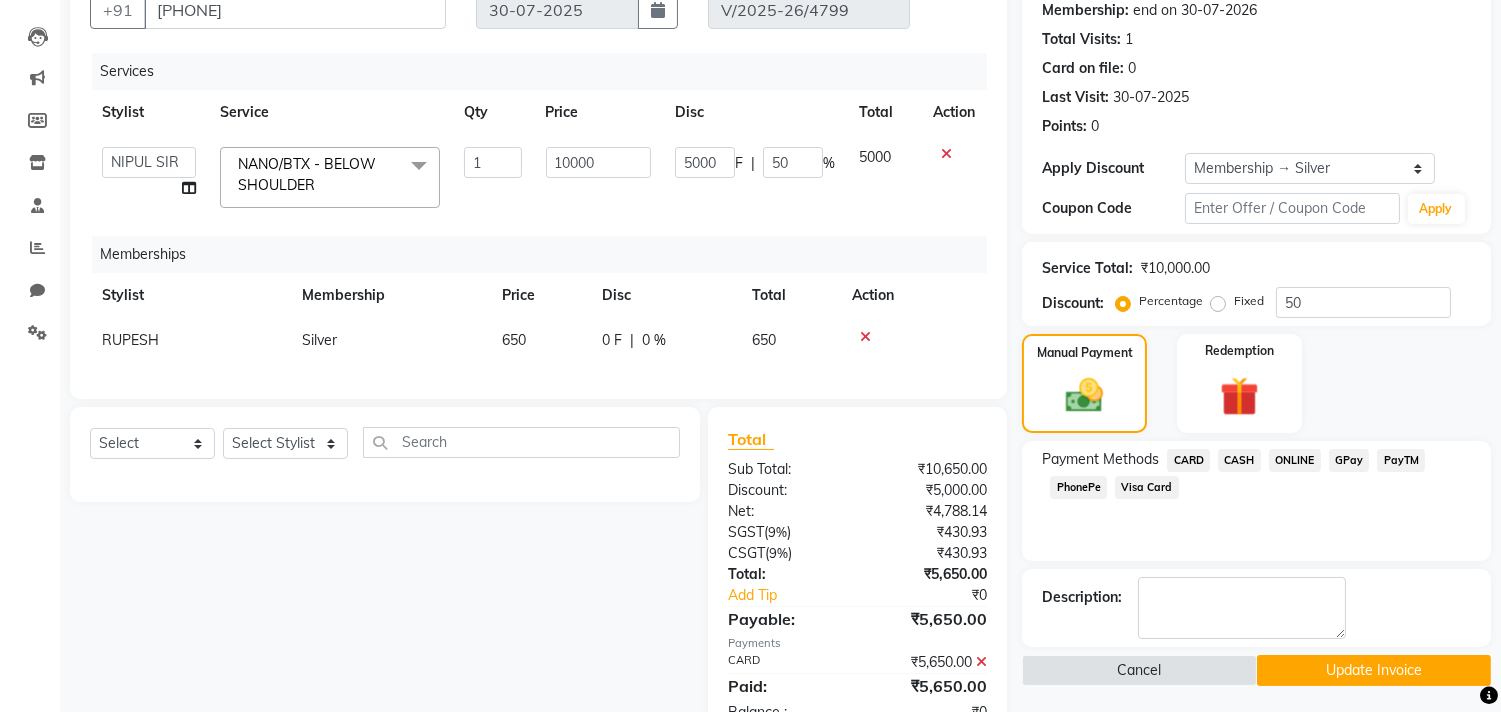 scroll, scrollTop: 272, scrollLeft: 0, axis: vertical 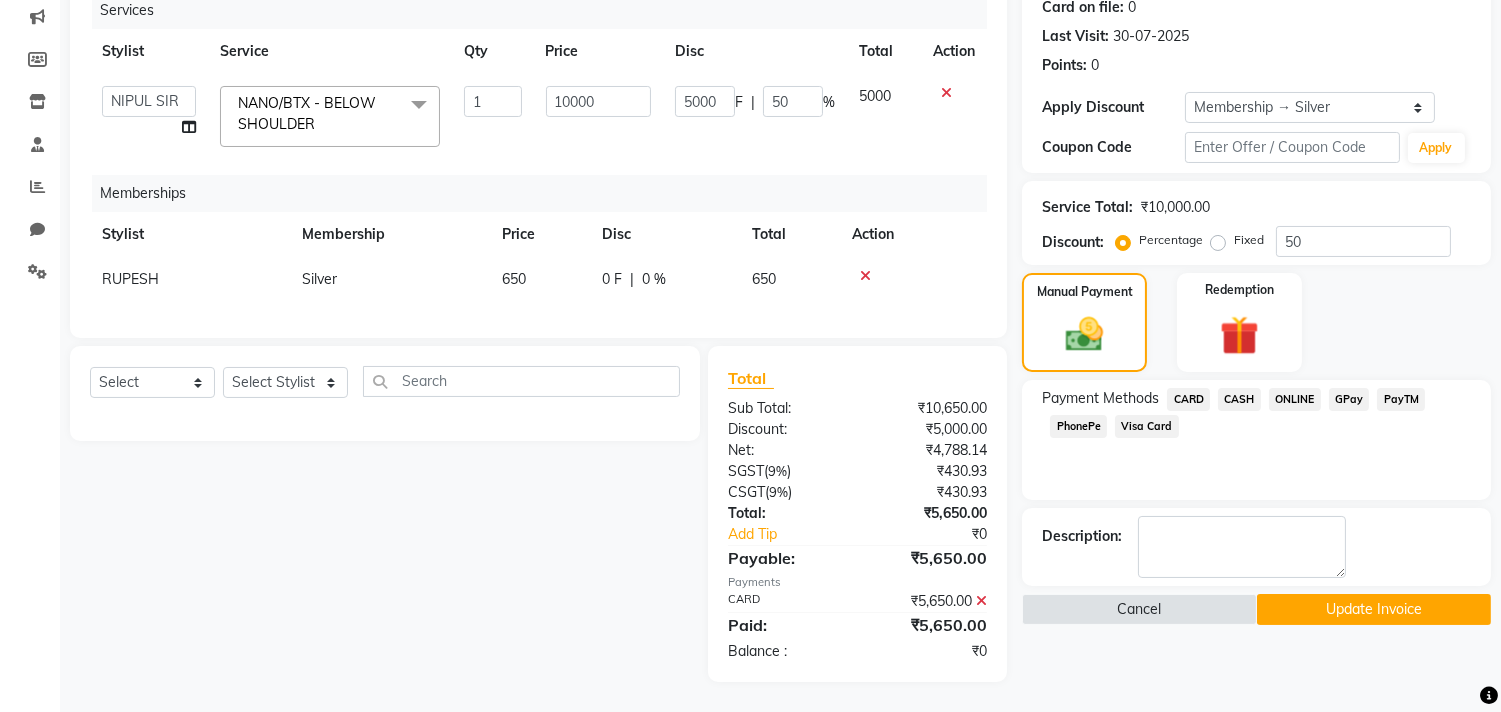 click on "Update Invoice" 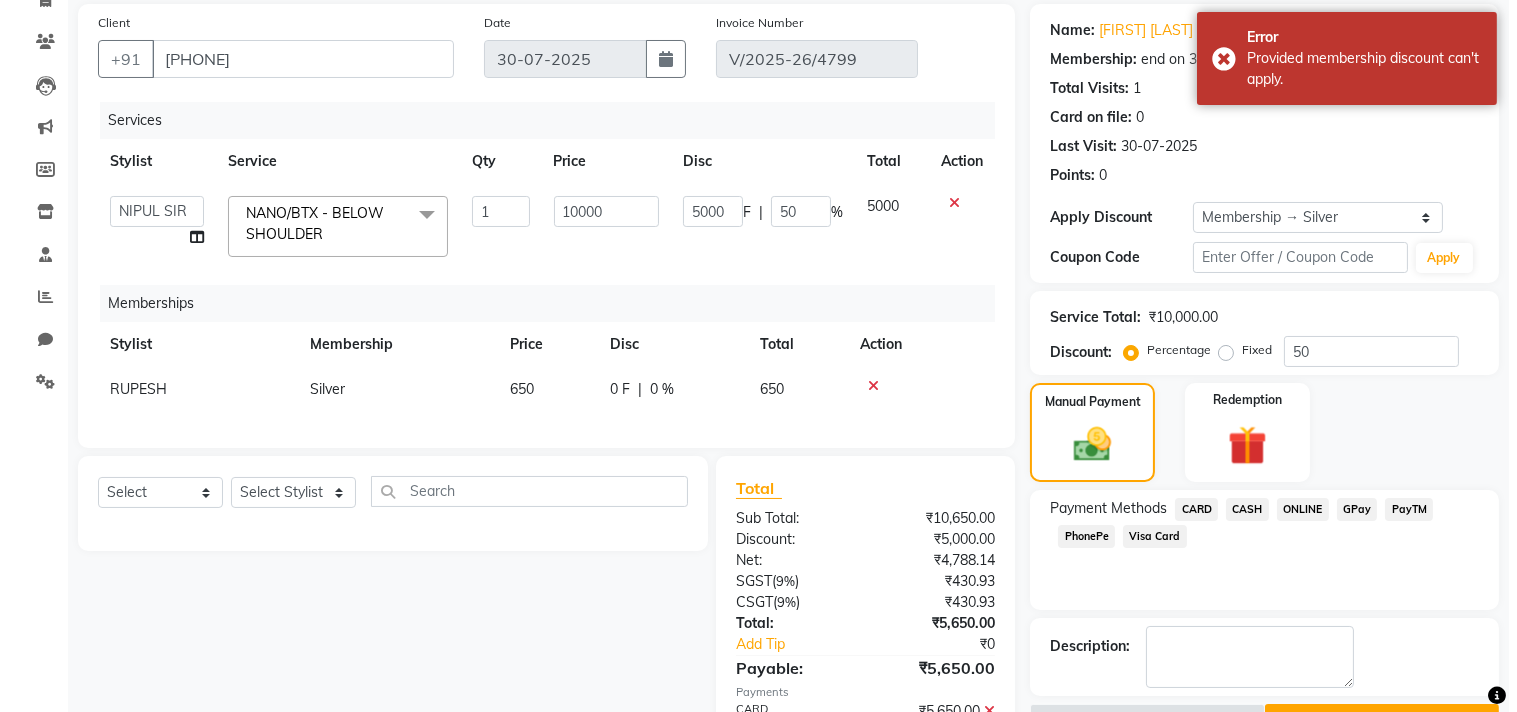 scroll, scrollTop: 0, scrollLeft: 0, axis: both 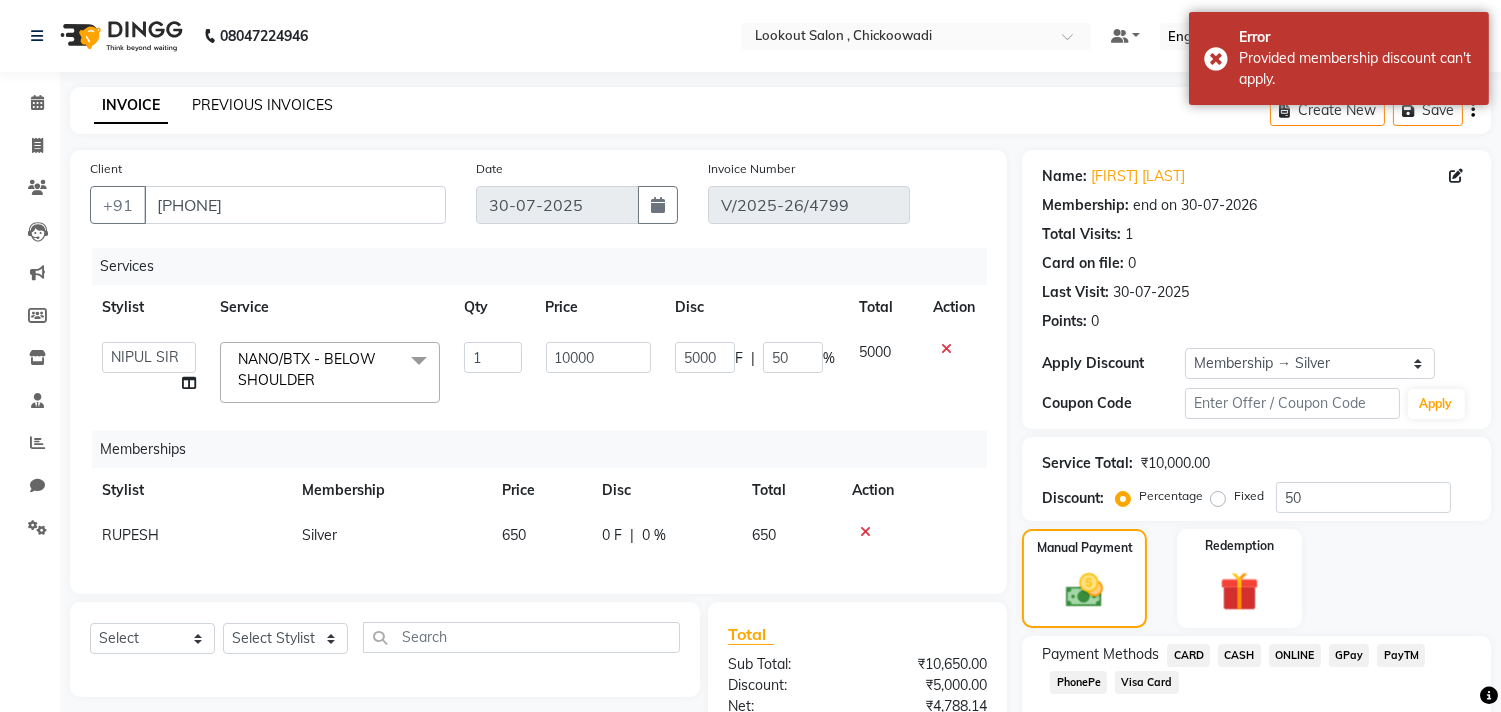 click on "PREVIOUS INVOICES" 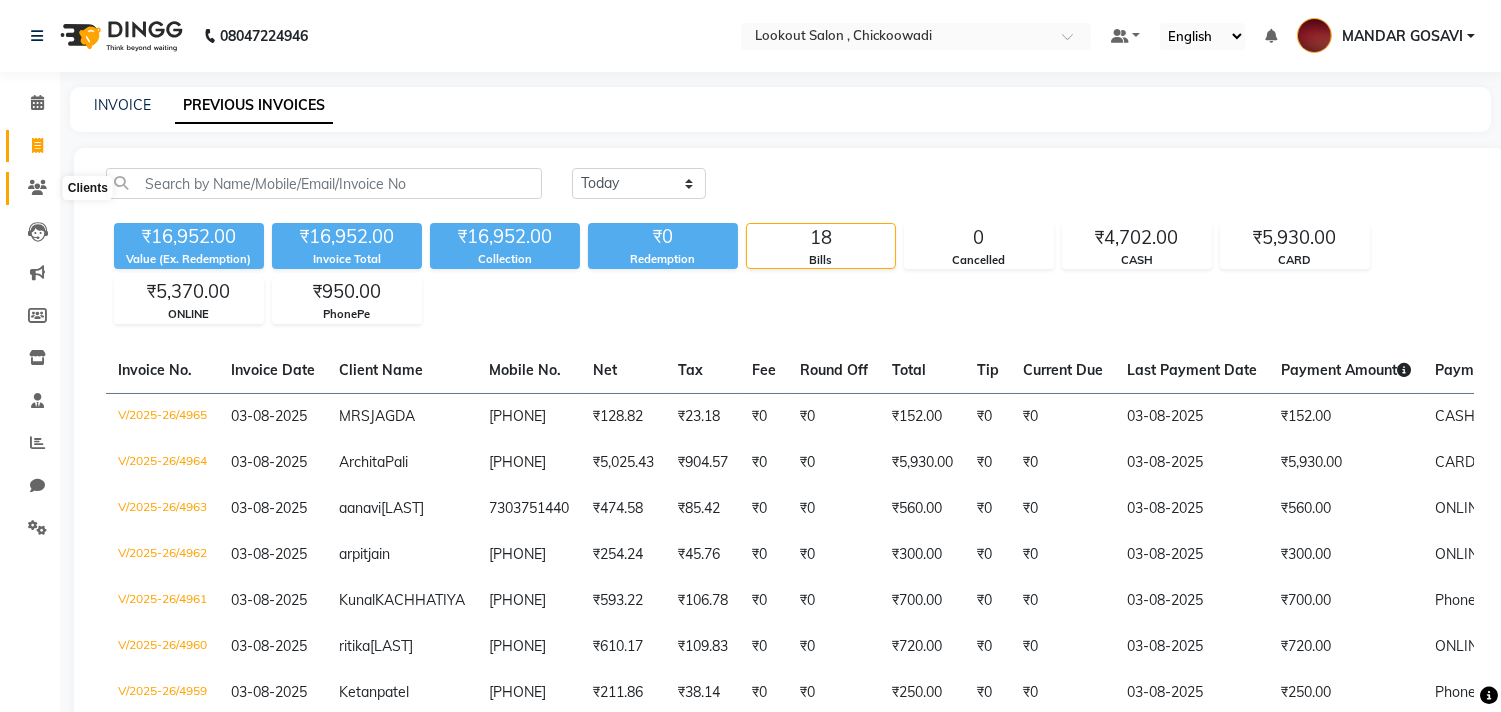 click 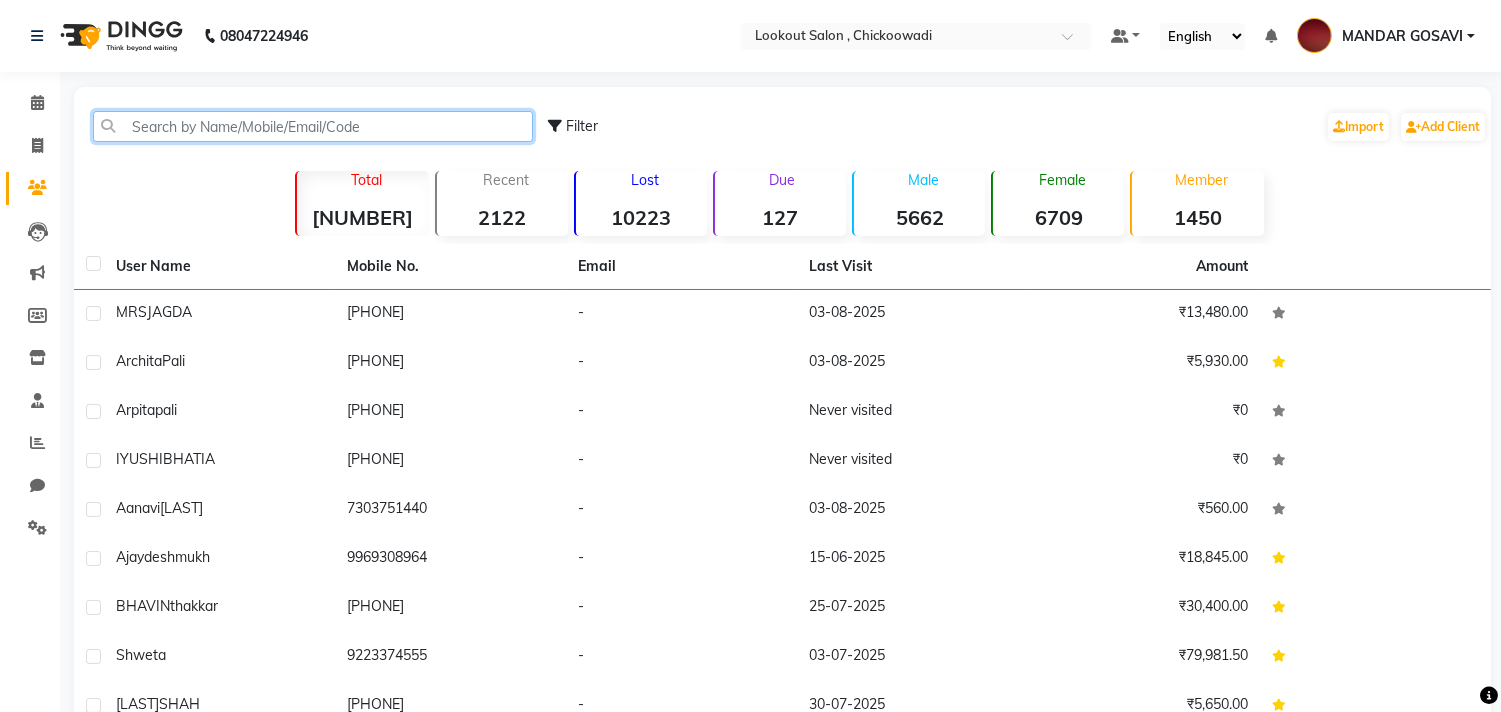 click 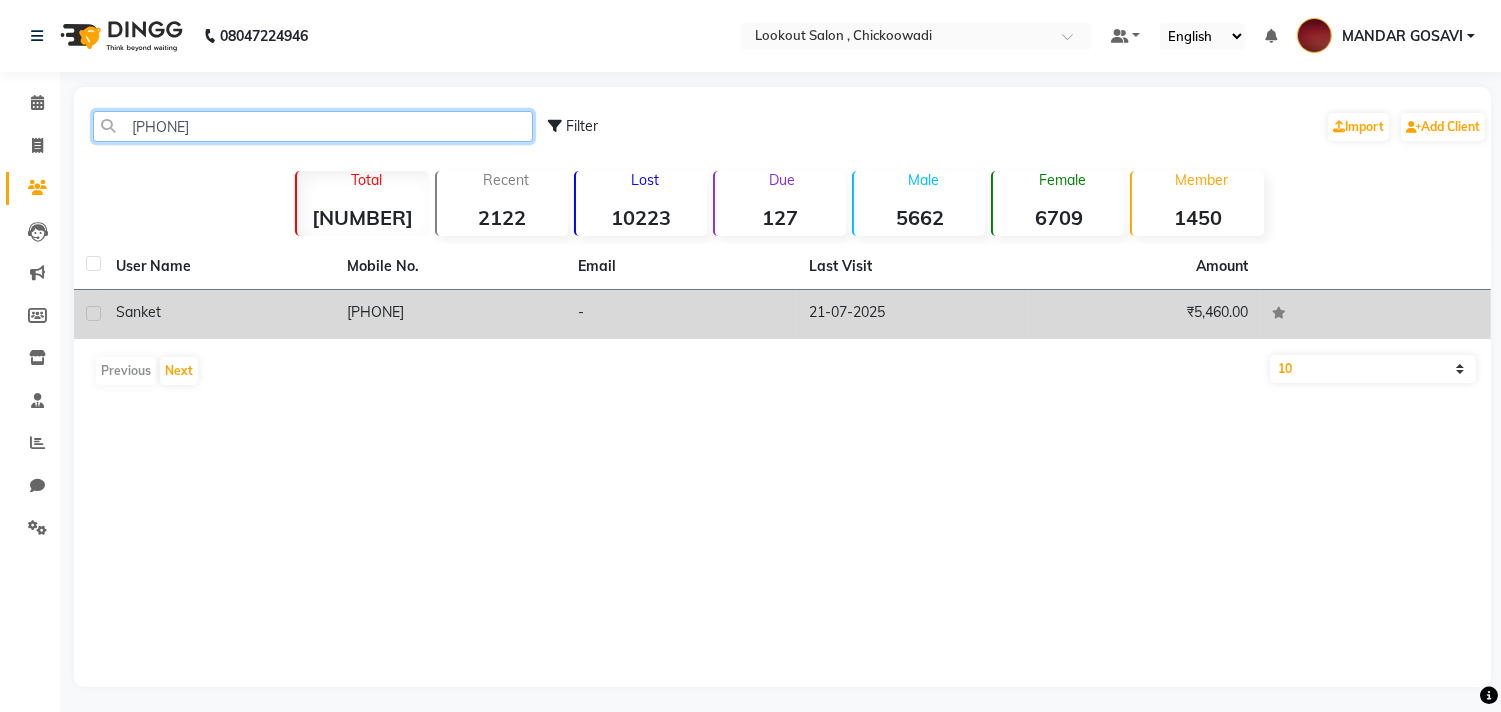 type on "9869439088" 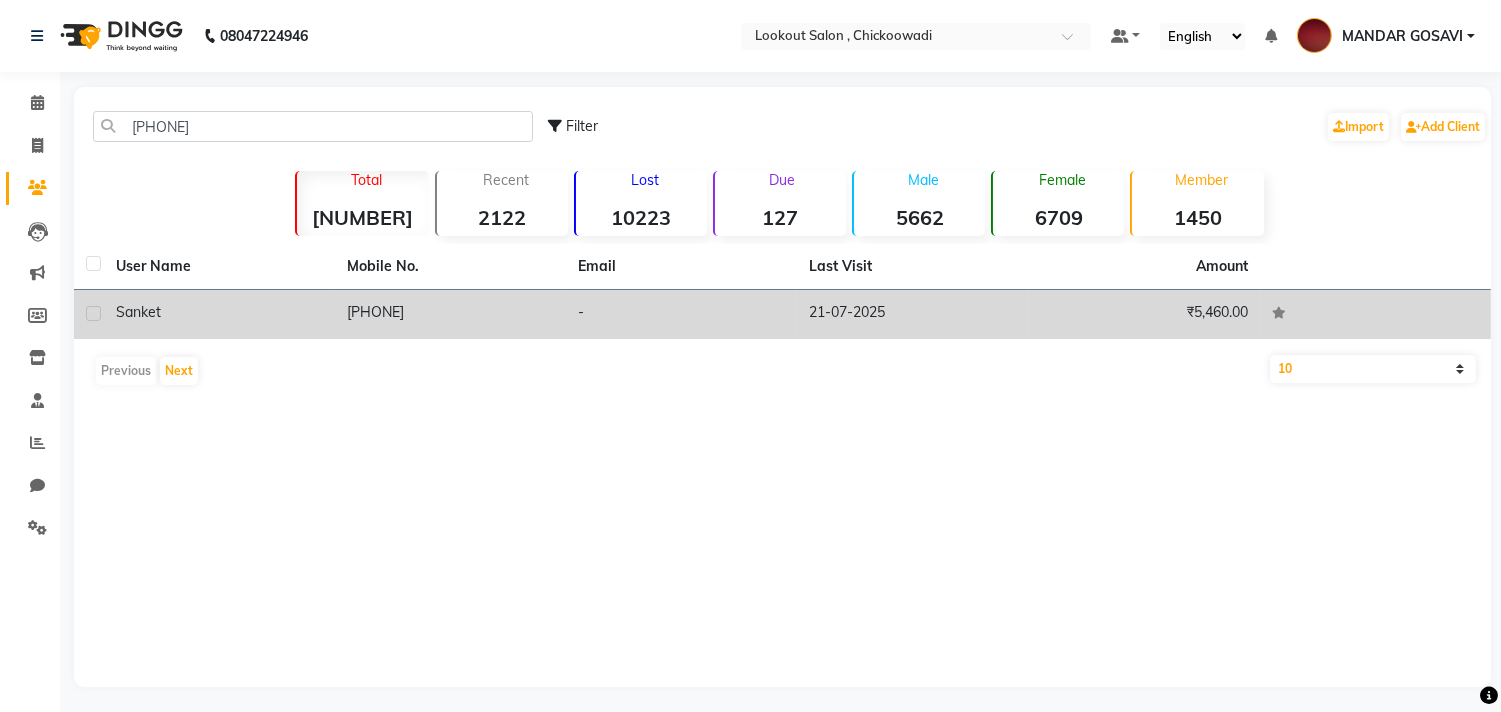 click 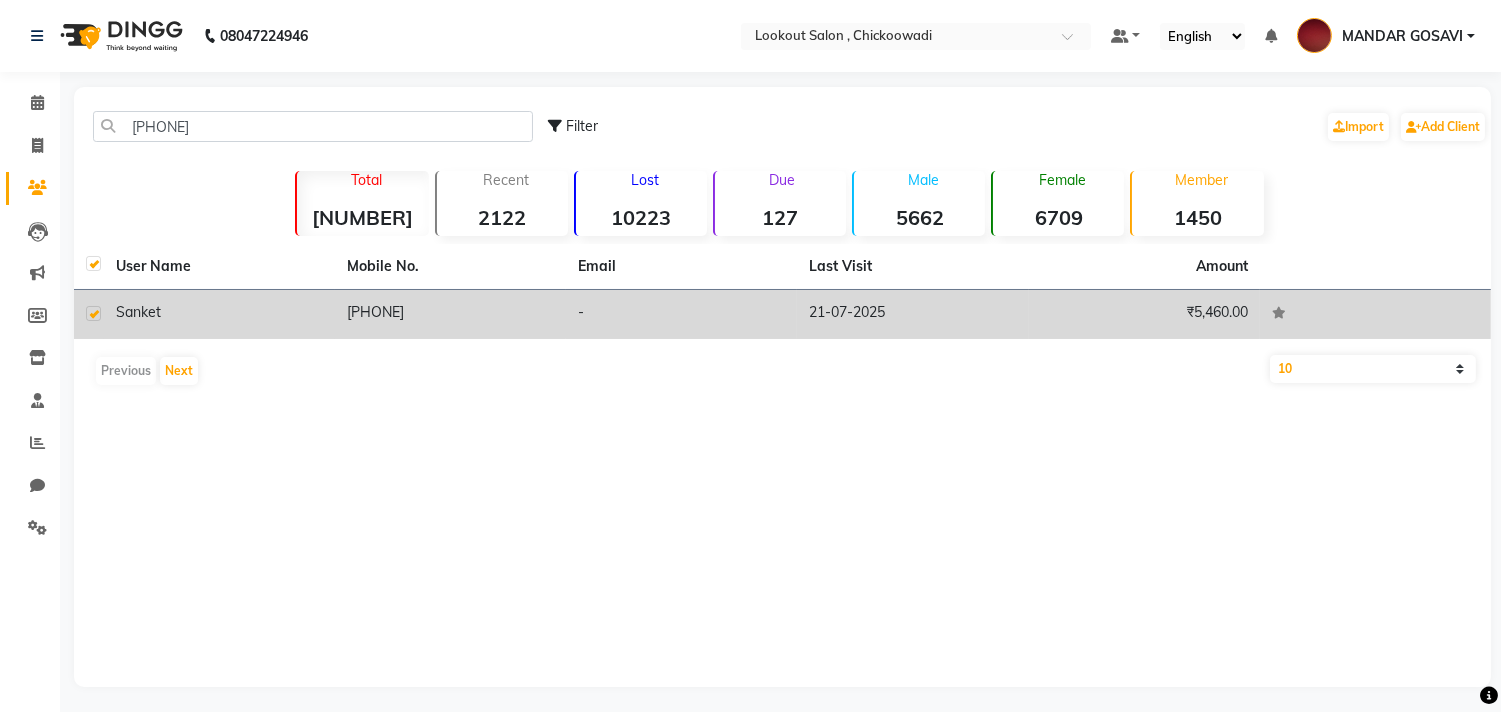 checkbox on "true" 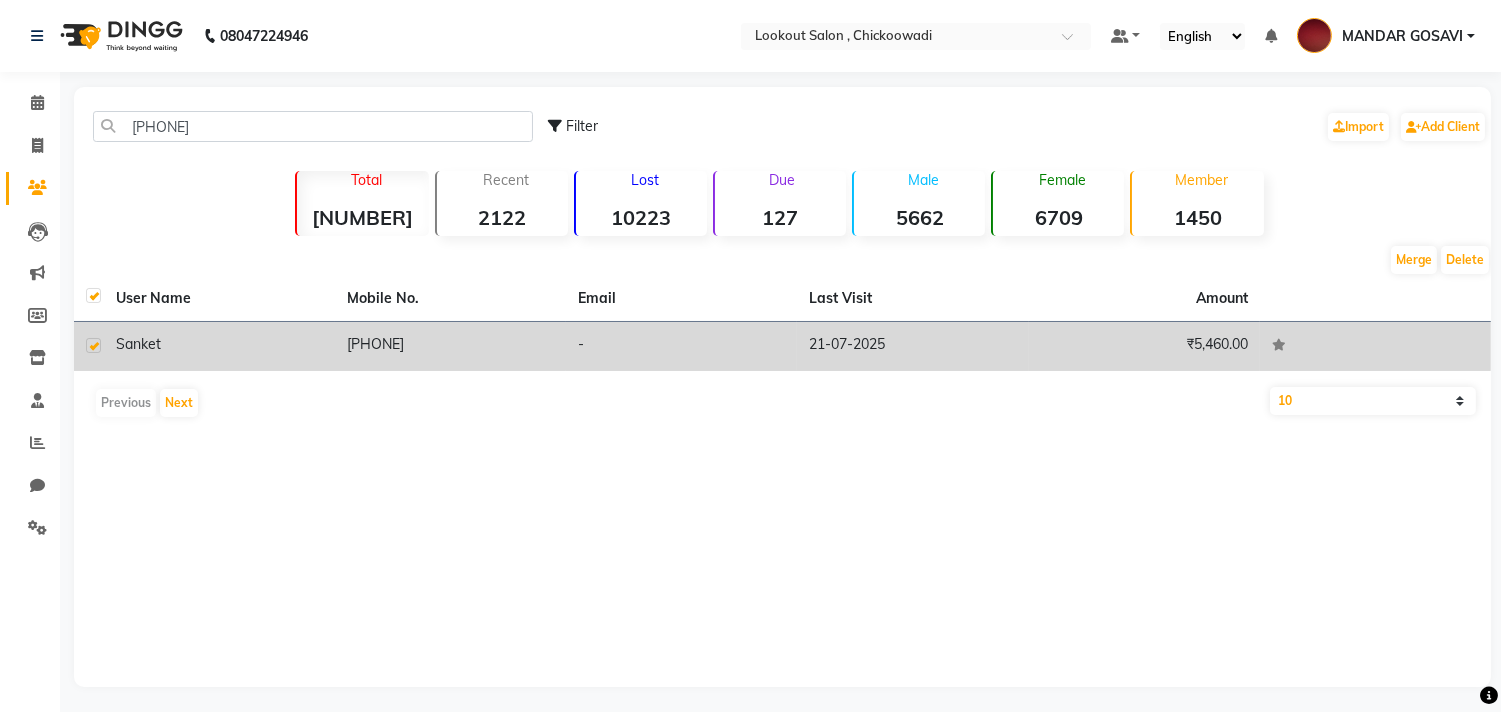 click on "9869439088" 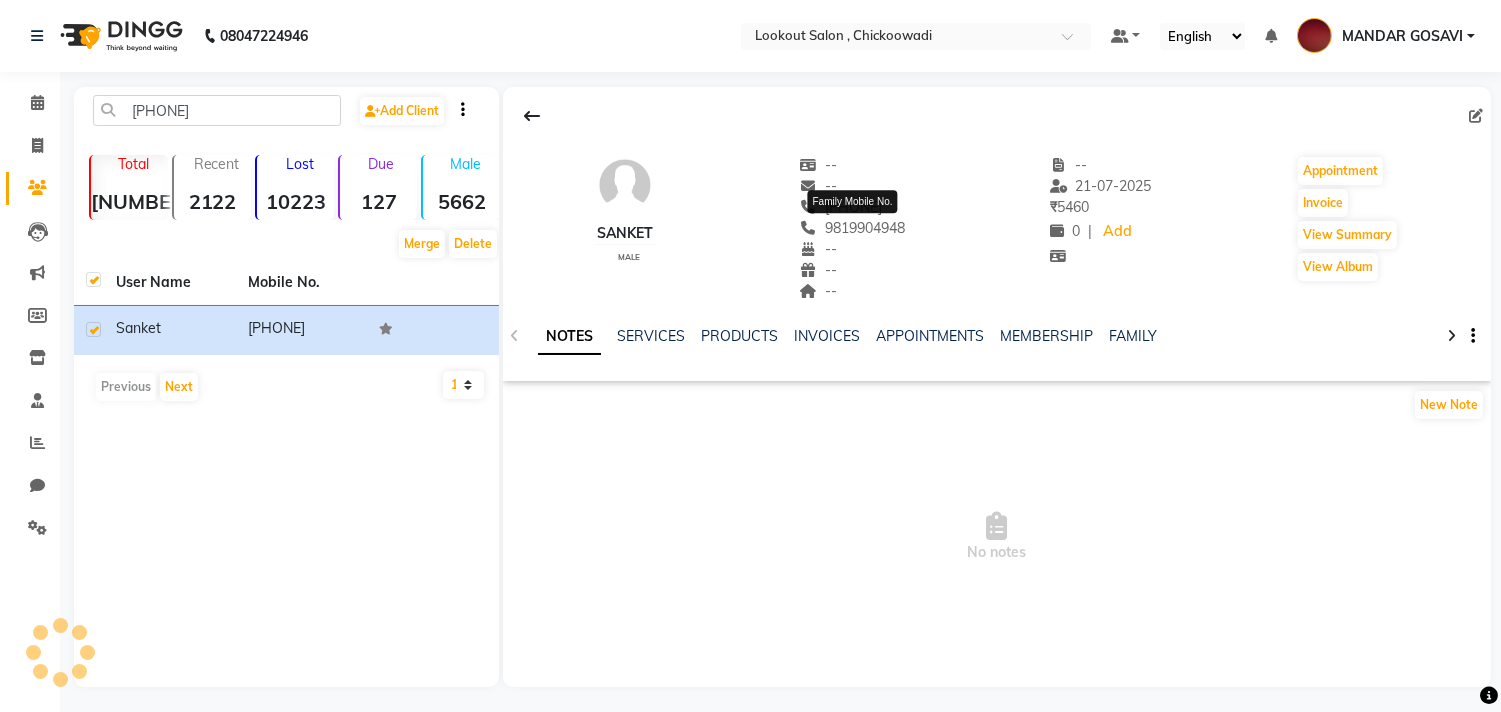 click on "9819904948" 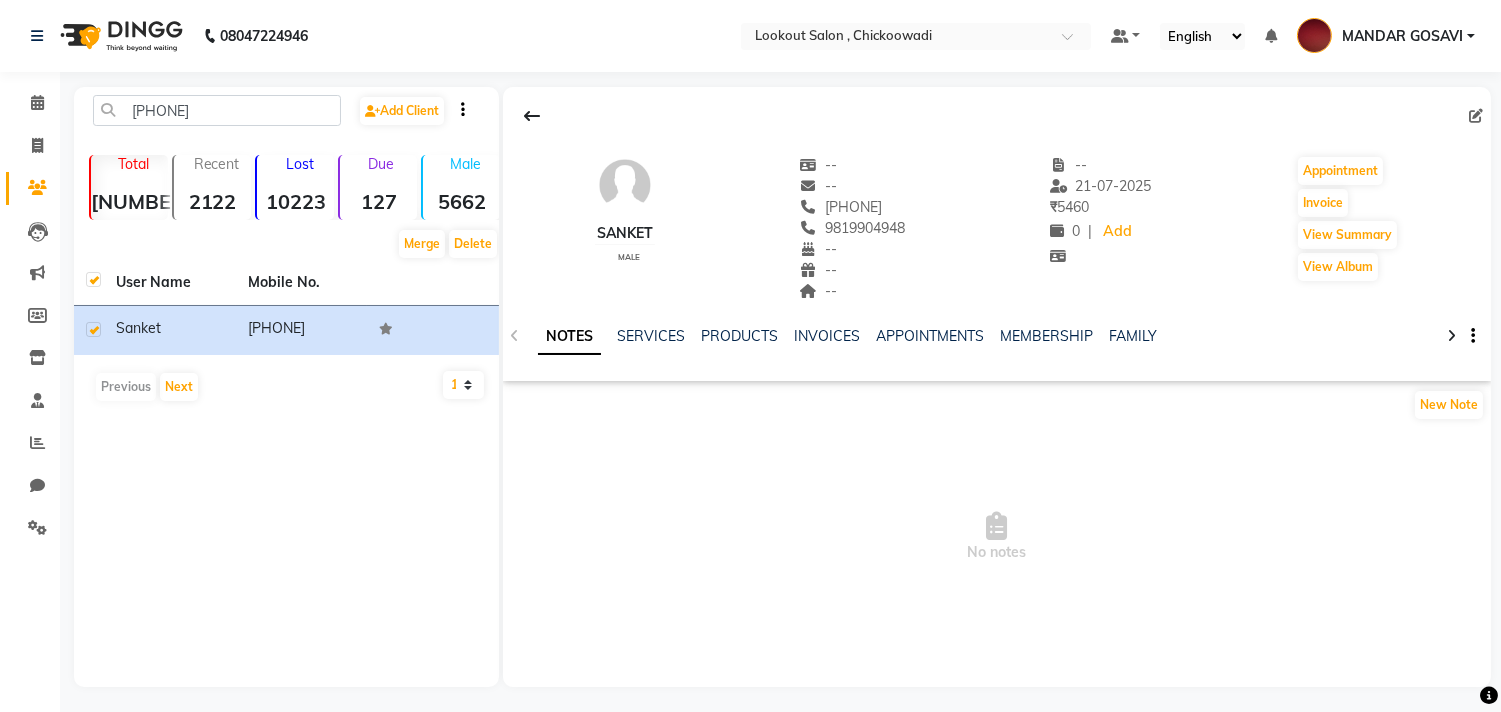 click on "9819904948" 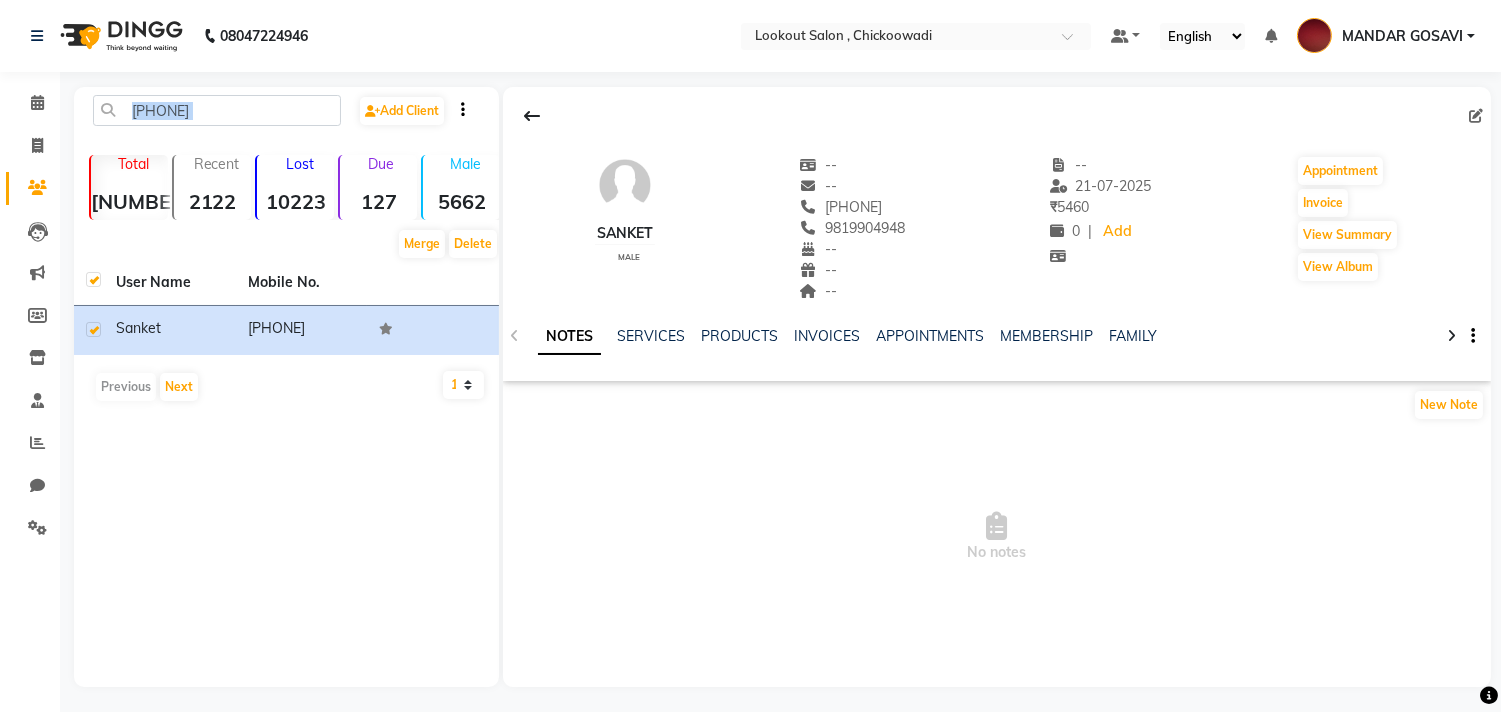 click on "9869439088  Add Client  Total  36127  Recent  2122  Lost  10223  Due  127  Male  5662  Female  6709  Member  1450 Merge Delete User Name Mobile No. sanket     9869439088   Previous   Next   10   50   100" 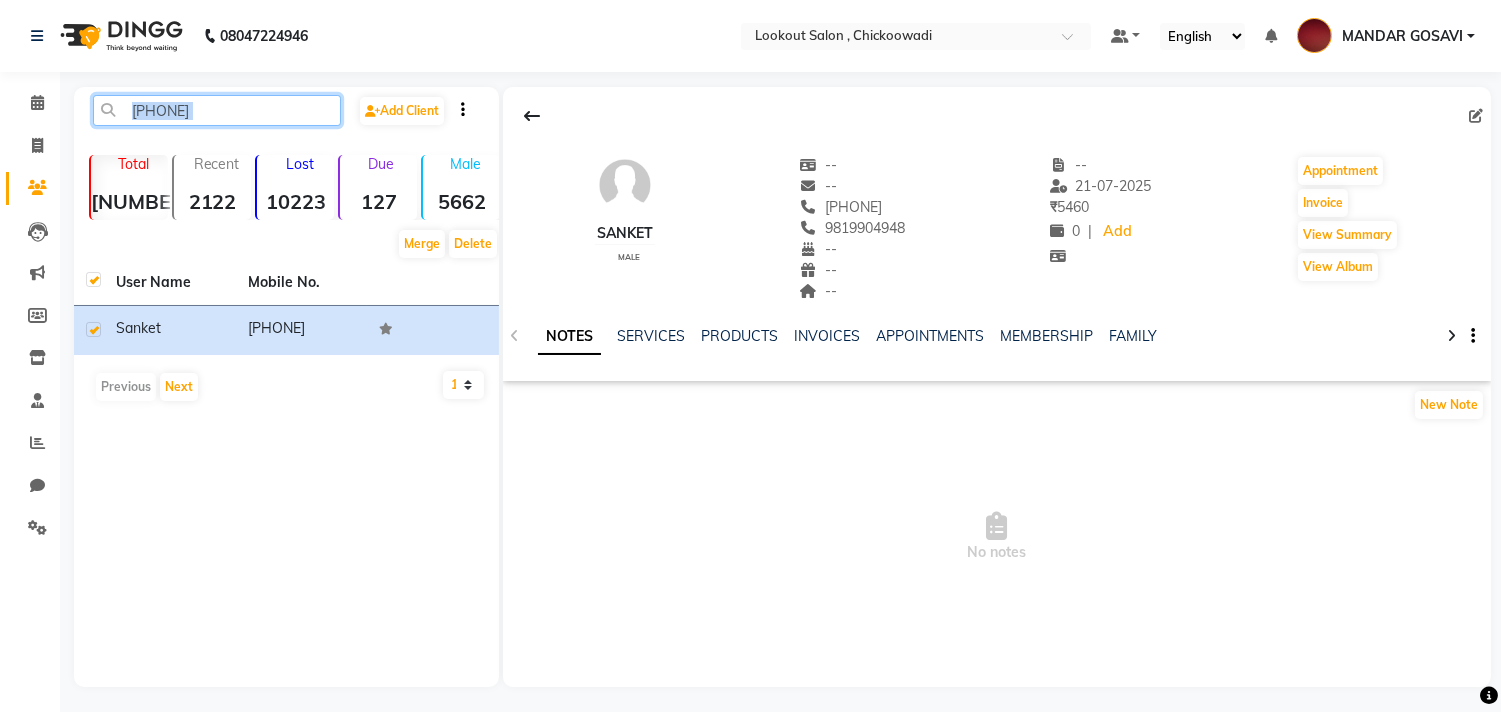 click on "9869439088" 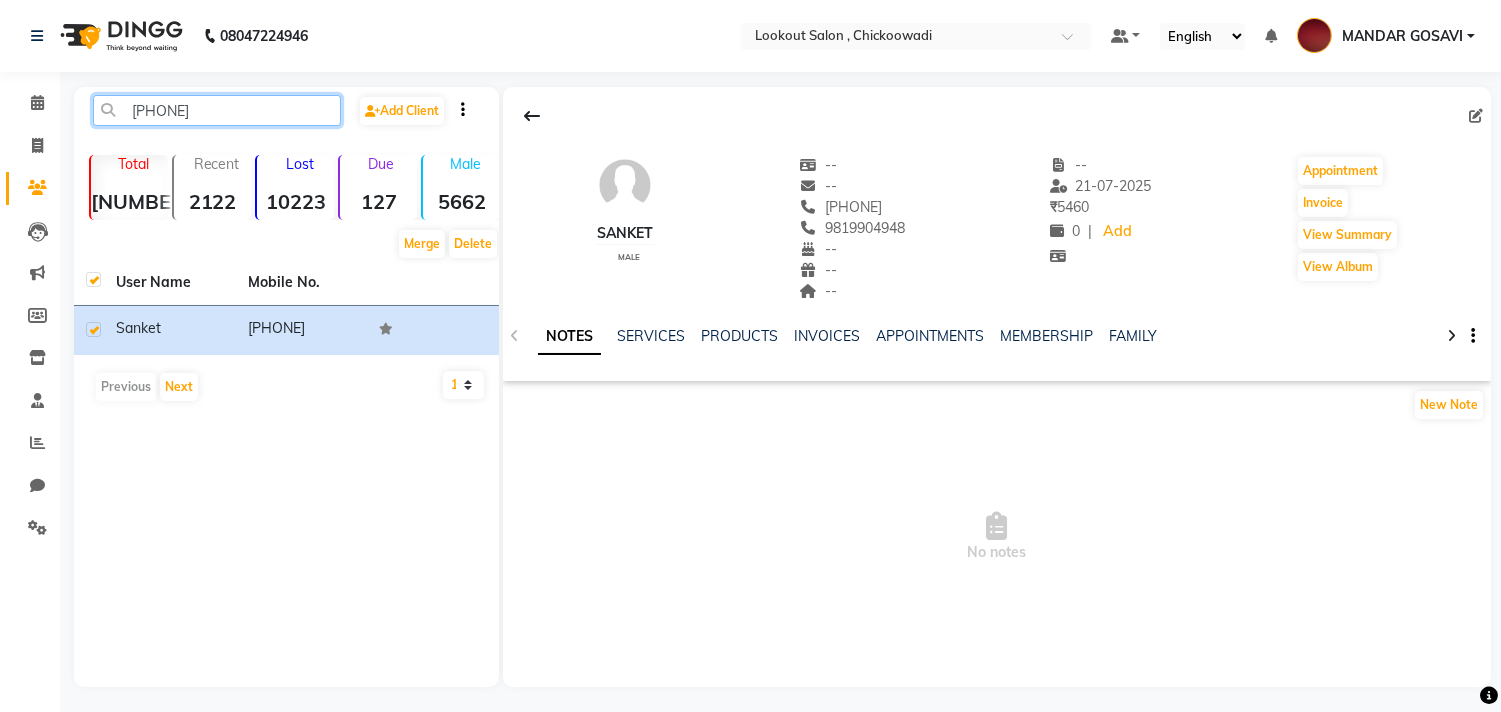 click on "9869439088" 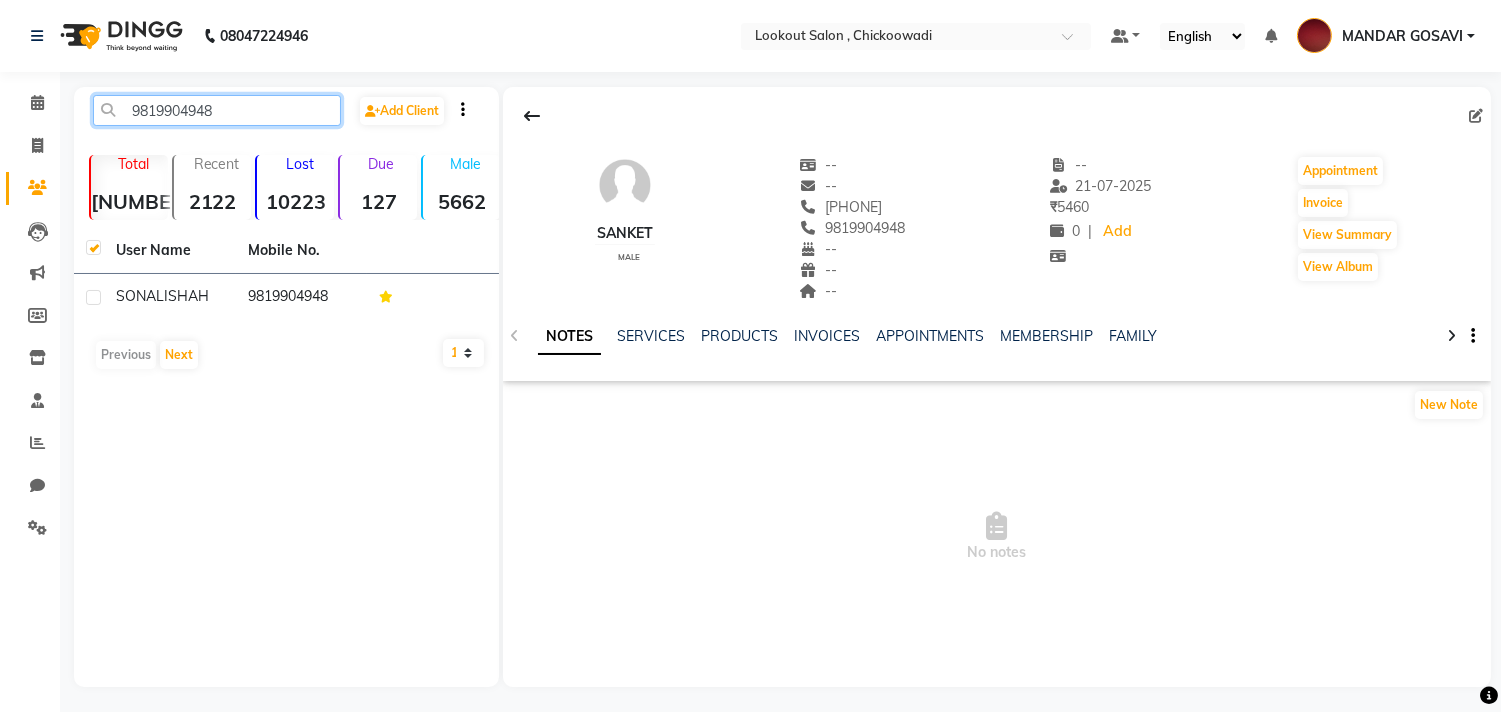 type on "9819904948" 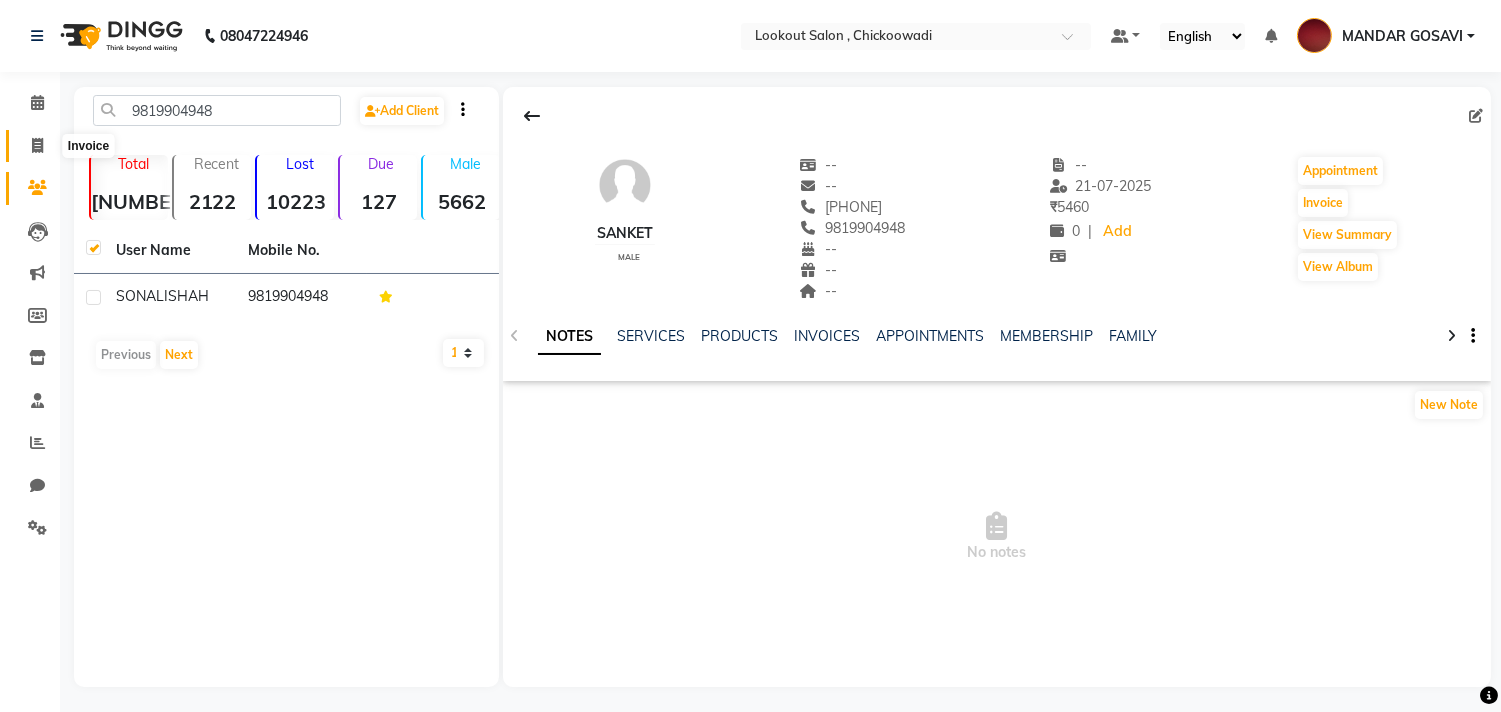 click 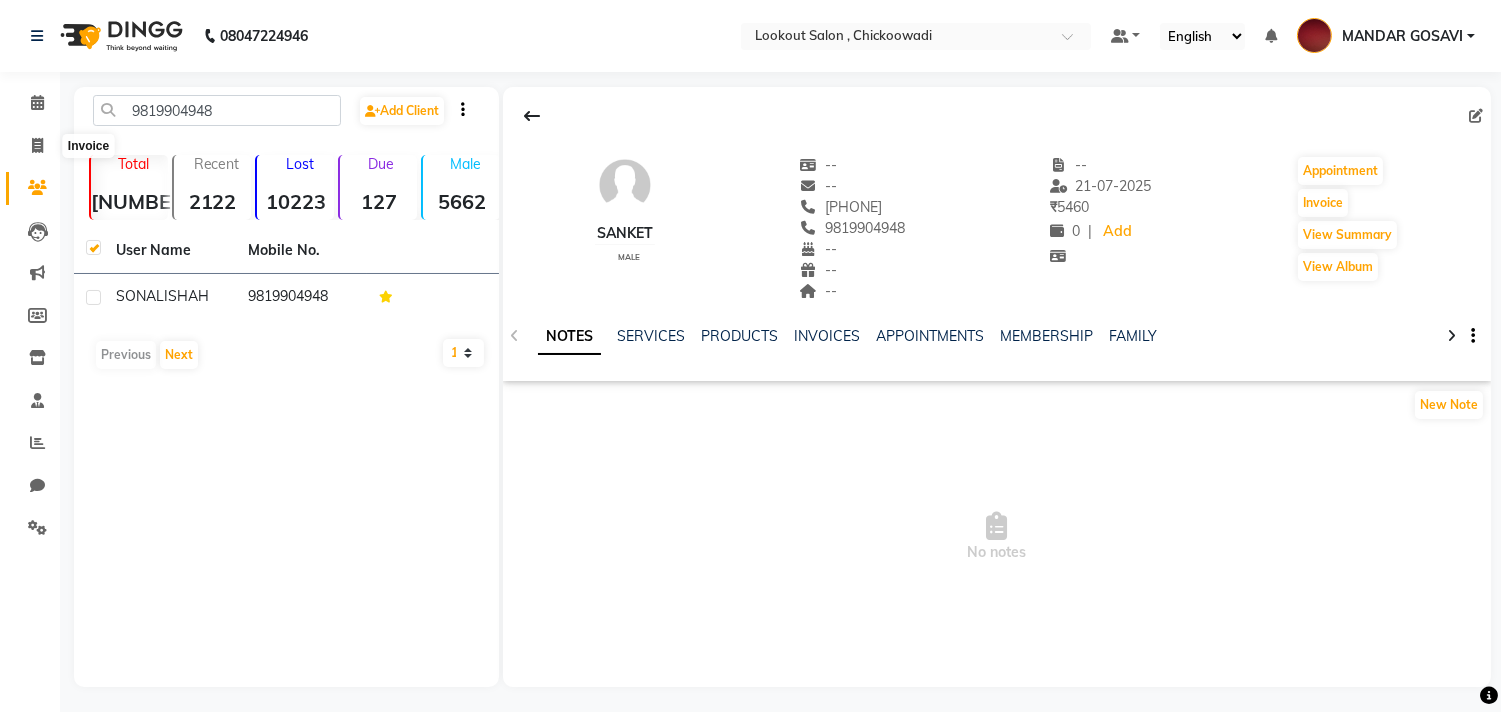select on "service" 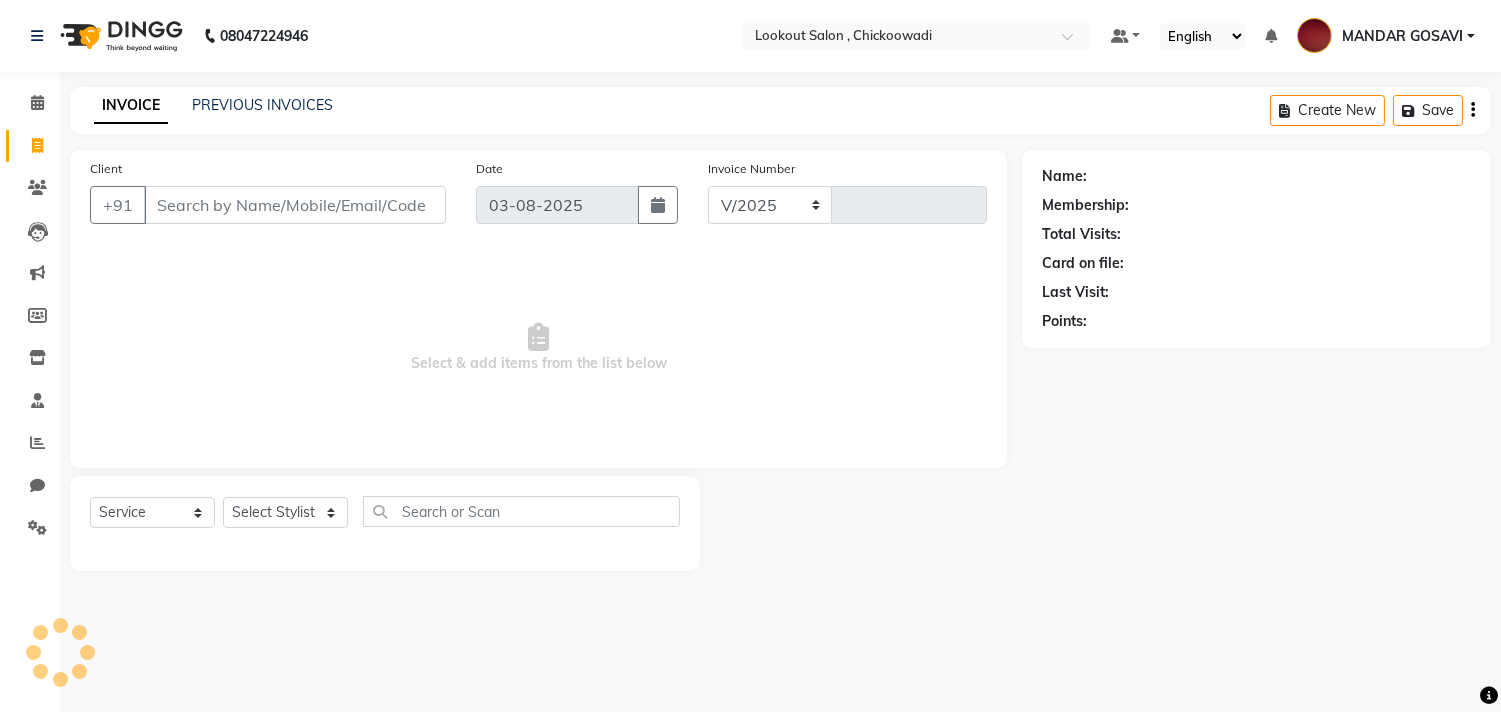 select on "151" 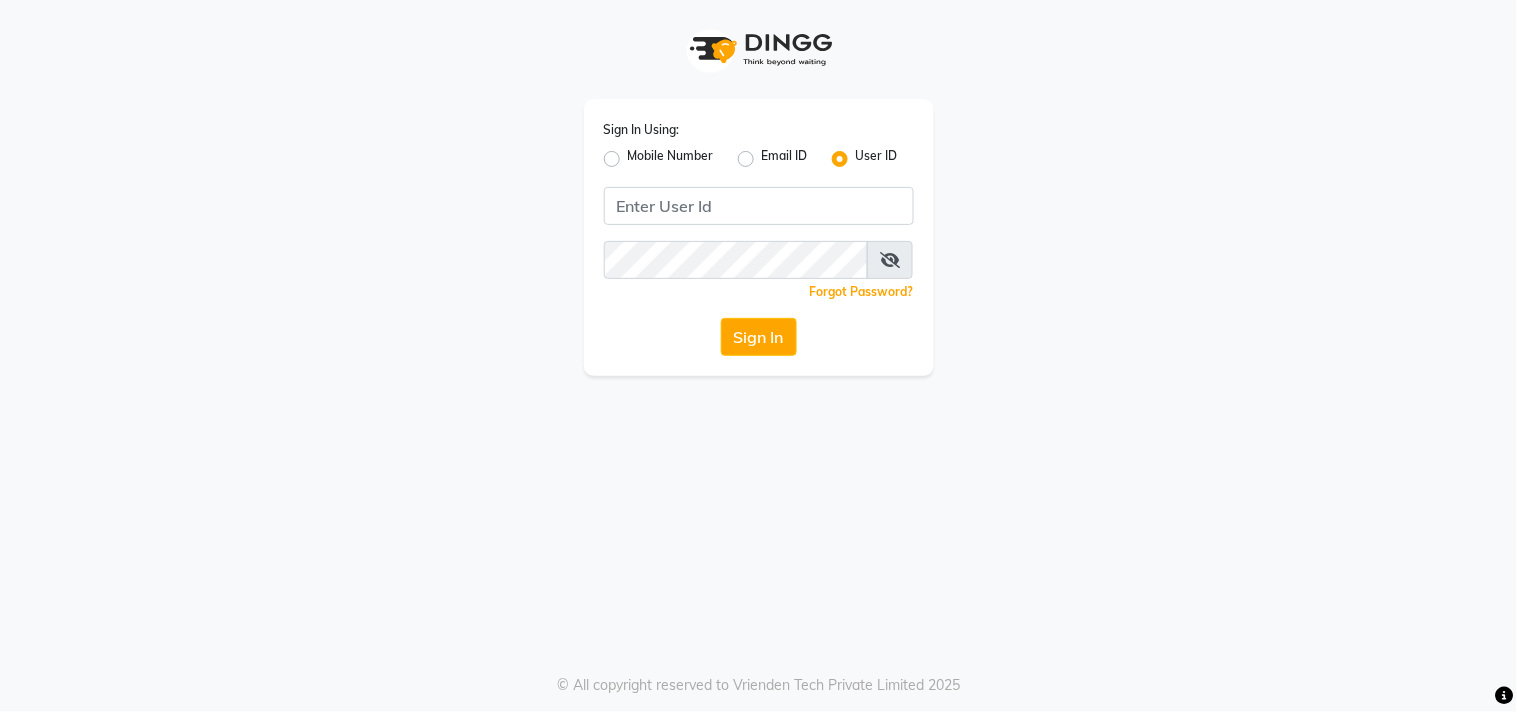 click on "Mobile Number" 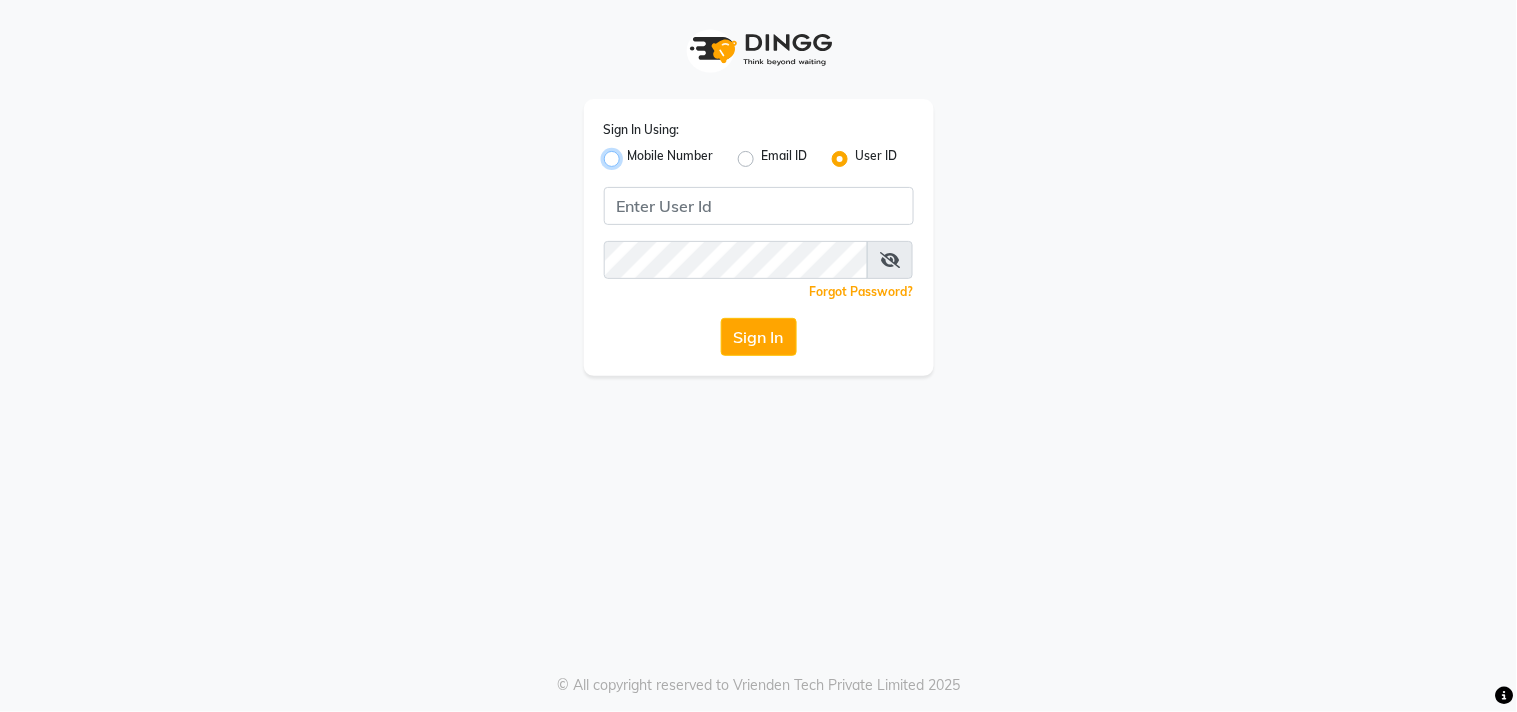 click on "Mobile Number" at bounding box center [634, 153] 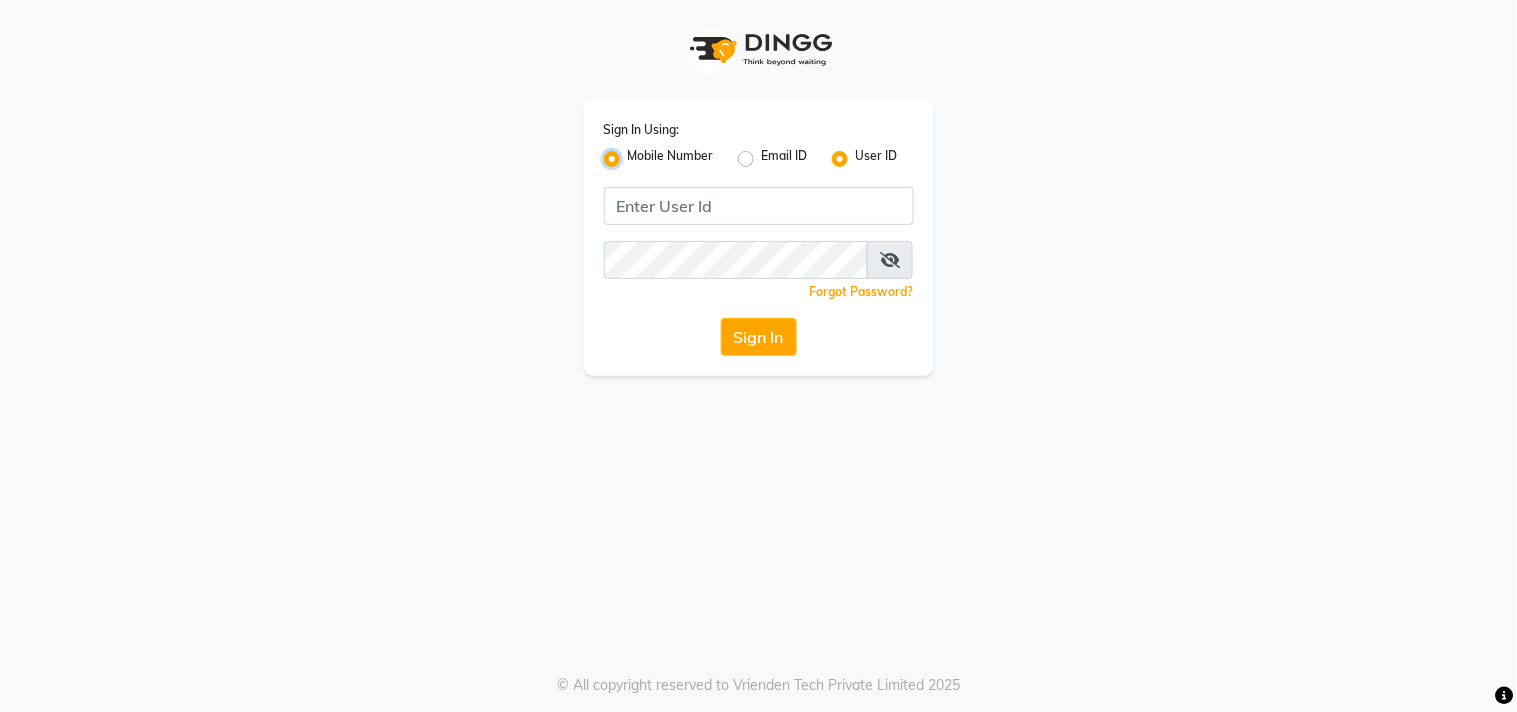 radio on "false" 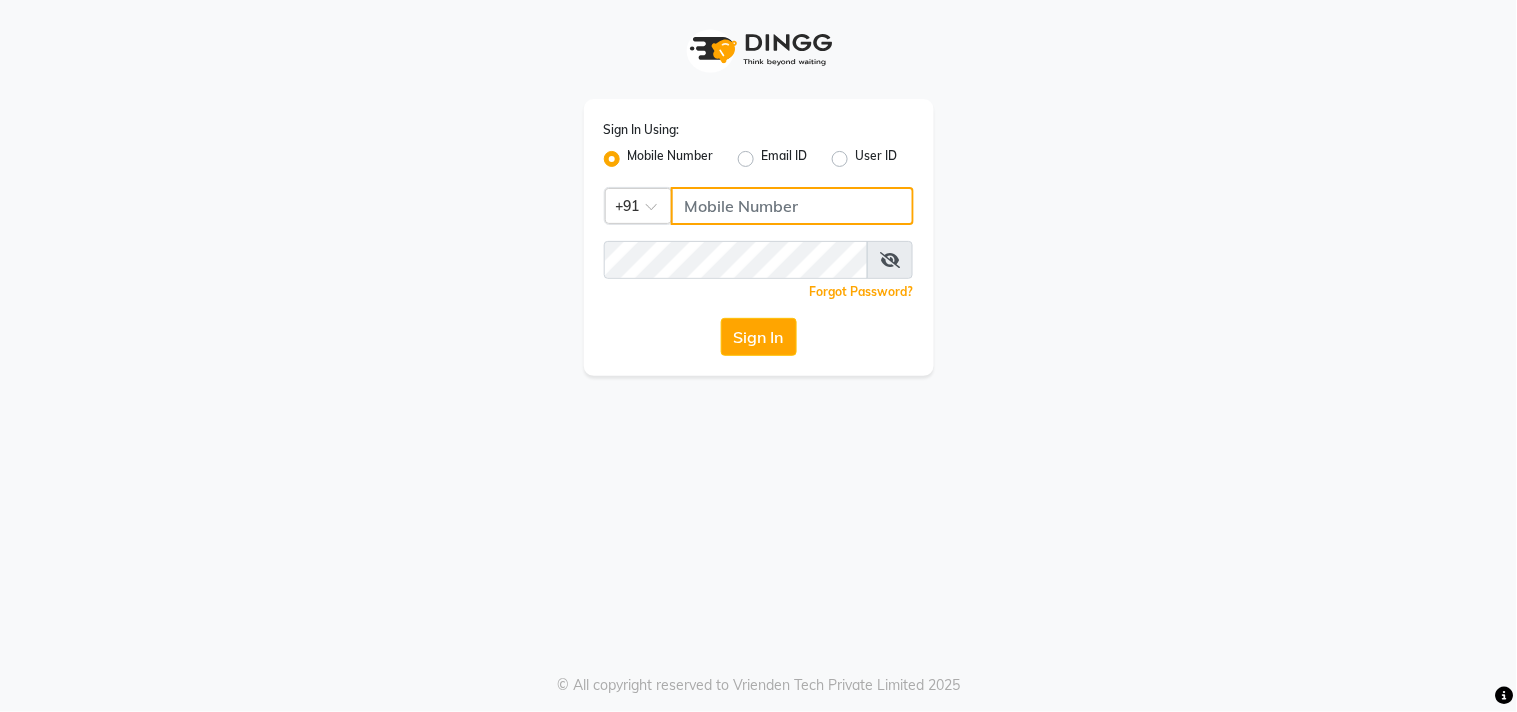 click 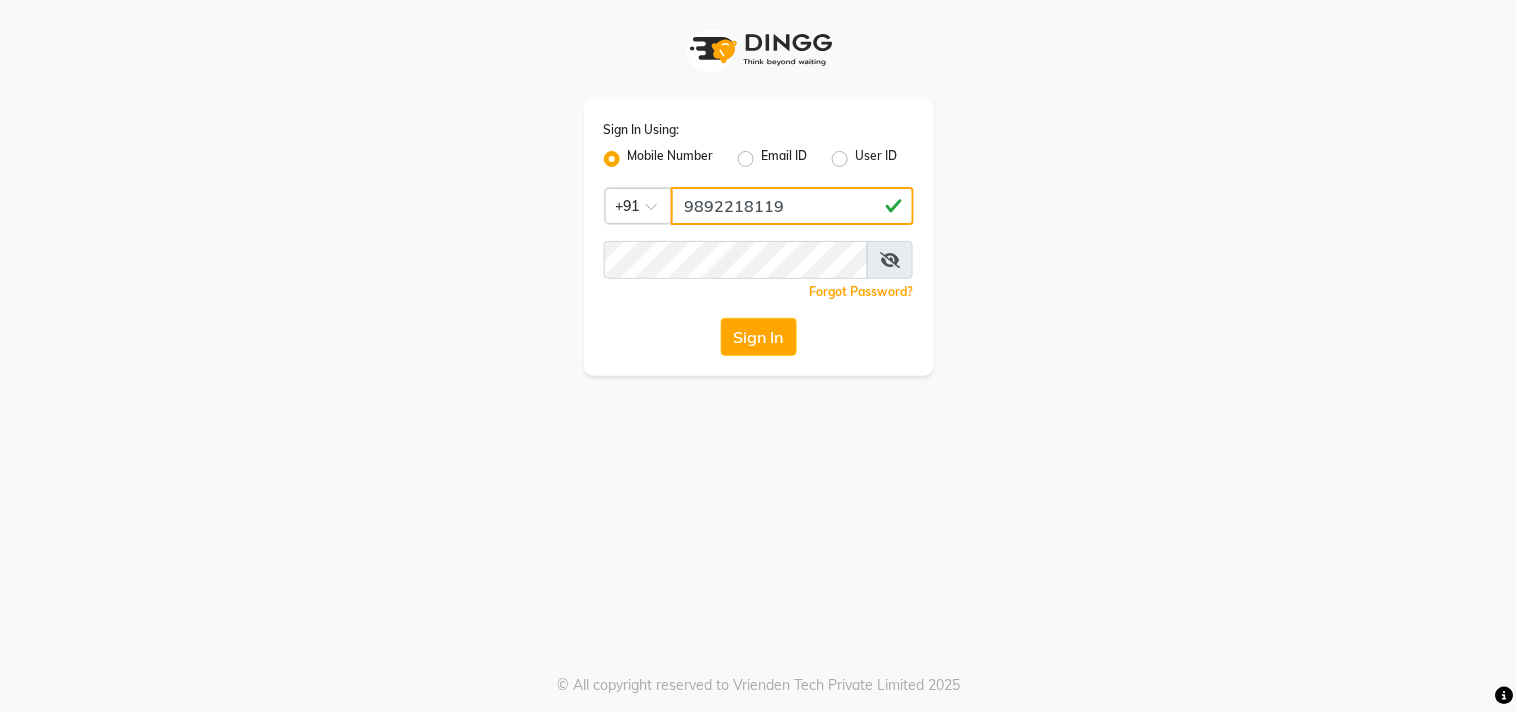 type on "9892218119" 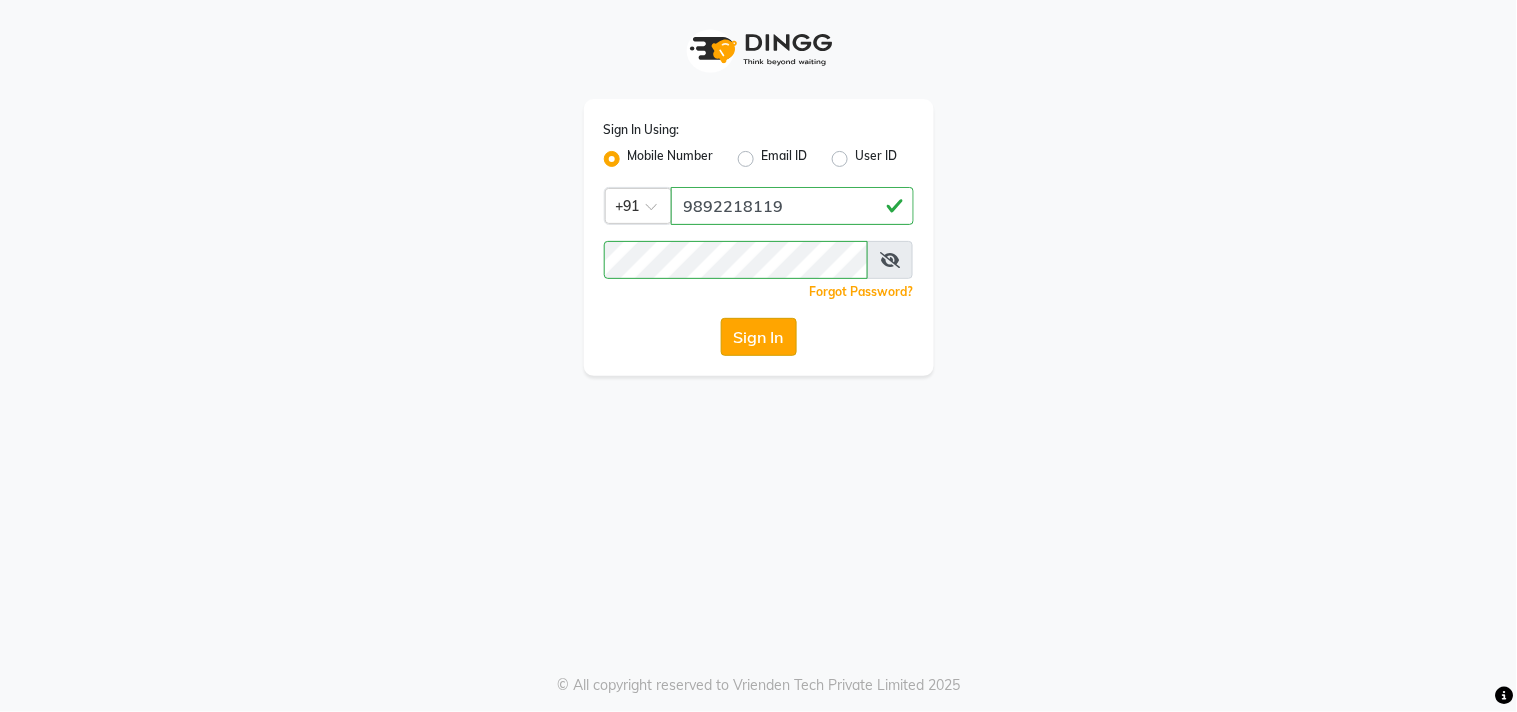 click on "Sign In" 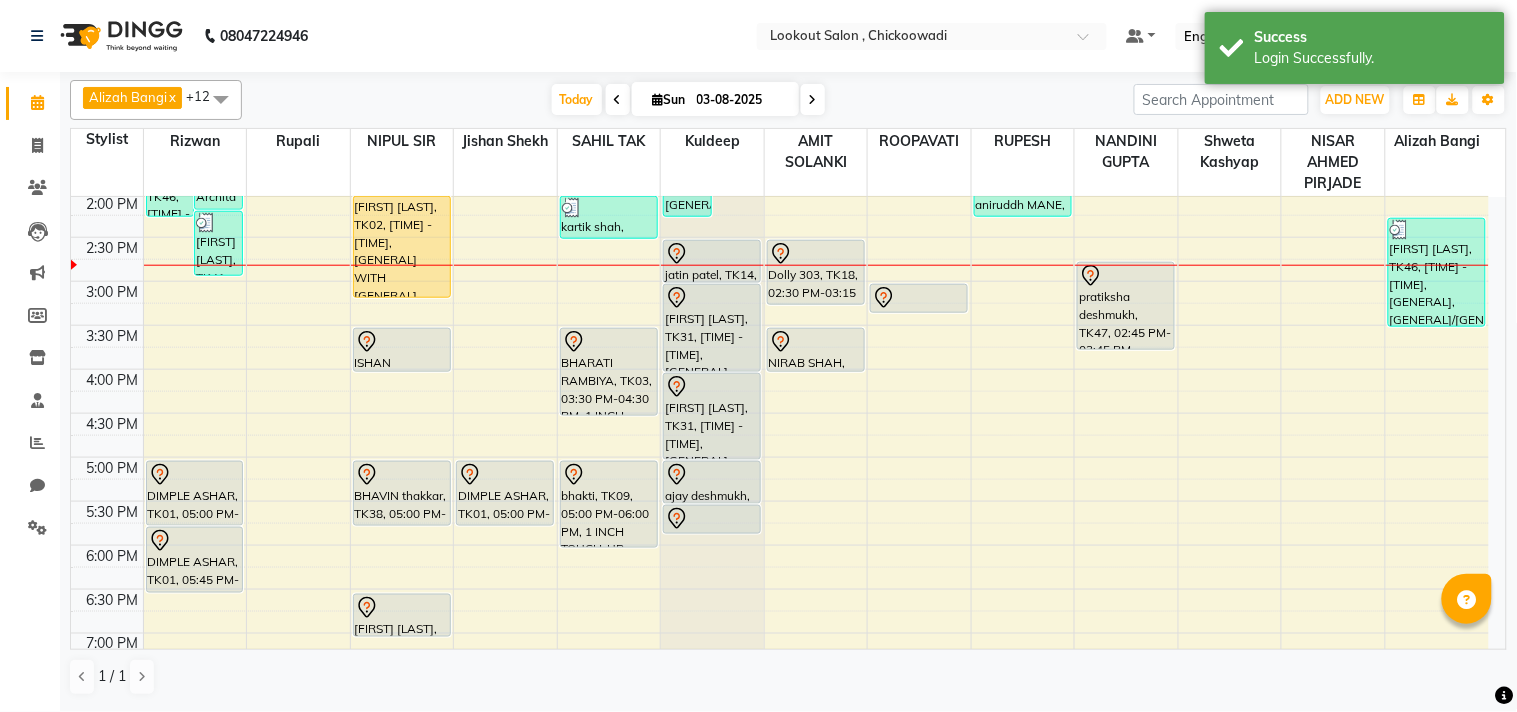 scroll, scrollTop: 86, scrollLeft: 0, axis: vertical 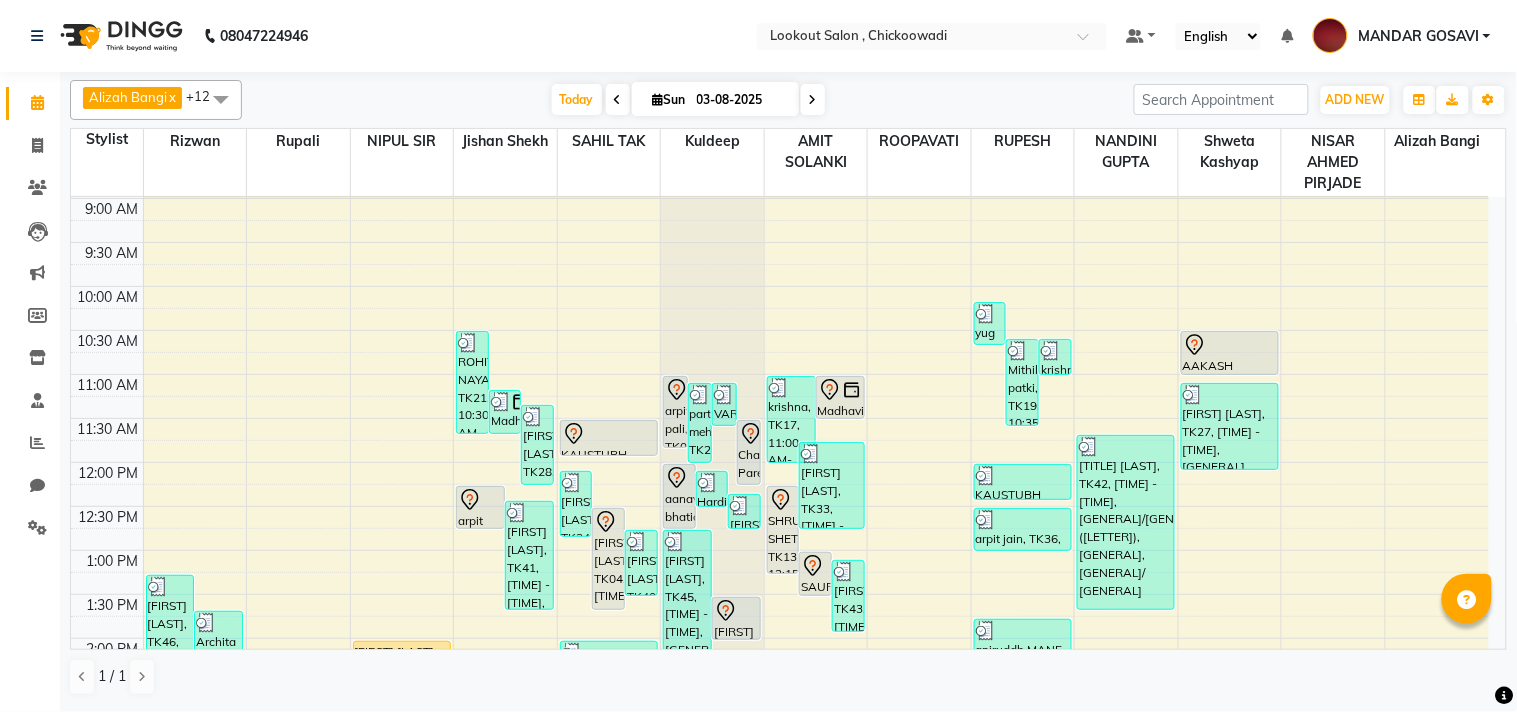 click on "Default Panel My Panel English ENGLISH Español العربية मराठी हिंदी ગુજરાતી தமிழ் 中文 Notifications nothing to show MANDAR GOSAVI Manage Profile Change Password Sign out  Version:3.15.11" at bounding box center [932, 36] 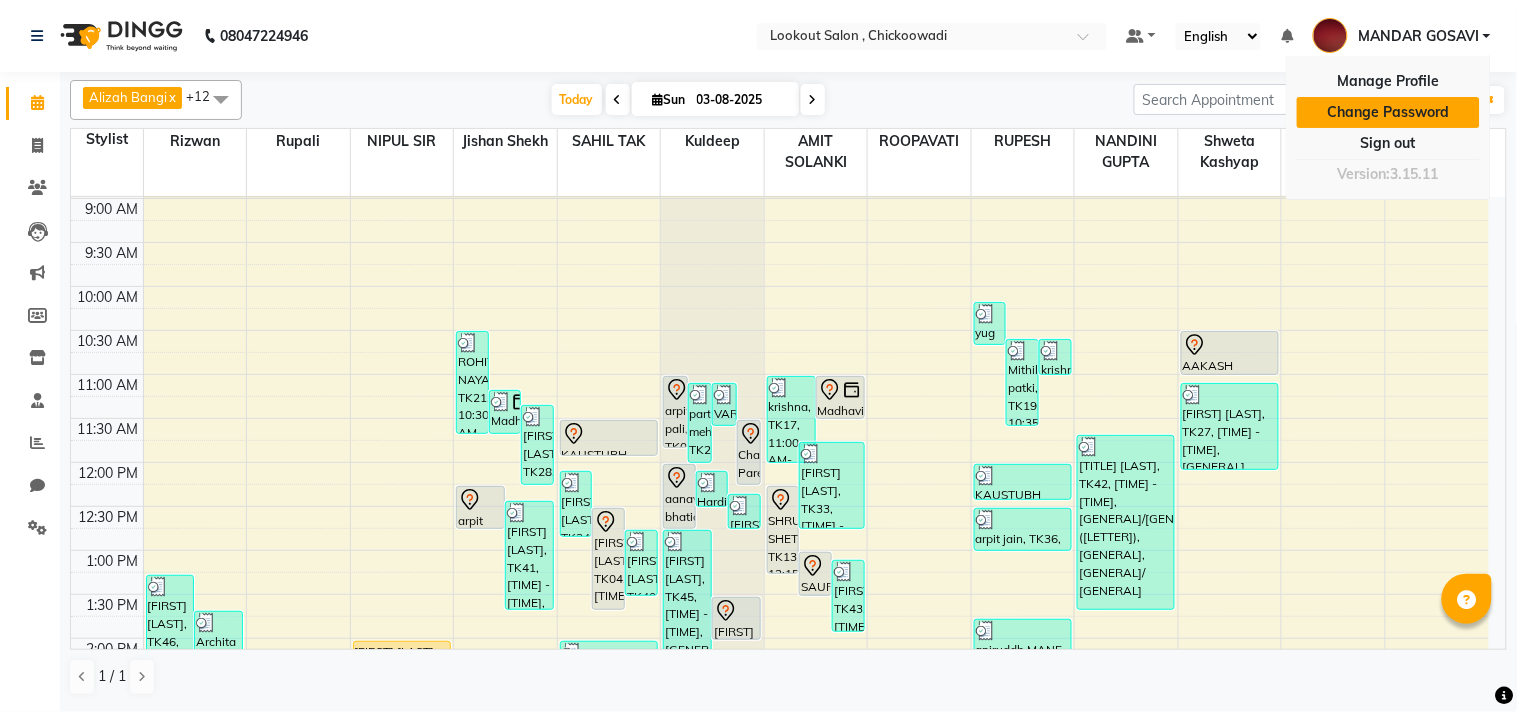 click on "Change Password" at bounding box center (1388, 112) 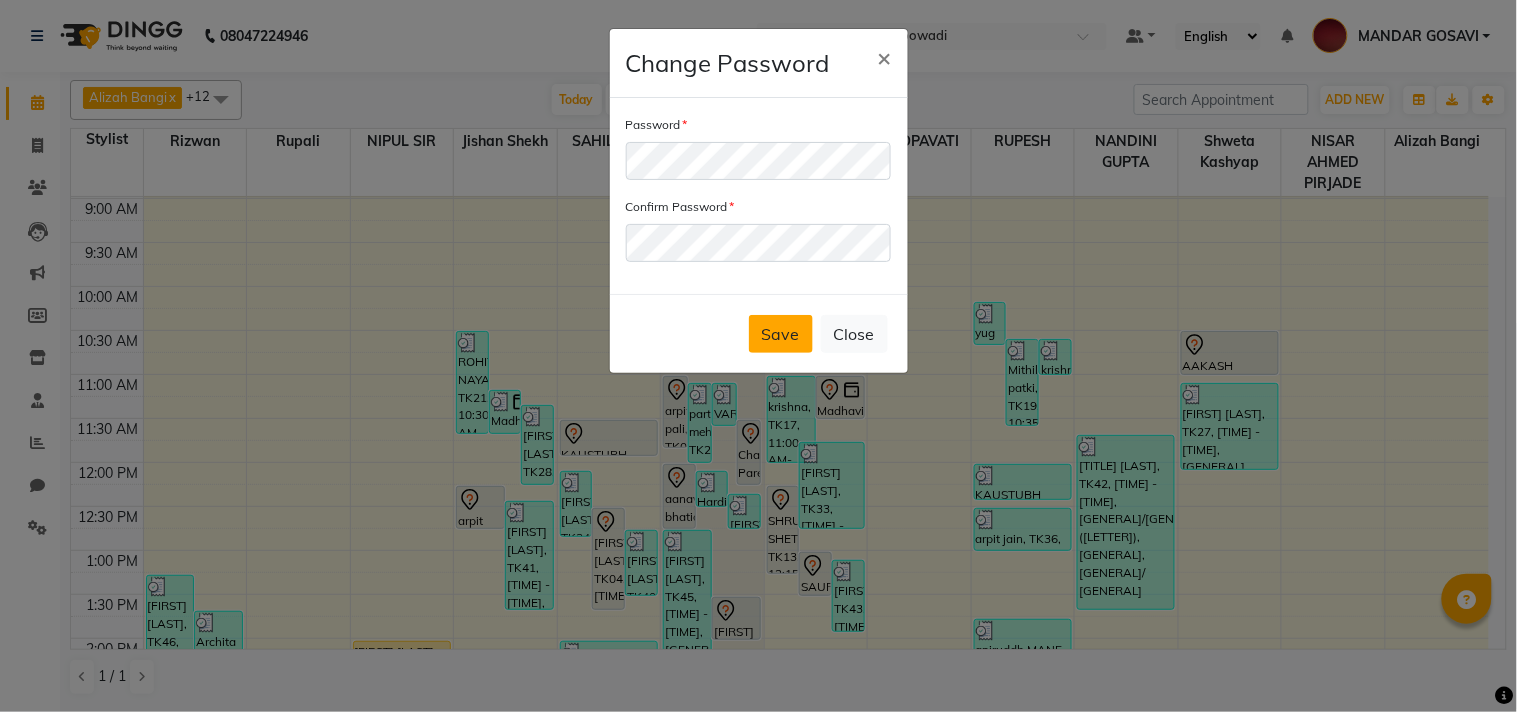 click on "Save" 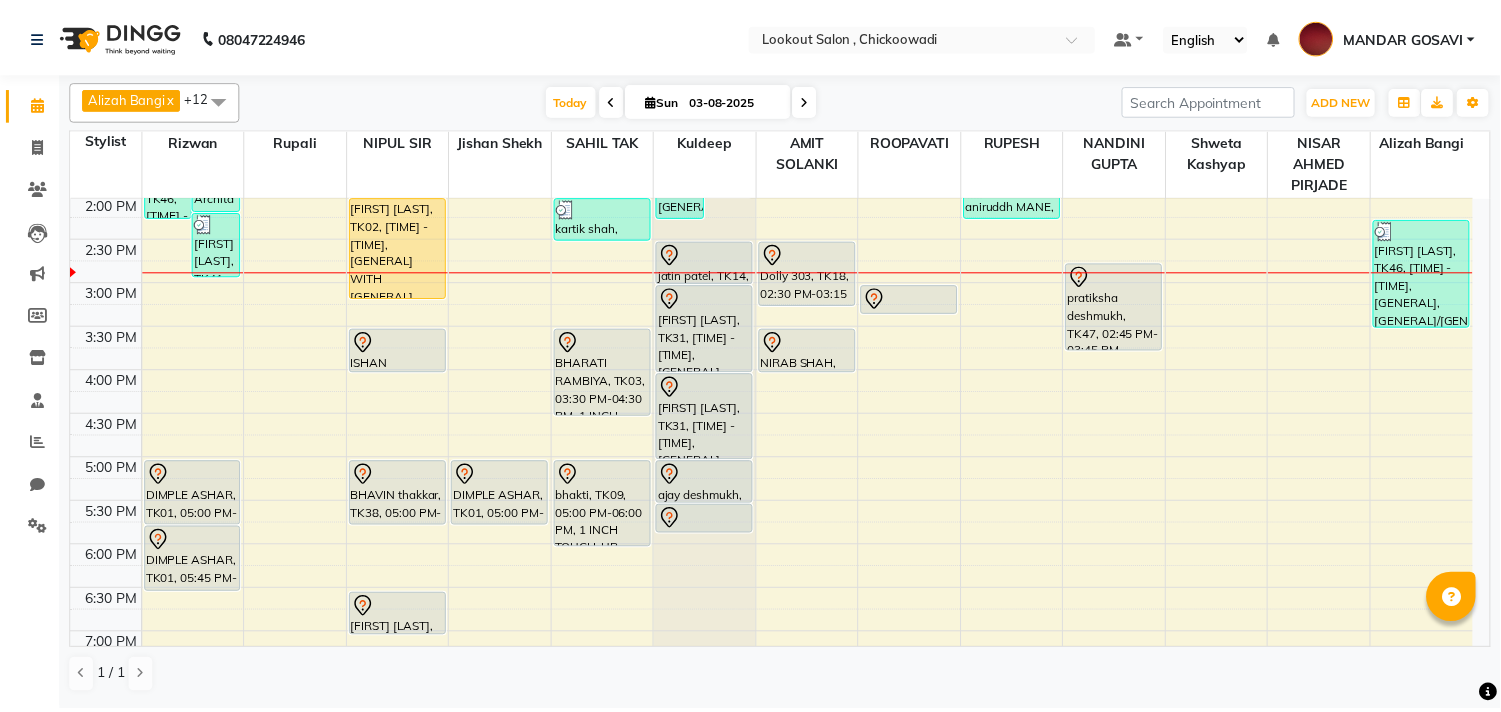 scroll, scrollTop: 308, scrollLeft: 0, axis: vertical 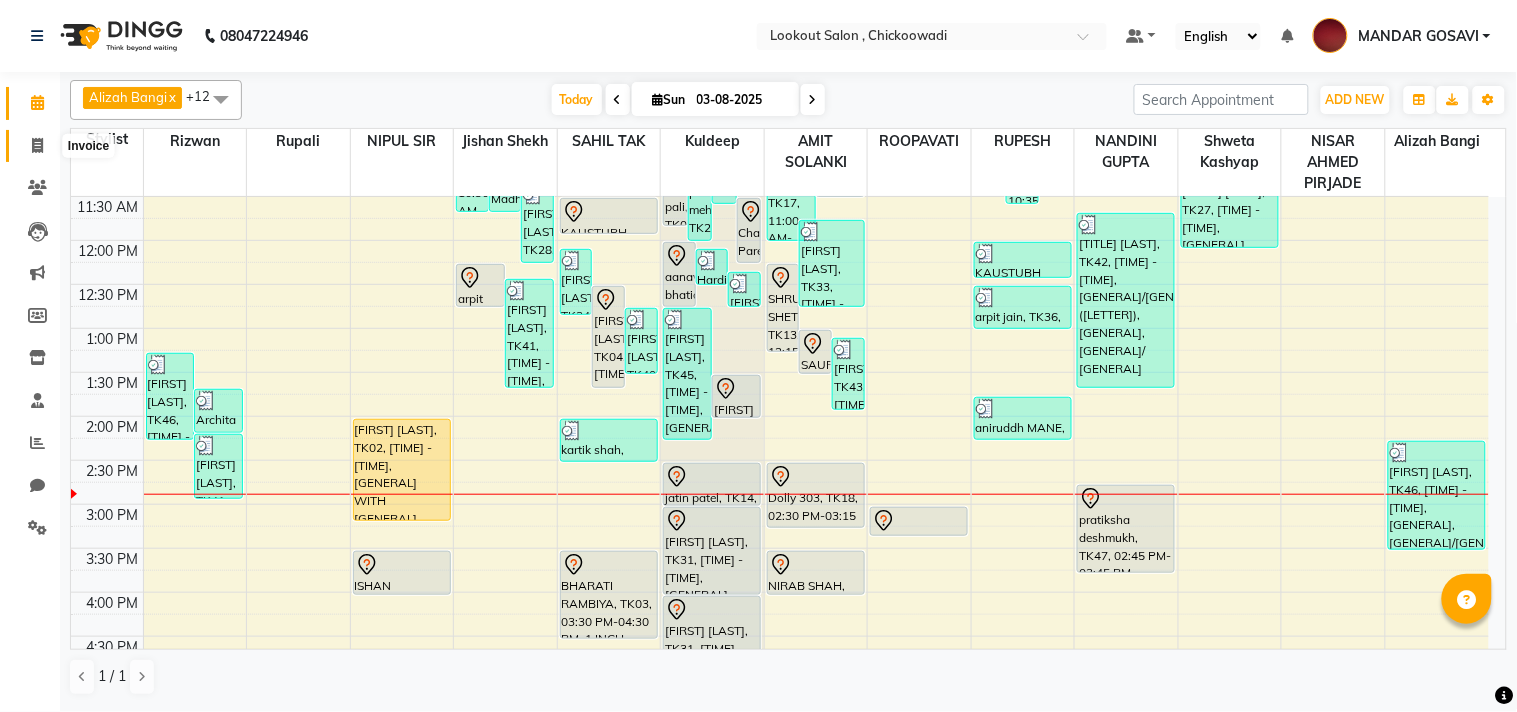 click 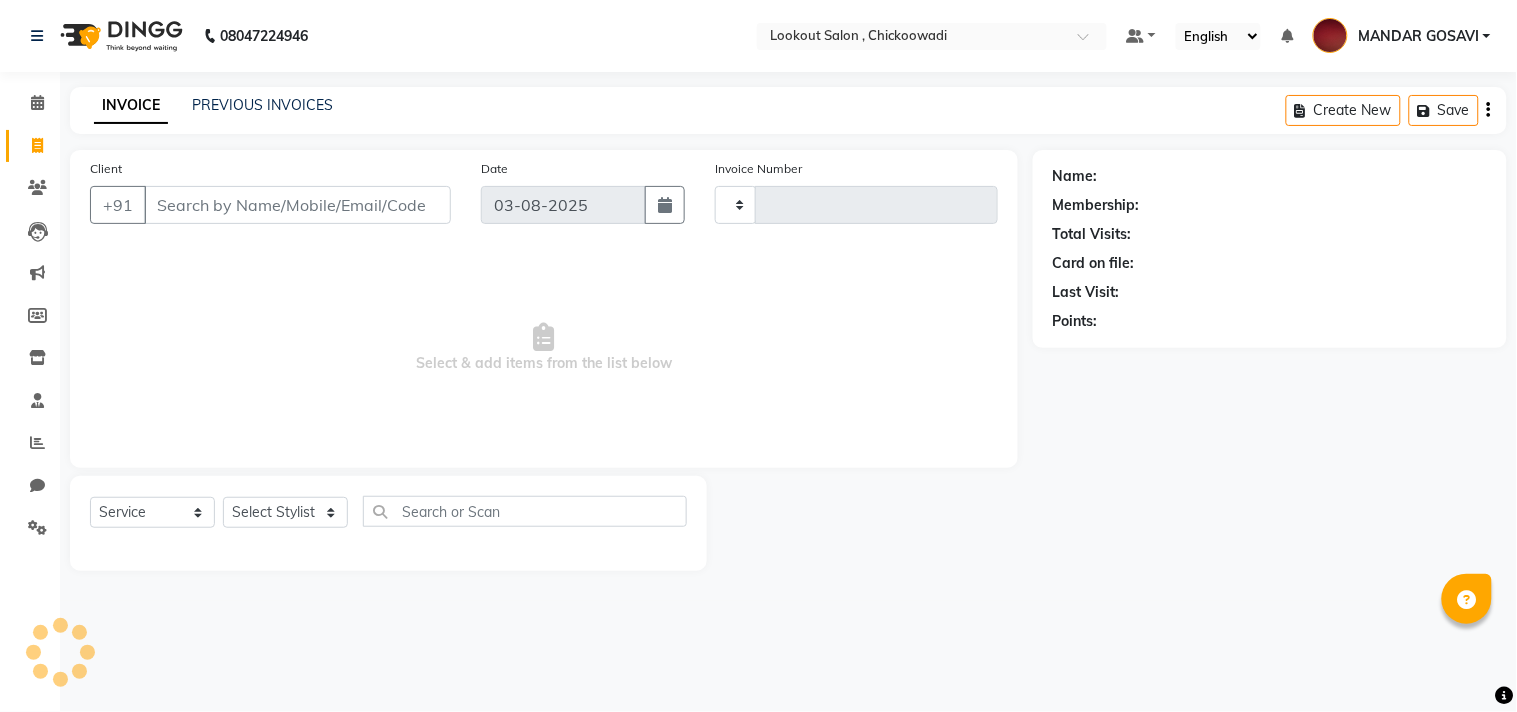 type on "4971" 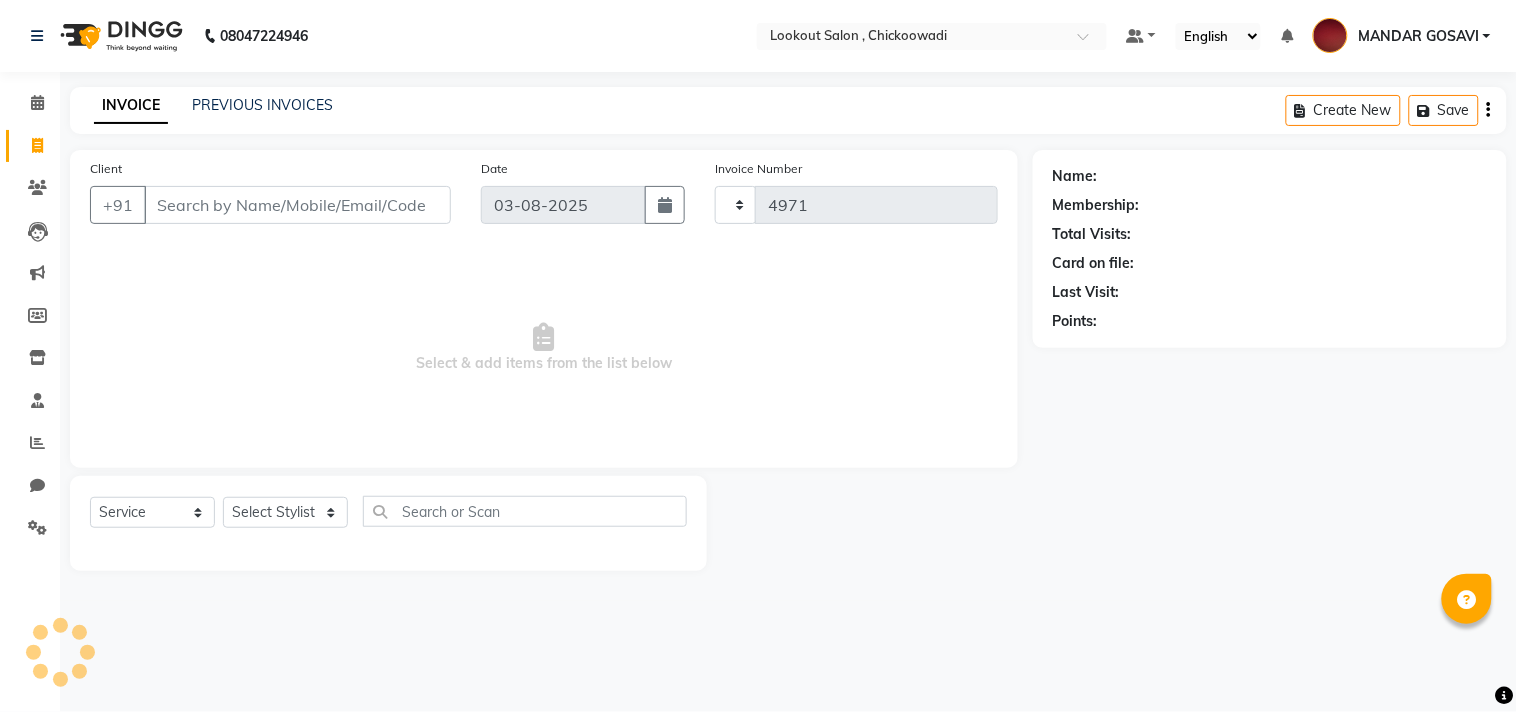 select on "151" 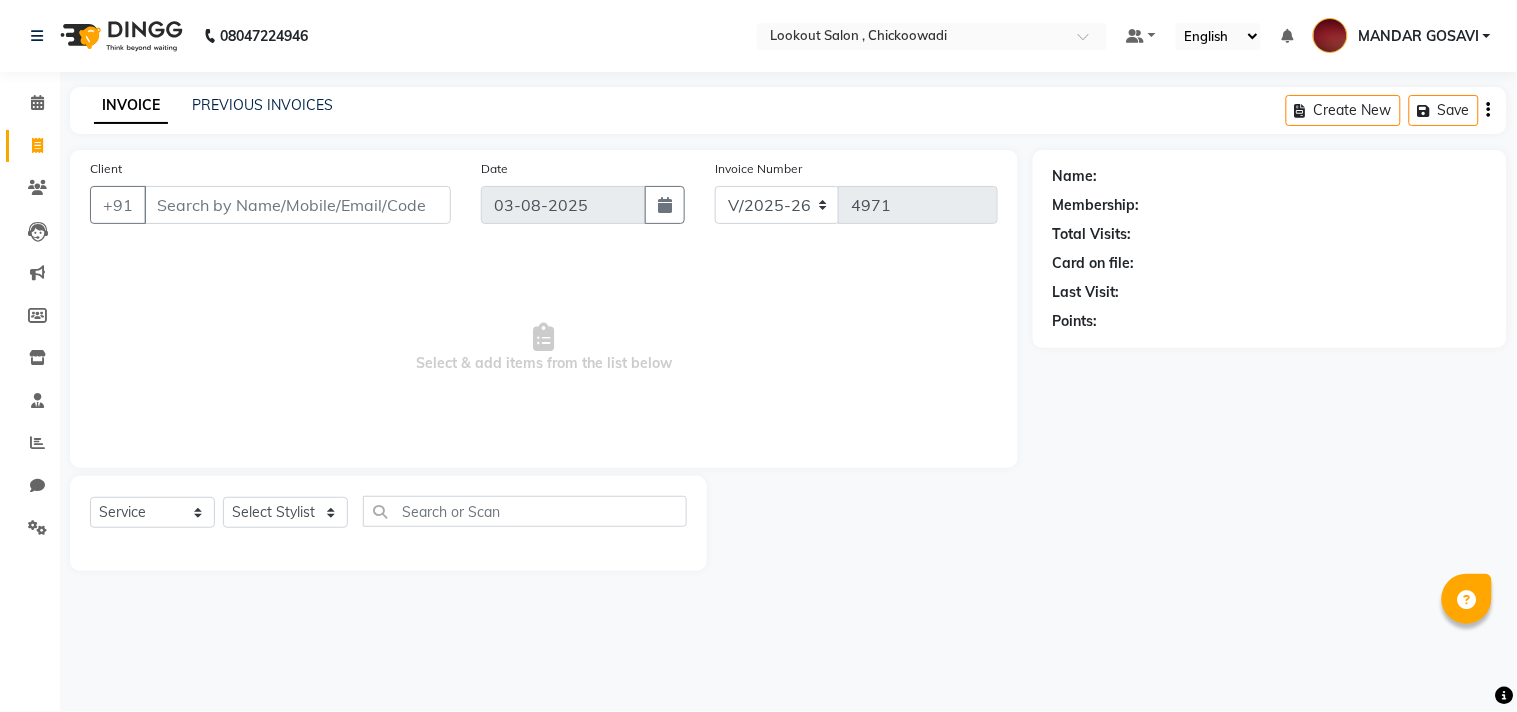 click on "Client" at bounding box center [297, 205] 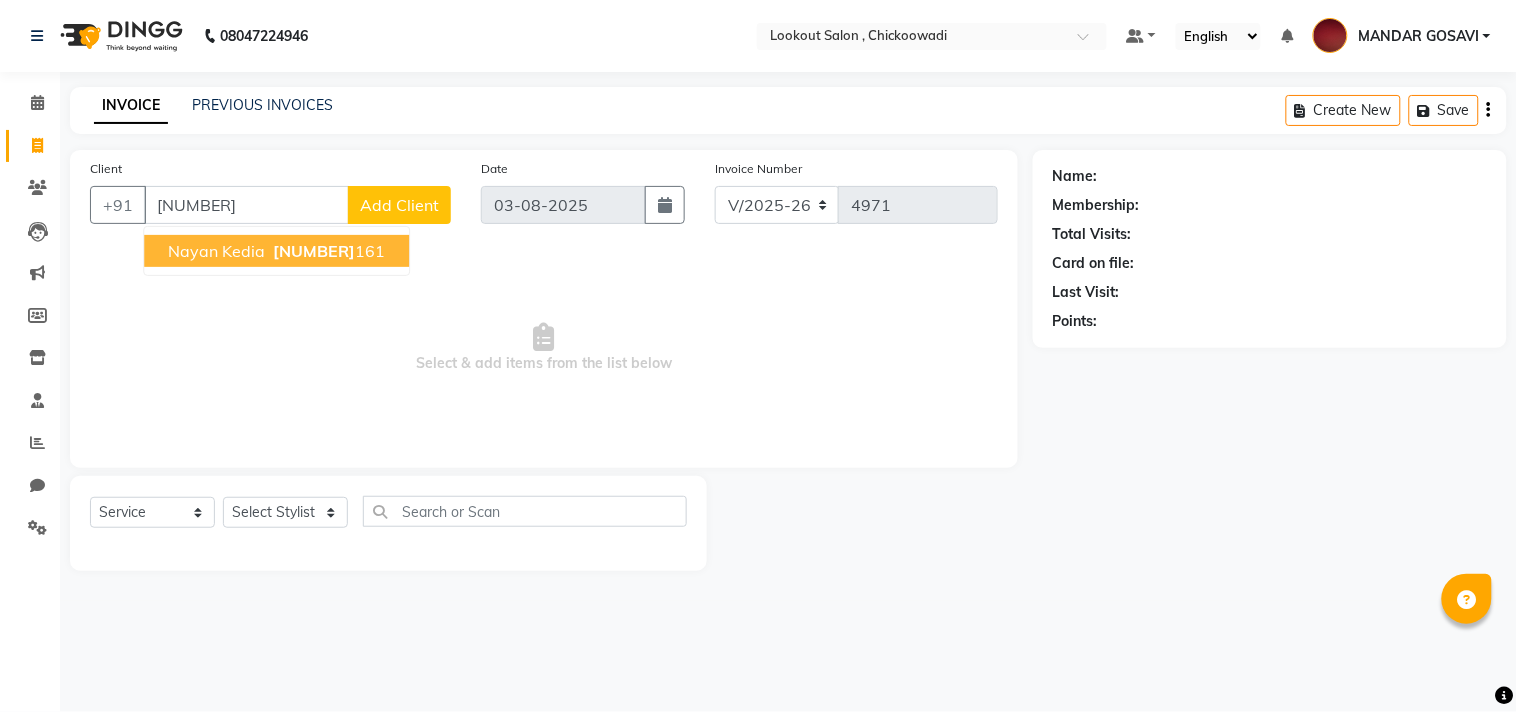 click on "Nayan kedia   8928050 161" at bounding box center [276, 251] 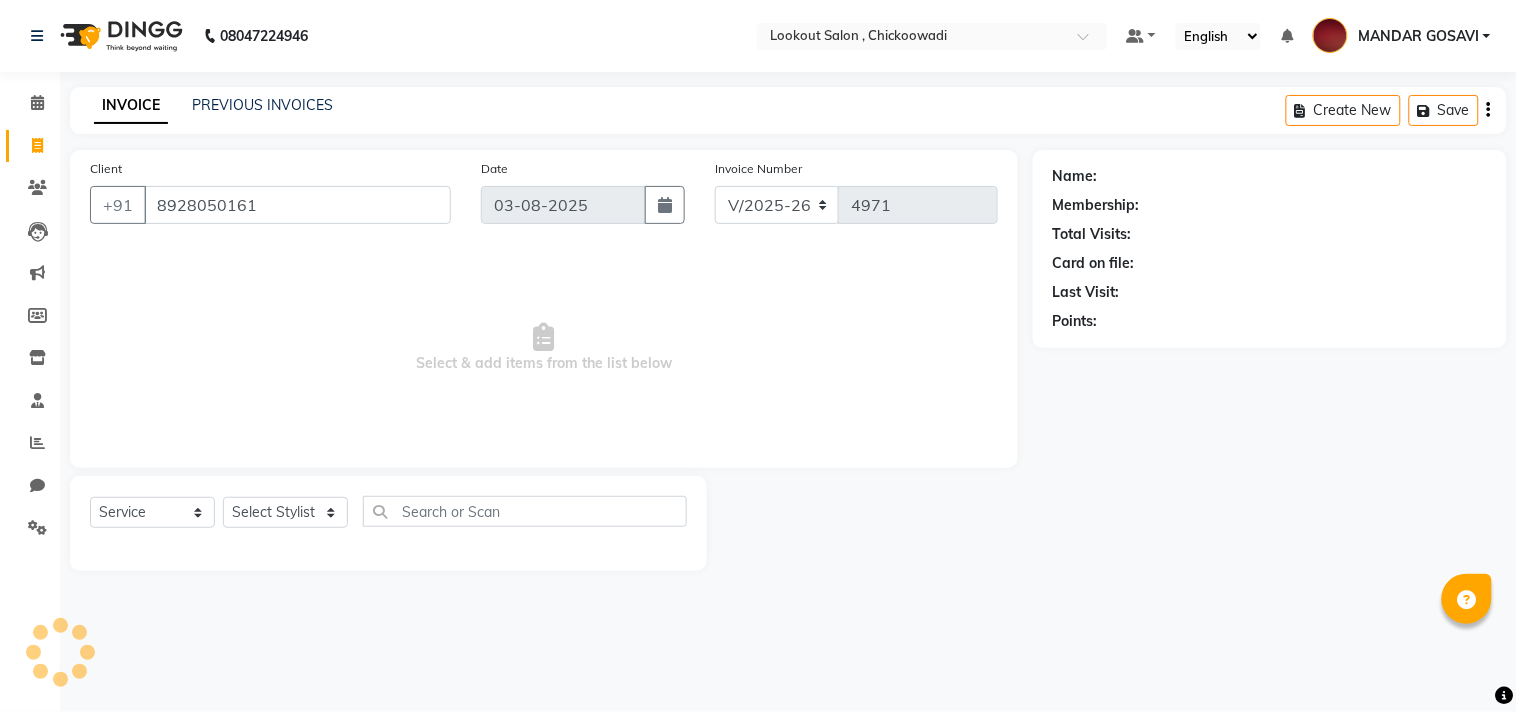 type on "8928050161" 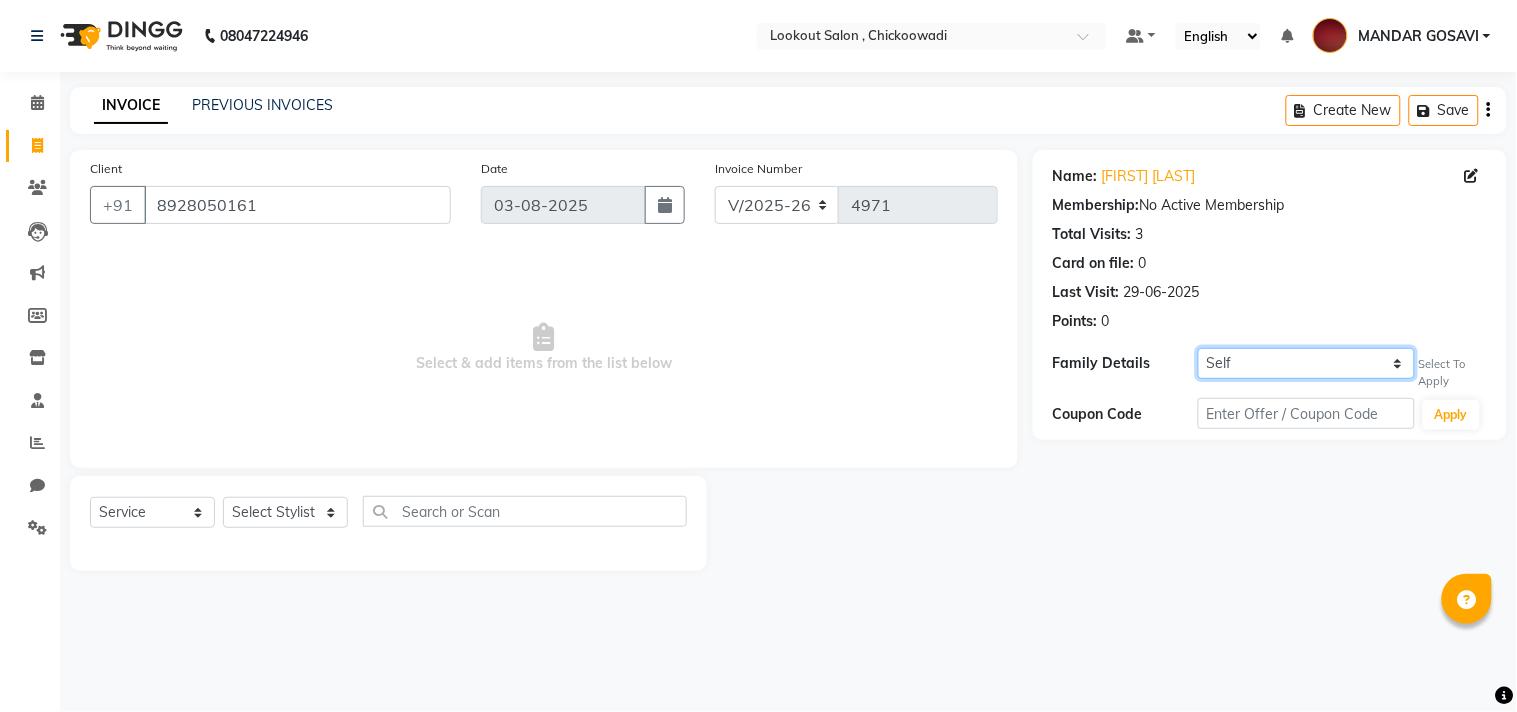 click on "Self aryan kedia" 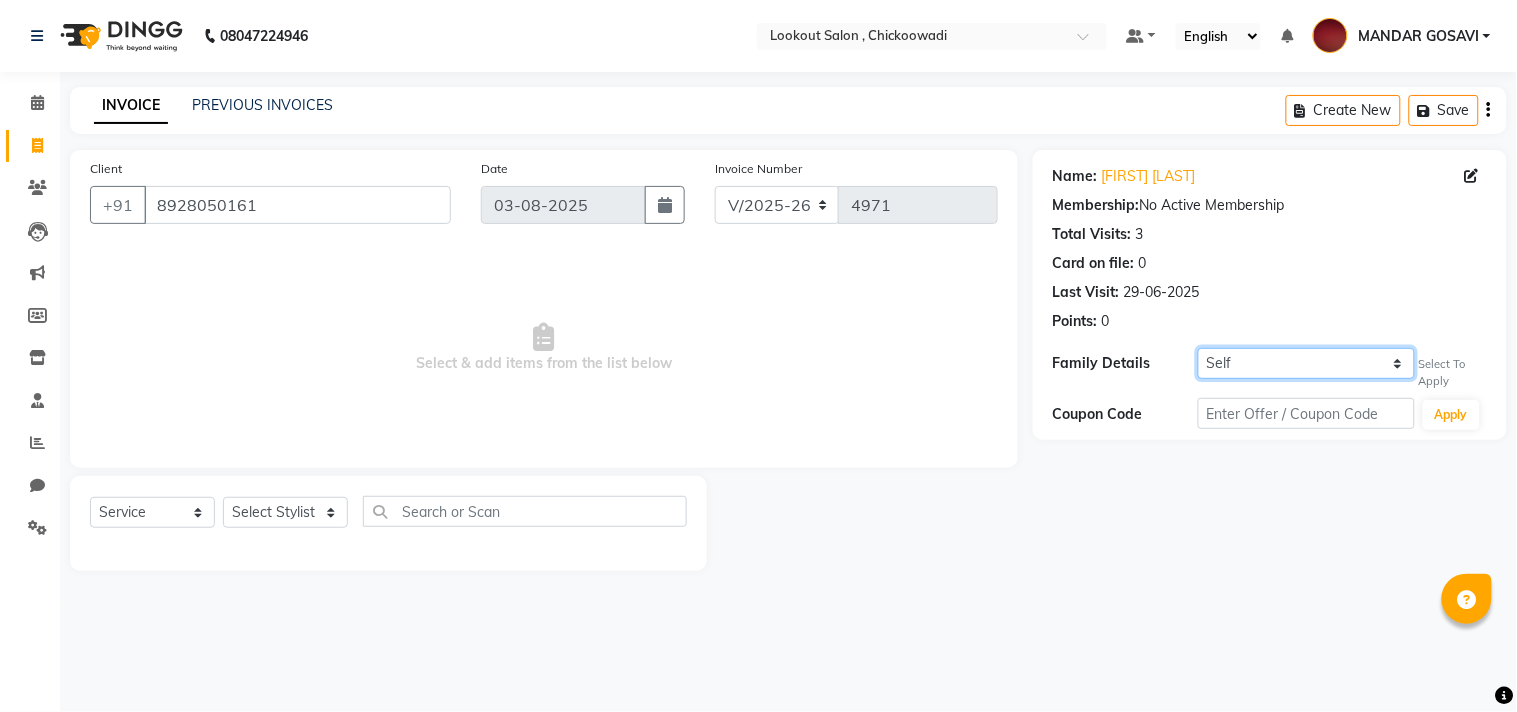 select on "7541032" 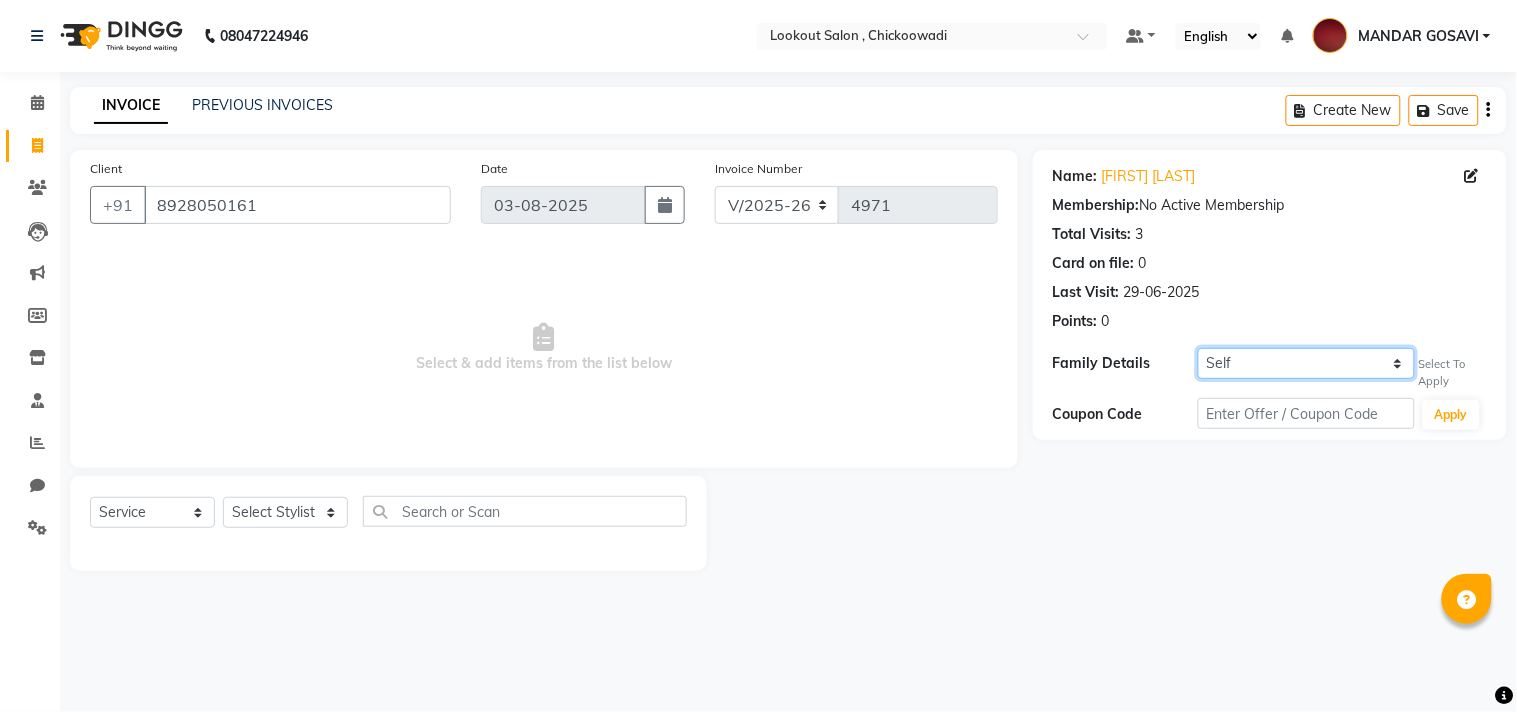 click on "Self aryan kedia" 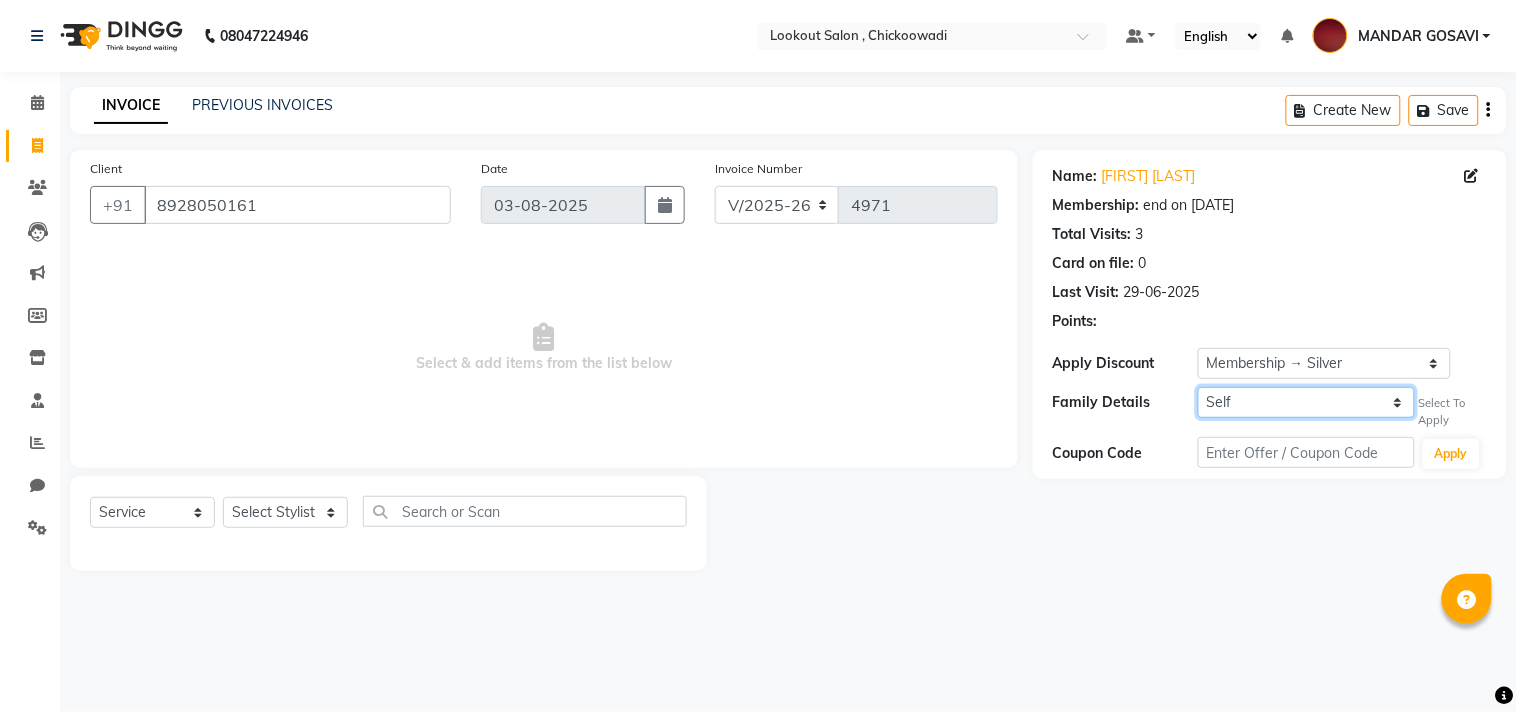 click on "Self aryan kedia" 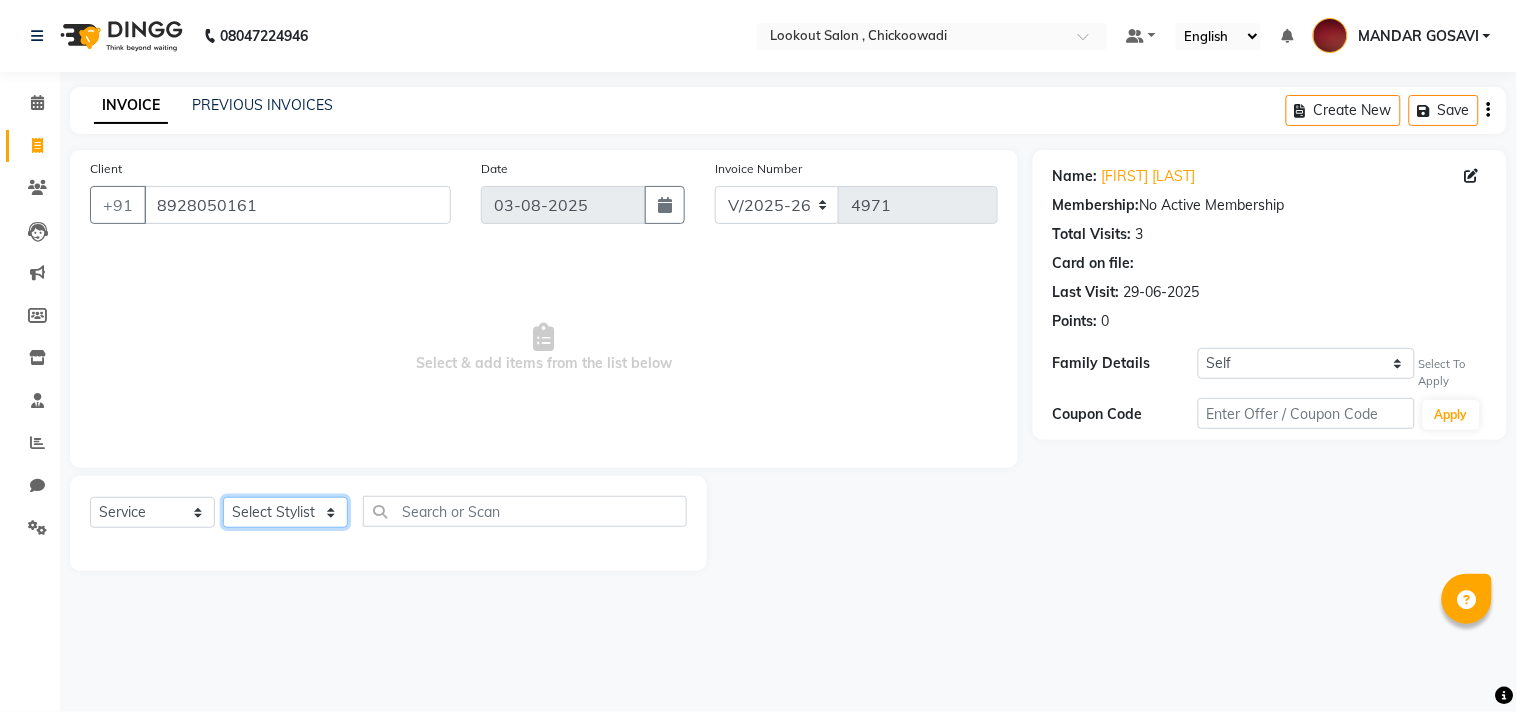 click on "Select Stylist Alizah Bangi AMIT SOLANKI jishan shekh kuldeep MANDAR GOSAVI NANDINI GUPTA NIPUL SIR NISAR AHMED PIRJADE PARVEEN SHAIKH Rizwan ROOPAVATI Rupali  RUPESH SADAF SHAIKH SAHIL TAK SAMREEN DHOLKIYA shweta kashyap" 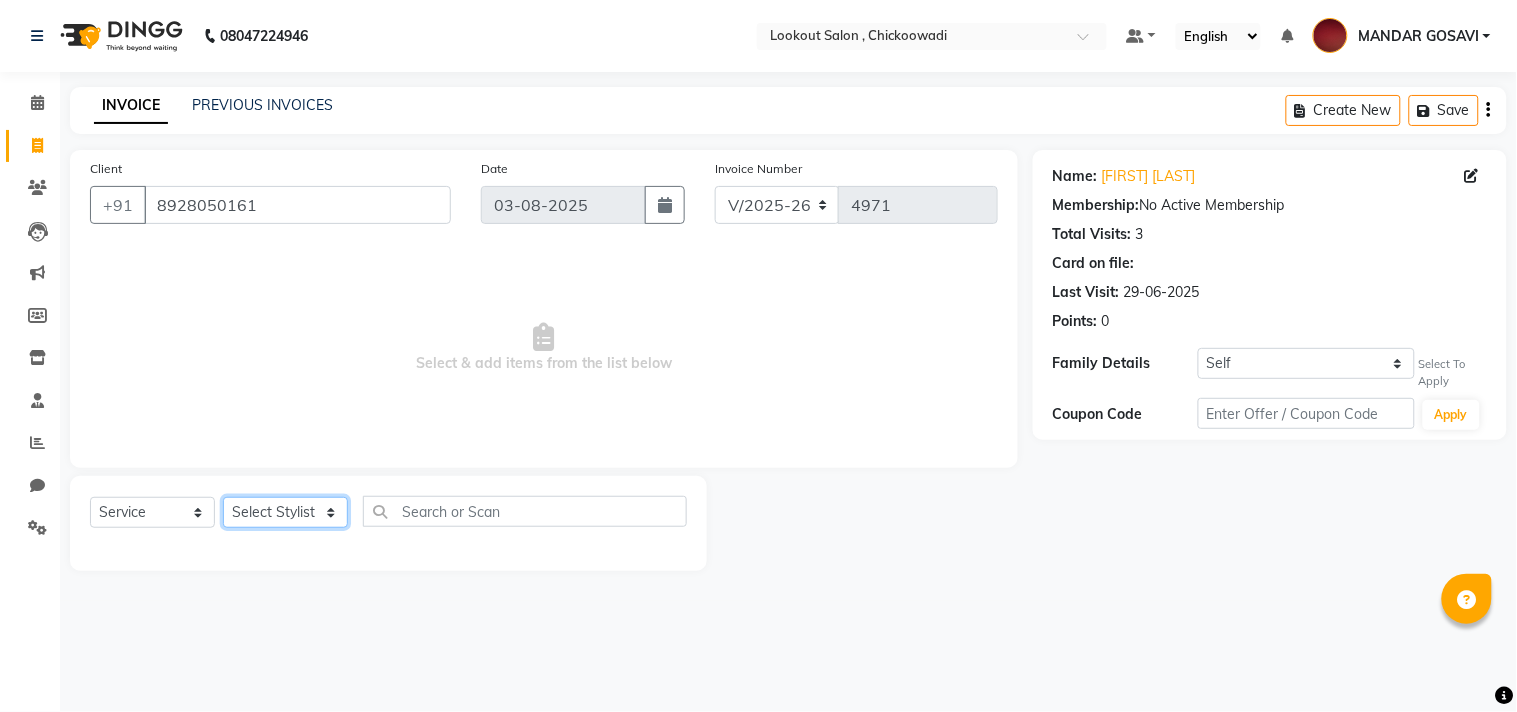 select on "6223" 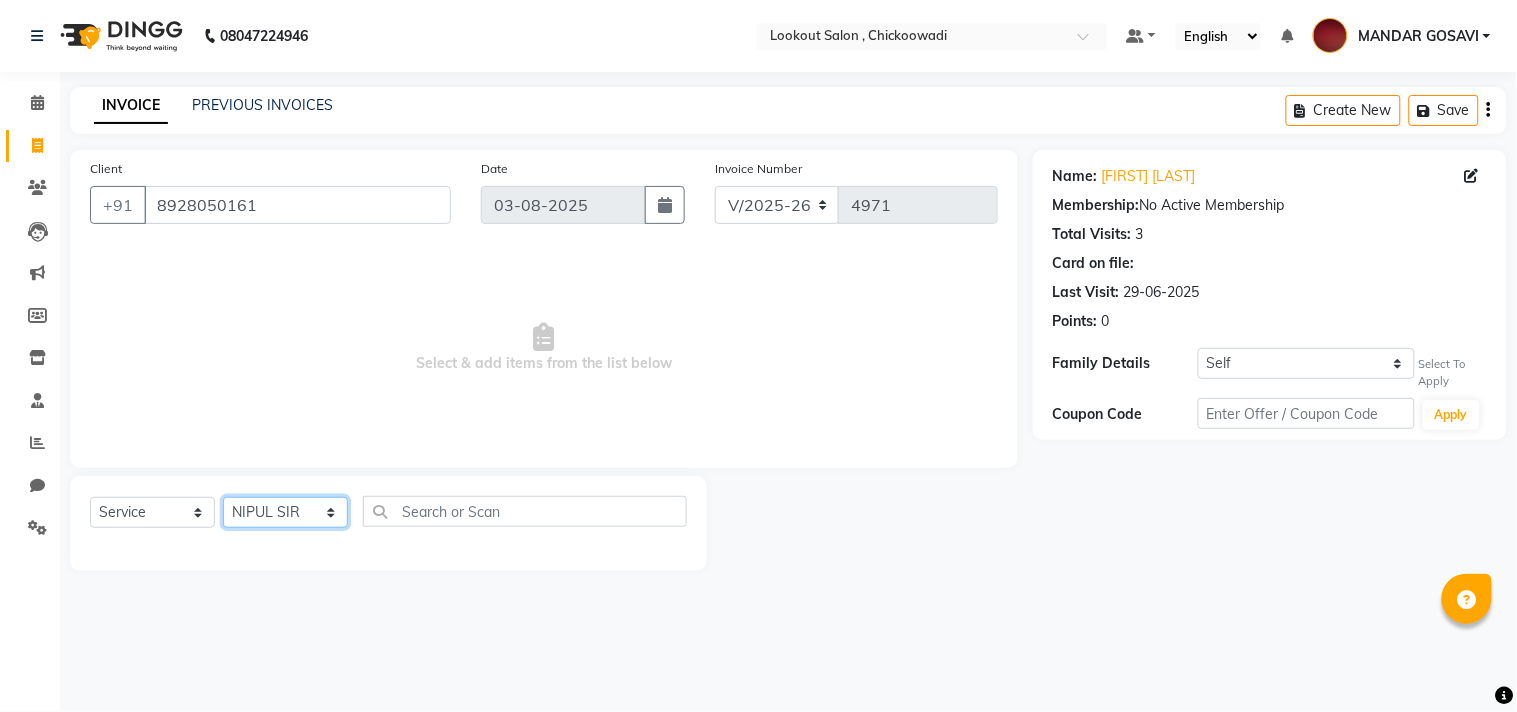 click on "Select Stylist Alizah Bangi AMIT SOLANKI jishan shekh kuldeep MANDAR GOSAVI NANDINI GUPTA NIPUL SIR NISAR AHMED PIRJADE PARVEEN SHAIKH Rizwan ROOPAVATI Rupali  RUPESH SADAF SHAIKH SAHIL TAK SAMREEN DHOLKIYA shweta kashyap" 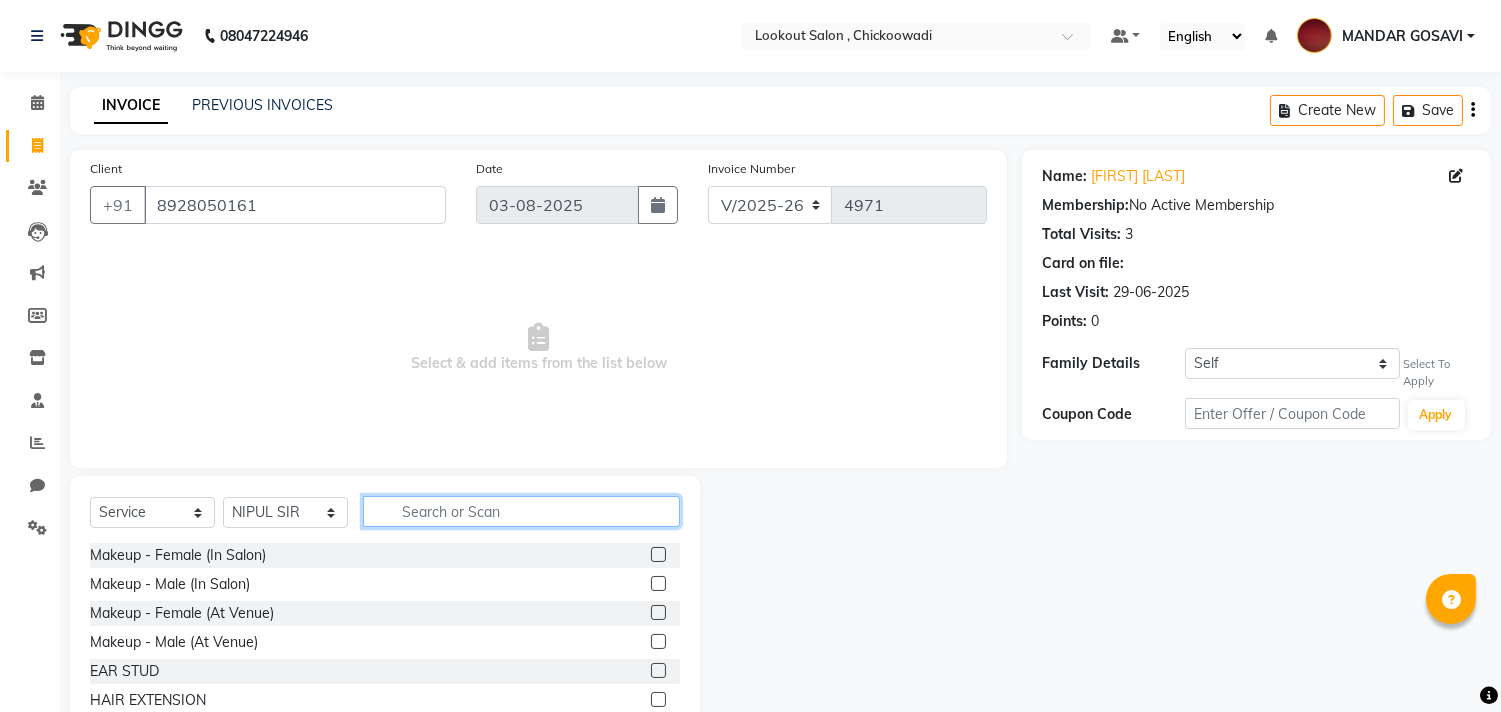 click 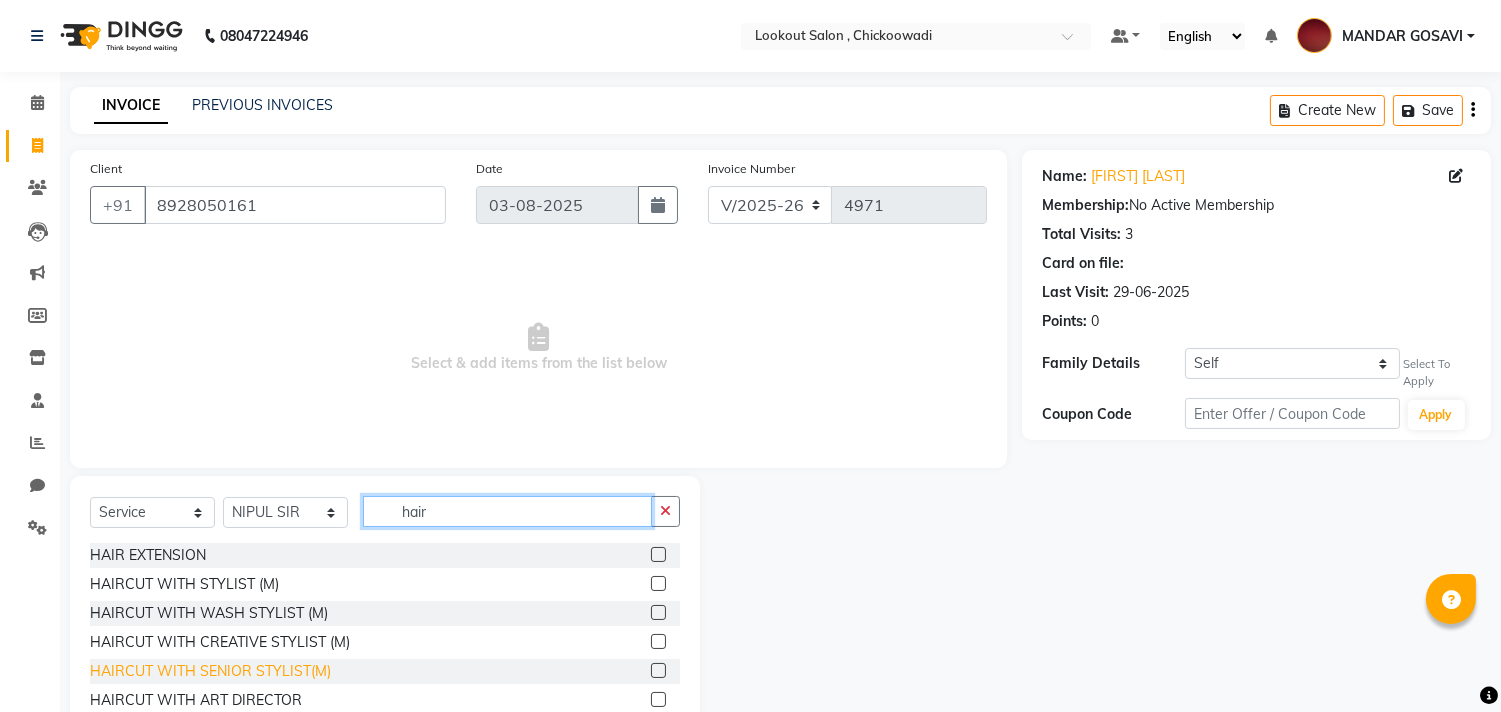 scroll, scrollTop: 111, scrollLeft: 0, axis: vertical 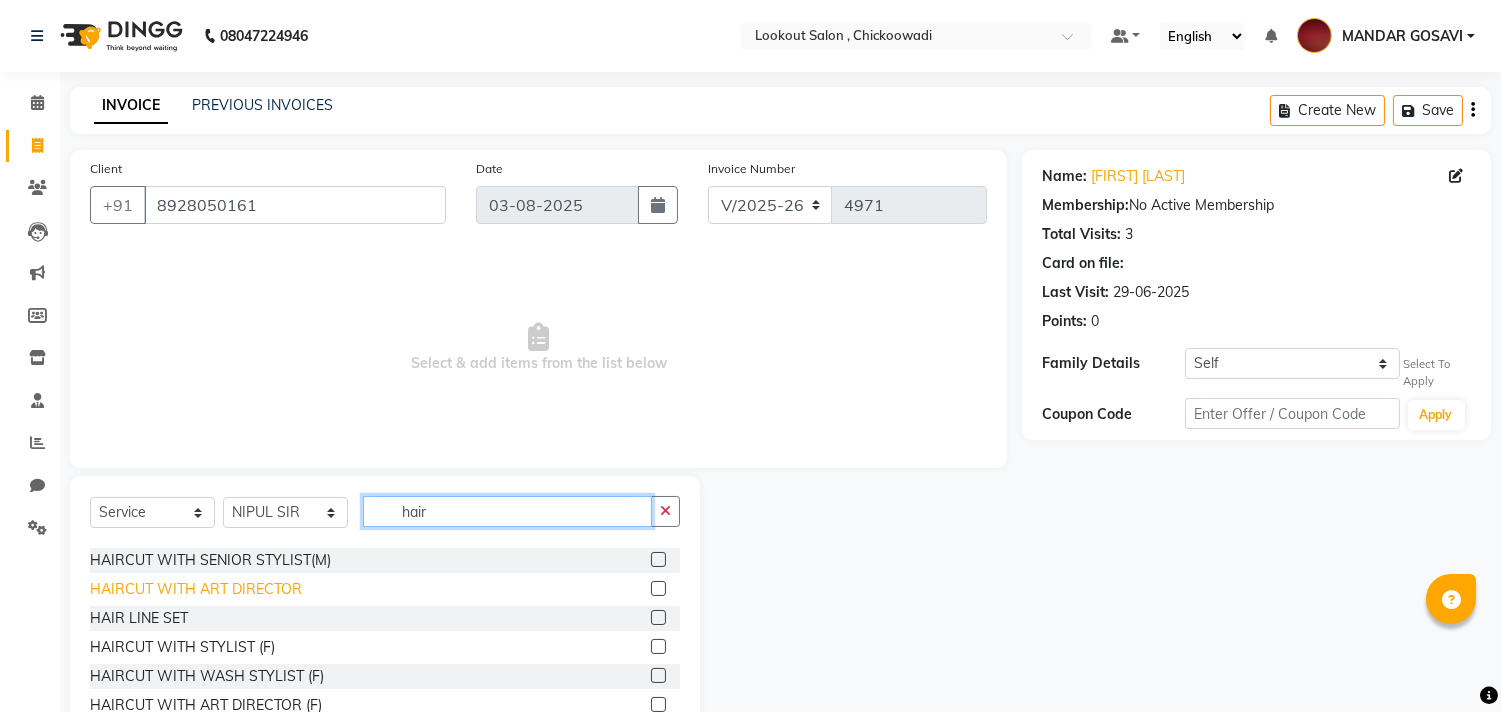 type on "hair" 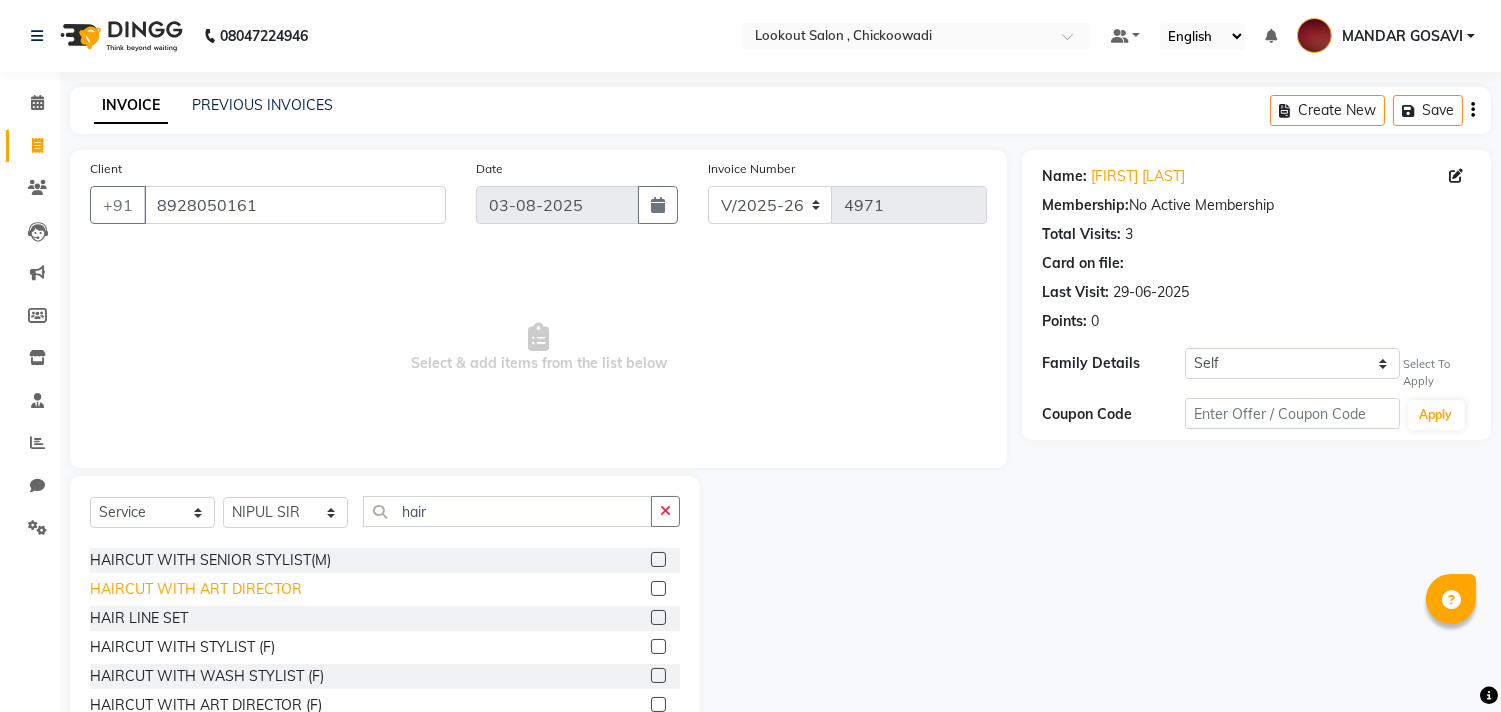 click on "HAIRCUT WITH ART DIRECTOR" 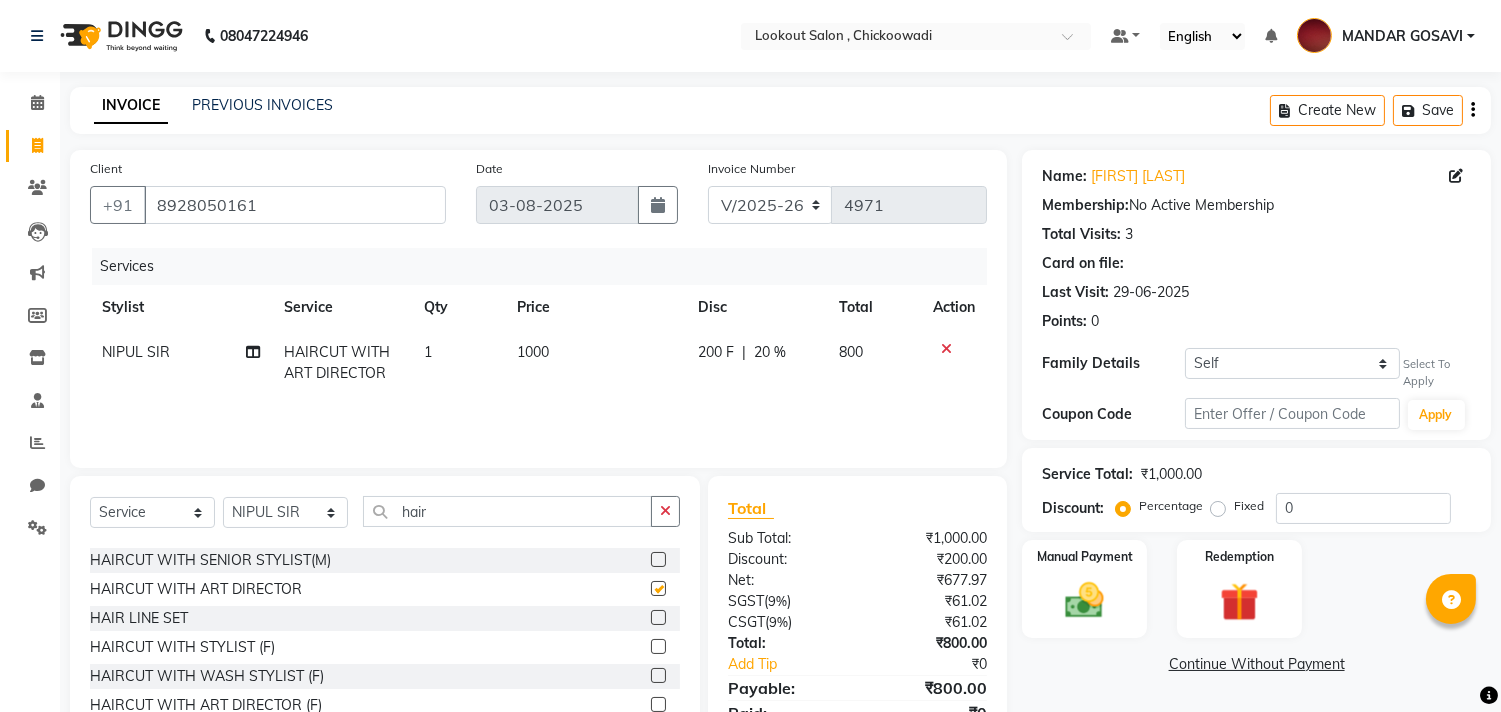checkbox on "false" 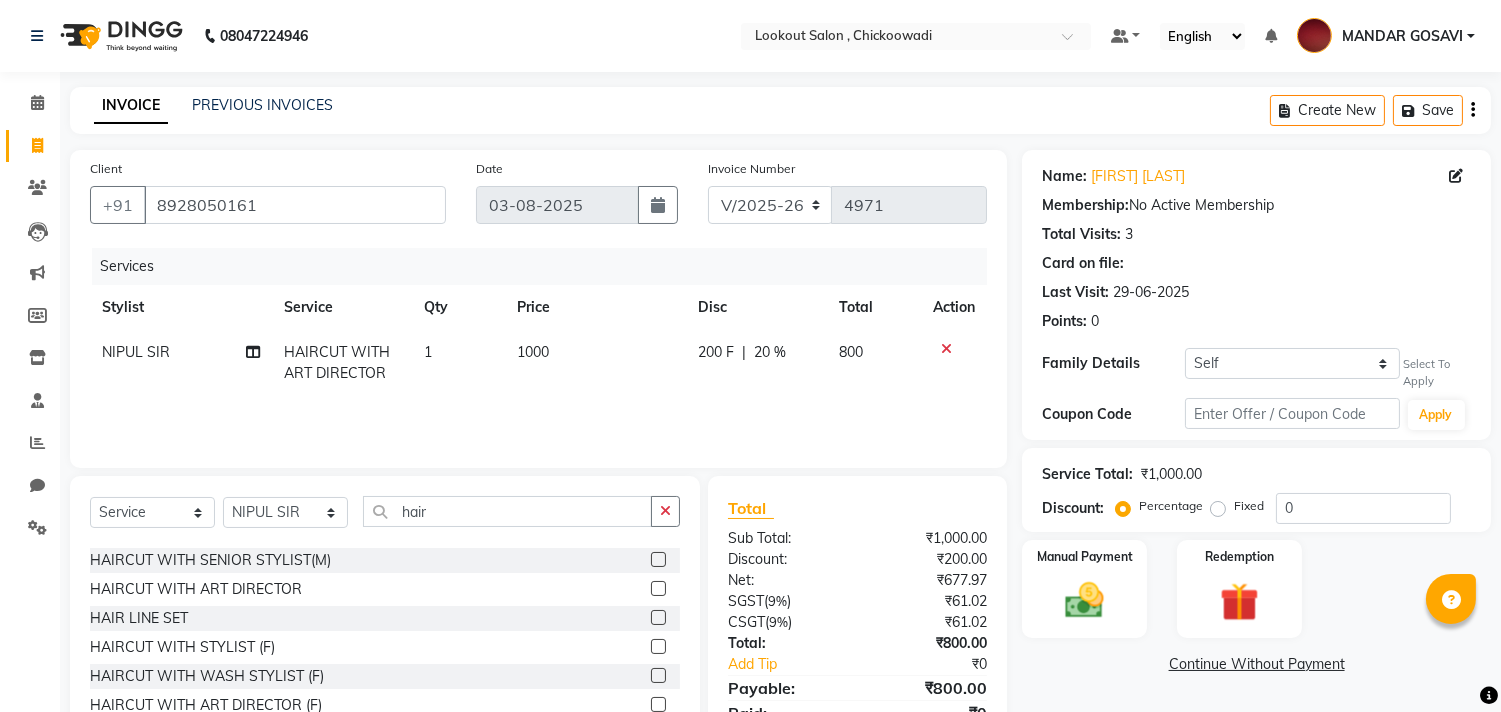scroll, scrollTop: 88, scrollLeft: 0, axis: vertical 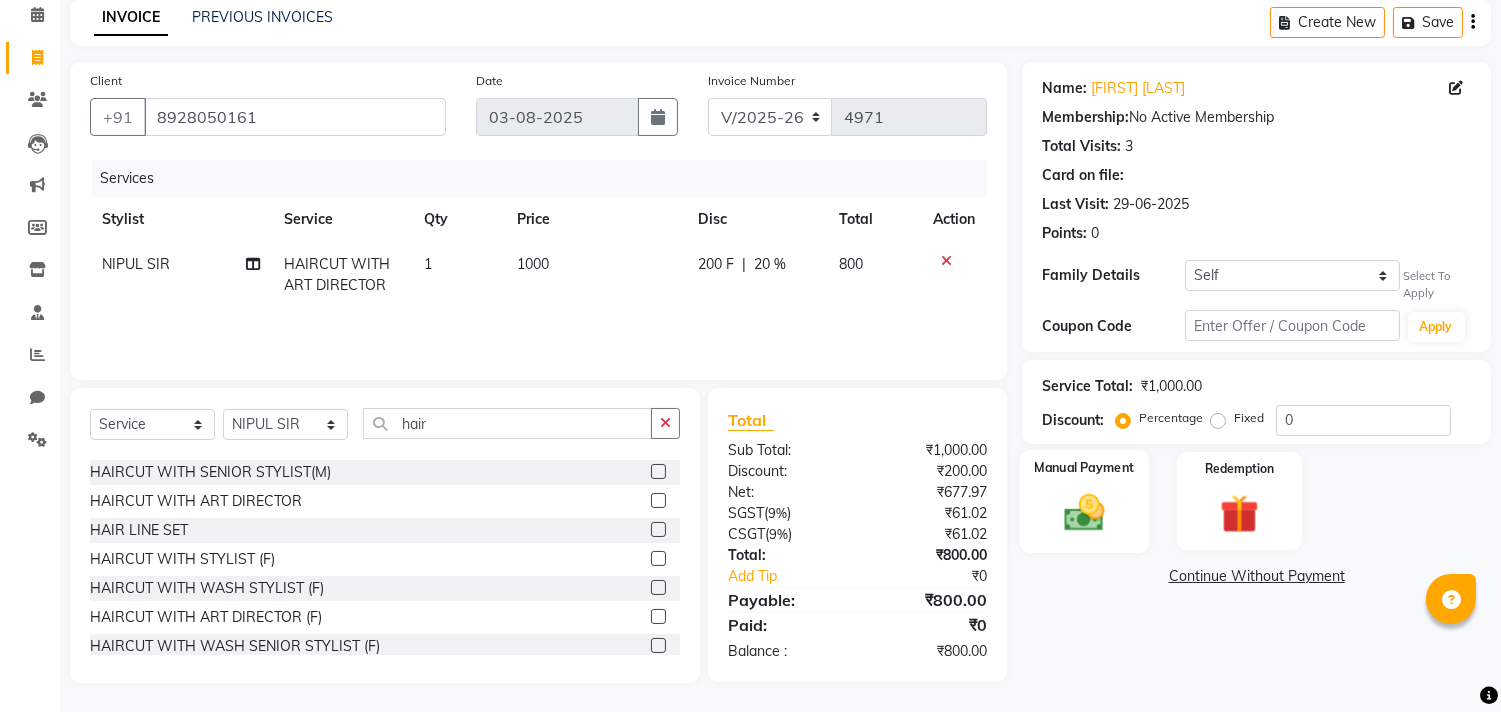 click 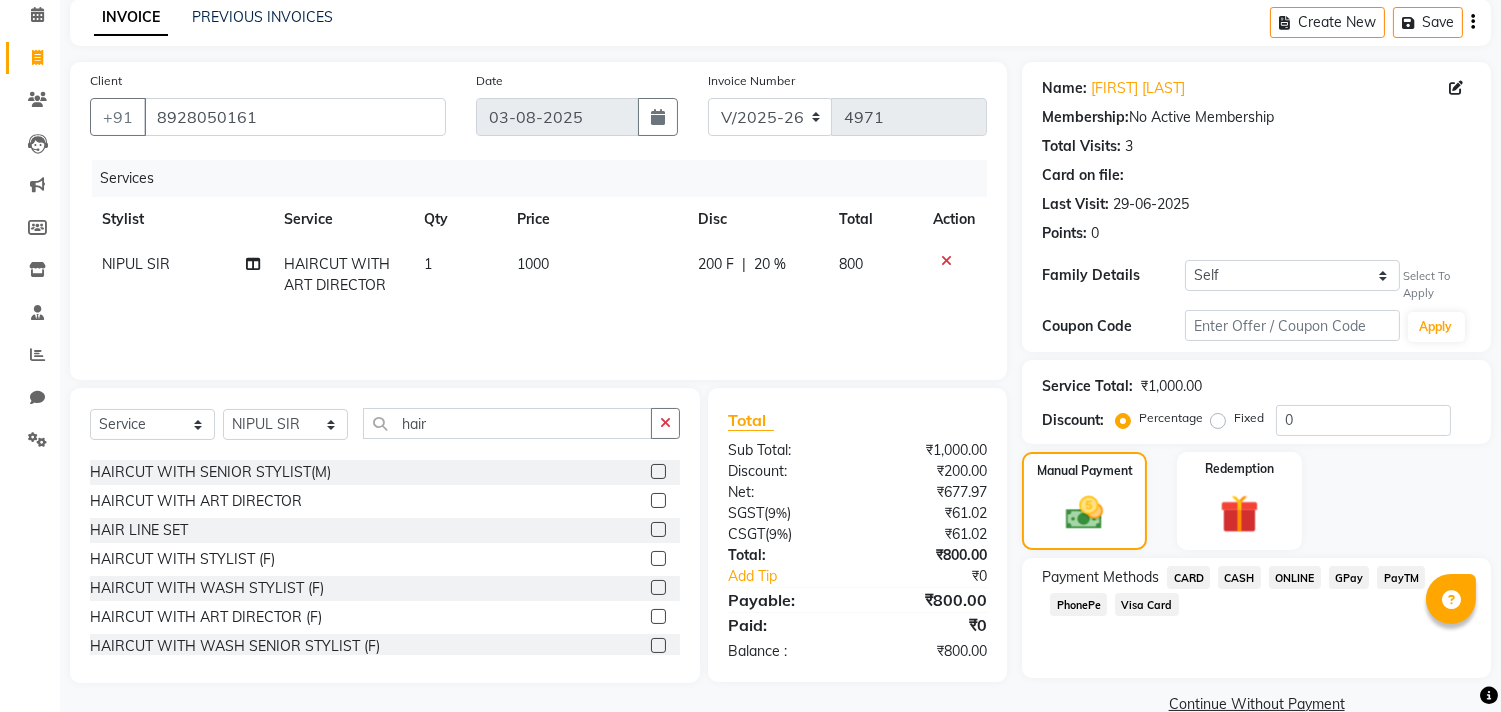click on "ONLINE" 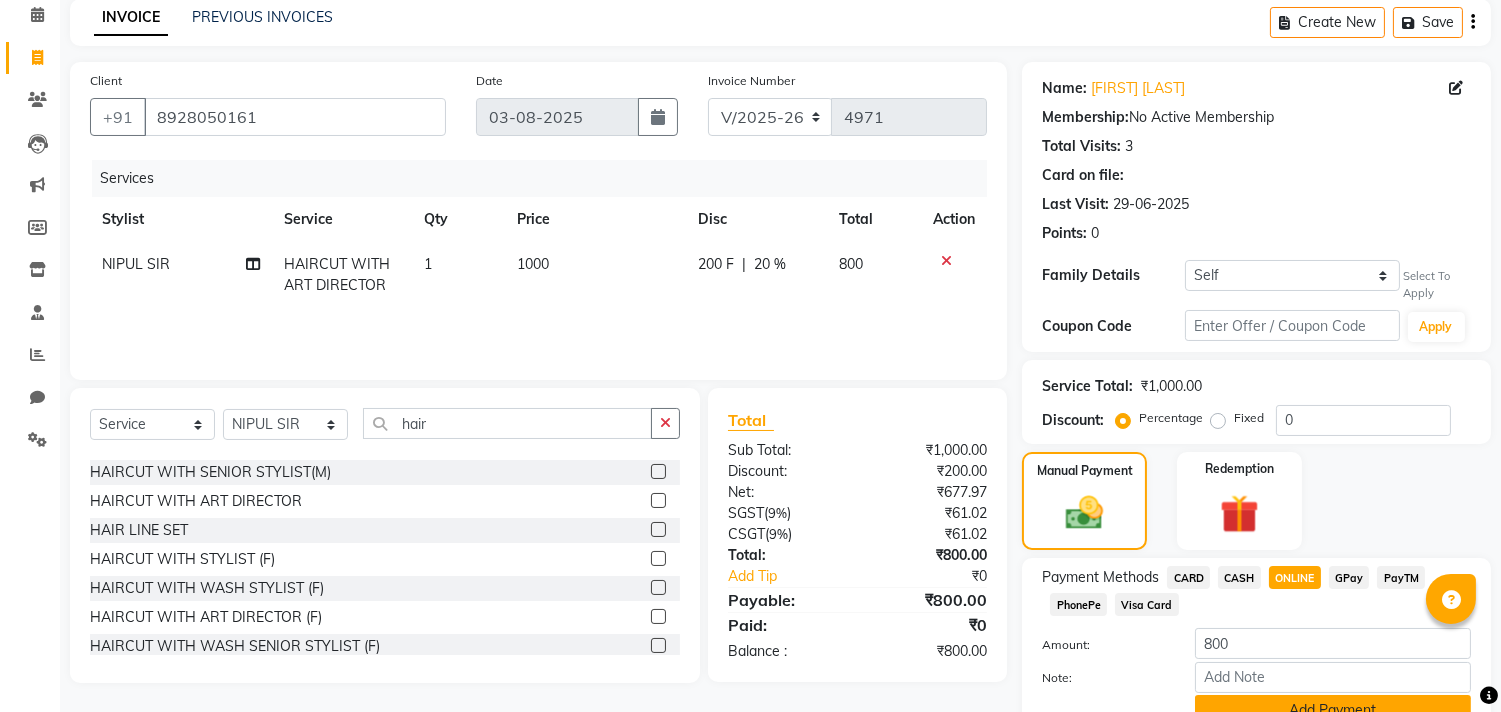 click on "Add Payment" 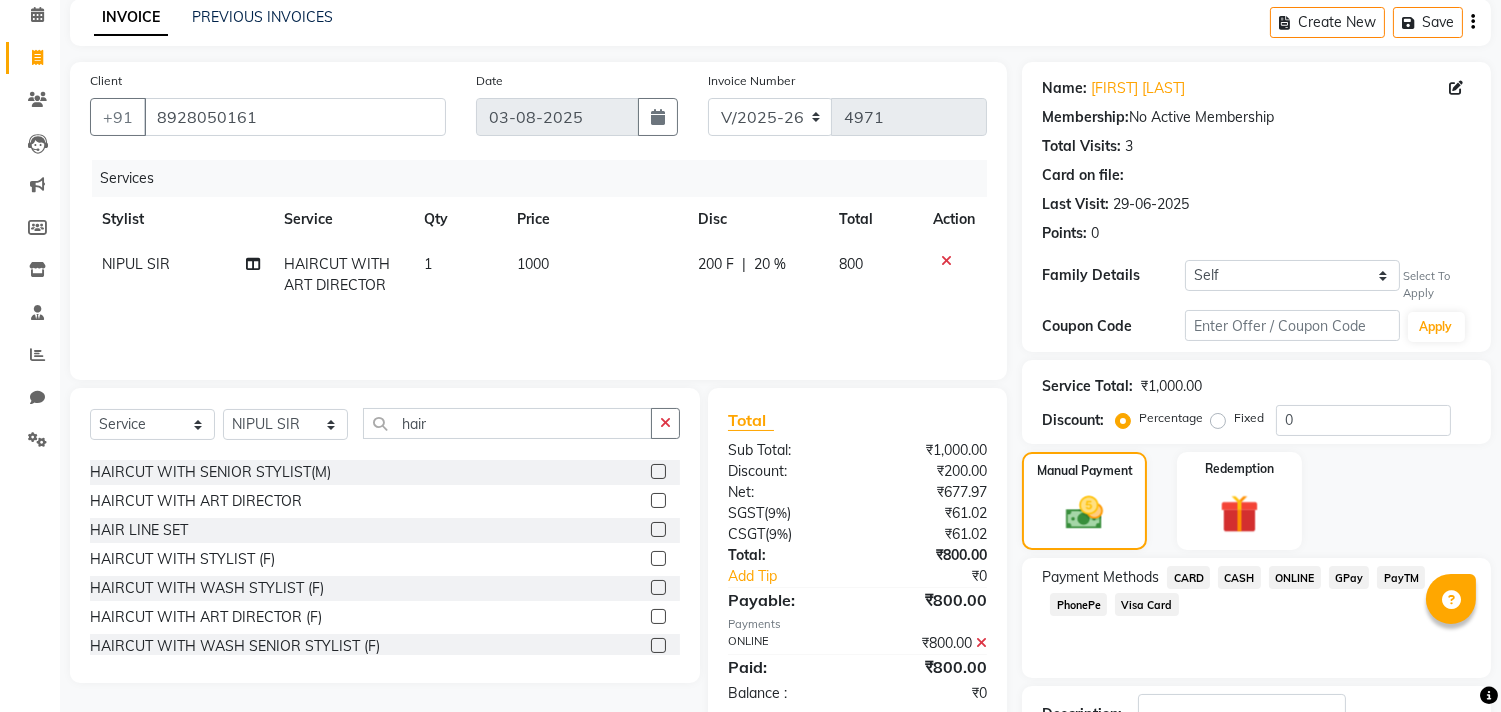scroll, scrollTop: 237, scrollLeft: 0, axis: vertical 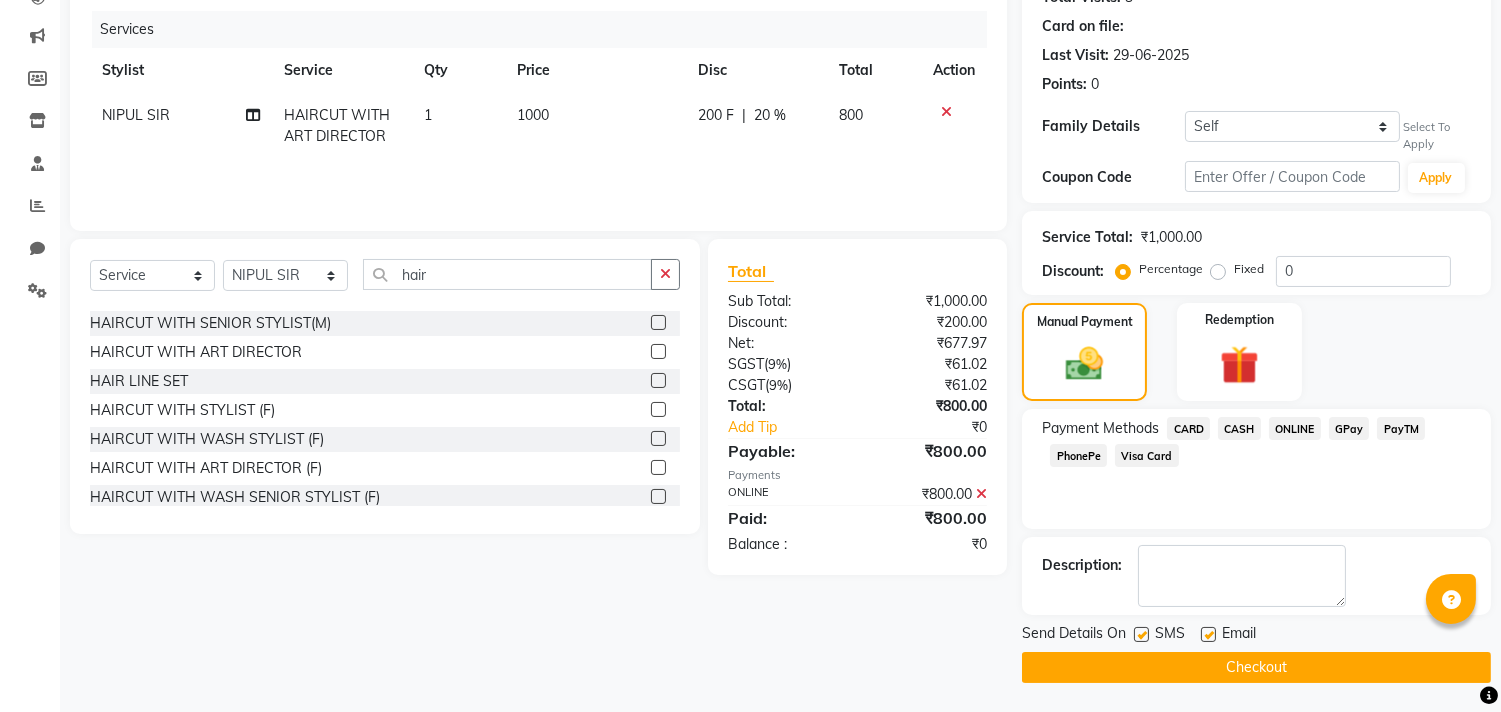 click on "Checkout" 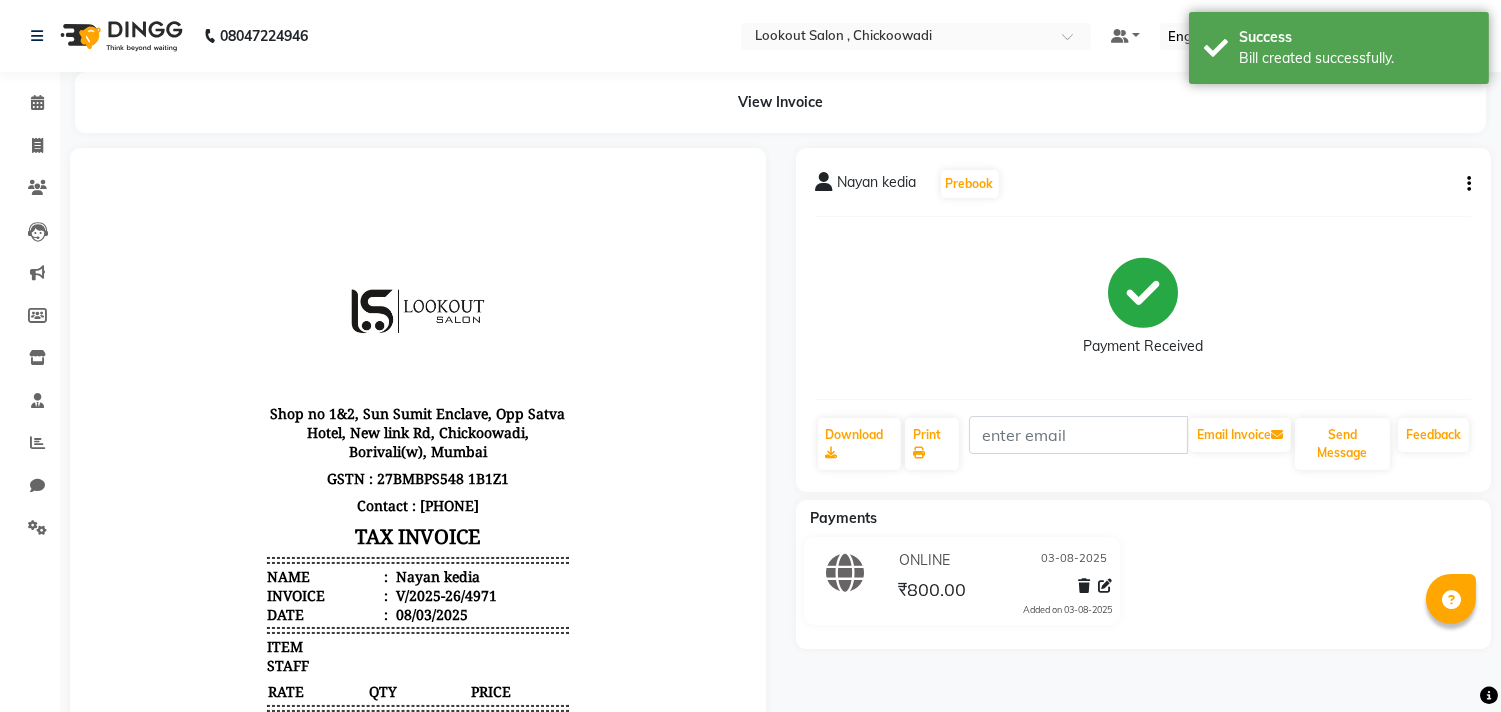 scroll, scrollTop: 0, scrollLeft: 0, axis: both 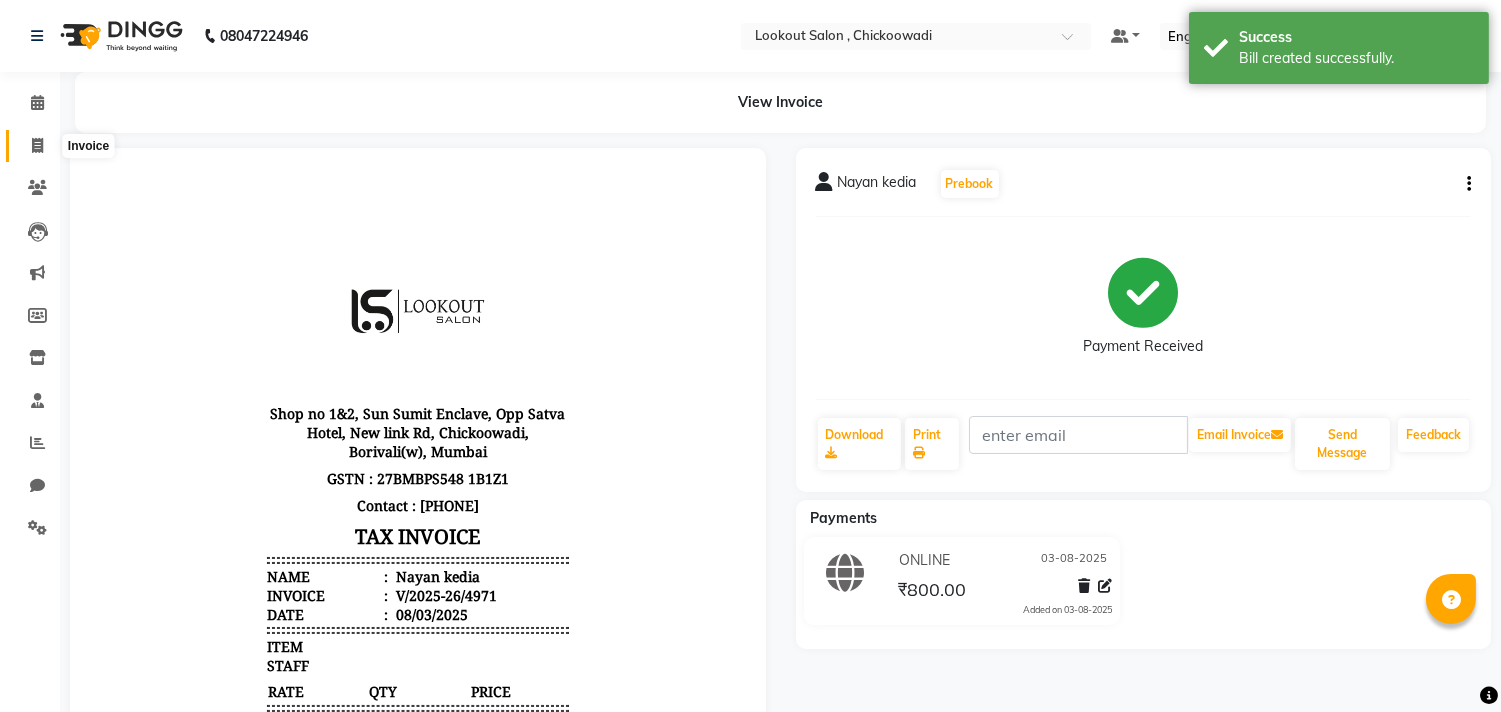 click 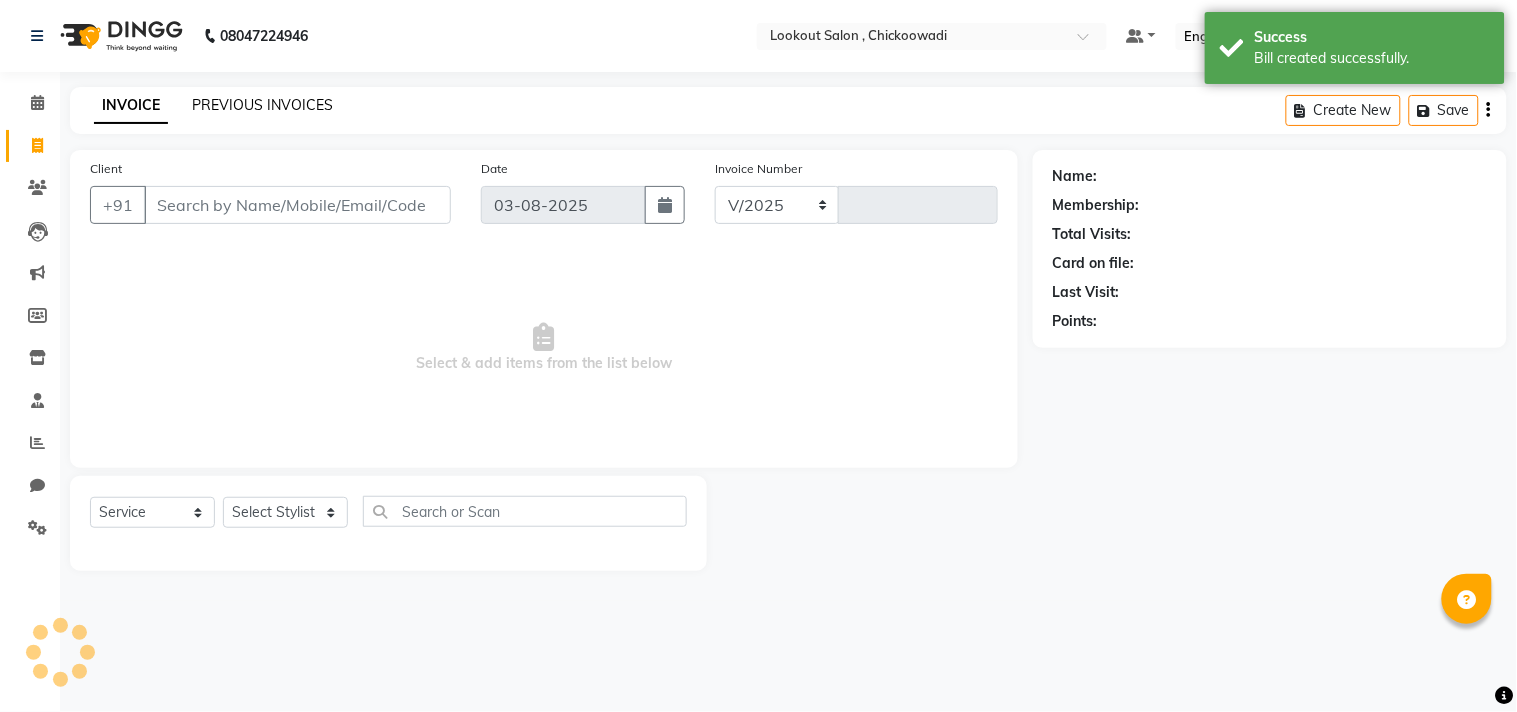 click on "PREVIOUS INVOICES" 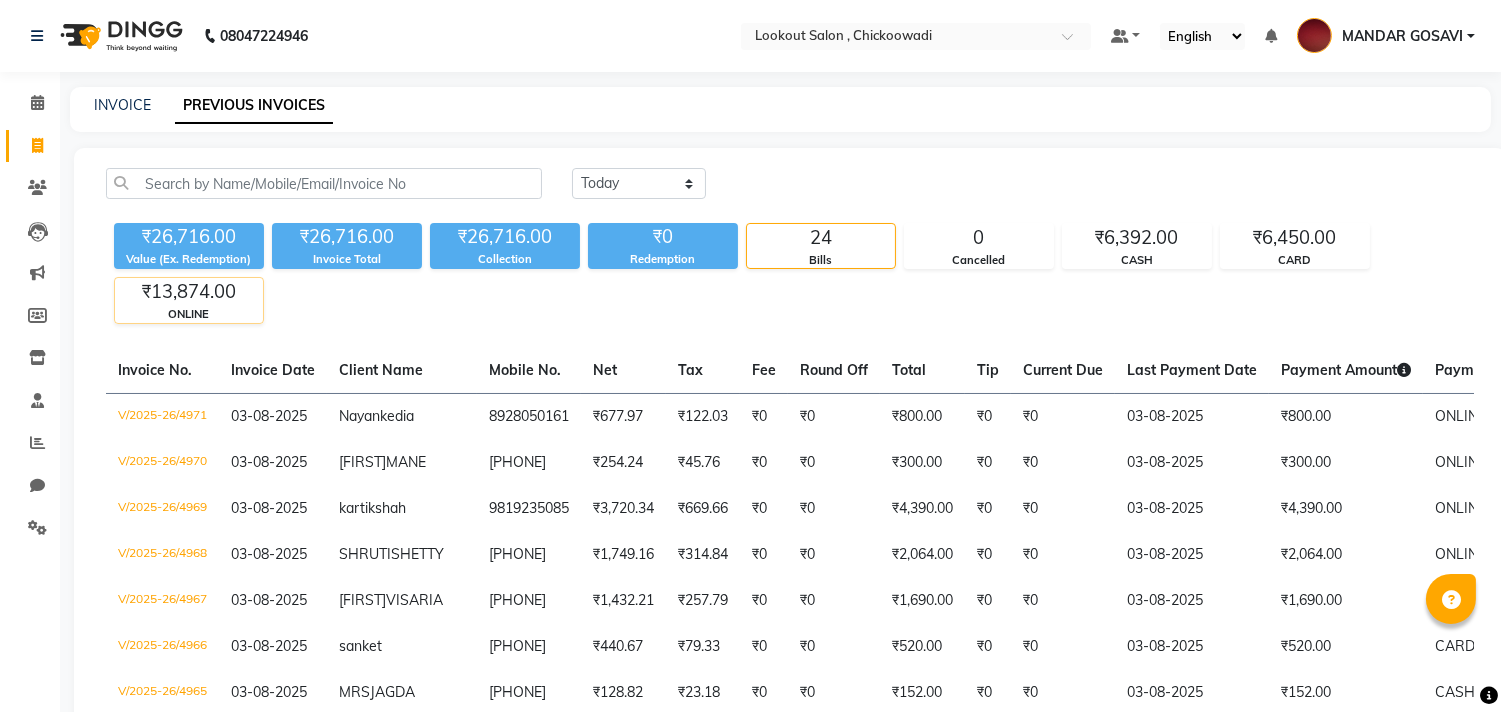 click on "ONLINE" 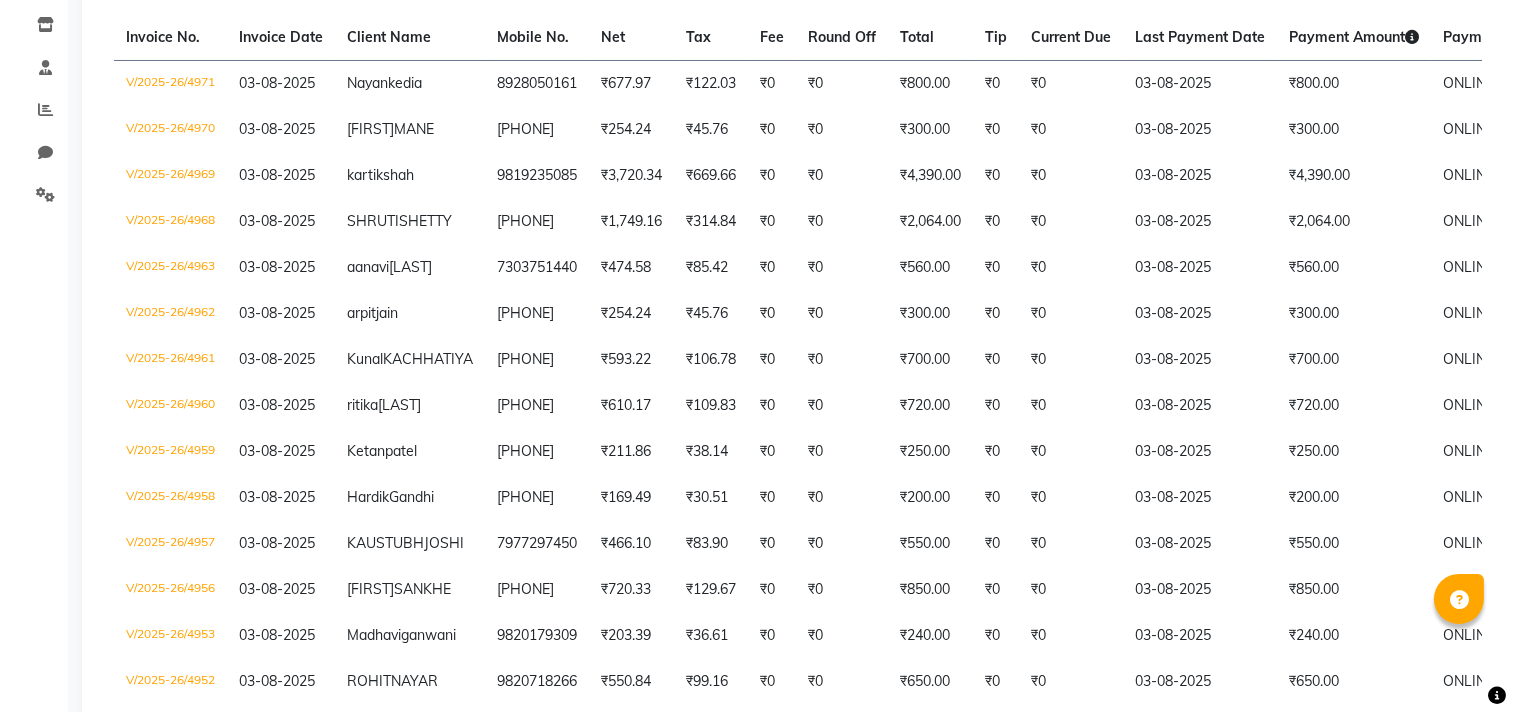 scroll, scrollTop: 0, scrollLeft: 0, axis: both 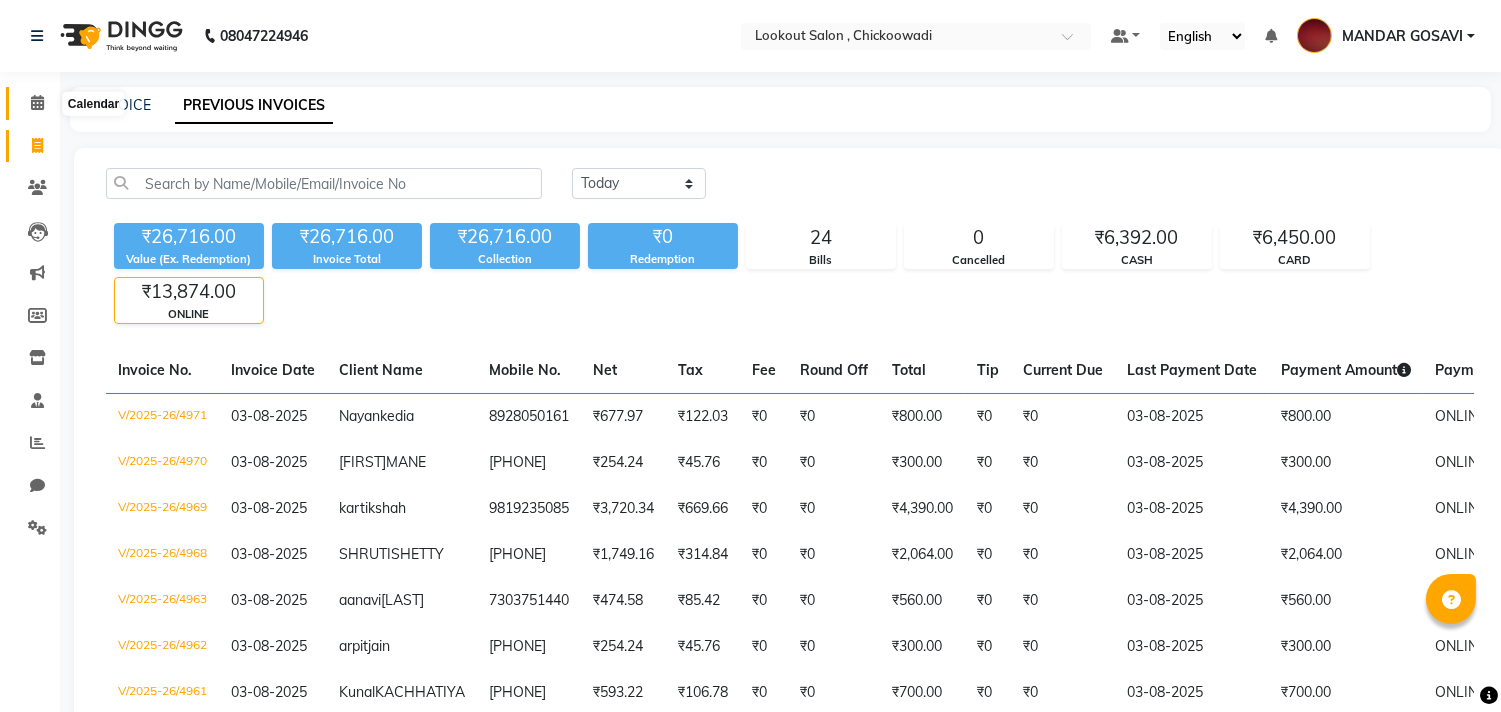 click 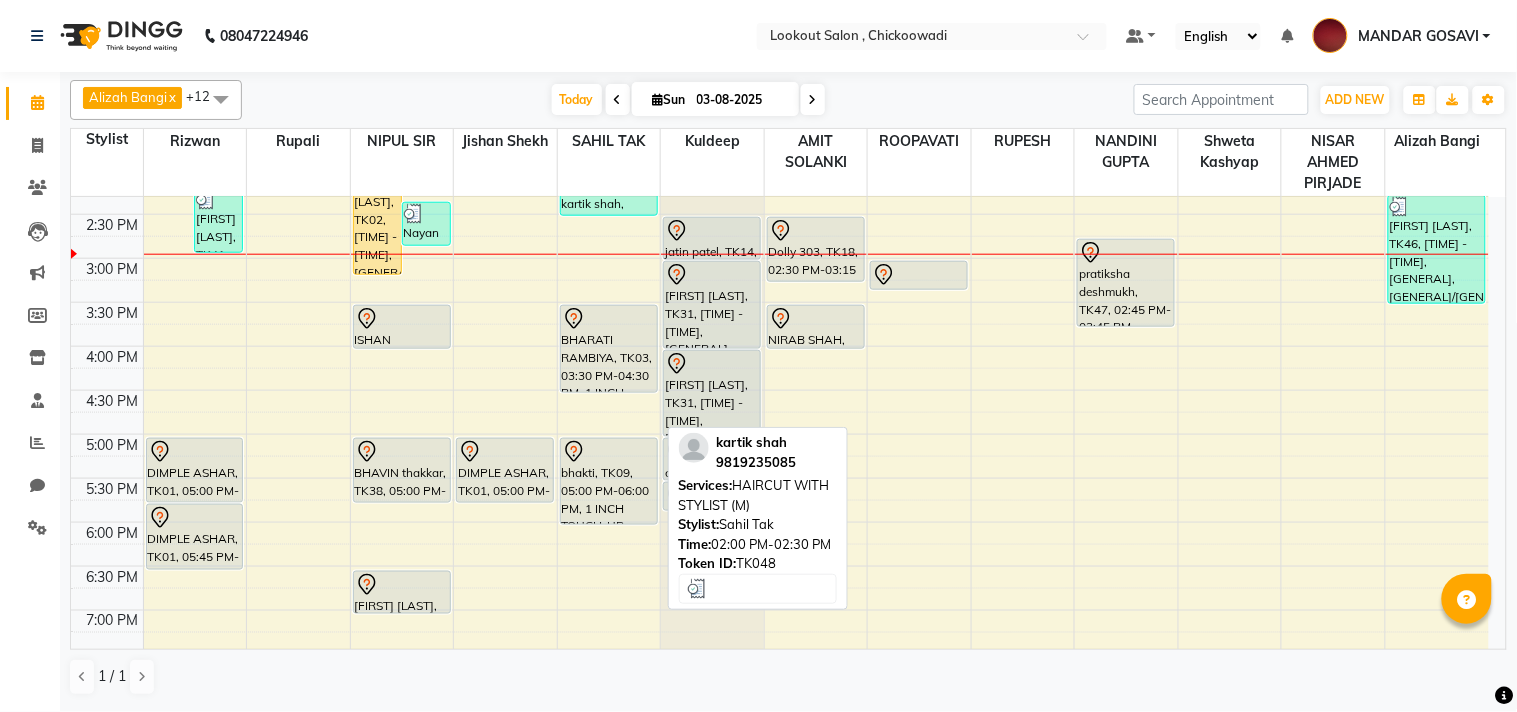 scroll, scrollTop: 555, scrollLeft: 0, axis: vertical 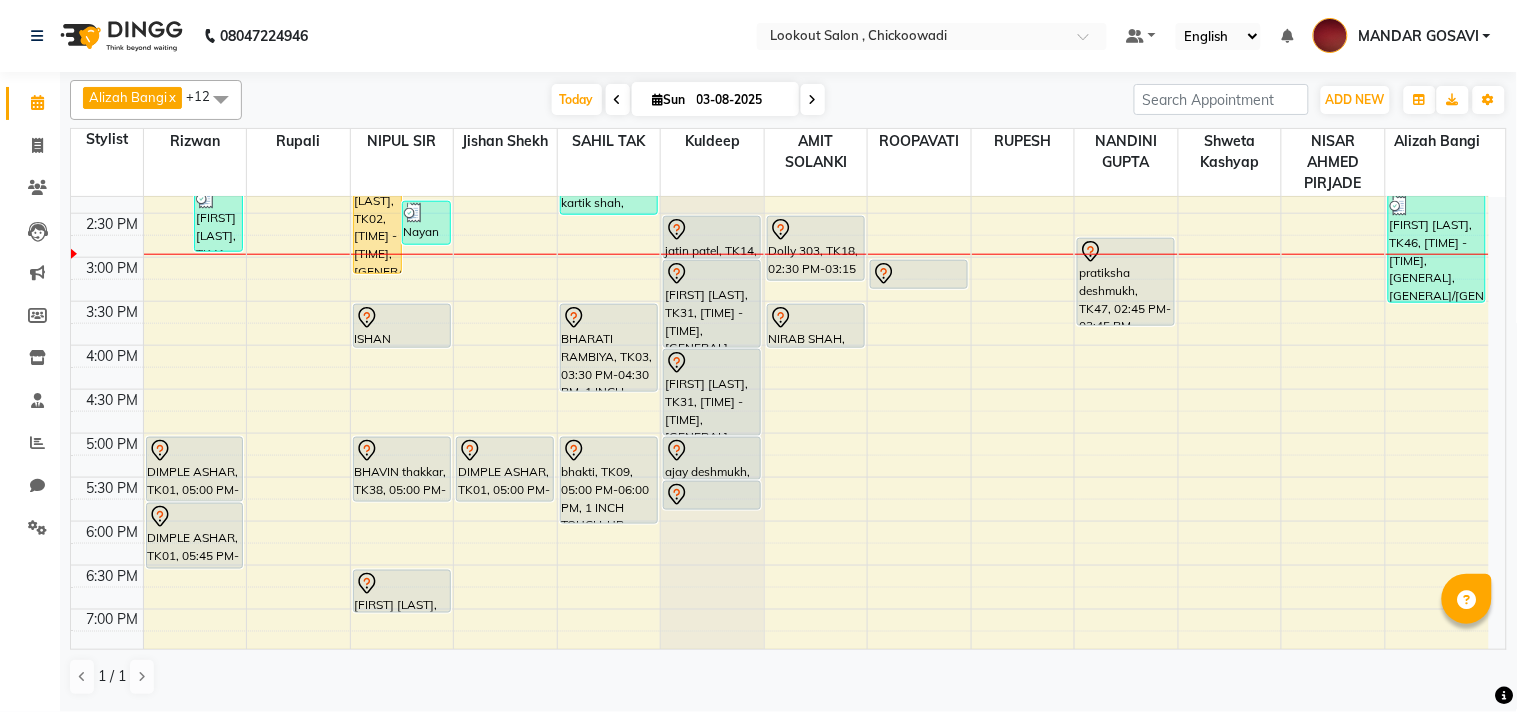 click on "8:00 AM 8:30 AM 9:00 AM 9:30 AM 10:00 AM 10:30 AM 11:00 AM 11:30 AM 12:00 PM 12:30 PM 1:00 PM 1:30 PM 2:00 PM 2:30 PM 3:00 PM 3:30 PM 4:00 PM 4:30 PM 5:00 PM 5:30 PM 6:00 PM 6:30 PM 7:00 PM 7:30 PM 8:00 PM 8:30 PM 9:00 PM 9:30 PM 10:00 PM 10:30 PM 11:00 PM 11:30 PM     SHRUTI SHETTY, TK46, 01:15 PM-02:15 PM, 3 INCH TOUCH-UP  (WITH AMMONIA)     Archita Pali, TK41, 01:40 PM-02:10 PM, 911 HAIR SPA UPTO SHOULDER     Archita Pali, TK41, 02:10 PM-02:55 PM, HAIRCUT WITH SENIOR STYLIST (F)             DIMPLE ASHAR, TK01, 05:00 PM-05:45 PM, HAIRCUT WITH CREATIVE STYLIST (F)             DIMPLE ASHAR, TK01, 05:45 PM-06:30 PM, HAIRCUT WITH CREATIVE STYLIST (F)    aryan kedia, TK02, 02:00 PM-03:10 PM, HAIRCUT WITH ART DIRECTOR     Nayan kedia, TK50, 02:20 PM-02:50 PM, HAIRCUT WITH ART DIRECTOR             ISHAN KANKONKAR, TK24, 03:30 PM-04:00 PM, HAIRCUT WITH ART DIRECTOR             BHAVIN thakkar, TK38, 05:00 PM-05:45 PM, HAIRCUT WITH ART DIRECTOR (F)" at bounding box center [780, 345] 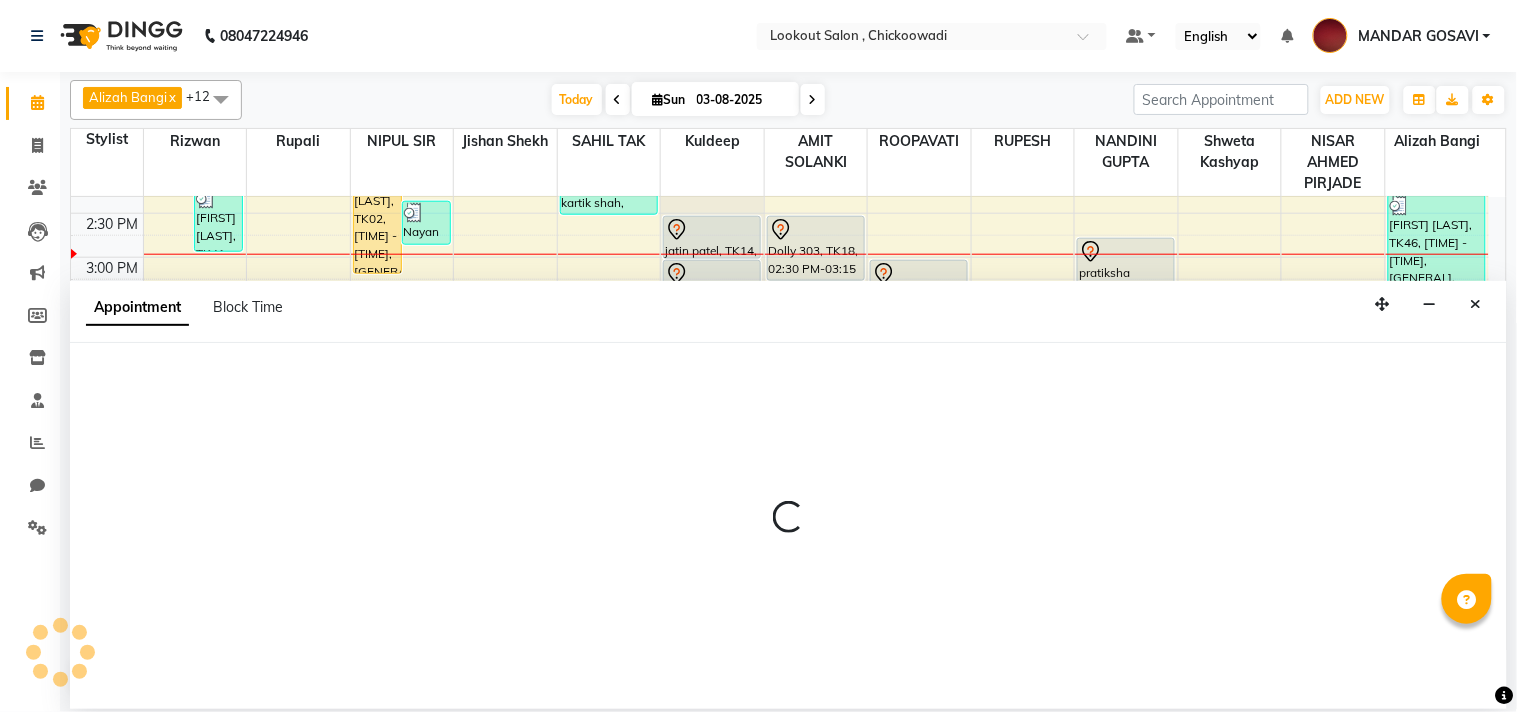 select on "24828" 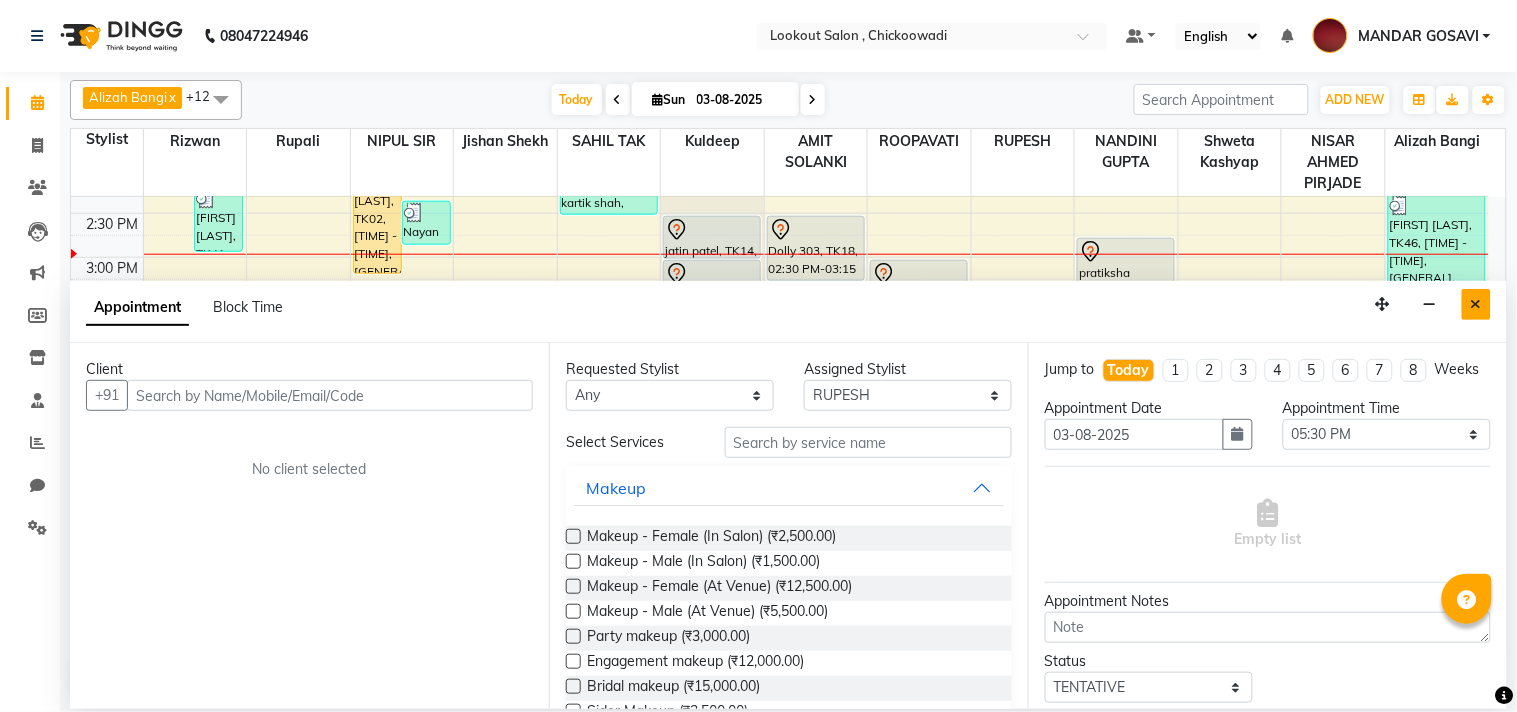 click at bounding box center (1476, 304) 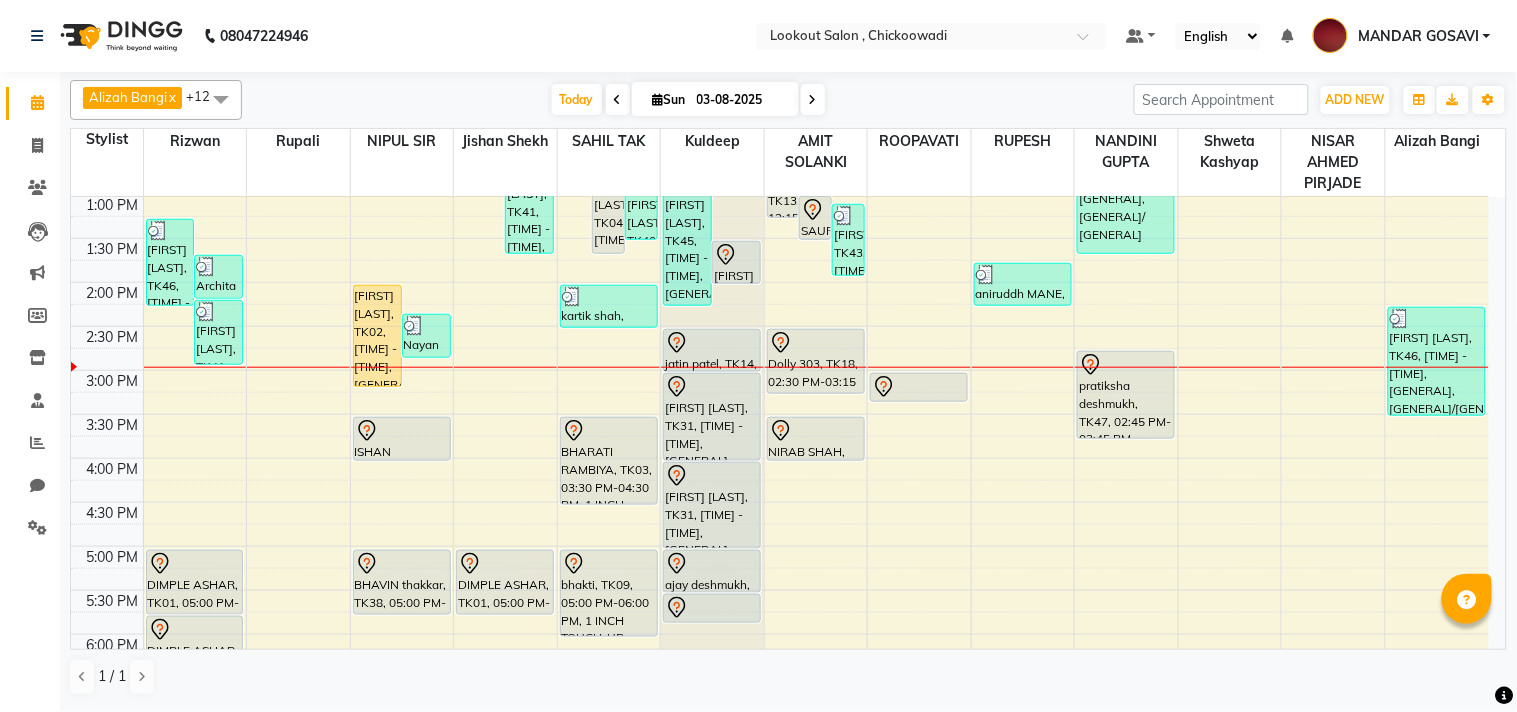 scroll, scrollTop: 444, scrollLeft: 0, axis: vertical 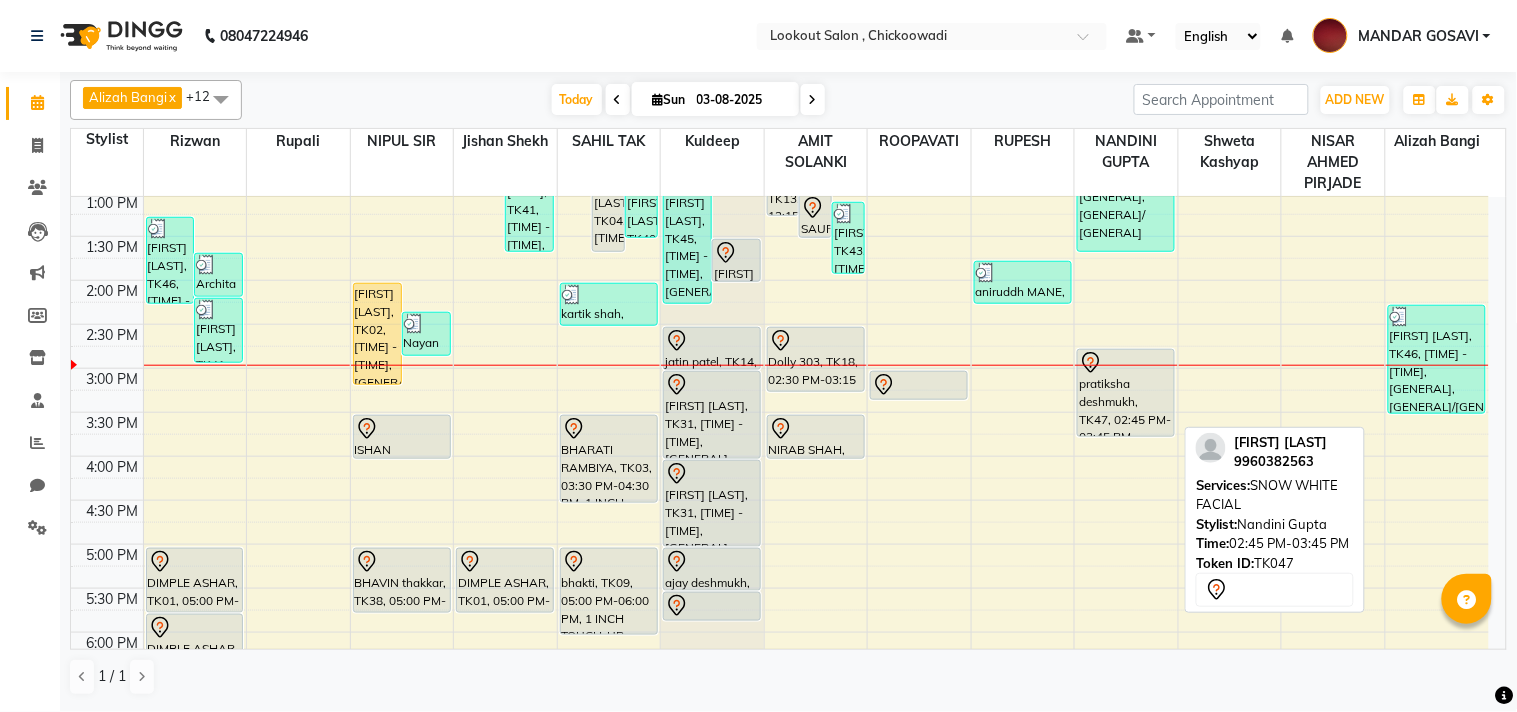 click on "pratiksha deshmukh, TK47, 02:45 PM-03:45 PM, SNOW WHITE FACIAL" at bounding box center [1126, 393] 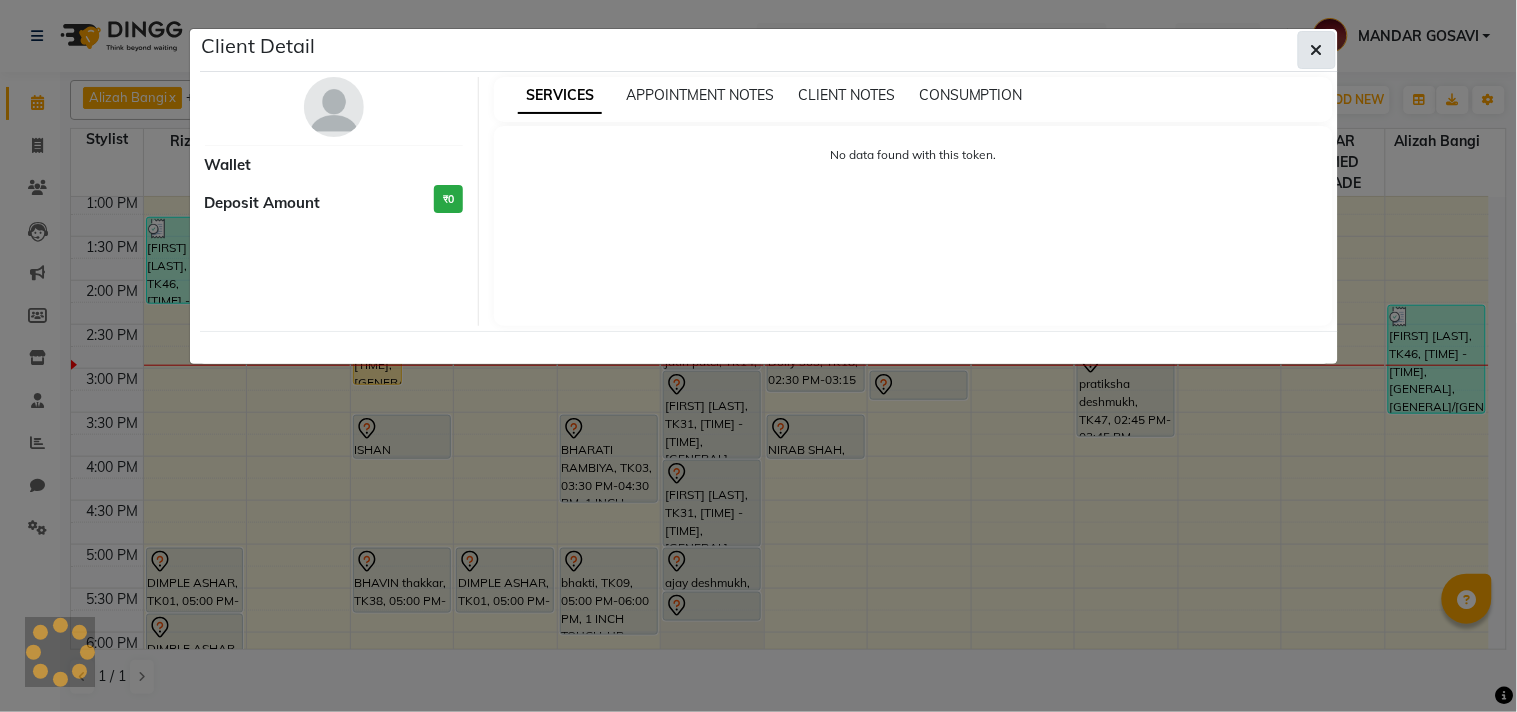 click 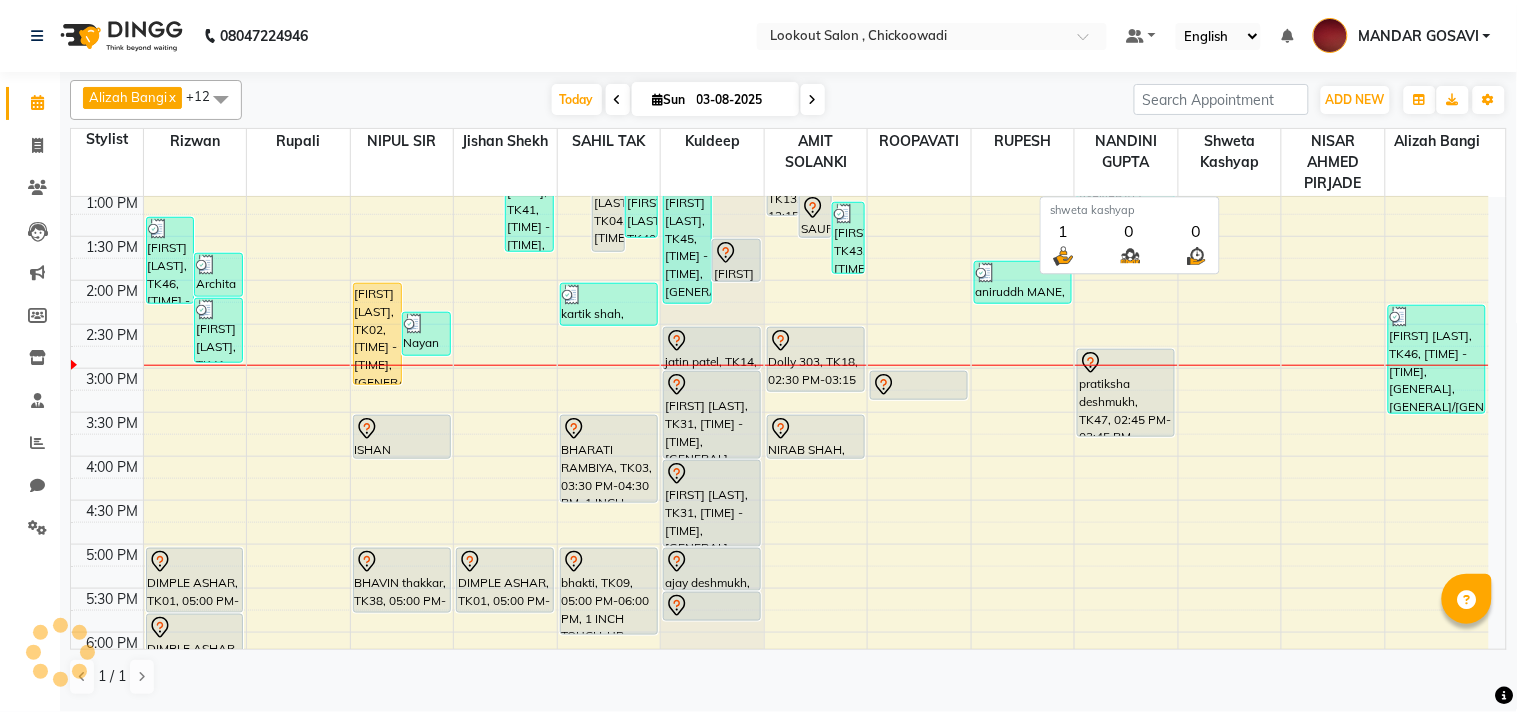 click on "pratiksha deshmukh, TK47, 02:45 PM-03:45 PM, SNOW WHITE FACIAL" at bounding box center [1126, 393] 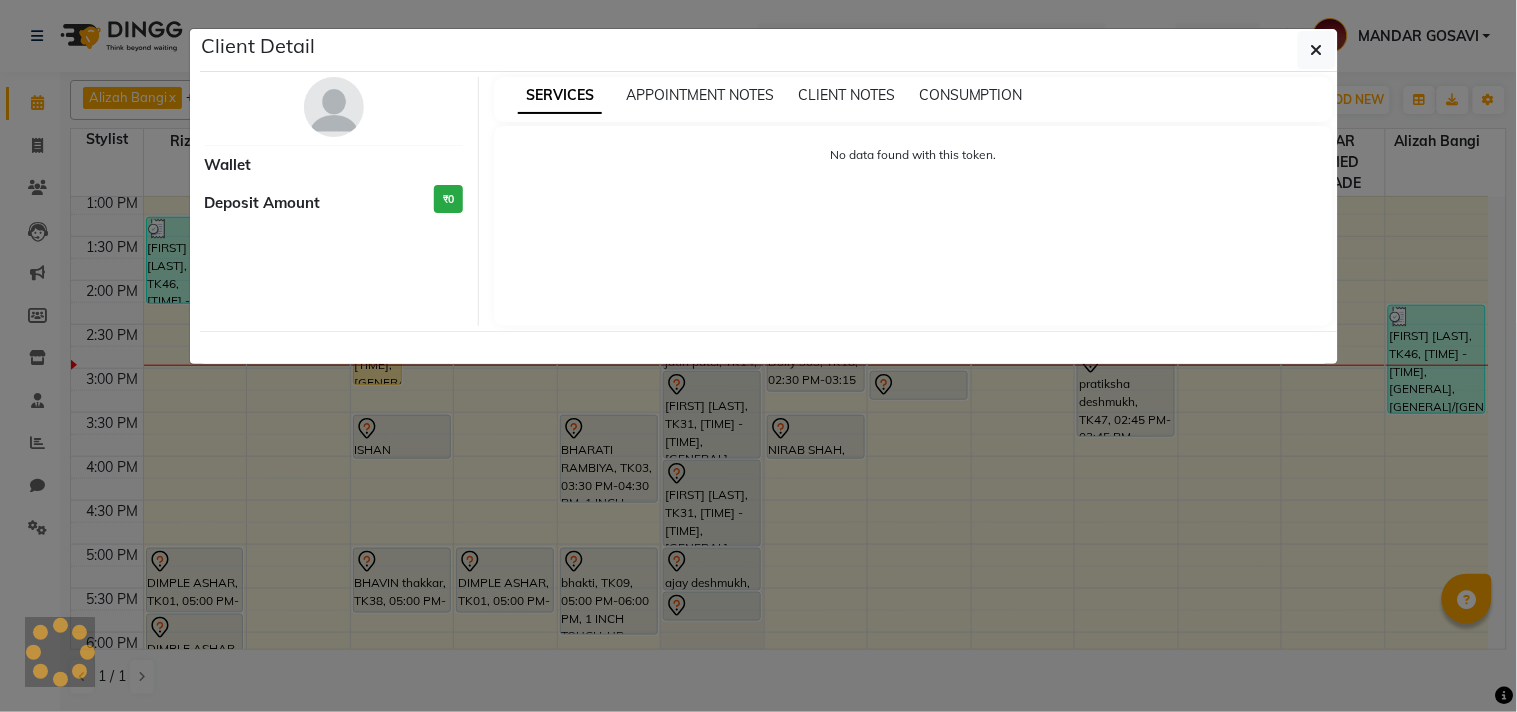 click on "Client Detail     Wallet Deposit Amount  ₹0  SERVICES APPOINTMENT NOTES CLIENT NOTES CONSUMPTION No data found with this token." 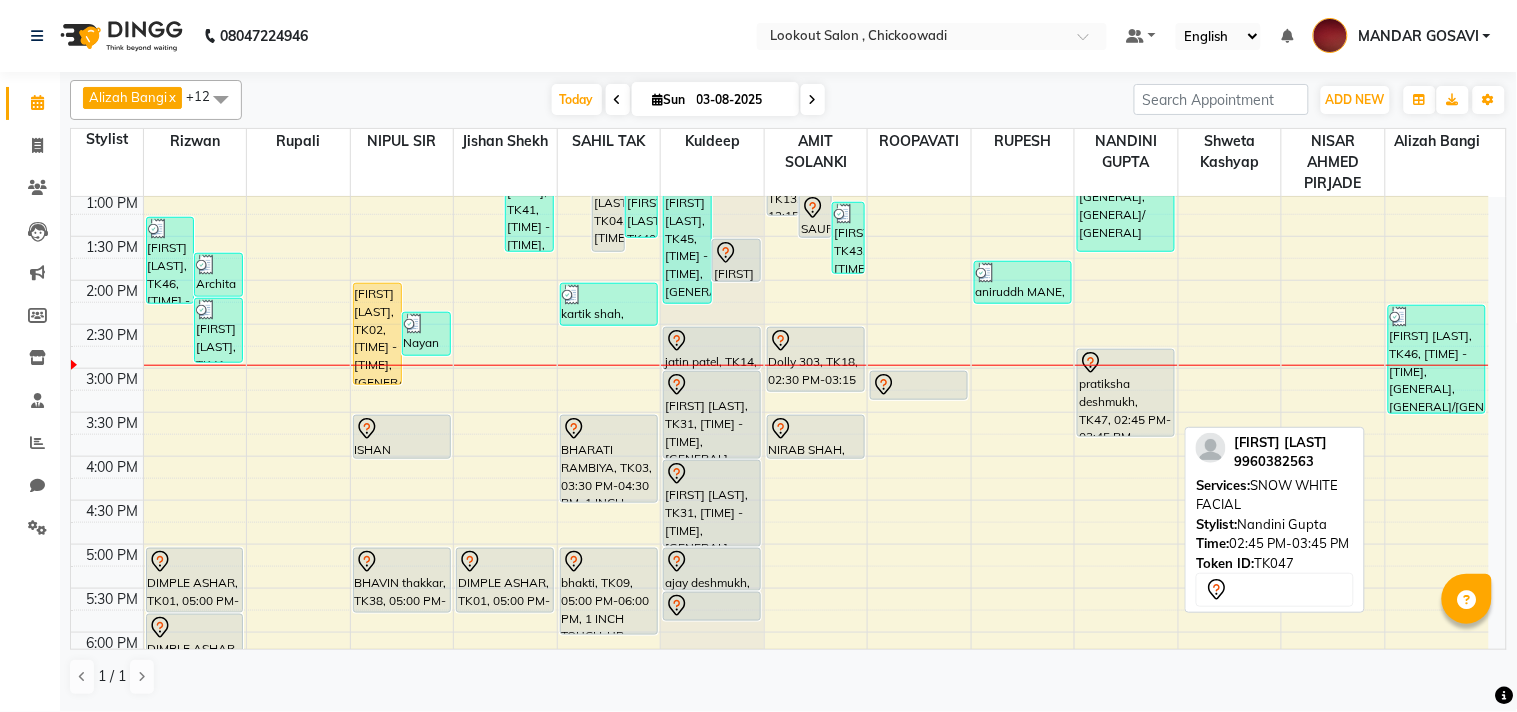 click on "pratiksha deshmukh, TK47, 02:45 PM-03:45 PM, SNOW WHITE FACIAL" at bounding box center (1126, 393) 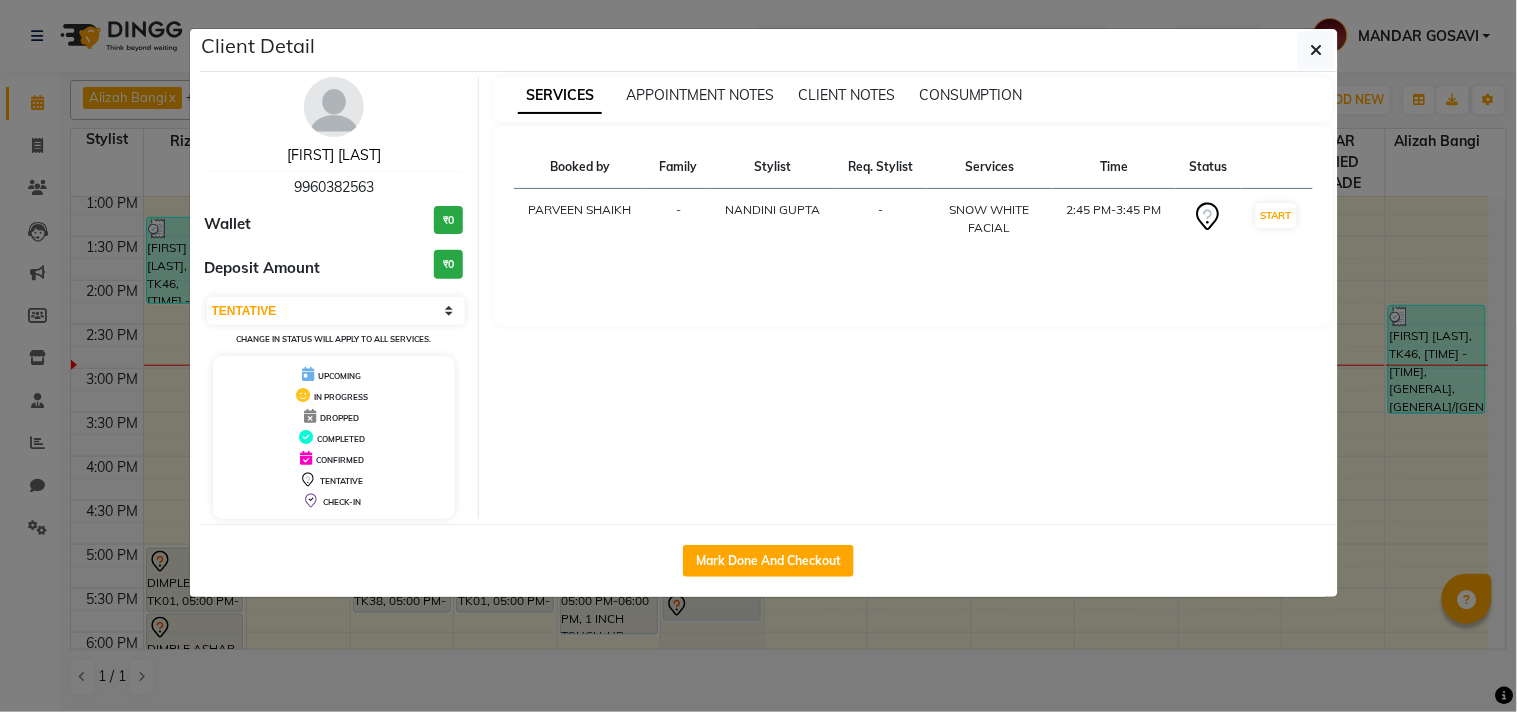 click on "pratiksha deshmukh" at bounding box center [334, 155] 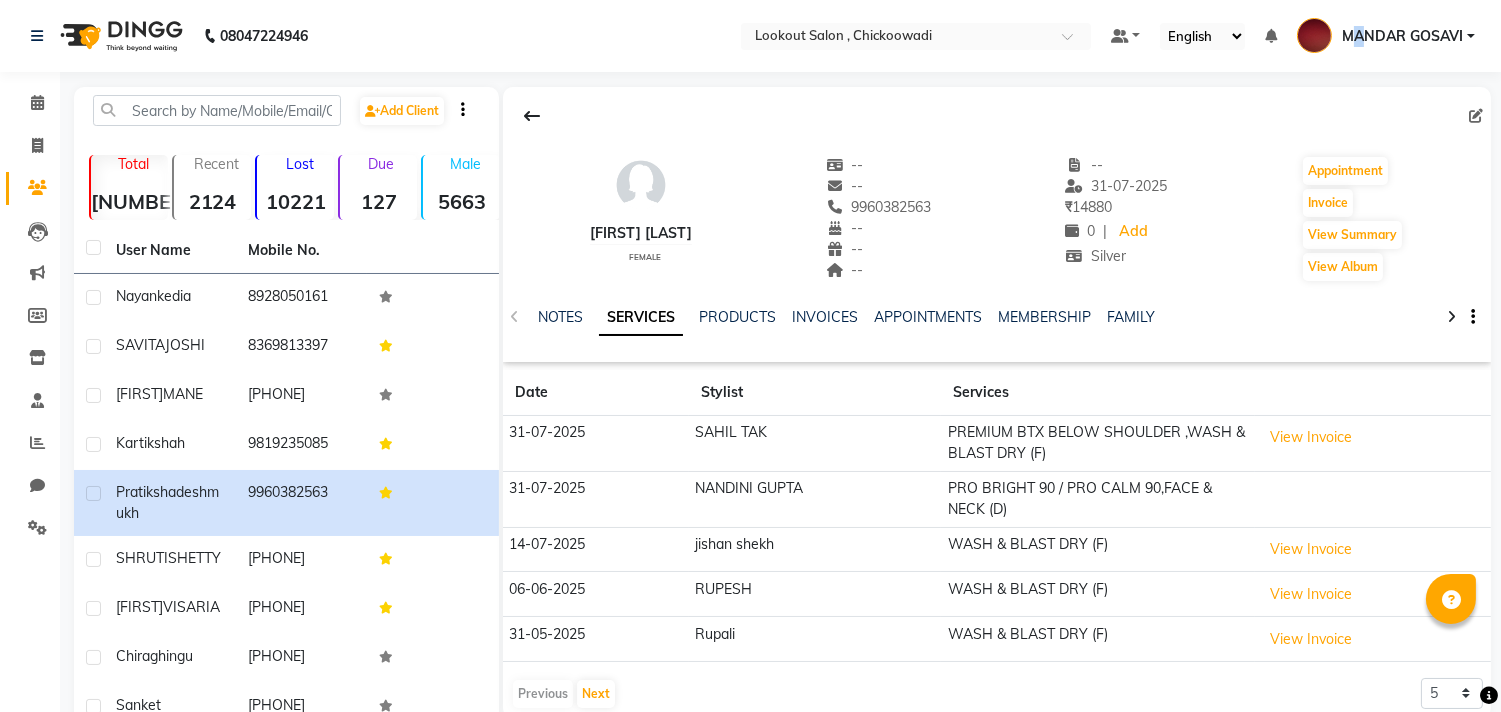 click on "MANDAR GOSAVI" at bounding box center [1402, 36] 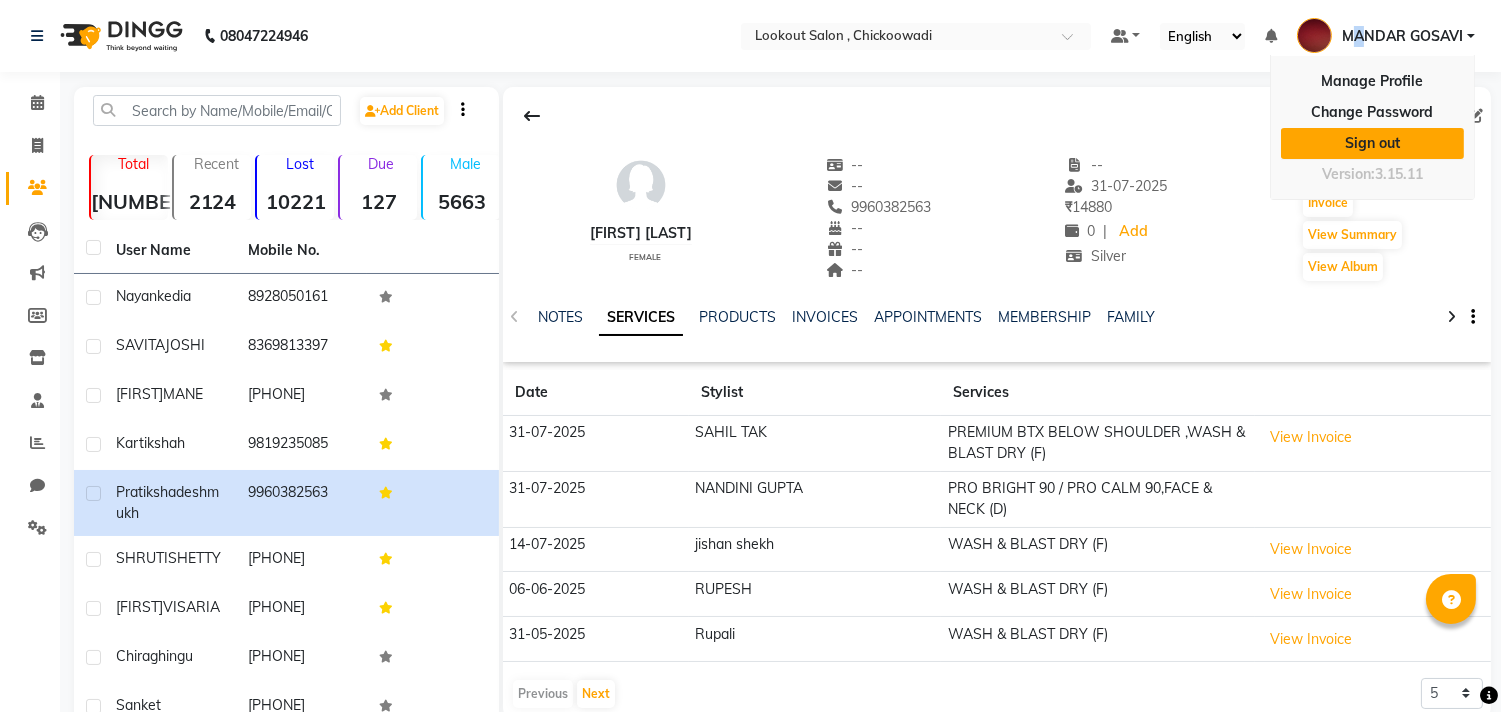 click on "Sign out" at bounding box center (1372, 143) 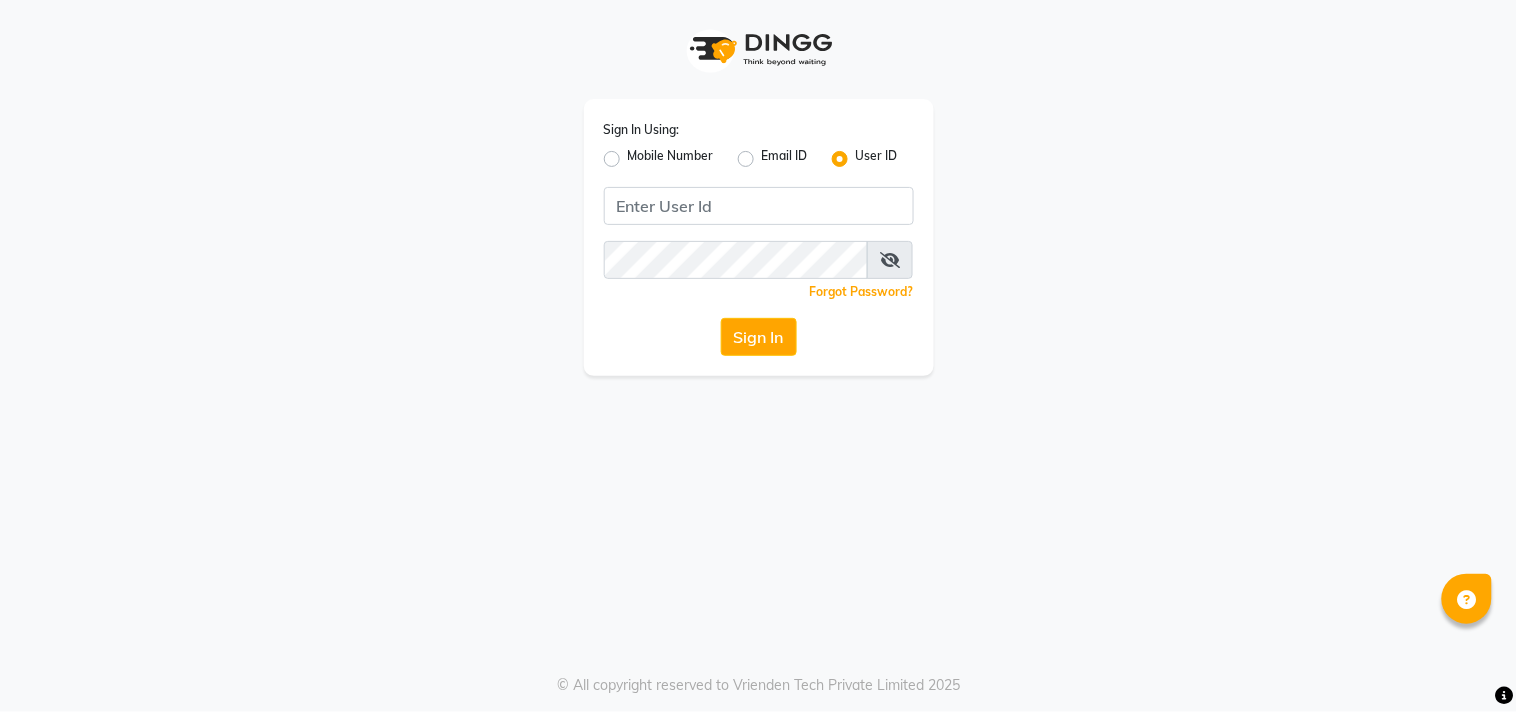click on "Sign In Using: Mobile Number Email ID User ID" 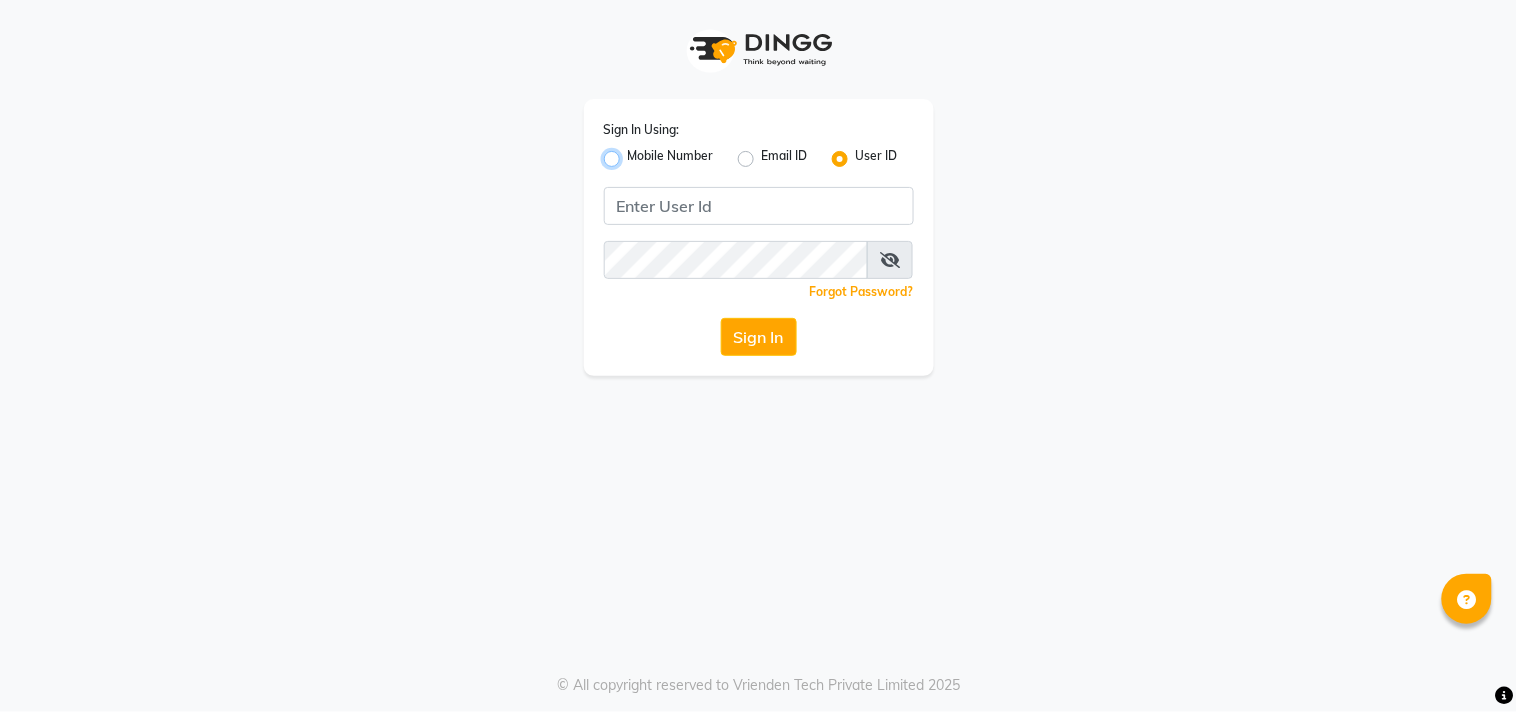 click on "Mobile Number" at bounding box center [634, 153] 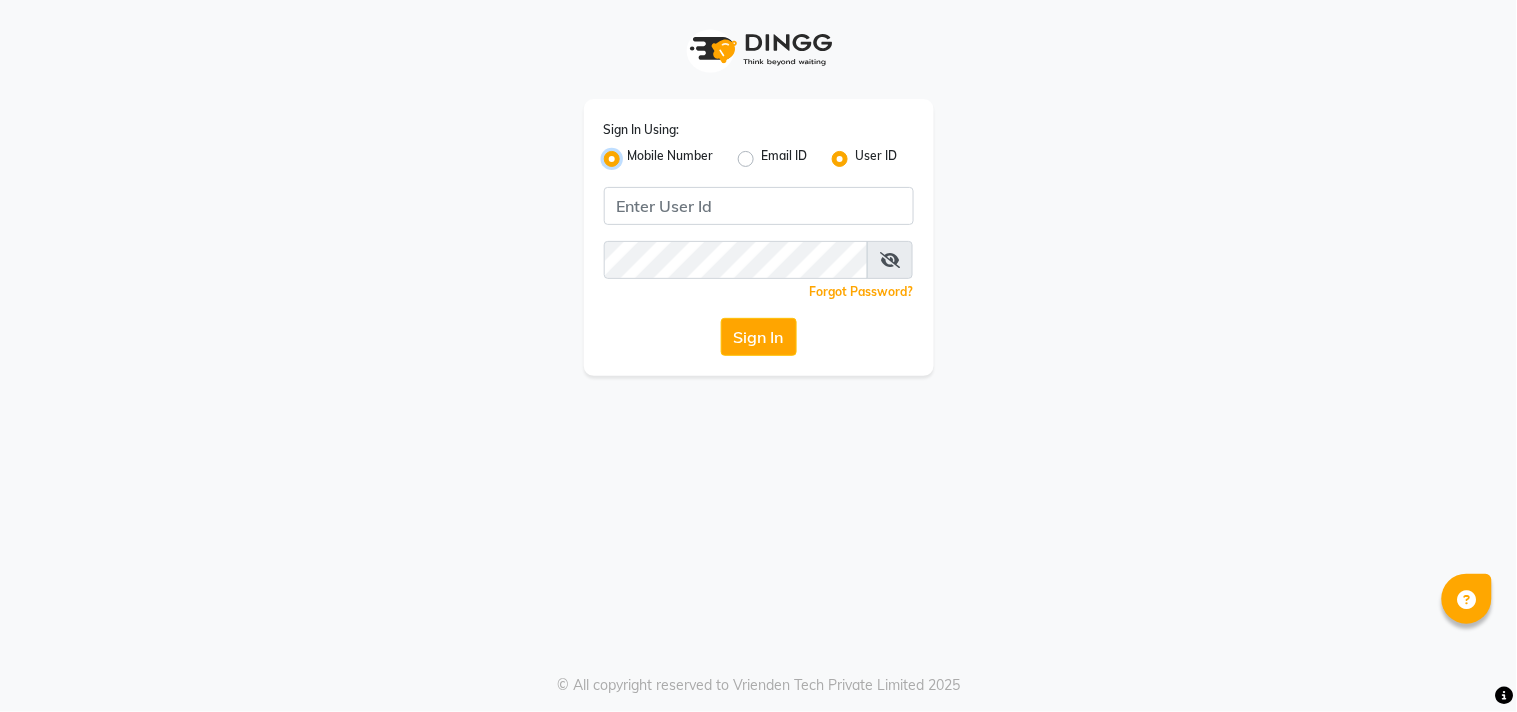 radio on "false" 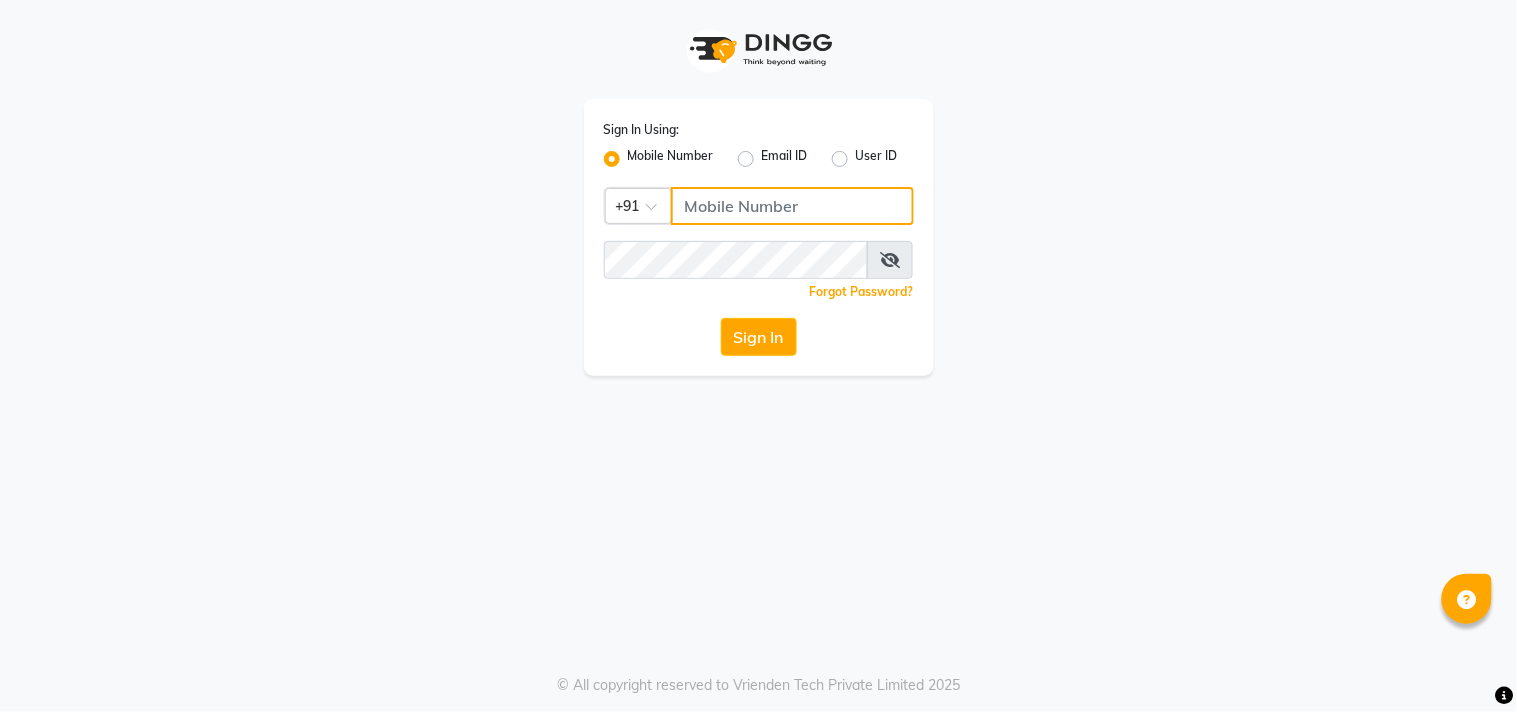 click 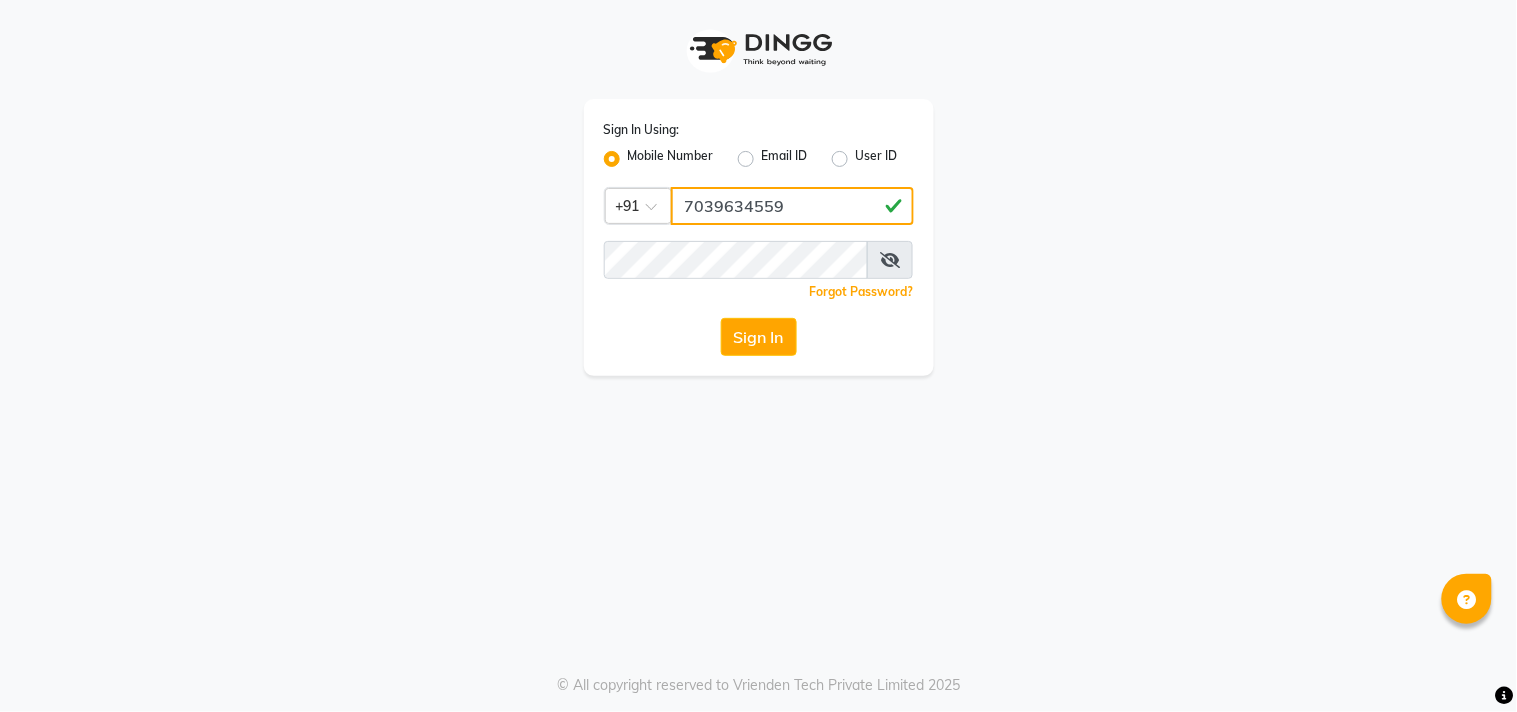 type on "7039634559" 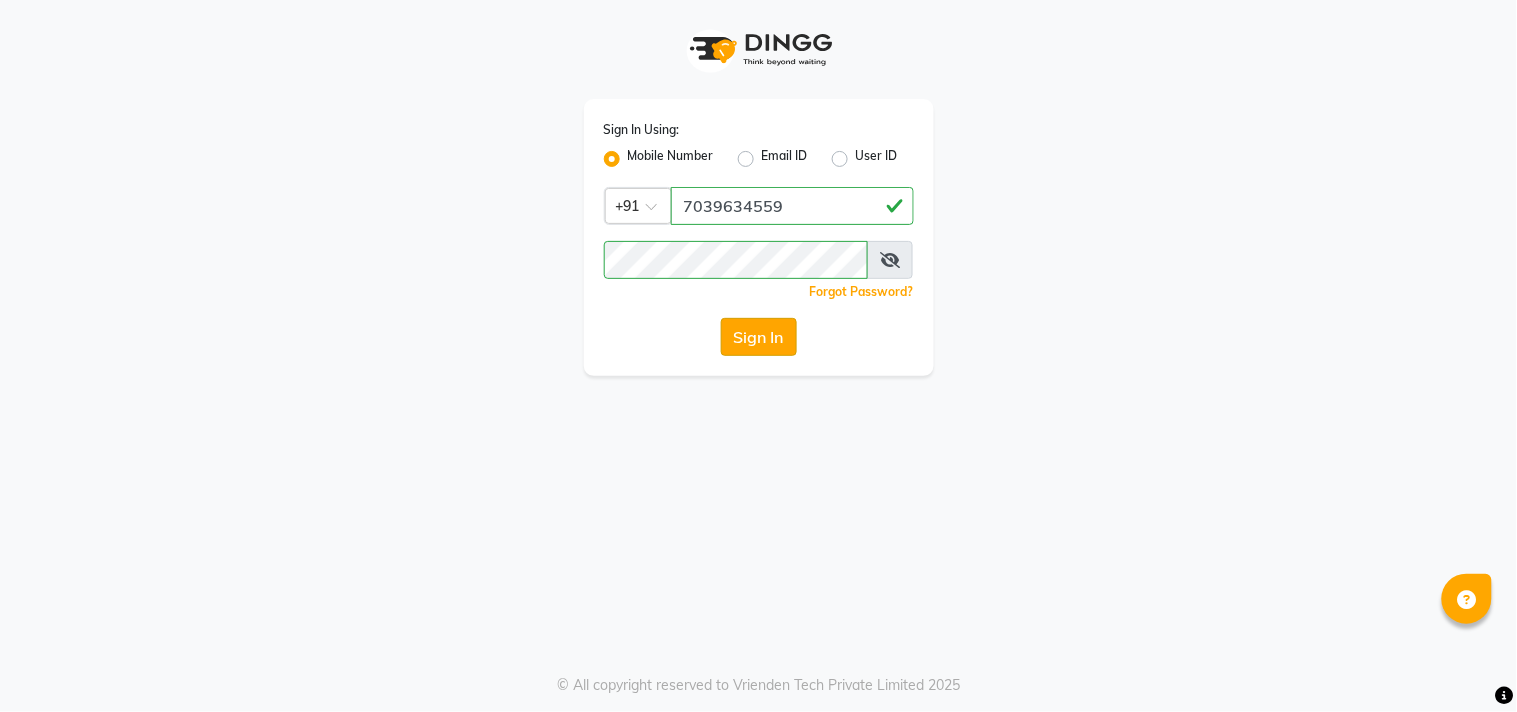 click on "Sign In" 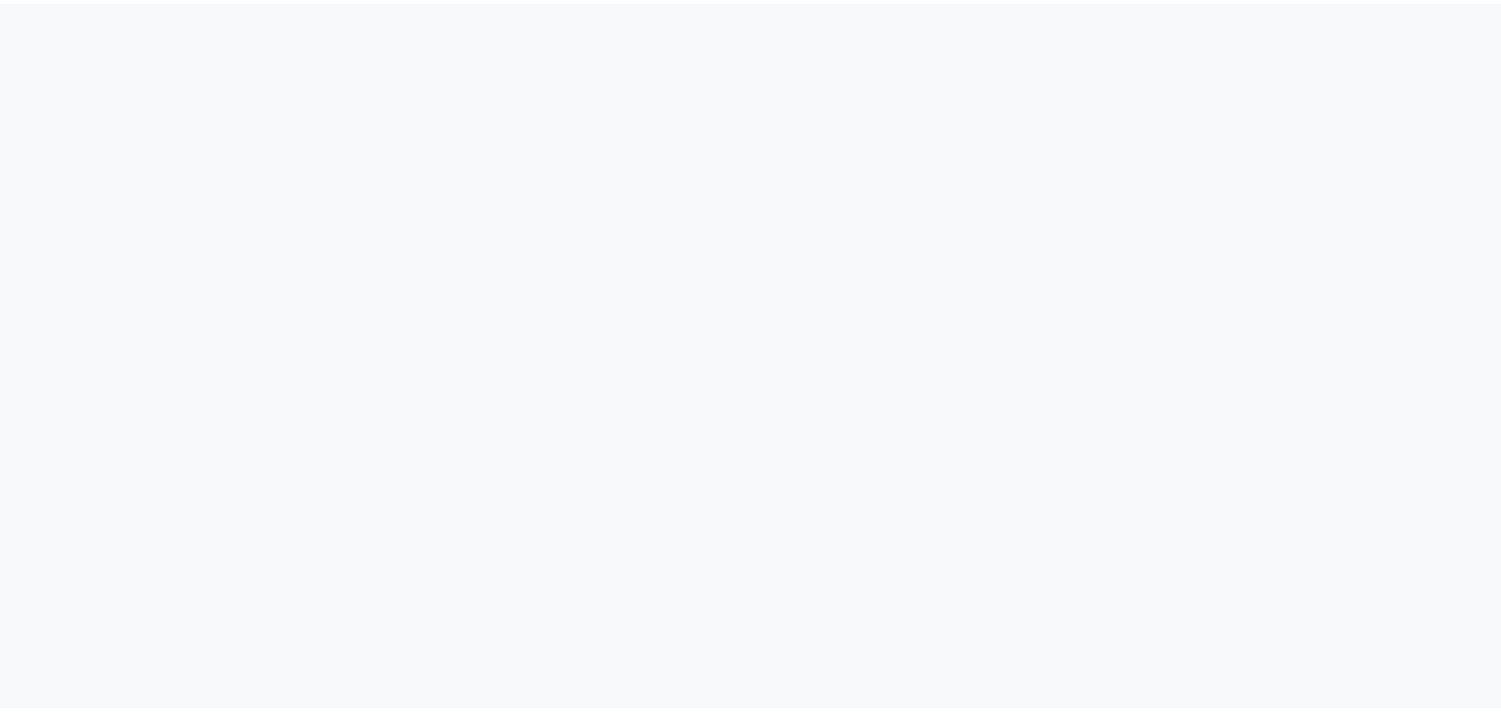 scroll, scrollTop: 0, scrollLeft: 0, axis: both 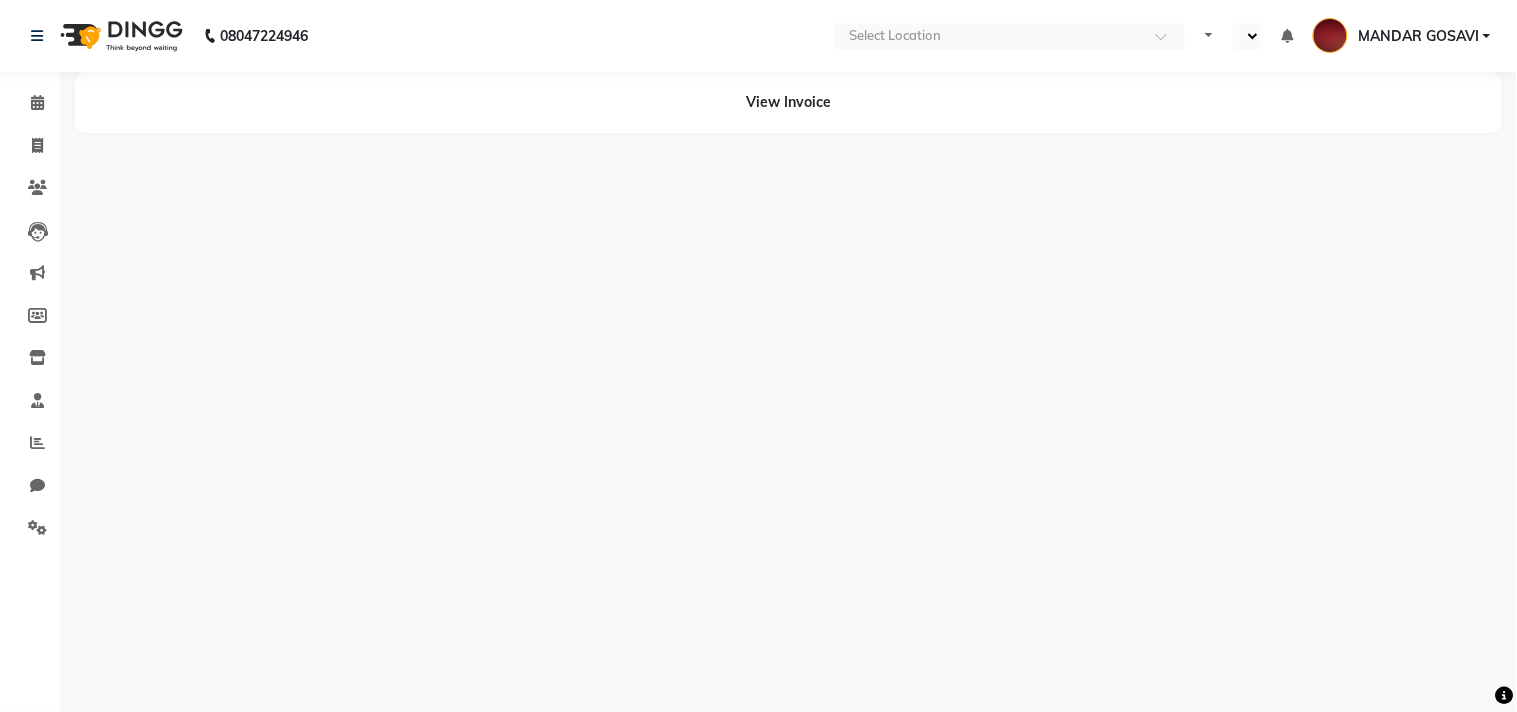 select on "en" 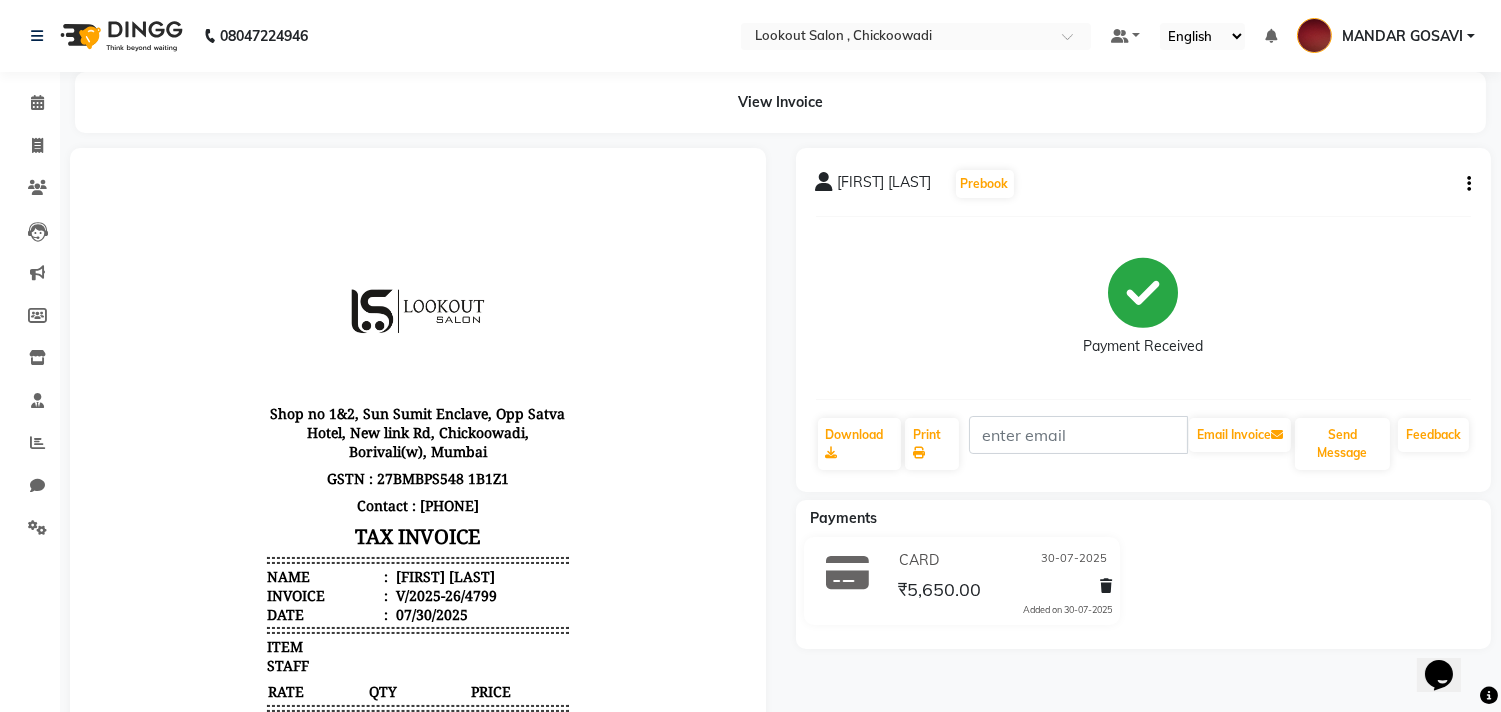 scroll, scrollTop: 0, scrollLeft: 0, axis: both 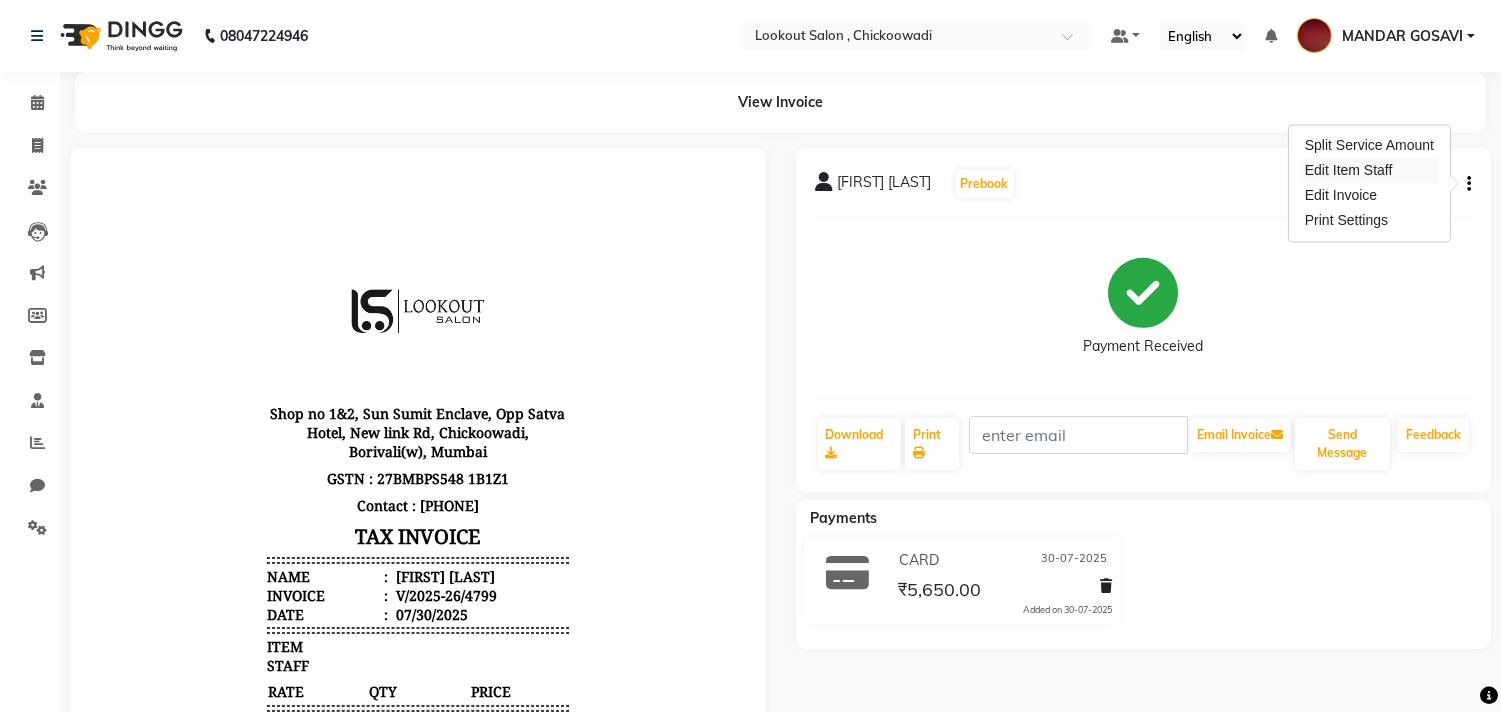 click on "Edit Item Staff" at bounding box center (1369, 170) 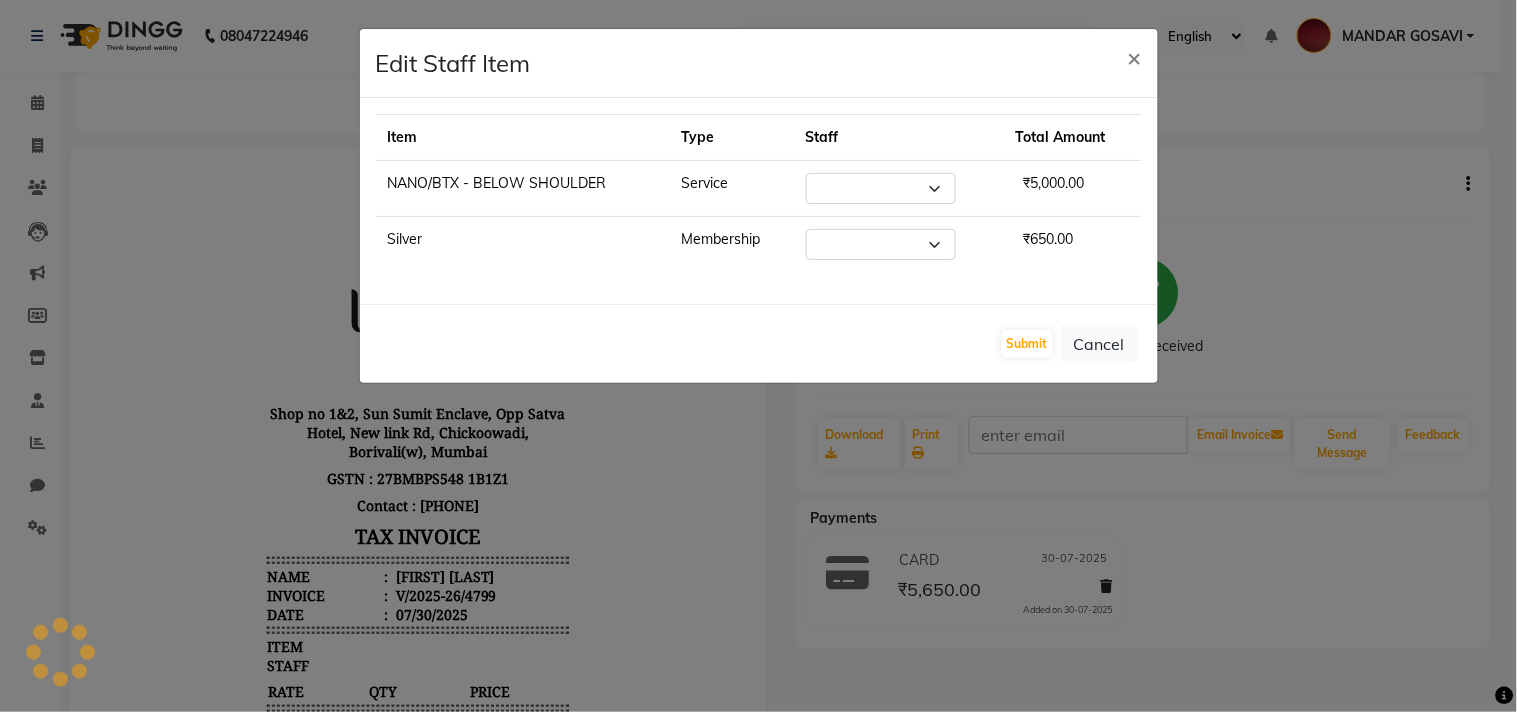 select on "24828" 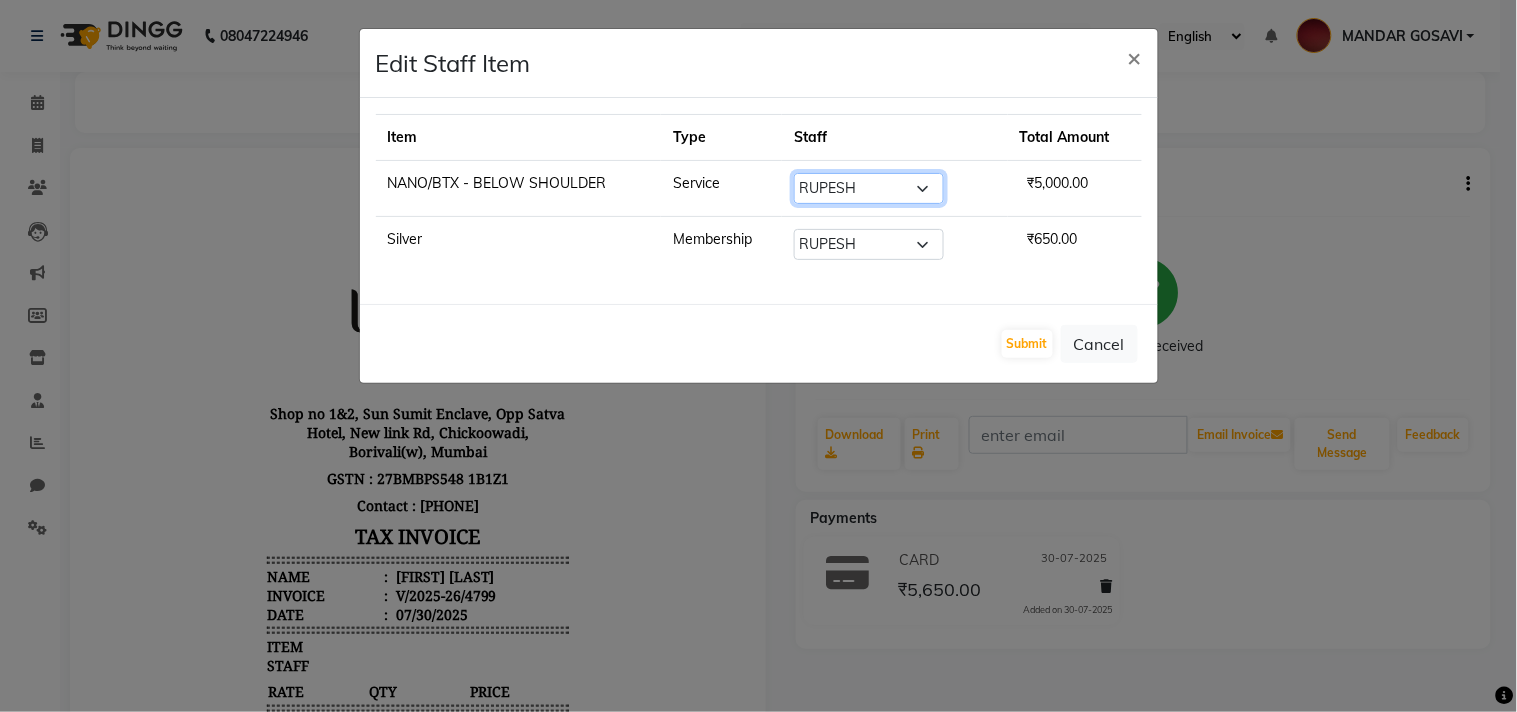 click on "Select  Alizah Bangi   AMIT SOLANKI   jishan shekh   kuldeep   MANDAR GOSAVI   NANDINI GUPTA   NIPUL SIR   NISAR AHMED PIRJADE   PARVEEN SHAIKH   Rizwan   ROOPAVATI   Rupali    RUPESH   SADAF SHAIKH   SAHIL TAK   SAMREEN DHOLKIYA   shweta kashyap" 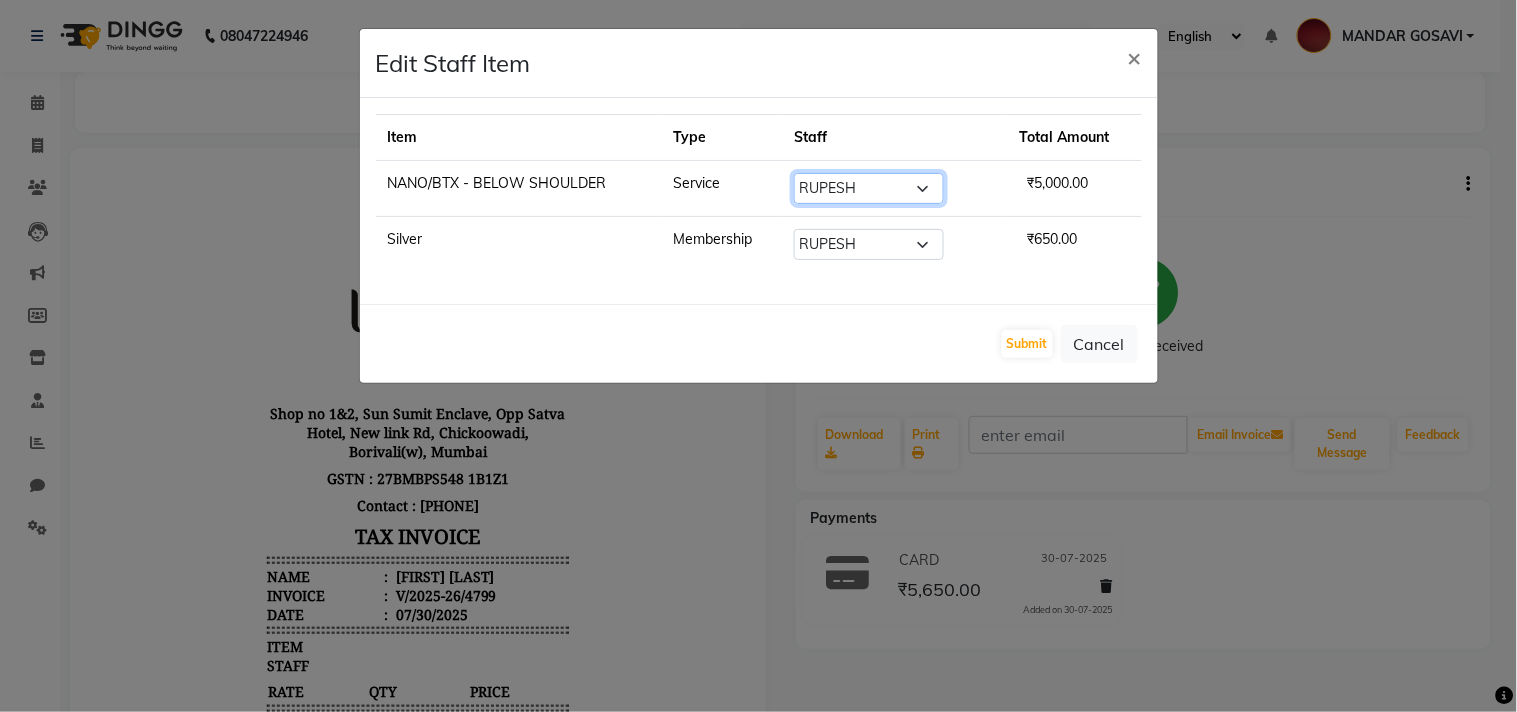 select on "6223" 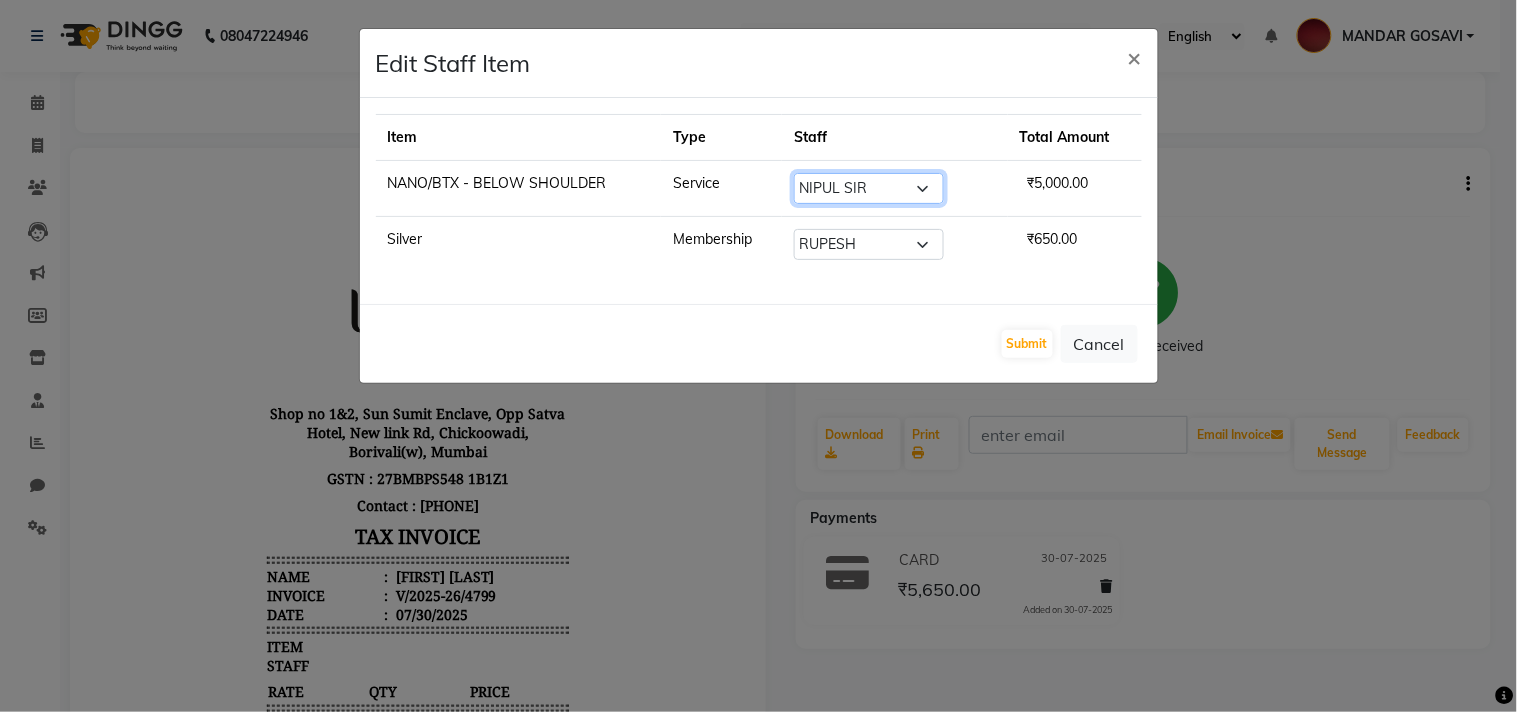 click on "Select  Alizah Bangi   AMIT SOLANKI   jishan shekh   kuldeep   MANDAR GOSAVI   NANDINI GUPTA   NIPUL SIR   NISAR AHMED PIRJADE   PARVEEN SHAIKH   Rizwan   ROOPAVATI   Rupali    RUPESH   SADAF SHAIKH   SAHIL TAK   SAMREEN DHOLKIYA   shweta kashyap" 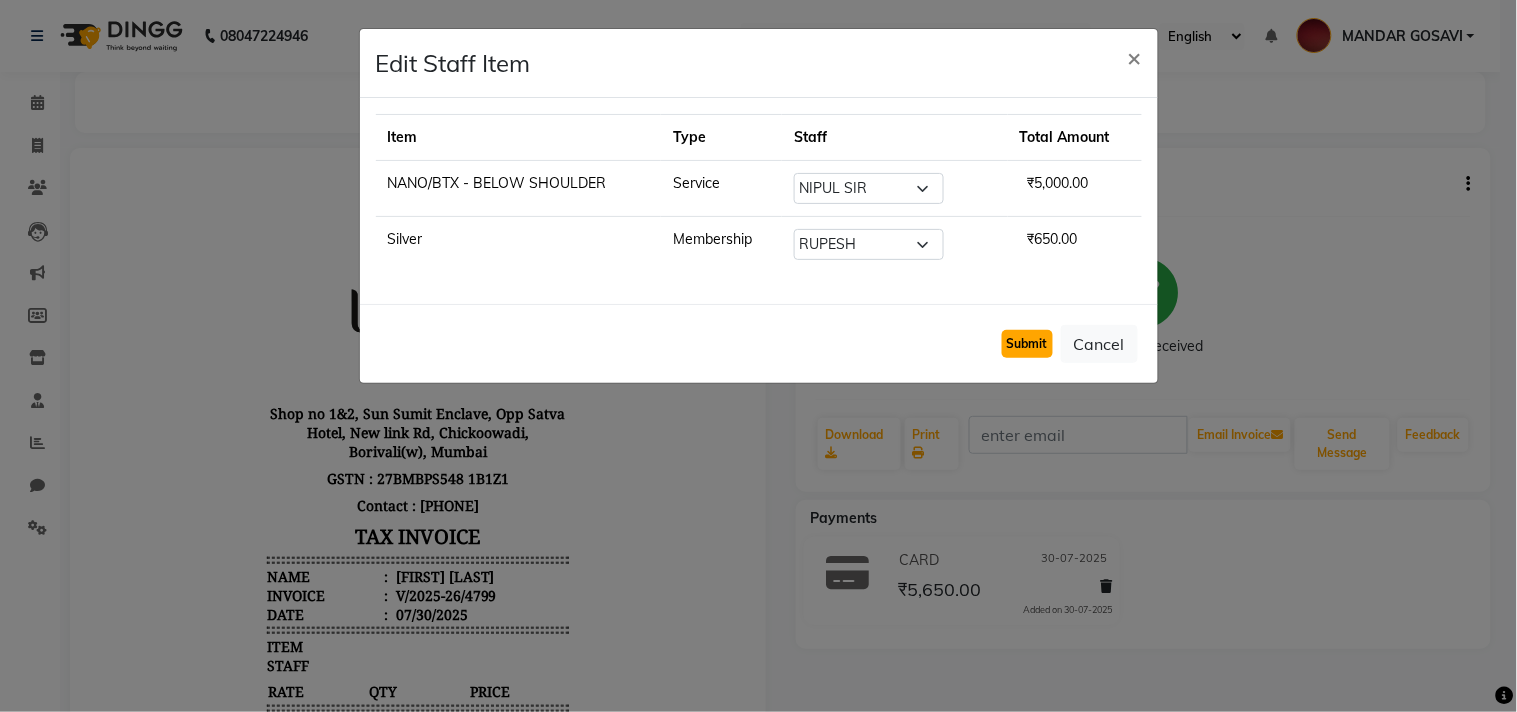 click on "Submit" 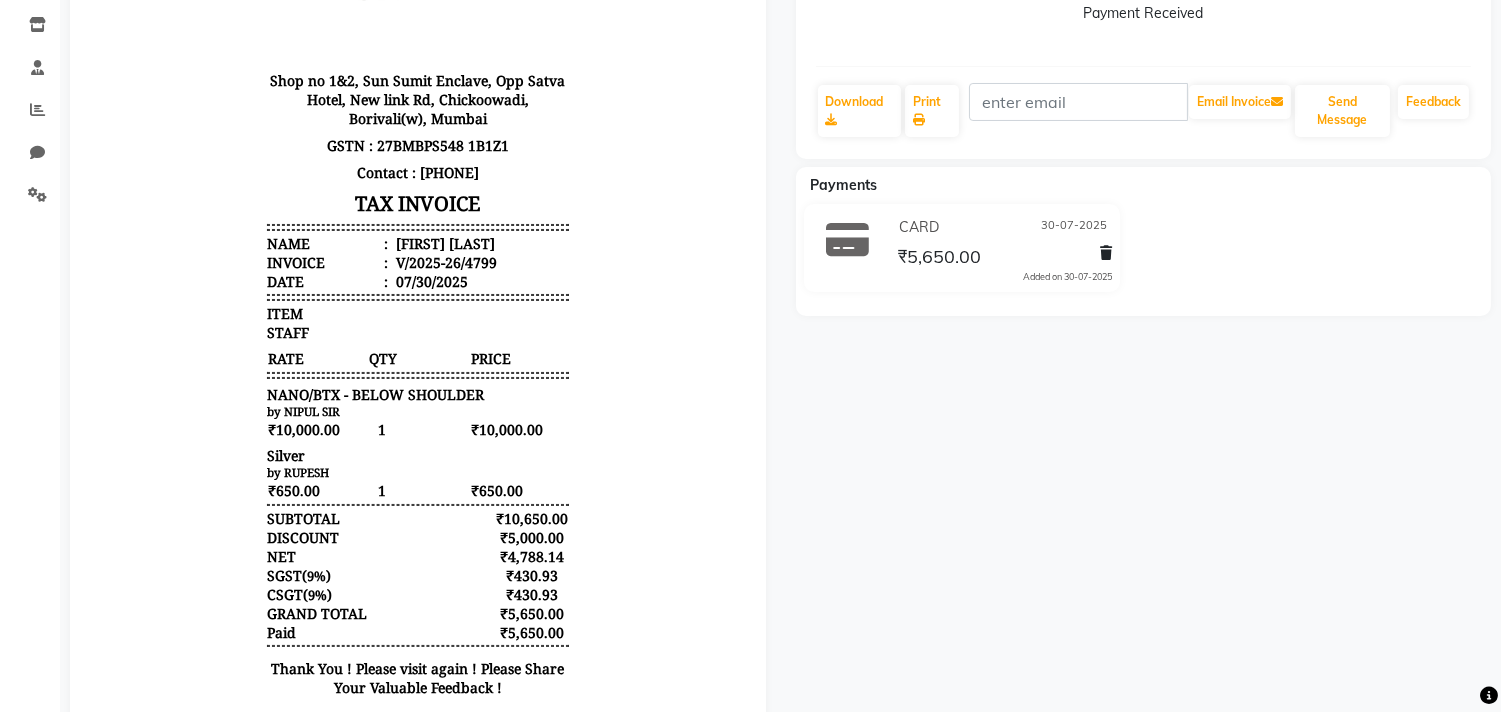 scroll, scrollTop: 0, scrollLeft: 0, axis: both 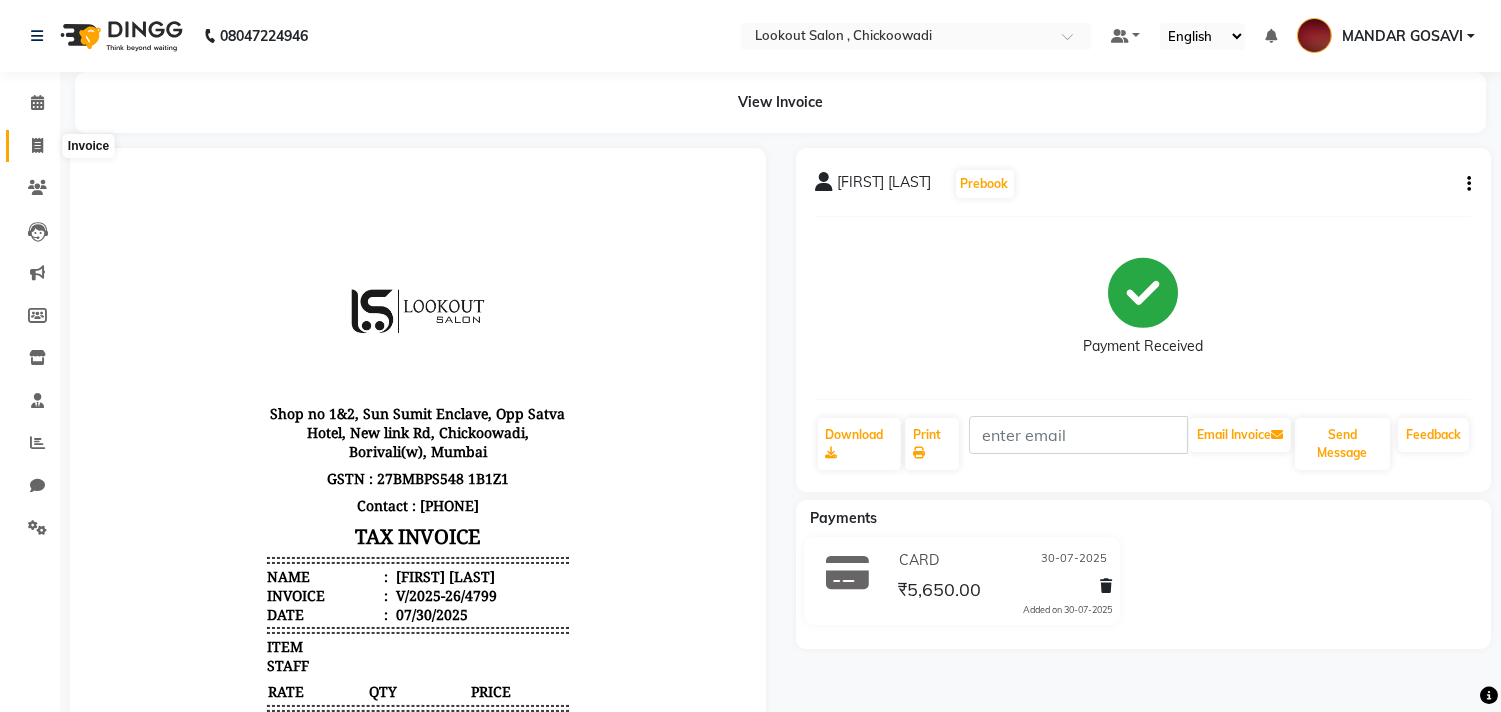click 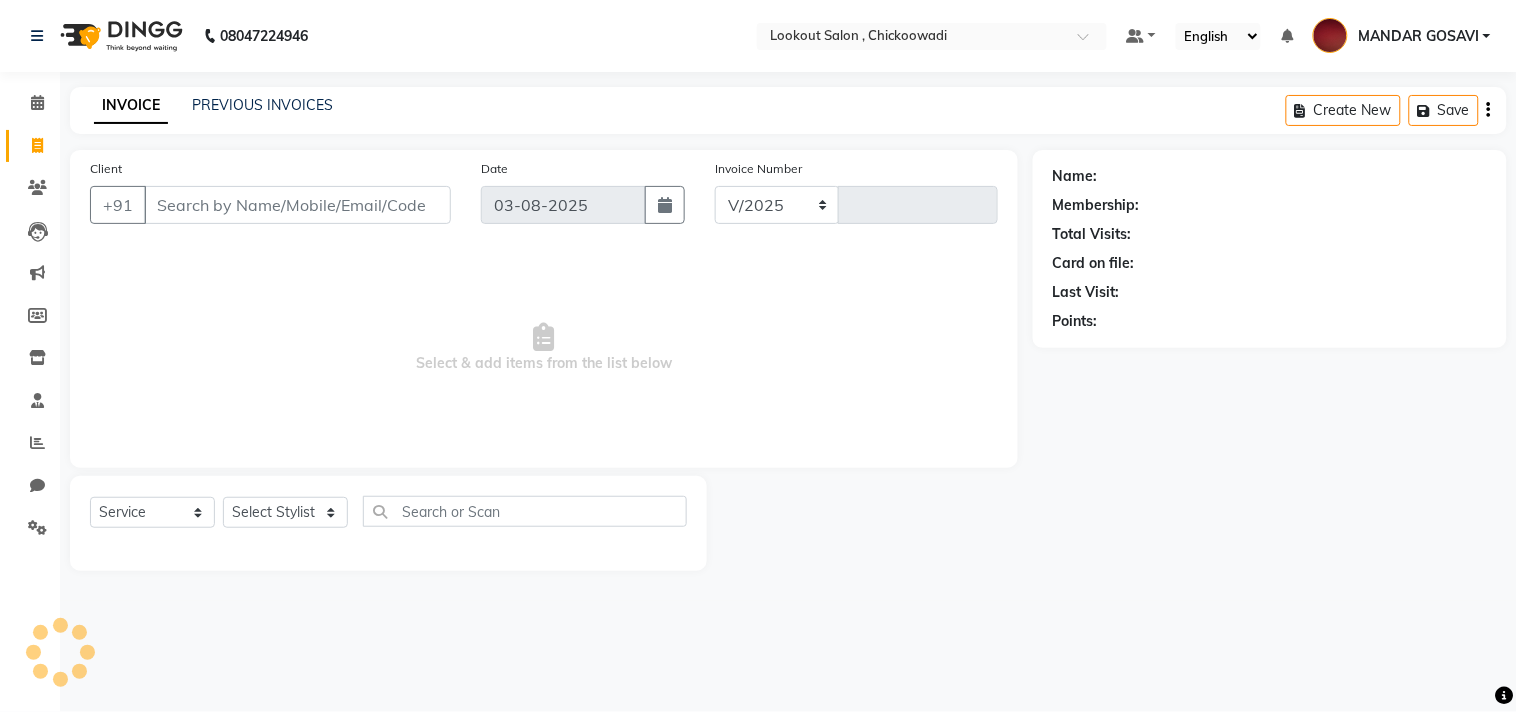 click on "Client" at bounding box center [297, 205] 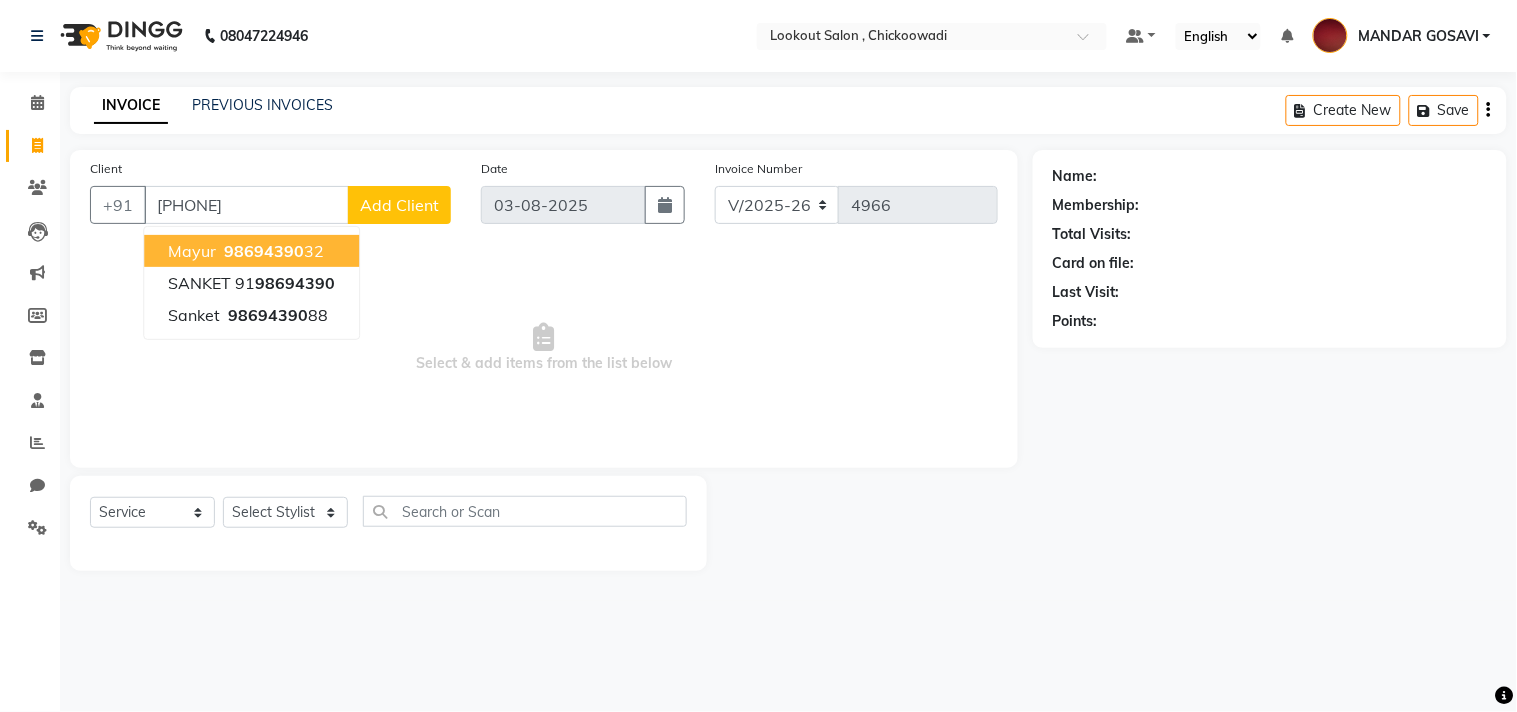 type on "9869439088" 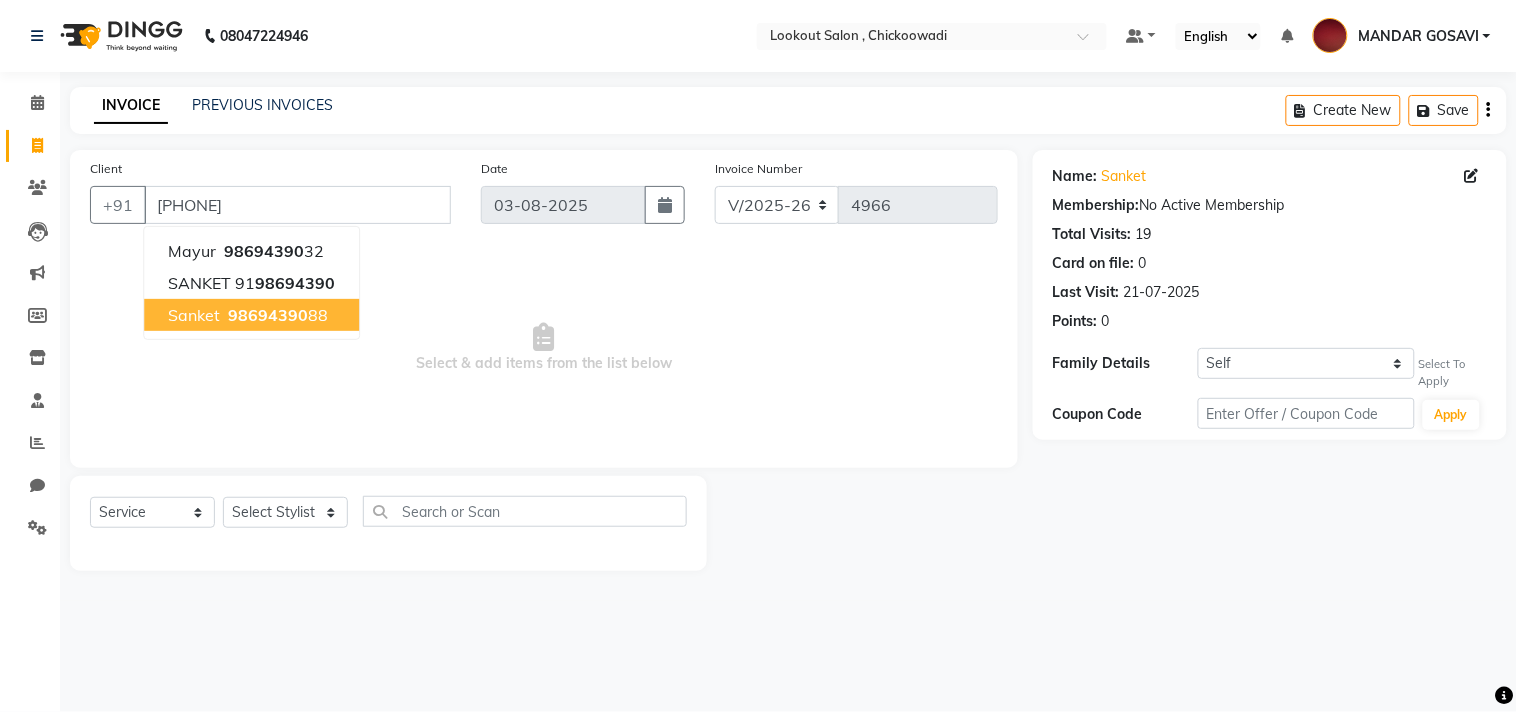click on "98694390" at bounding box center [268, 315] 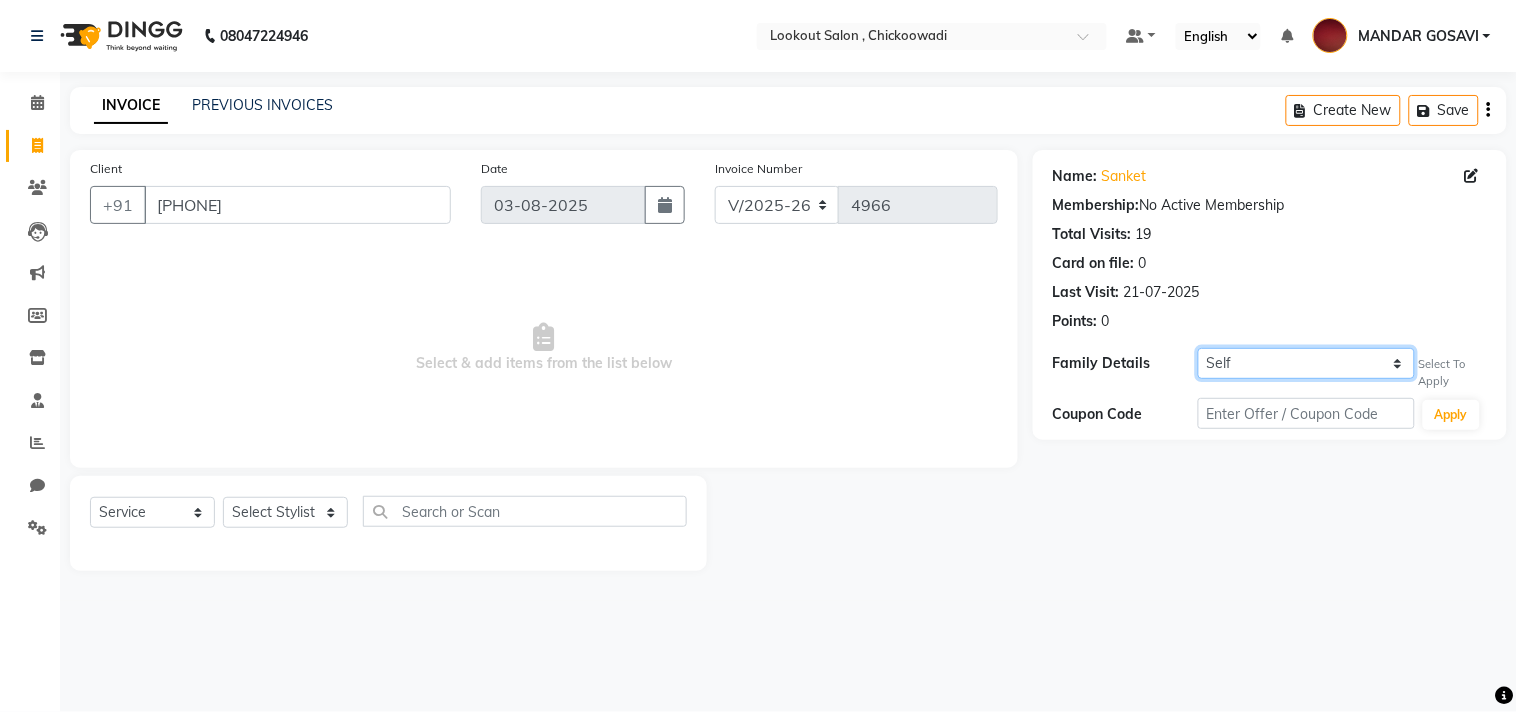 drag, startPoint x: 1290, startPoint y: 353, endPoint x: 1281, endPoint y: 368, distance: 17.492855 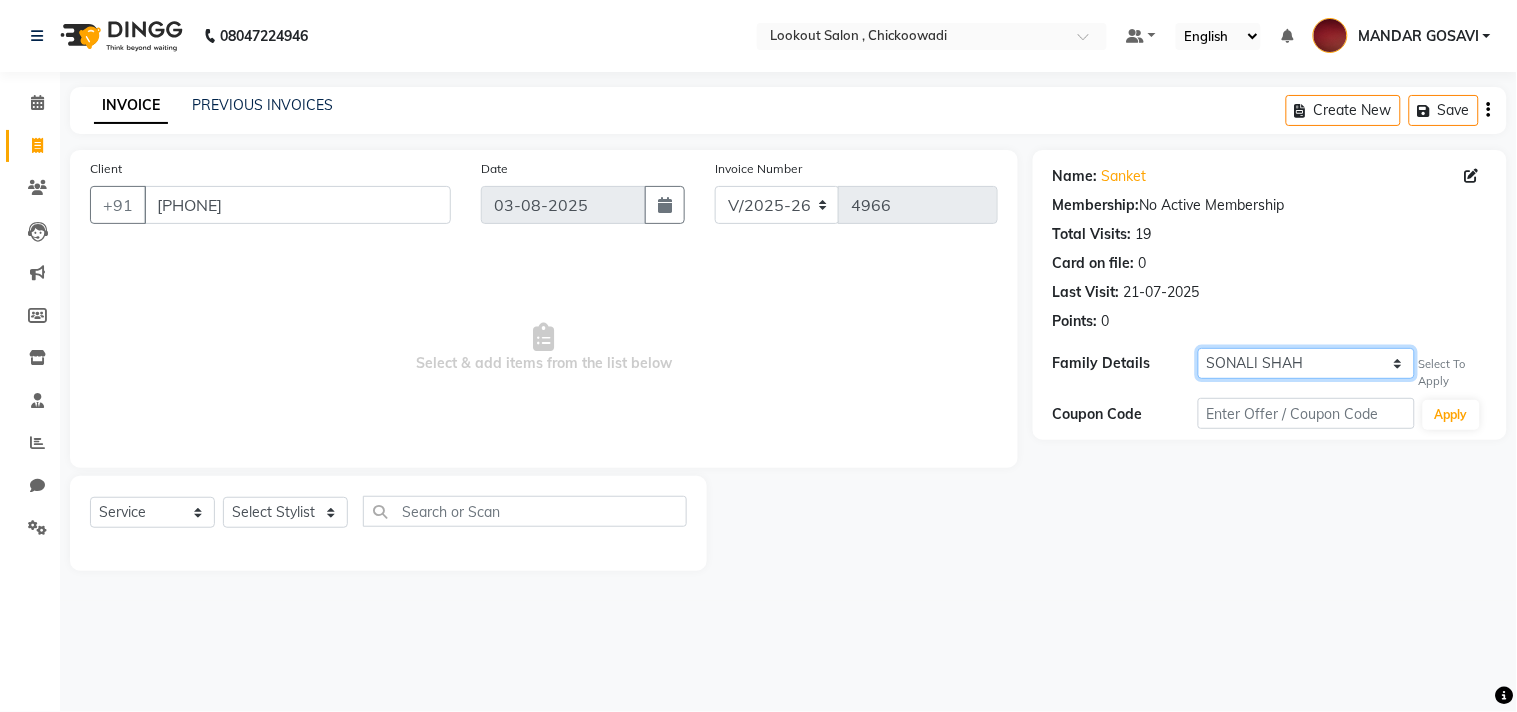 click on "Self SONALI SHAH" 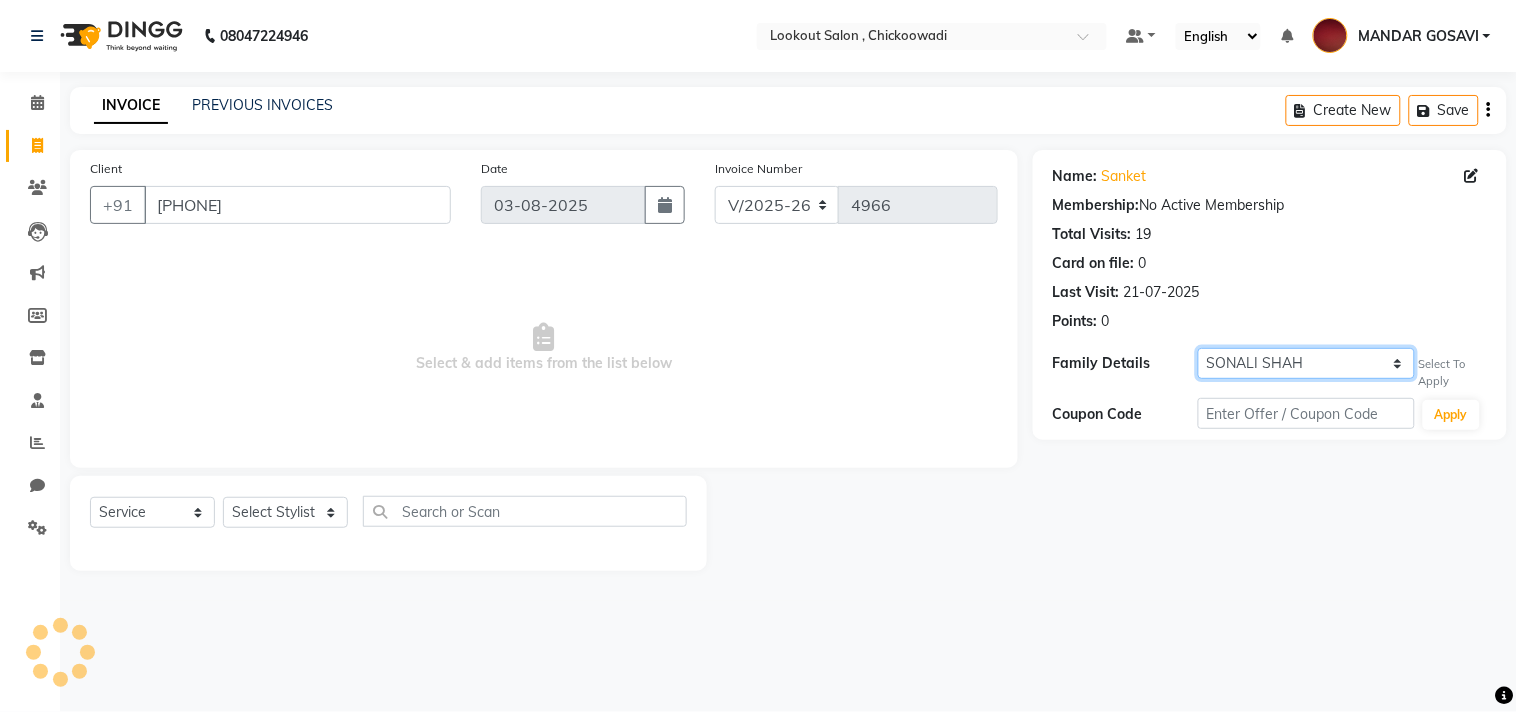 click on "Self SONALI SHAH" 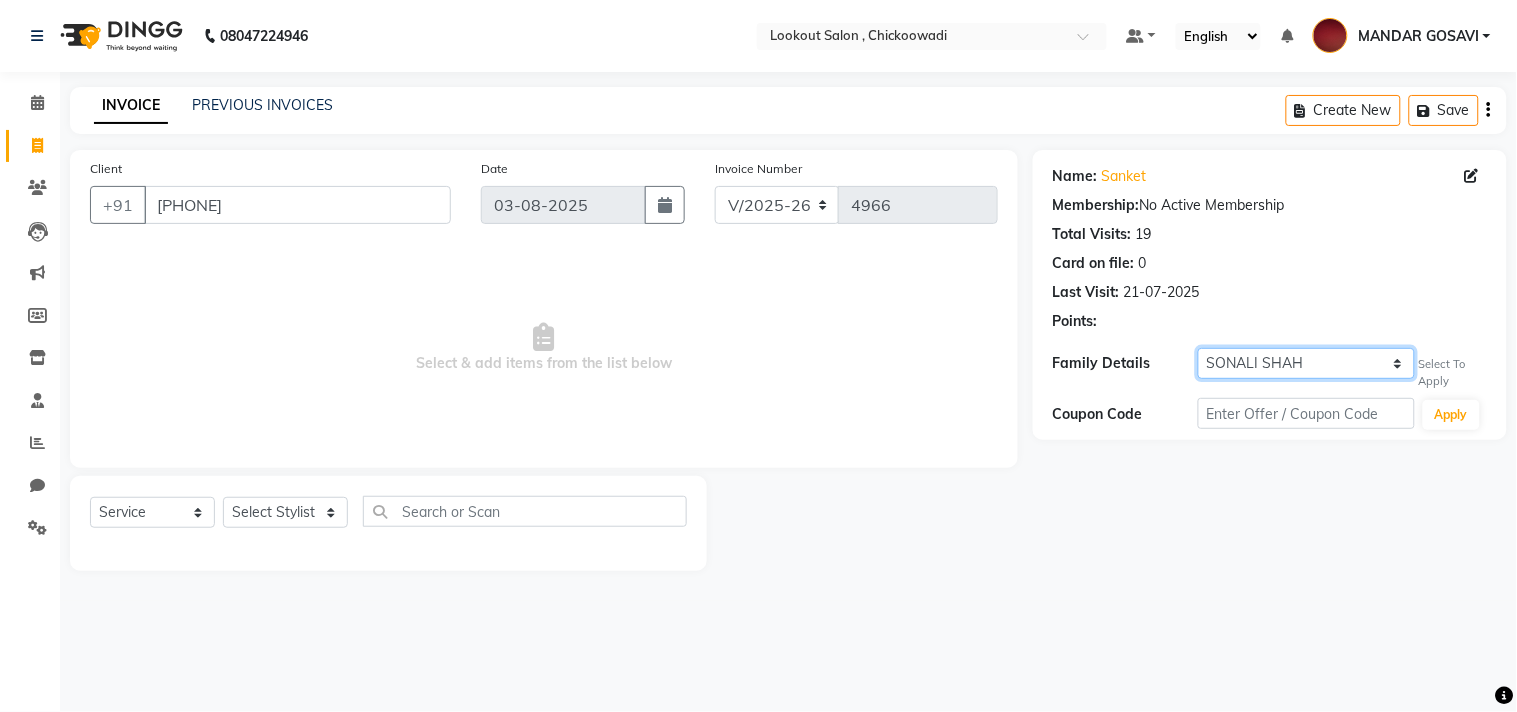 select on "self" 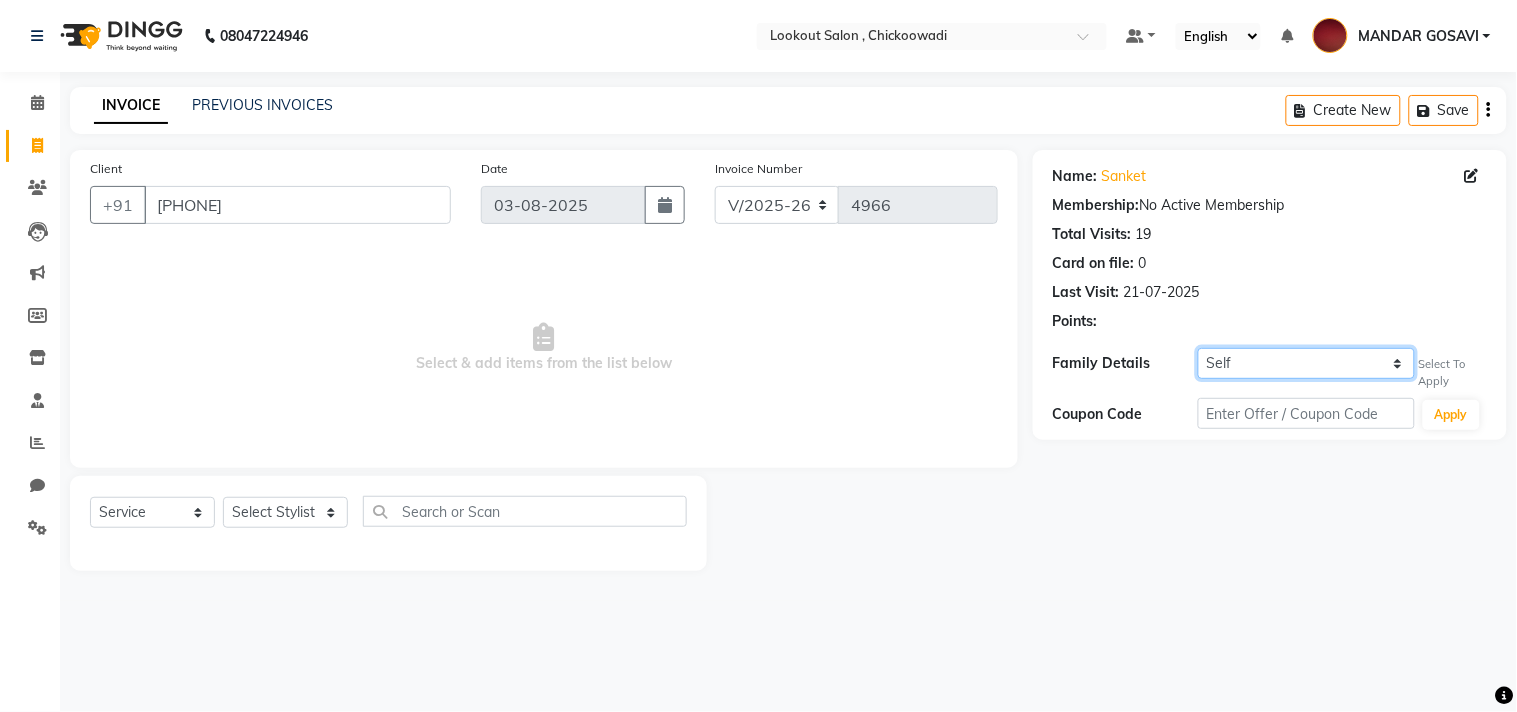 click on "Self SONALI SHAH" 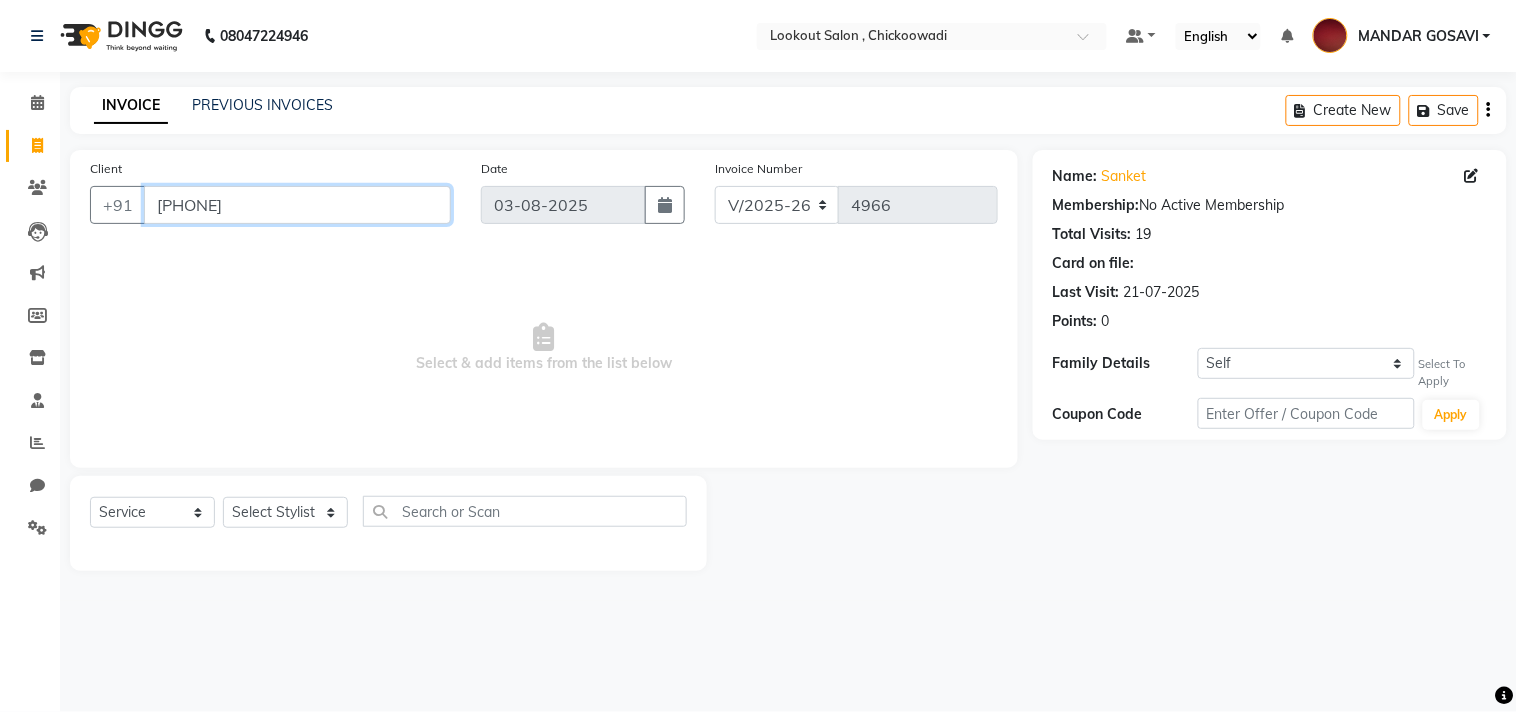 click on "9869439088" at bounding box center (297, 205) 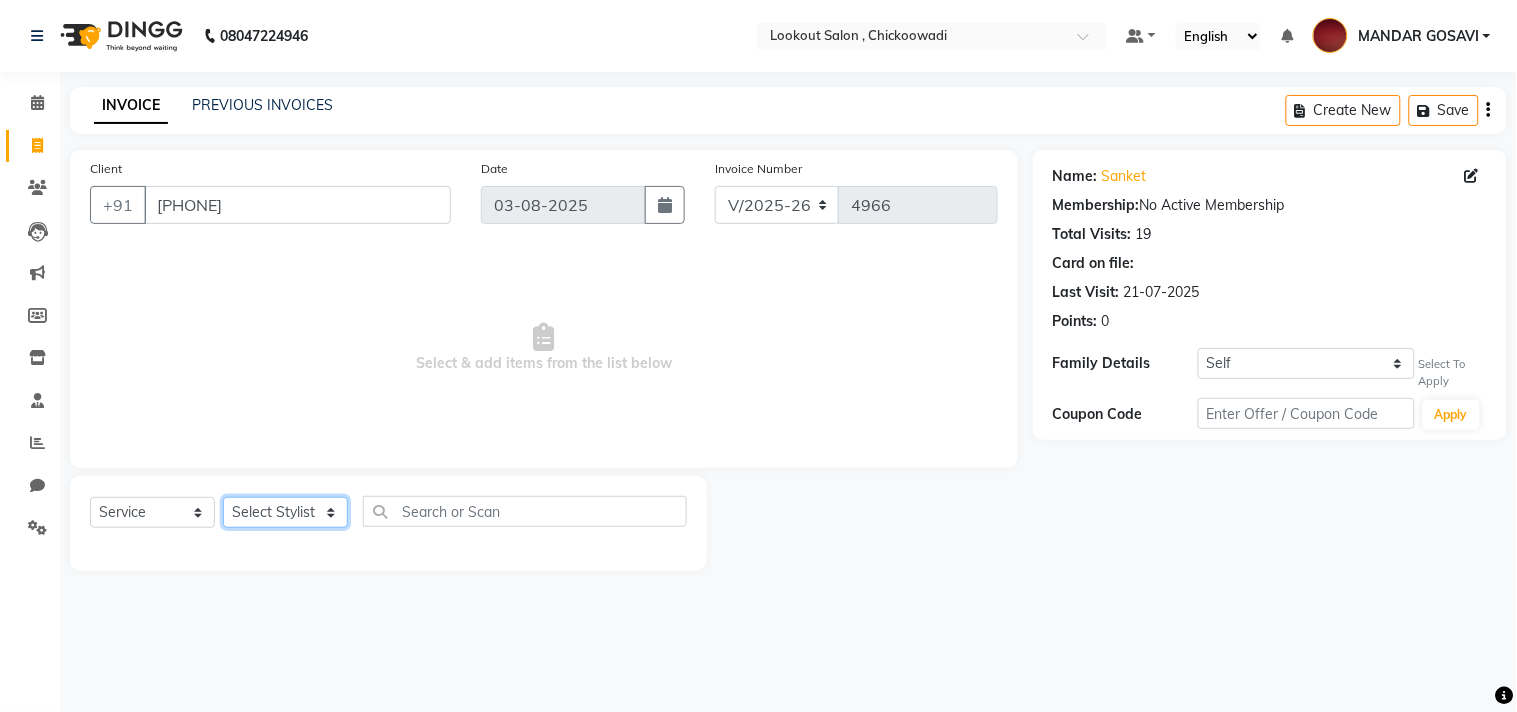 click on "Select Stylist Alizah Bangi AMIT SOLANKI jishan shekh kuldeep MANDAR GOSAVI NANDINI GUPTA NIPUL SIR NISAR AHMED PIRJADE PARVEEN SHAIKH Rizwan ROOPAVATI Rupali  RUPESH SADAF SHAIKH SAHIL TAK SAMREEN DHOLKIYA shweta kashyap" 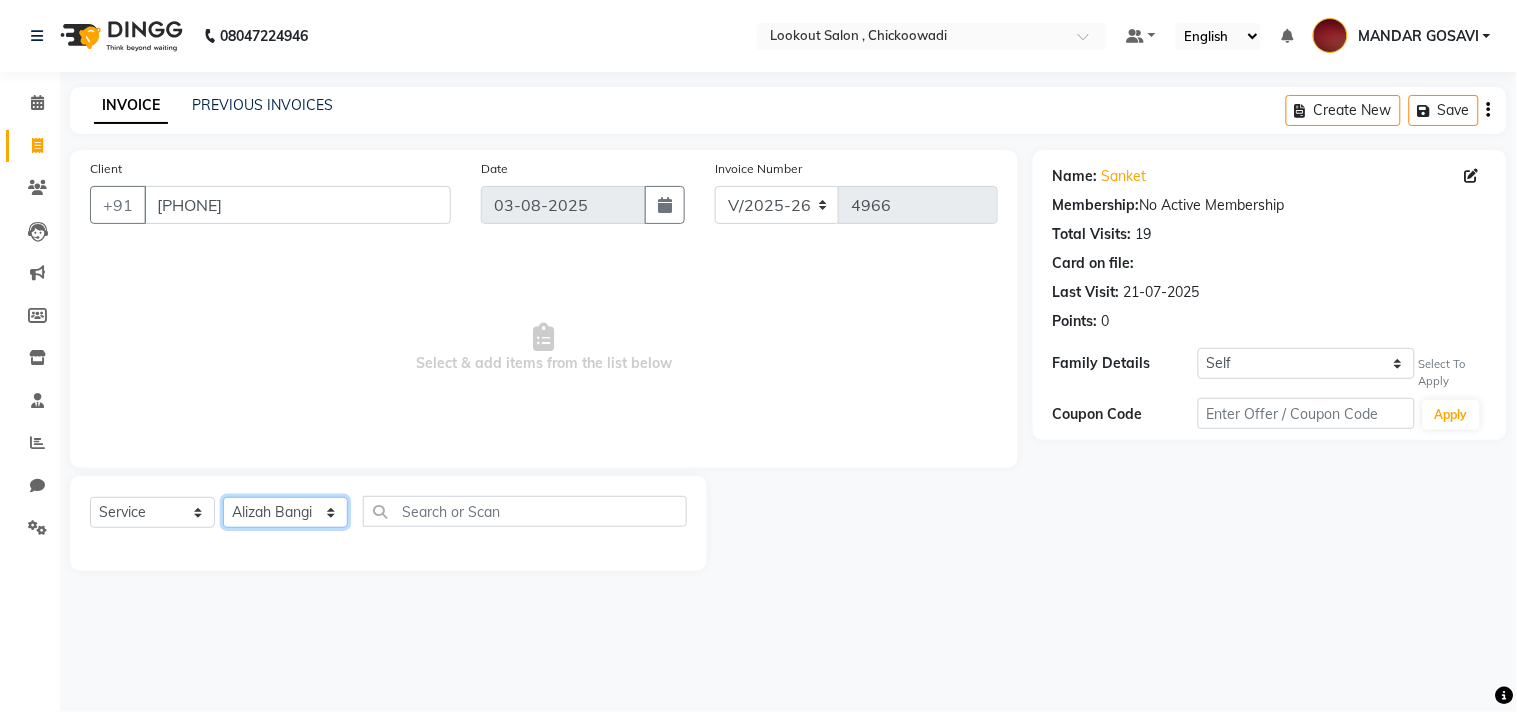click on "Select Stylist Alizah Bangi AMIT SOLANKI jishan shekh kuldeep MANDAR GOSAVI NANDINI GUPTA NIPUL SIR NISAR AHMED PIRJADE PARVEEN SHAIKH Rizwan ROOPAVATI Rupali  RUPESH SADAF SHAIKH SAHIL TAK SAMREEN DHOLKIYA shweta kashyap" 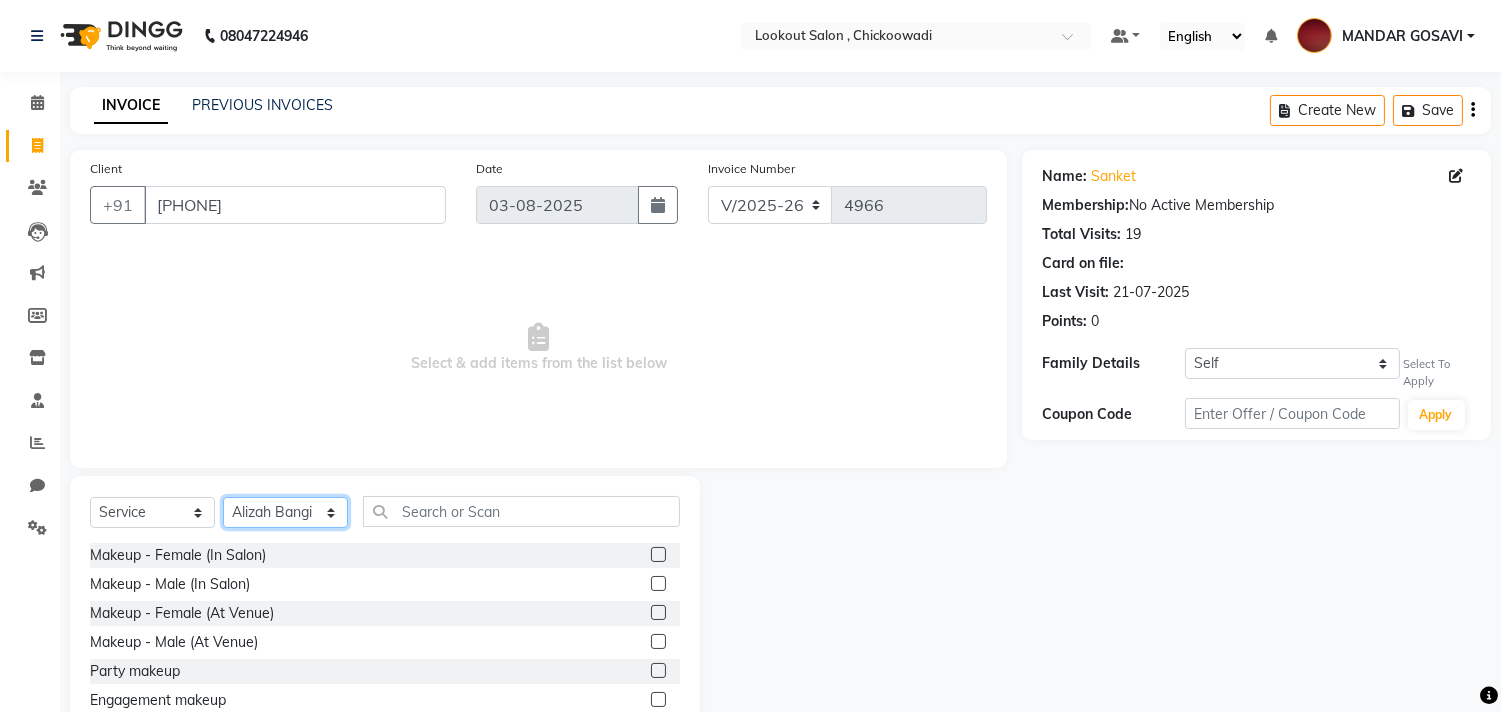 click on "Select Stylist Alizah Bangi AMIT SOLANKI jishan shekh kuldeep MANDAR GOSAVI NANDINI GUPTA NIPUL SIR NISAR AHMED PIRJADE PARVEEN SHAIKH Rizwan ROOPAVATI Rupali  RUPESH SADAF SHAIKH SAHIL TAK SAMREEN DHOLKIYA shweta kashyap" 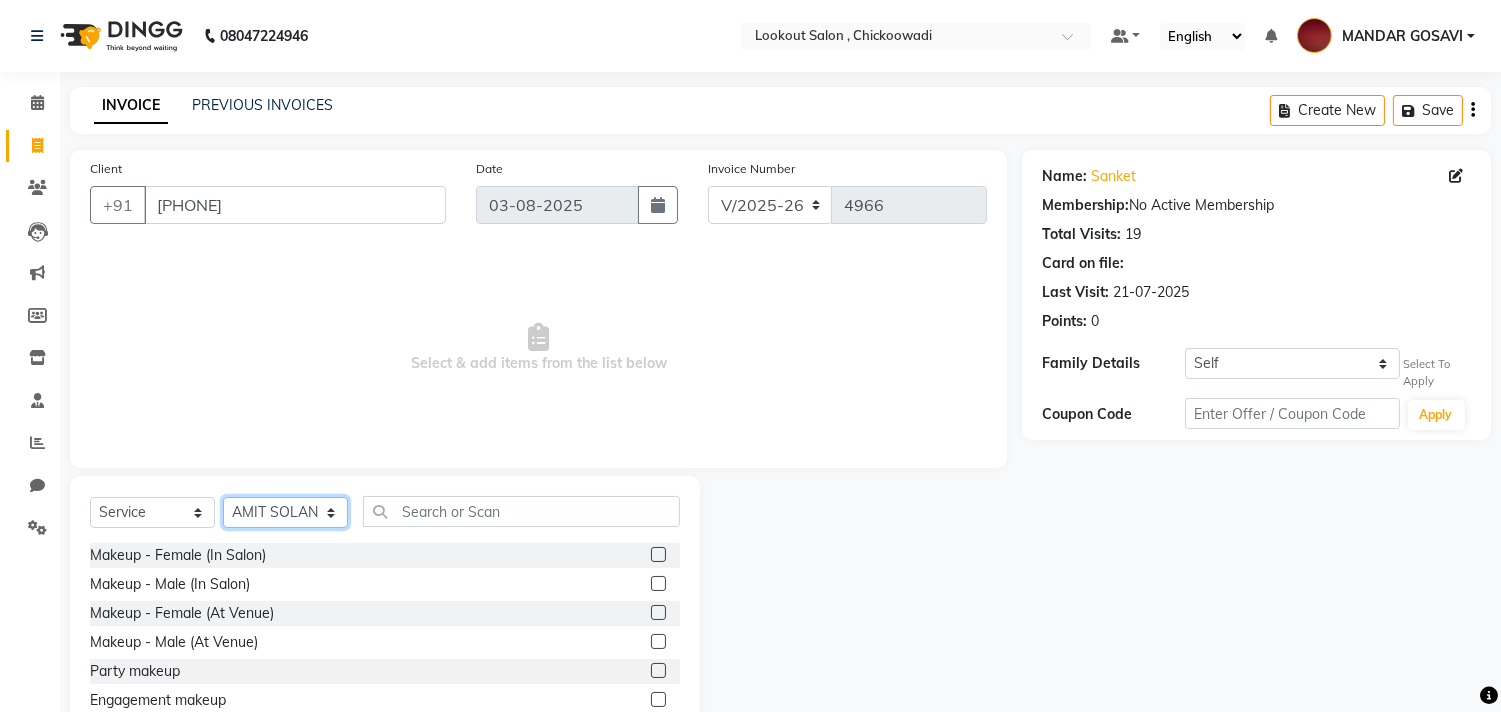 click on "Select Stylist Alizah Bangi AMIT SOLANKI jishan shekh kuldeep MANDAR GOSAVI NANDINI GUPTA NIPUL SIR NISAR AHMED PIRJADE PARVEEN SHAIKH Rizwan ROOPAVATI Rupali  RUPESH SADAF SHAIKH SAHIL TAK SAMREEN DHOLKIYA shweta kashyap" 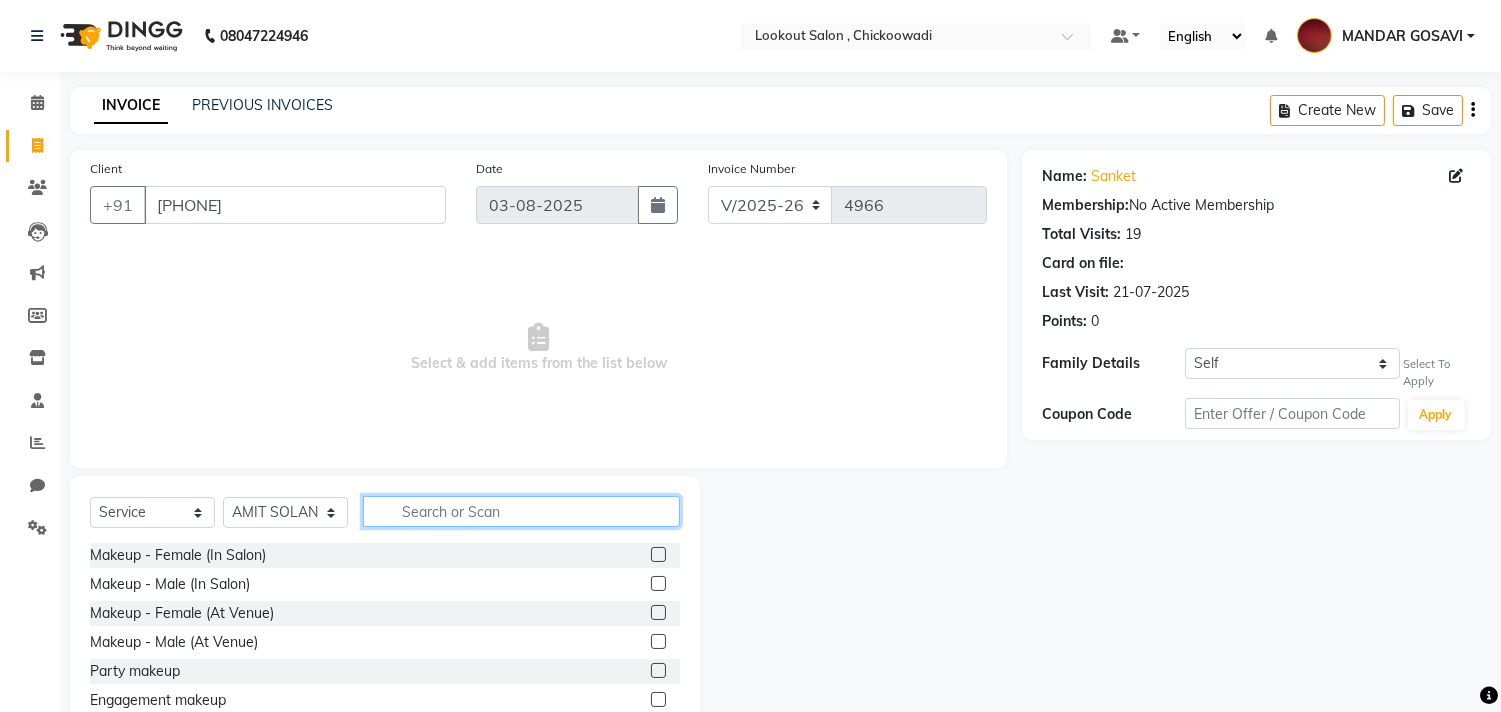 click 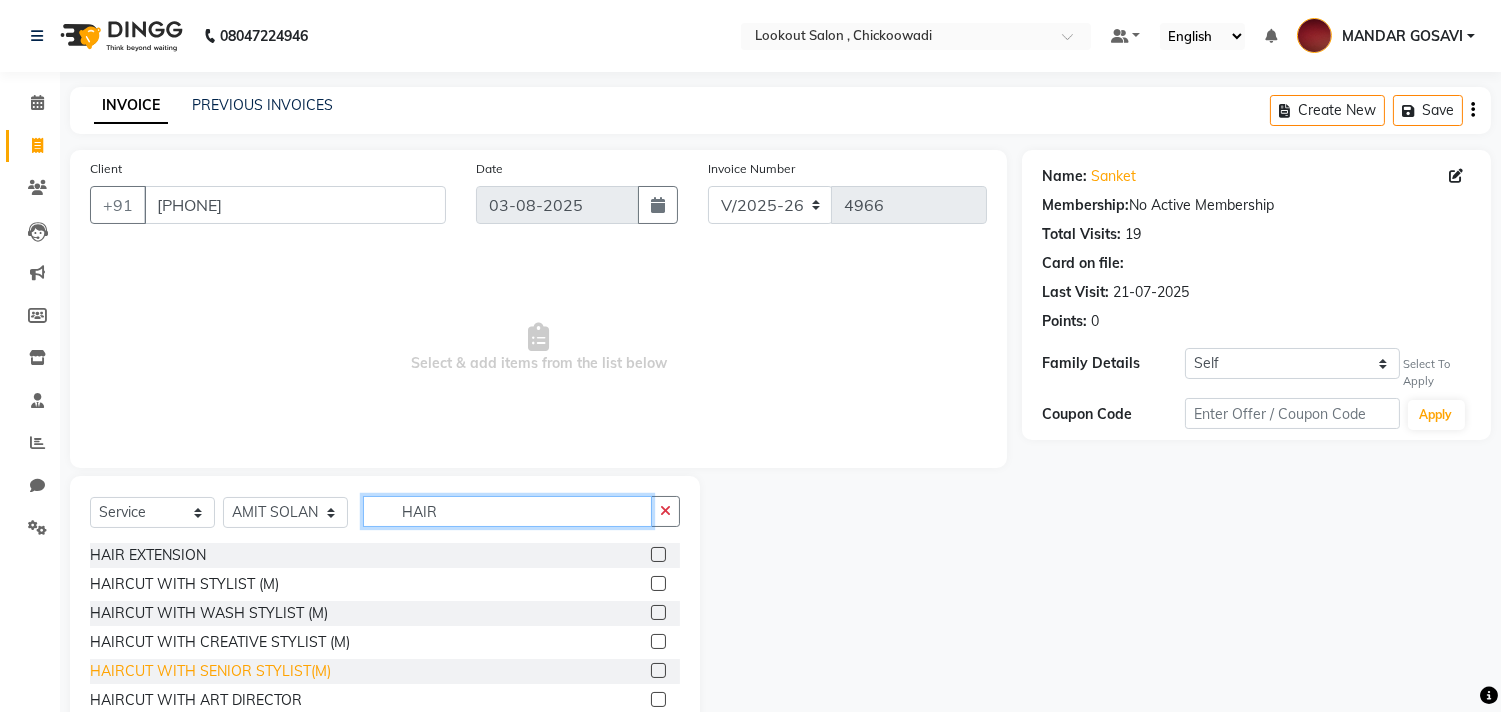 type on "HAIR" 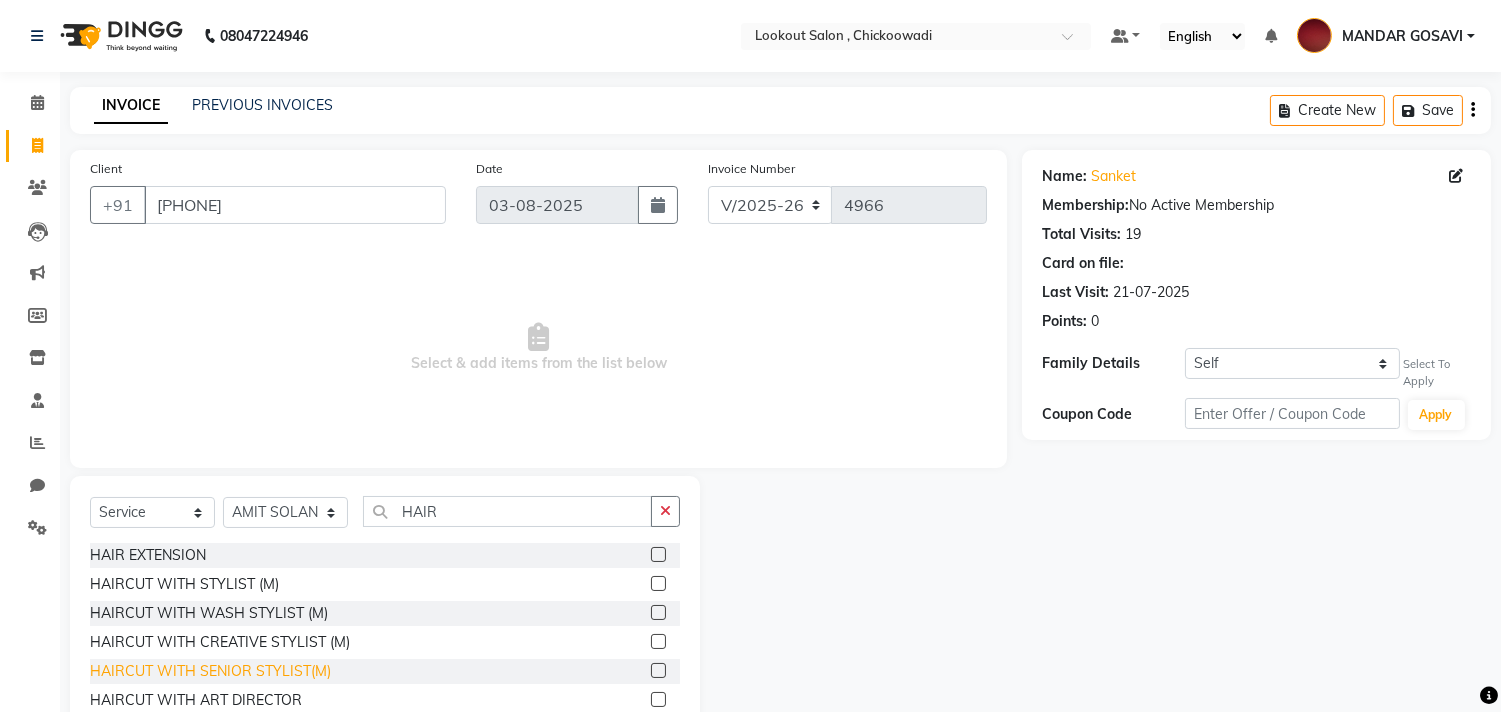 click on "HAIRCUT WITH SENIOR STYLIST(M)" 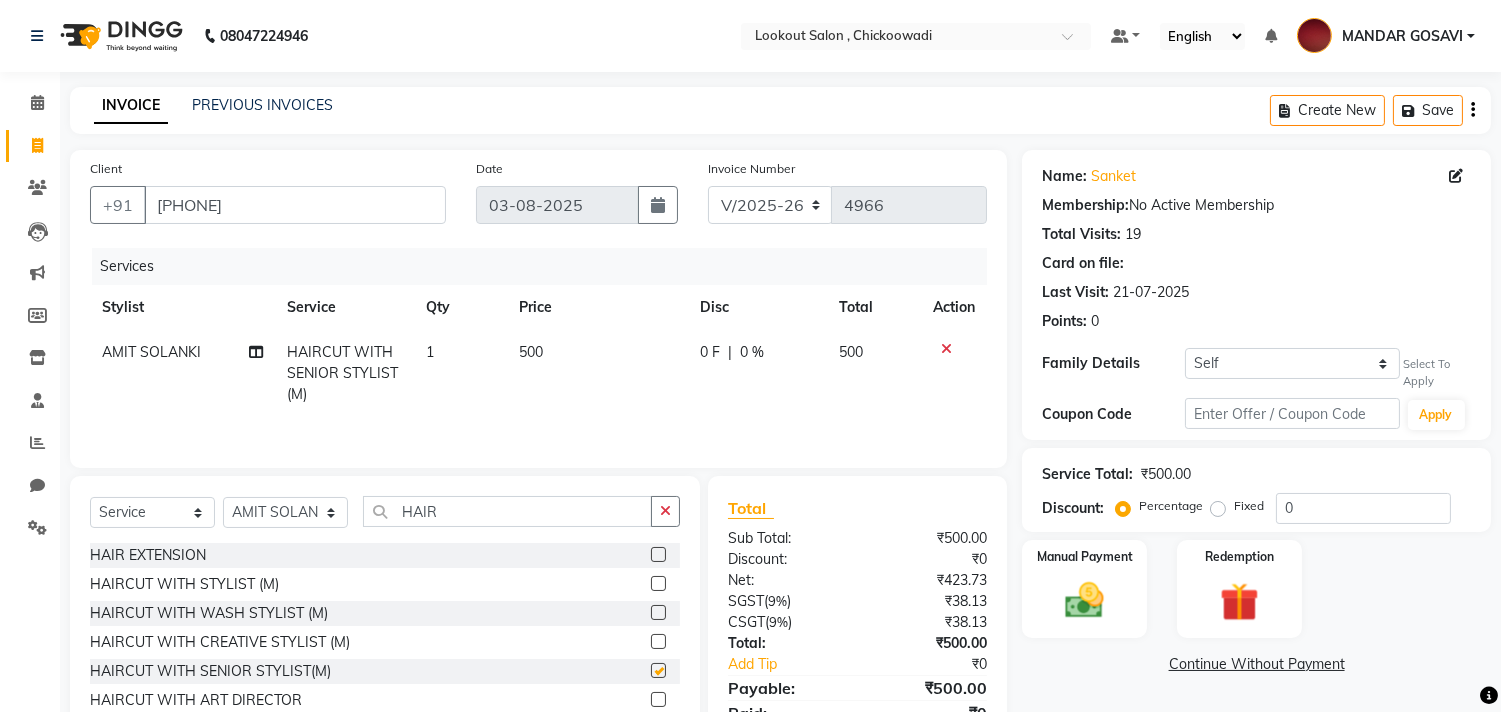 checkbox on "false" 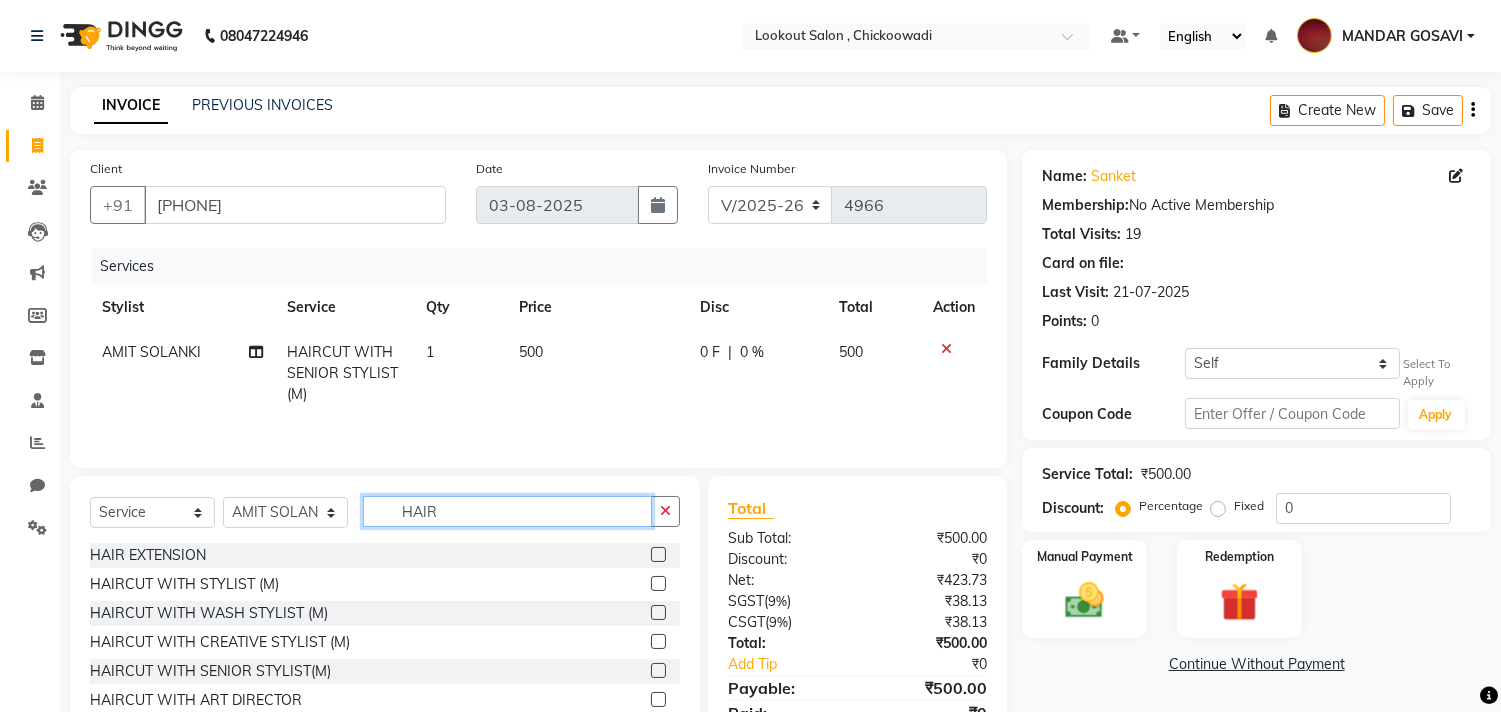 click on "HAIR" 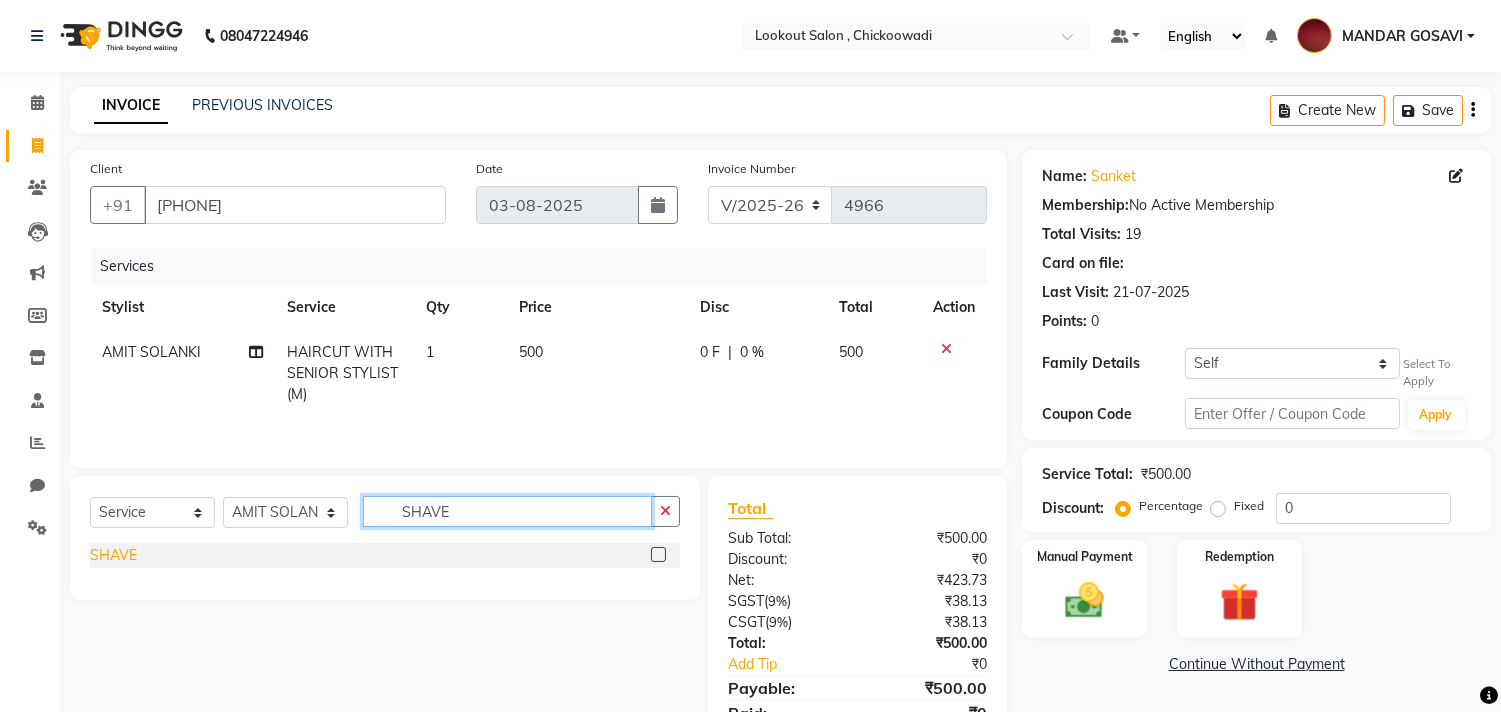 type on "SHAVE" 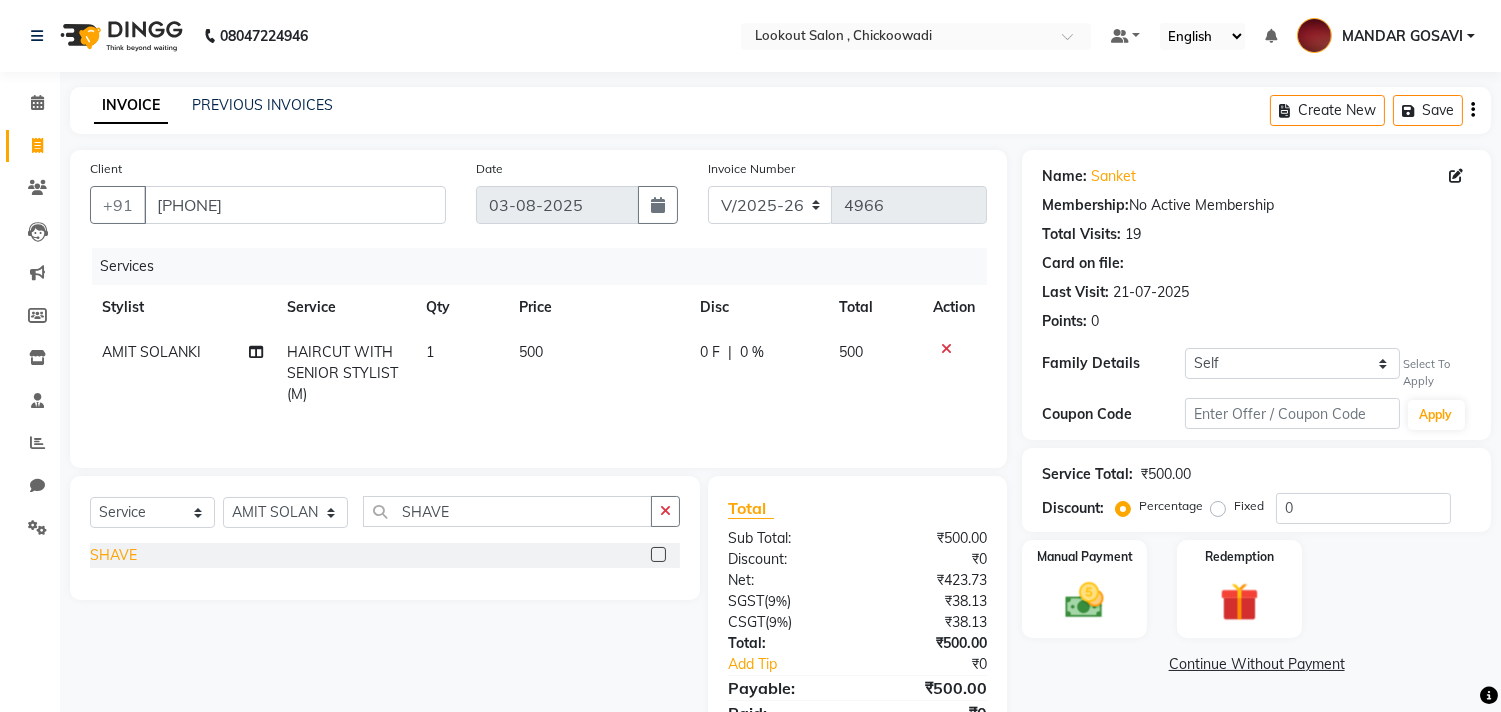 click on "SHAVE" 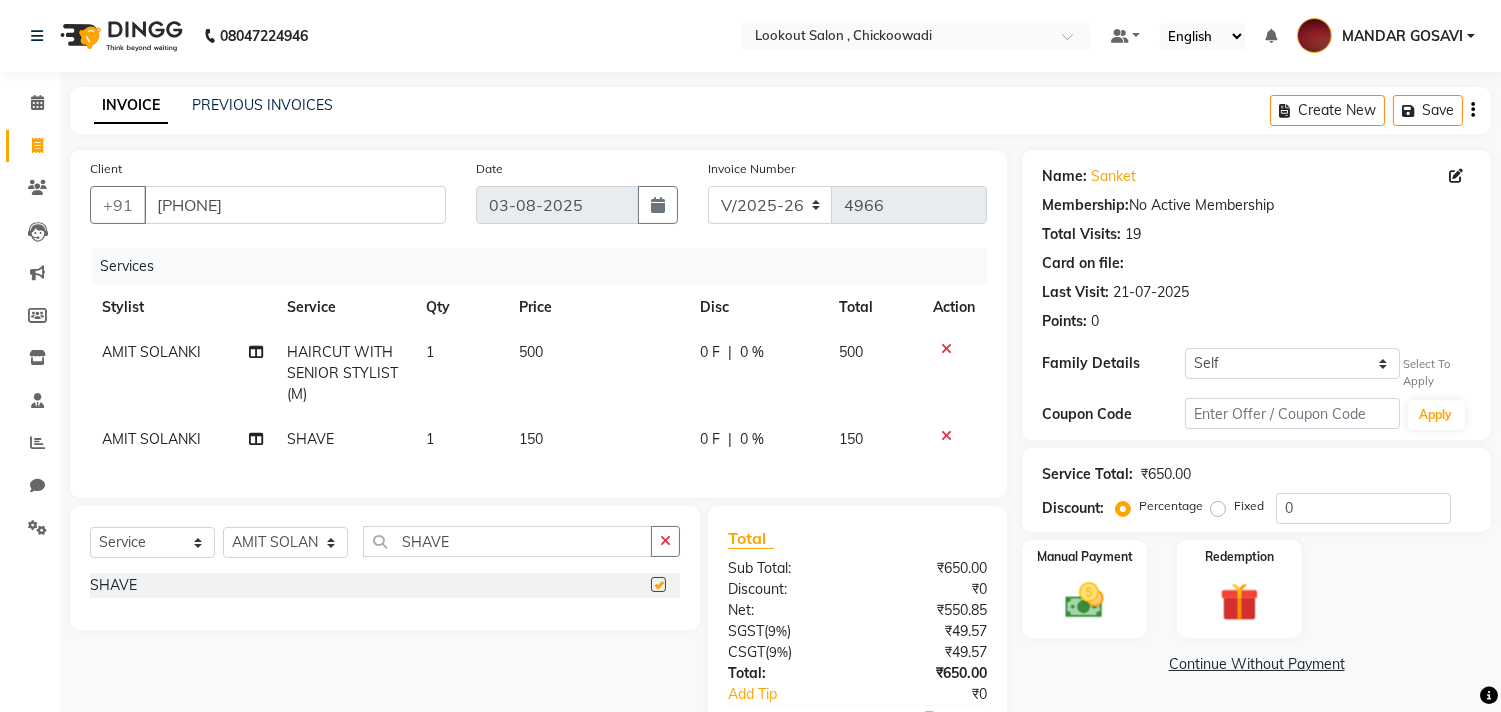 checkbox on "false" 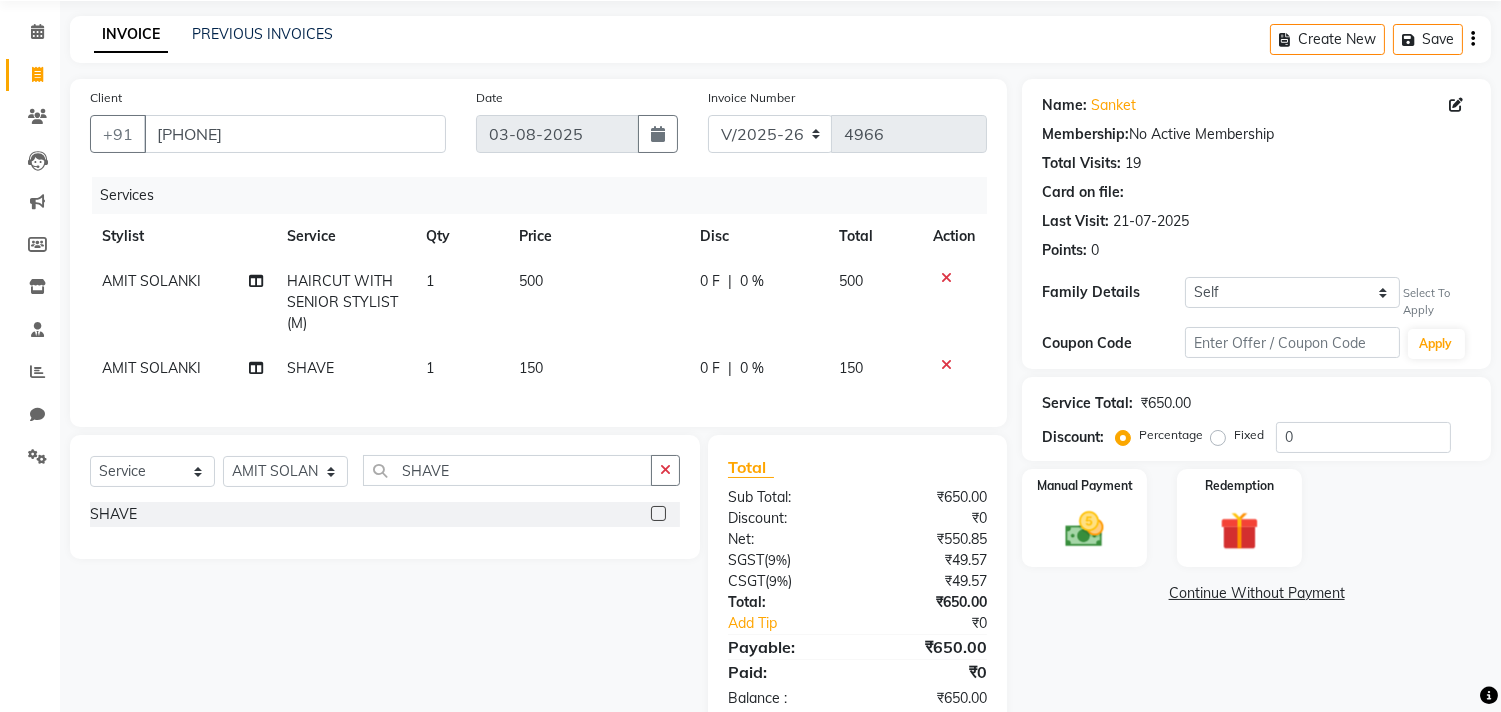 scroll, scrollTop: 134, scrollLeft: 0, axis: vertical 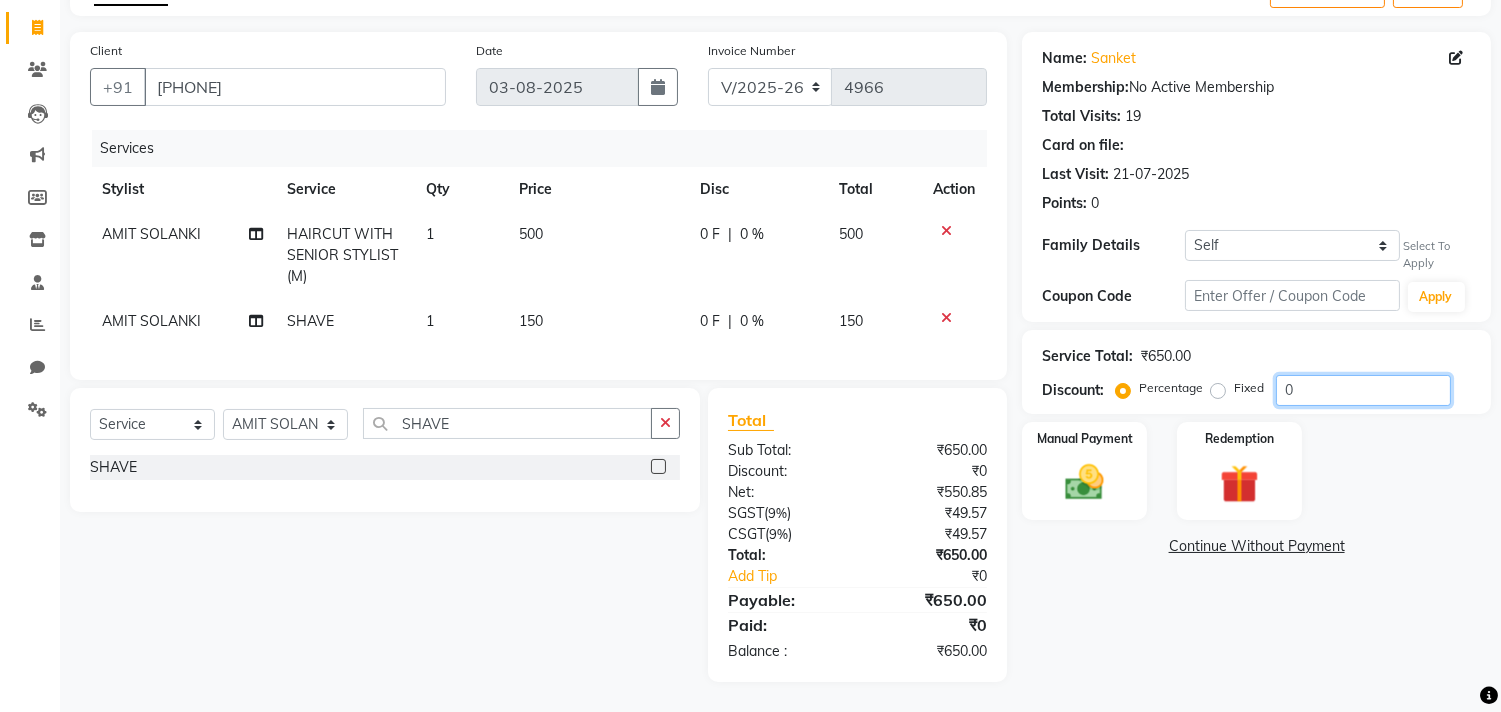 click on "0" 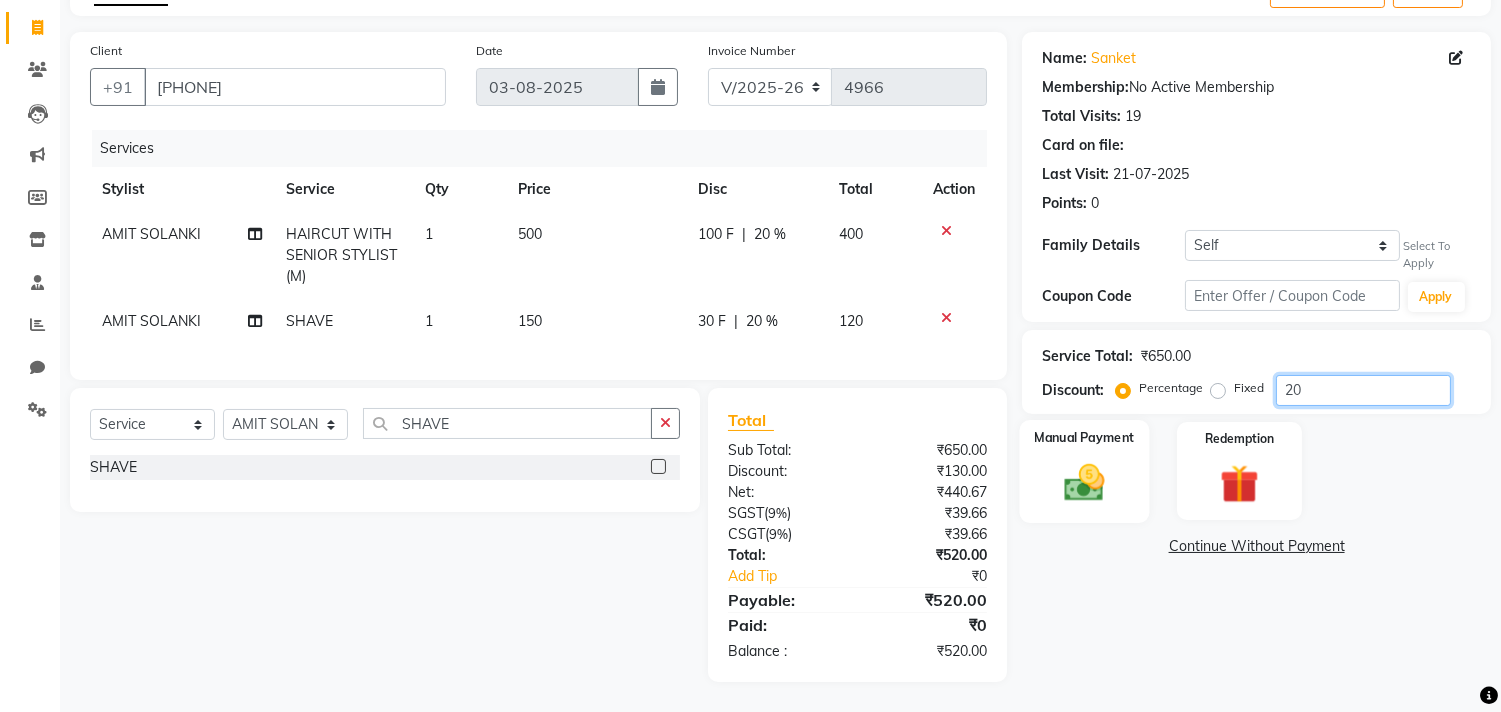 type on "20" 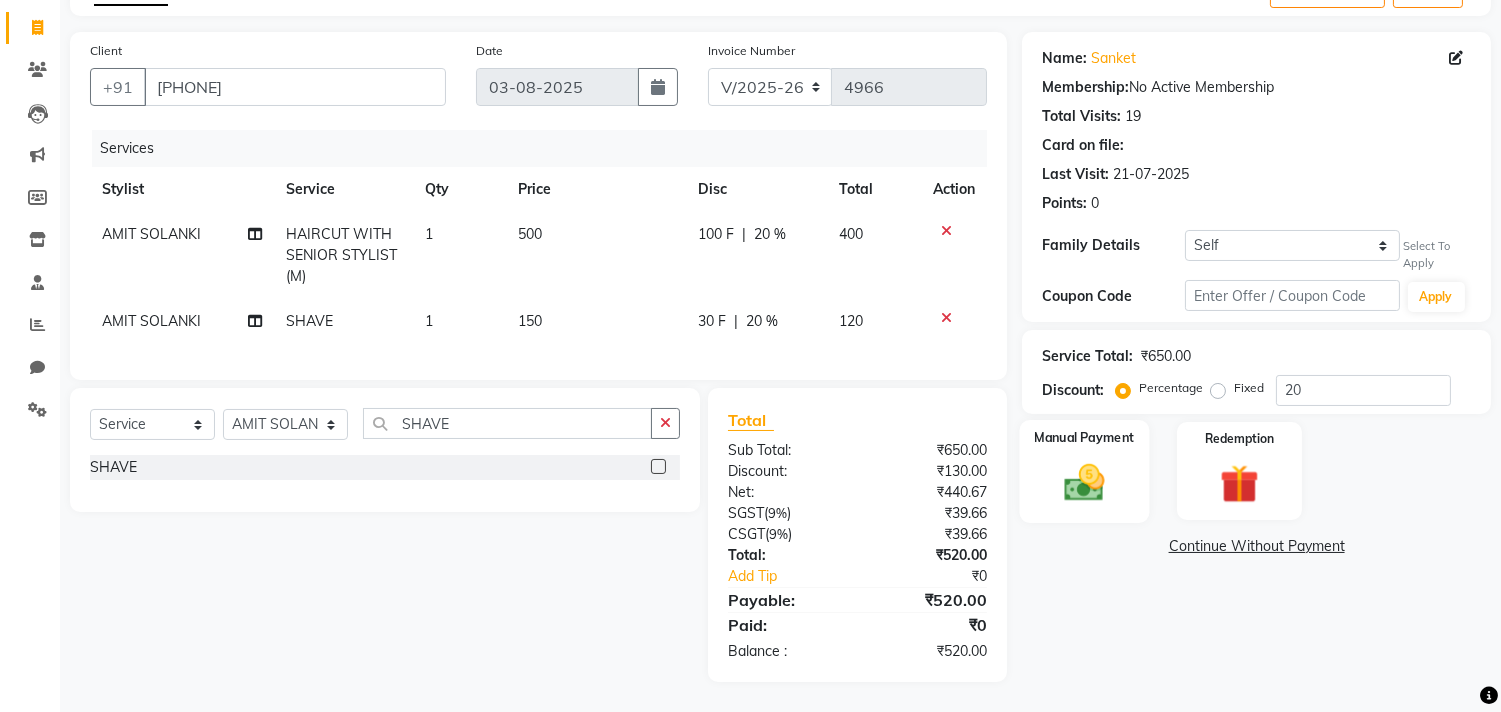 click 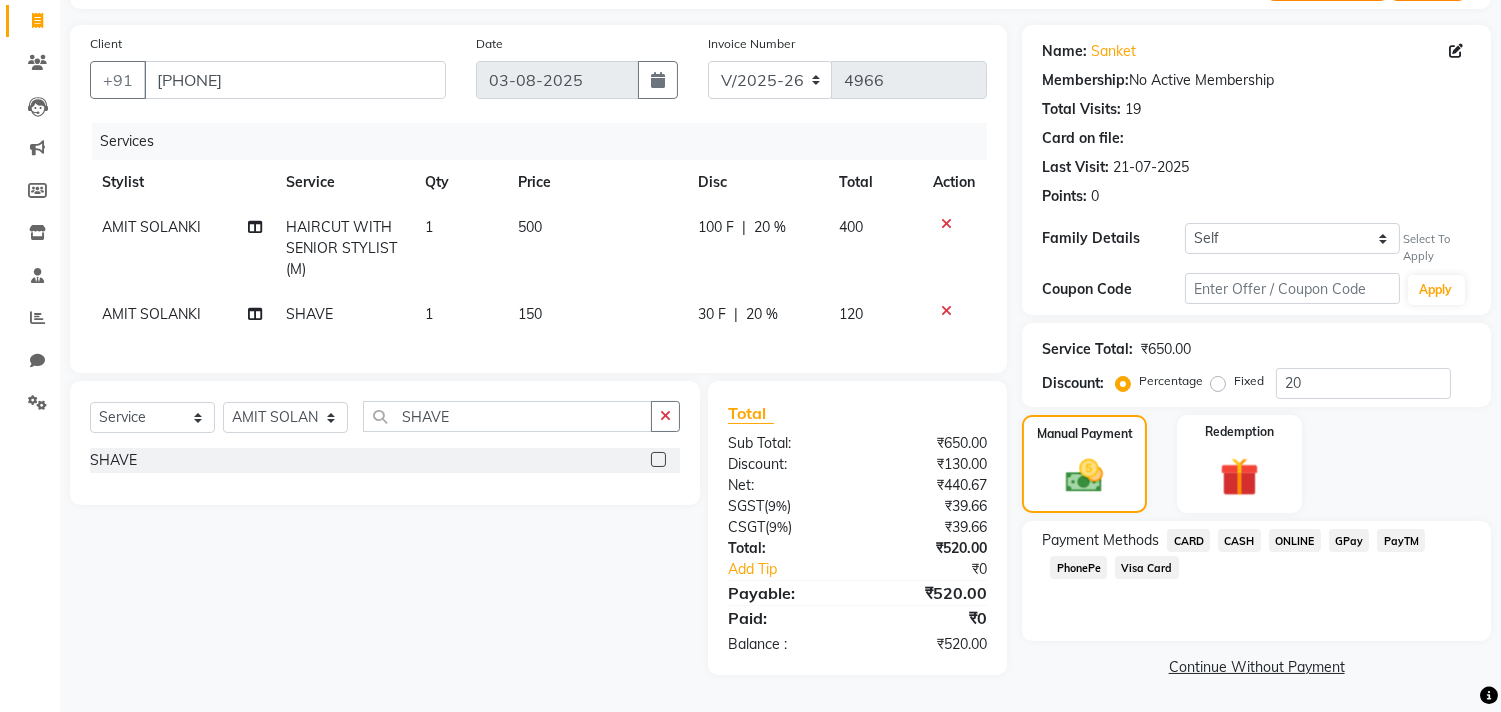 click on "CARD" 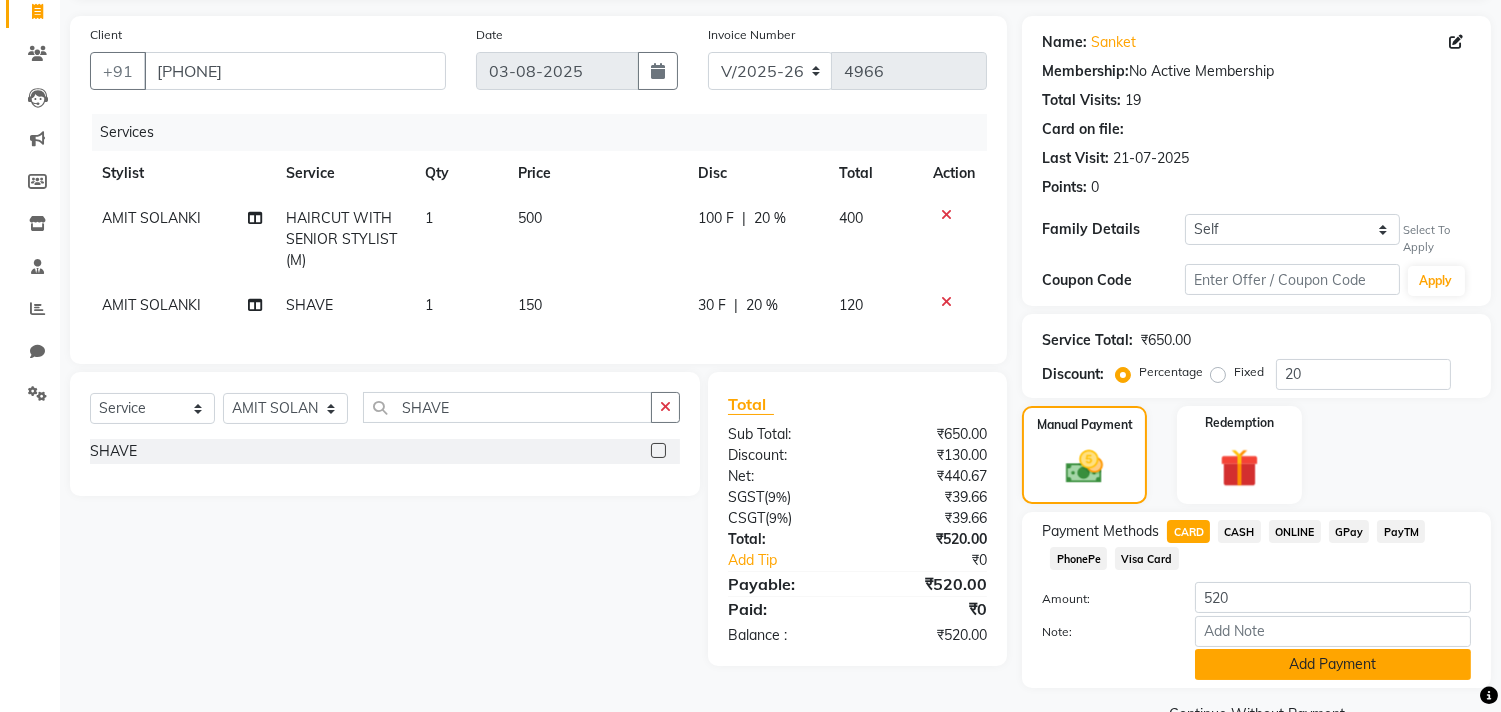 click on "Add Payment" 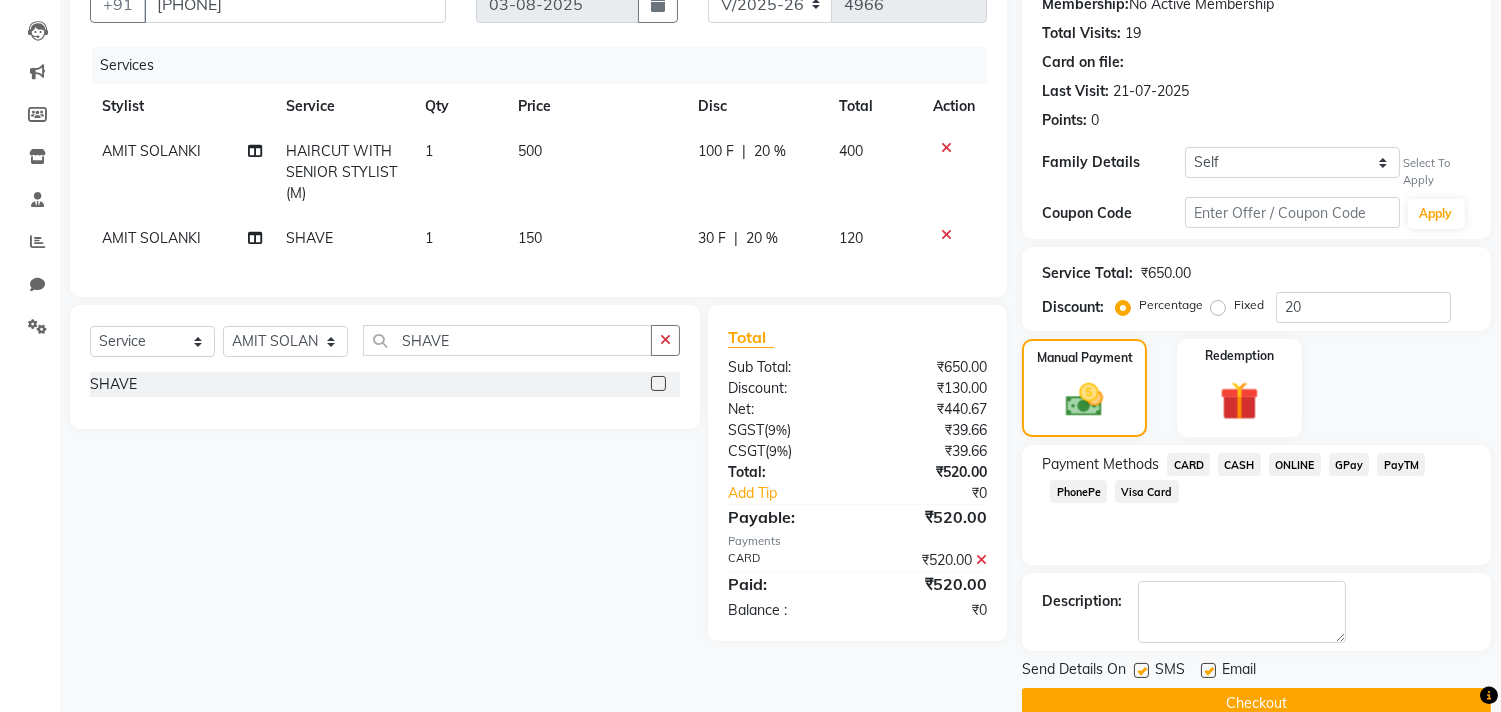 scroll, scrollTop: 237, scrollLeft: 0, axis: vertical 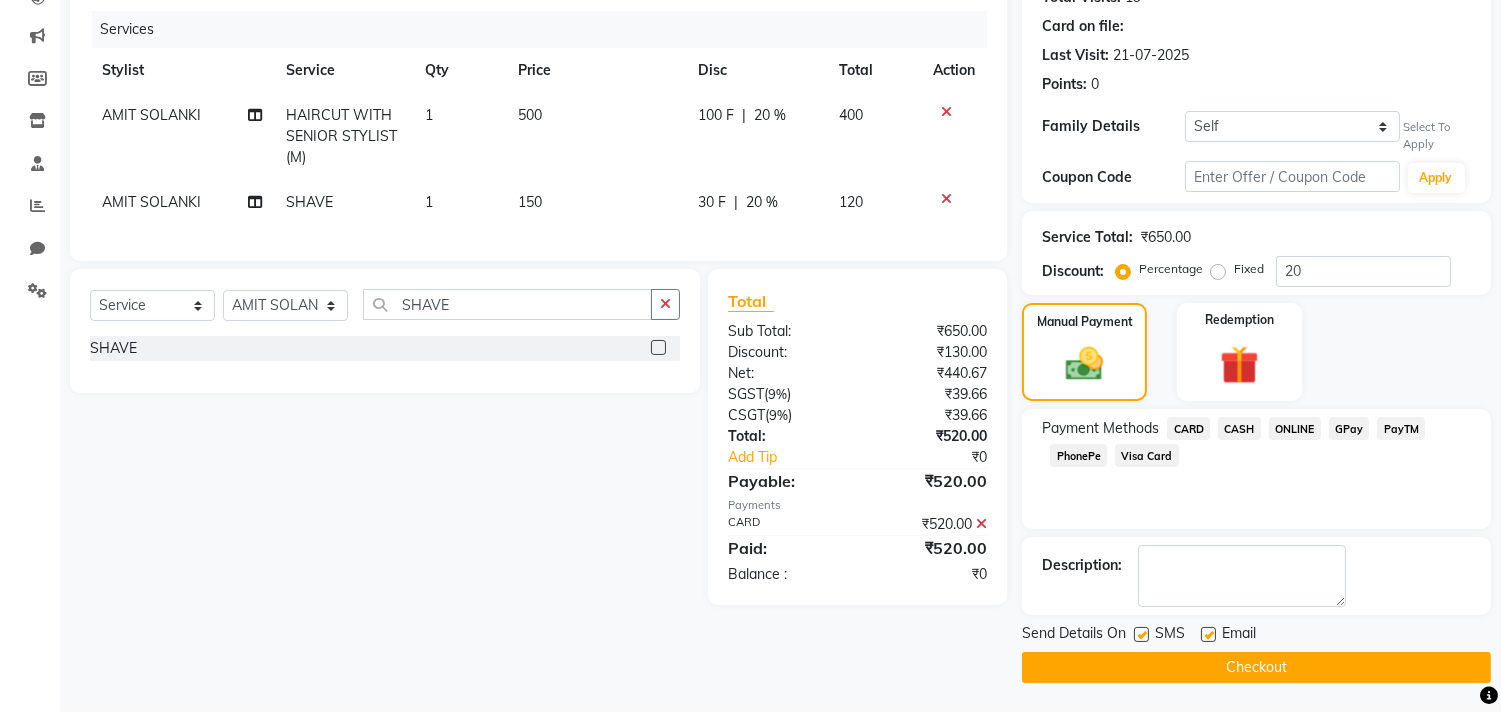 click on "Checkout" 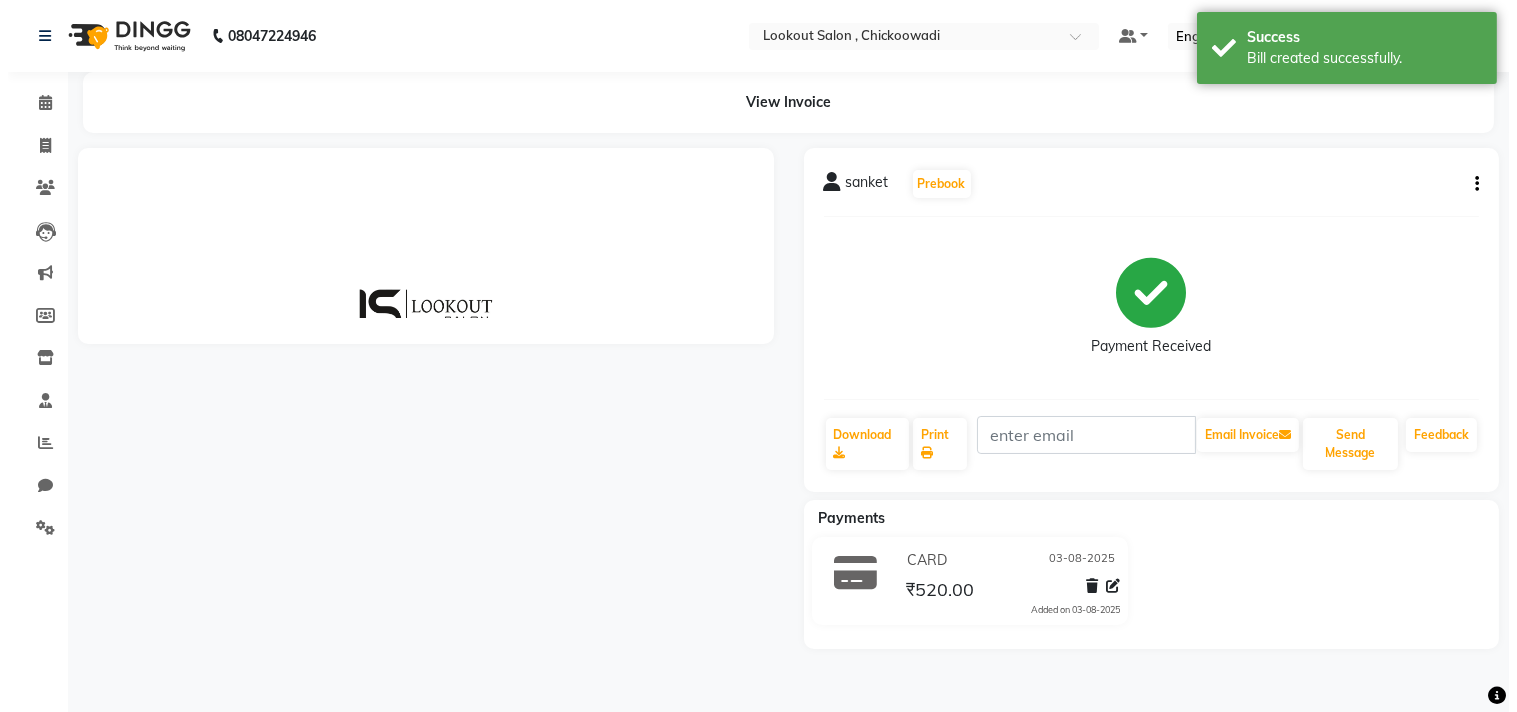 scroll, scrollTop: 0, scrollLeft: 0, axis: both 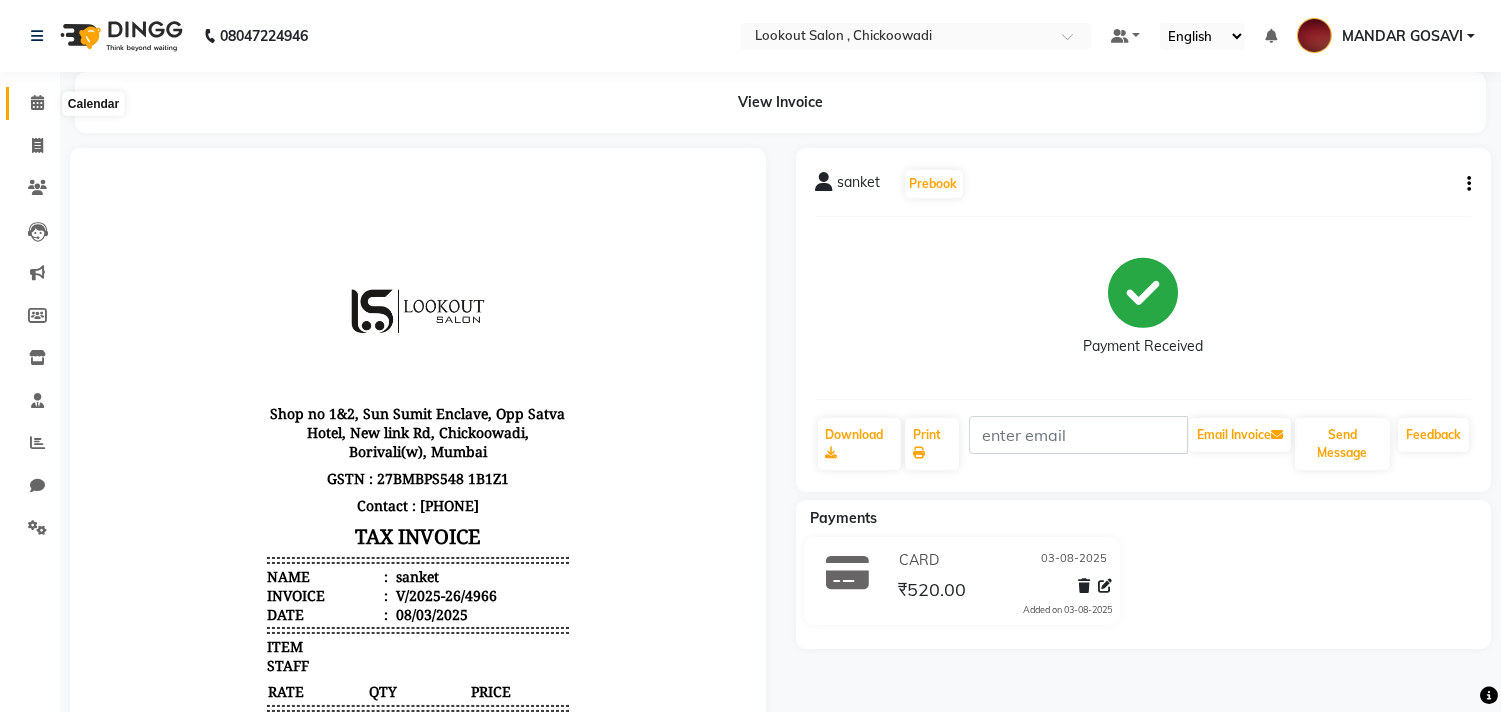 click 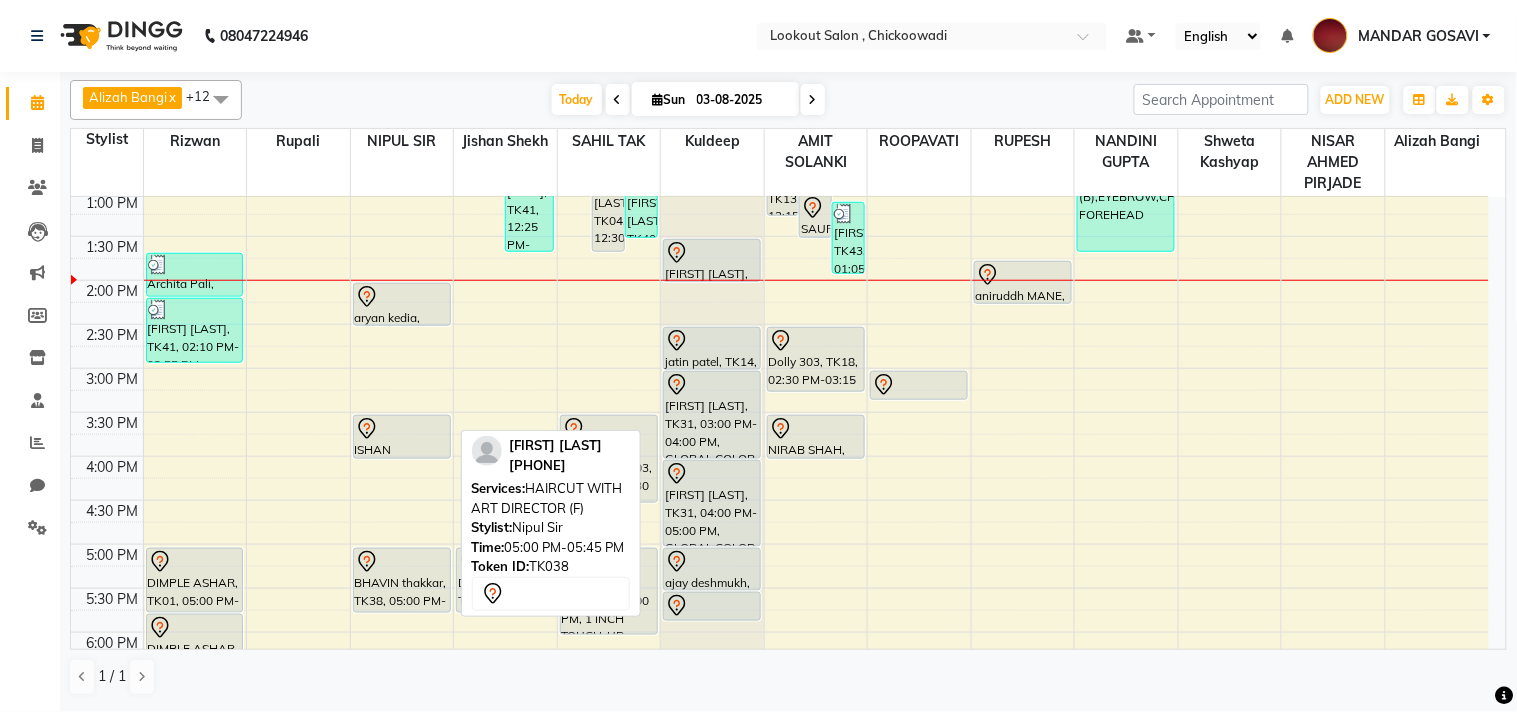 scroll, scrollTop: 777, scrollLeft: 0, axis: vertical 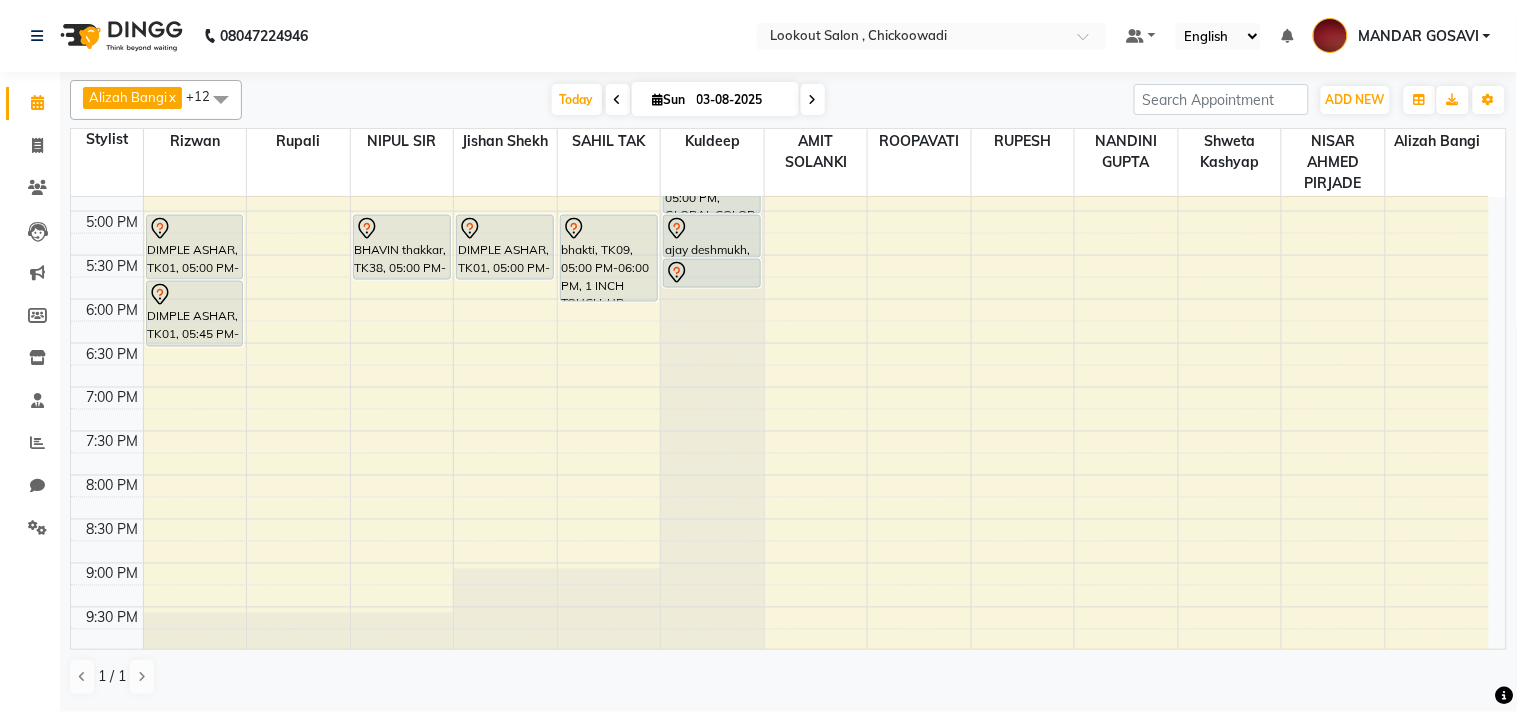 click on "8:00 AM 8:30 AM 9:00 AM 9:30 AM 10:00 AM 10:30 AM 11:00 AM 11:30 AM 12:00 PM 12:30 PM 1:00 PM 1:30 PM 2:00 PM 2:30 PM 3:00 PM 3:30 PM 4:00 PM 4:30 PM 5:00 PM 5:30 PM 6:00 PM 6:30 PM 7:00 PM 7:30 PM 8:00 PM 8:30 PM 9:00 PM 9:30 PM 10:00 PM 10:30 PM 11:00 PM 11:30 PM     Archita Pali, TK41, 01:40 PM-02:10 PM, 911 HAIR SPA UPTO SHOULDER     Archita Pali, TK41, 02:10 PM-02:55 PM, HAIRCUT WITH SENIOR STYLIST (F)             DIMPLE ASHAR, TK01, 05:00 PM-05:45 PM, HAIRCUT WITH CREATIVE STYLIST (F)             DIMPLE ASHAR, TK01, 05:45 PM-06:30 PM, HAIRCUT WITH CREATIVE STYLIST (F)             aryan kedia, TK02, 02:00 PM-02:30 PM, HAIRCUT WITH ART DIRECTOR             ISHAN KANKONKAR, TK24, 03:30 PM-04:00 PM, HAIRCUT WITH ART DIRECTOR             BHAVIN thakkar, TK38, 05:00 PM-05:45 PM, HAIRCUT WITH ART DIRECTOR (F)     ROHIT NAYAR, TK21, 10:30 AM-11:40 AM, HAIRCUT WITH WASH STYLIST (M),BEARD CRAFTING     Madhavi ganwani, TK22, 11:10 AM-11:40 AM, WASH & BLAST DRY (F)" at bounding box center (780, 123) 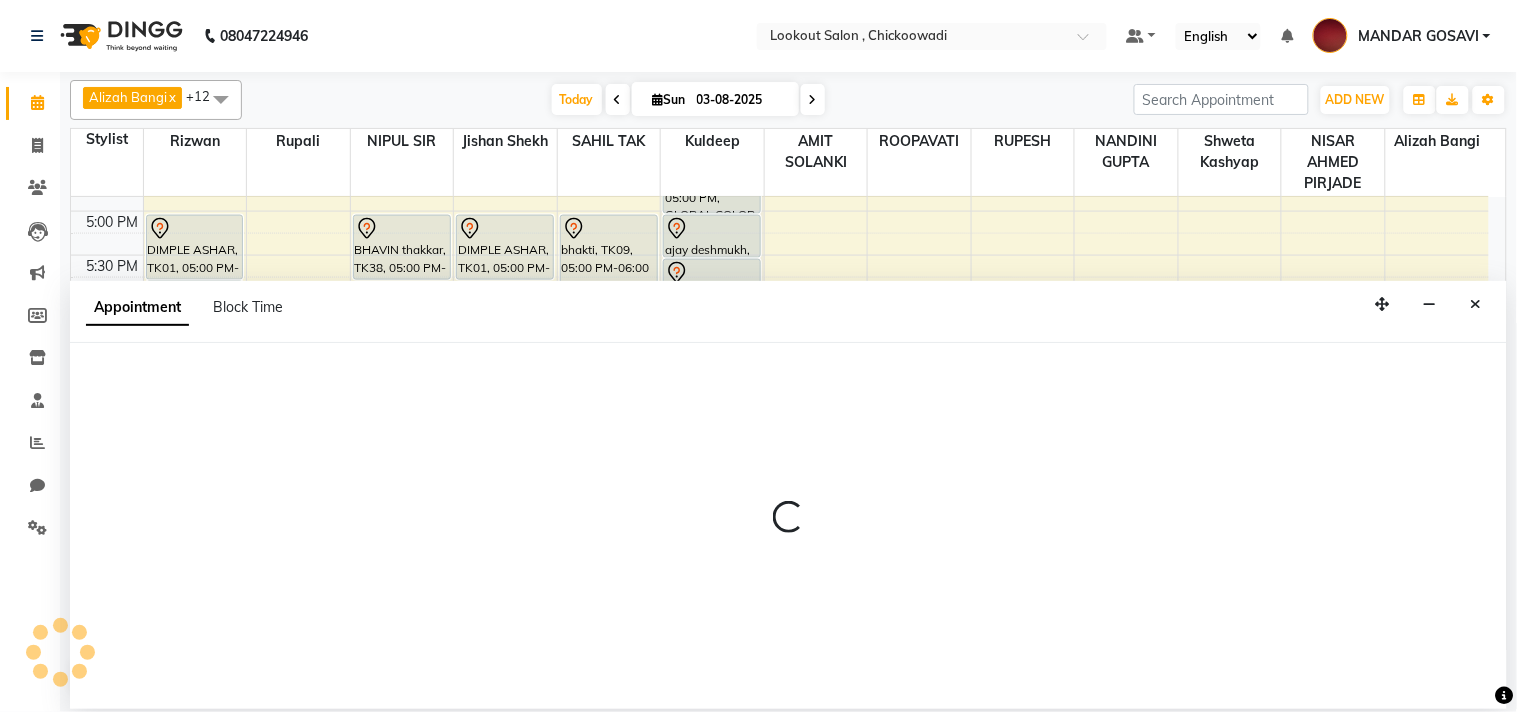 select on "6223" 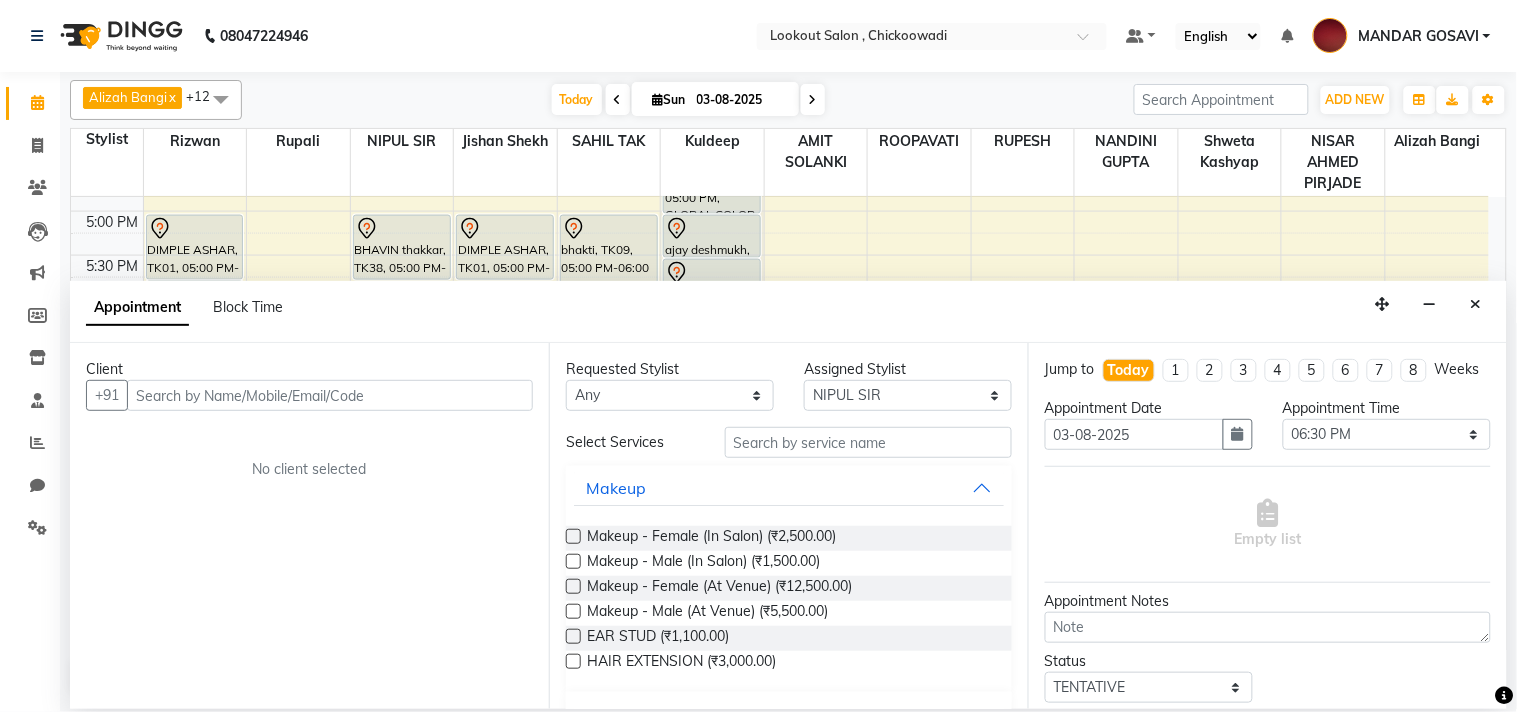 click on "Client" at bounding box center (309, 369) 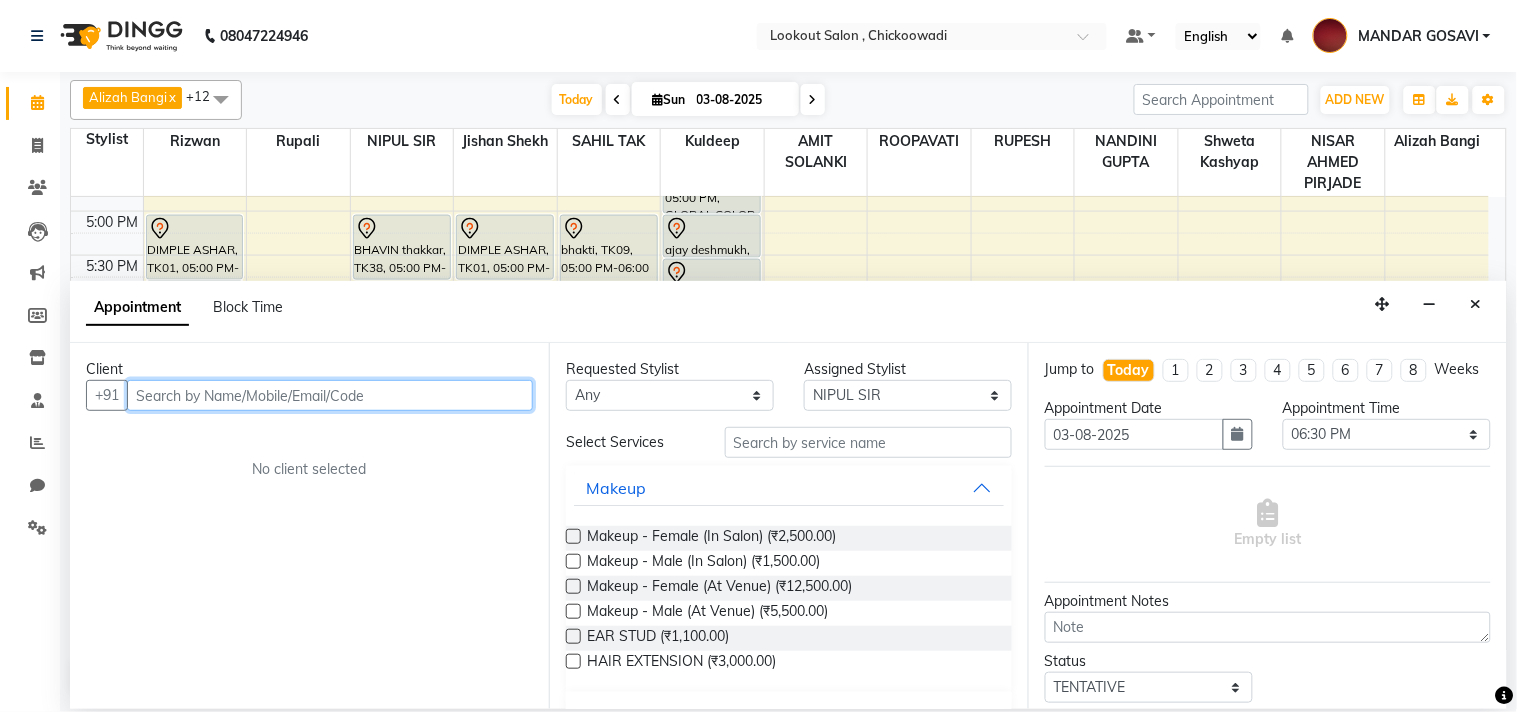 click at bounding box center (330, 395) 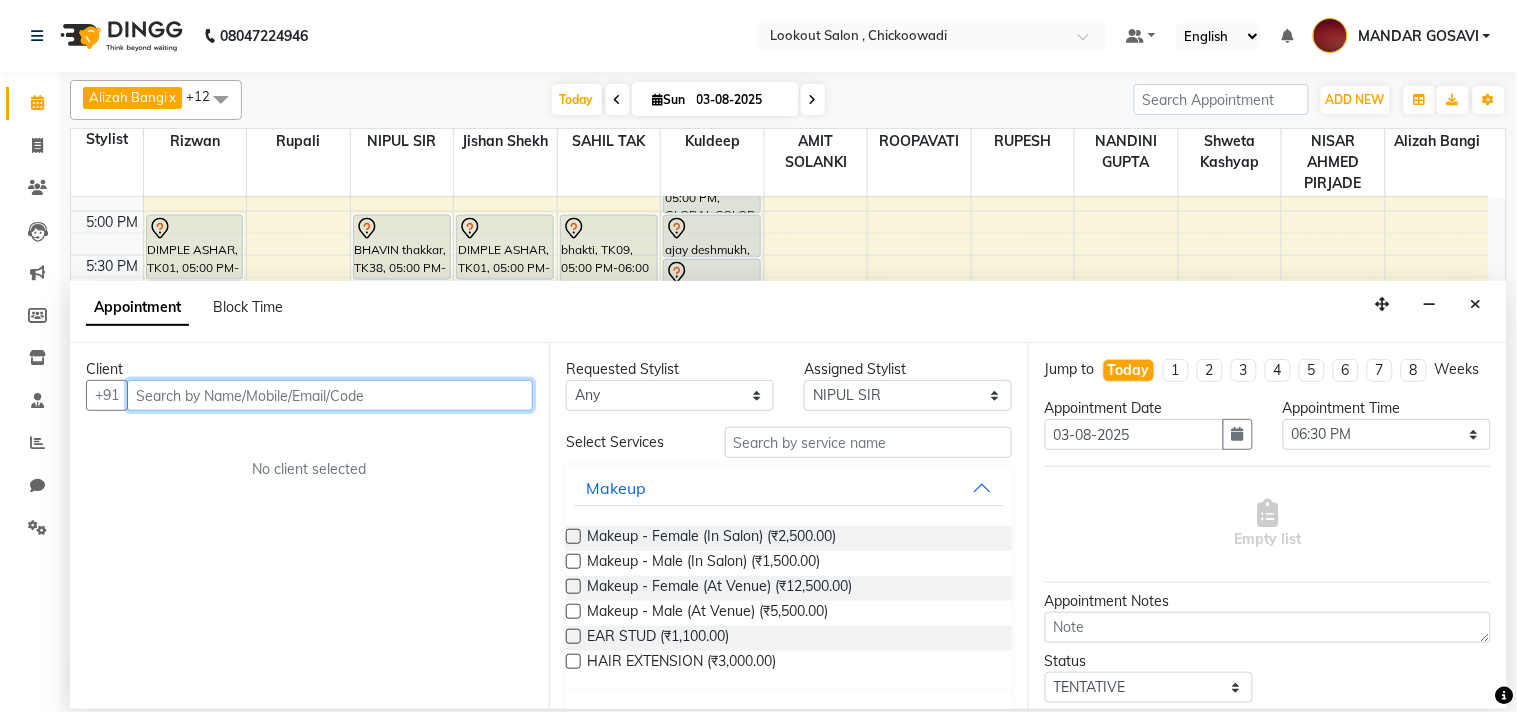 click at bounding box center (330, 395) 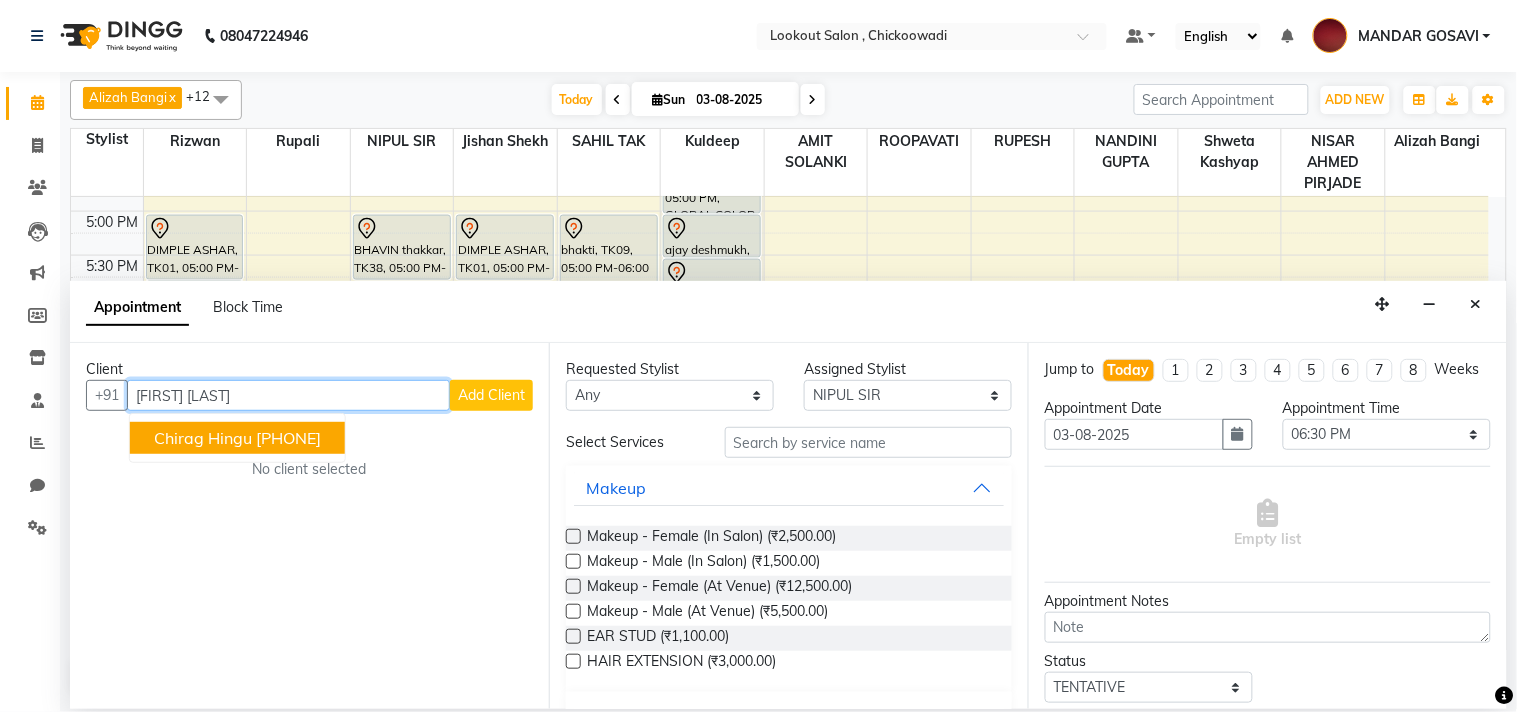 drag, startPoint x: 323, startPoint y: 413, endPoint x: 326, endPoint y: 424, distance: 11.401754 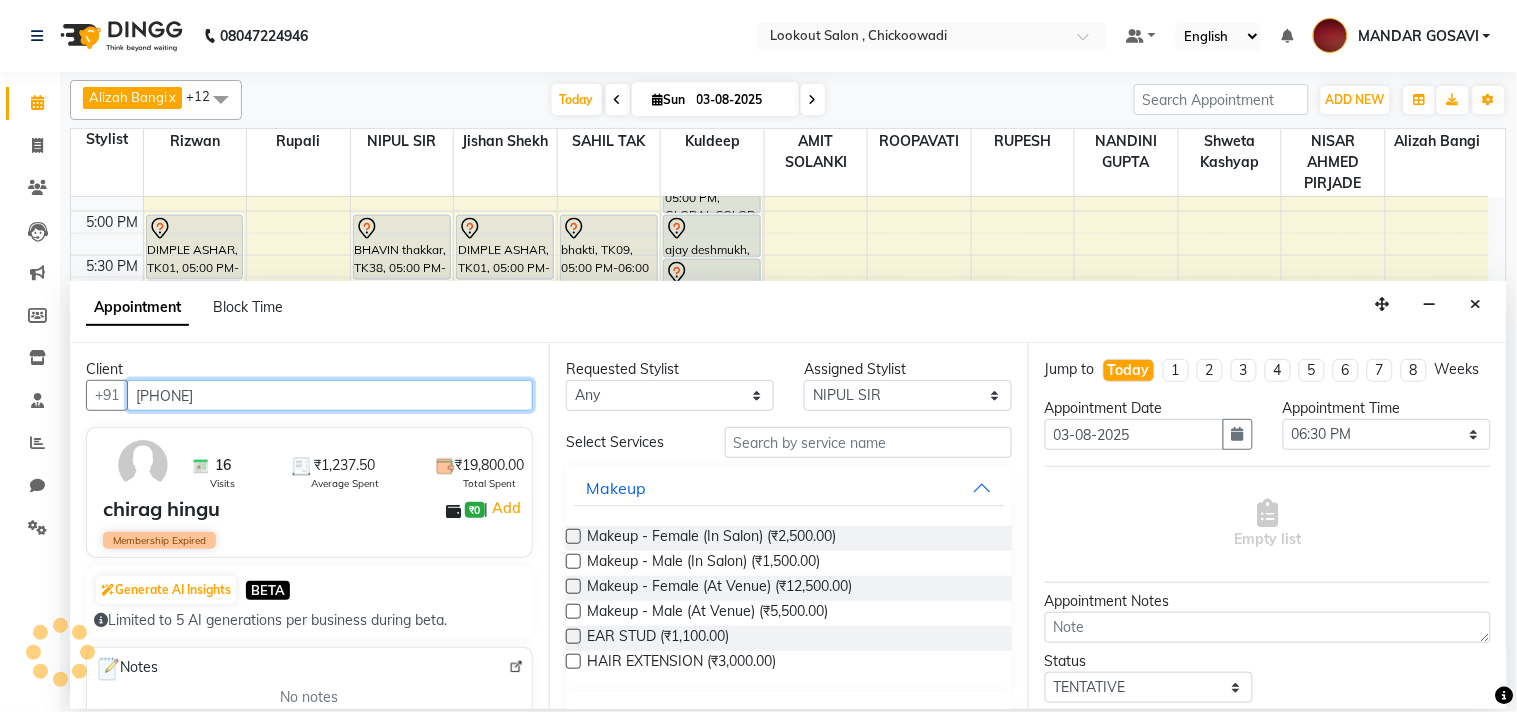 type on "9967031444" 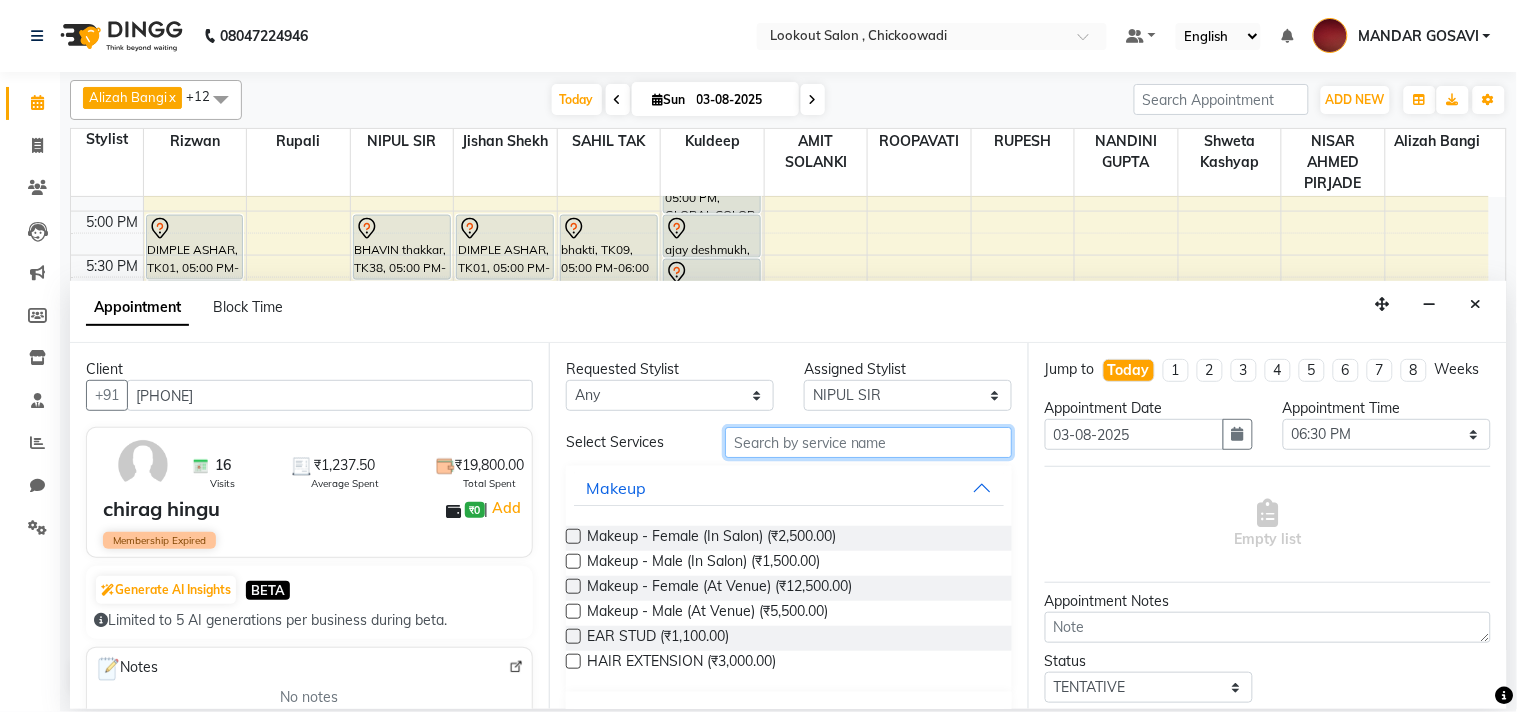 click at bounding box center (868, 442) 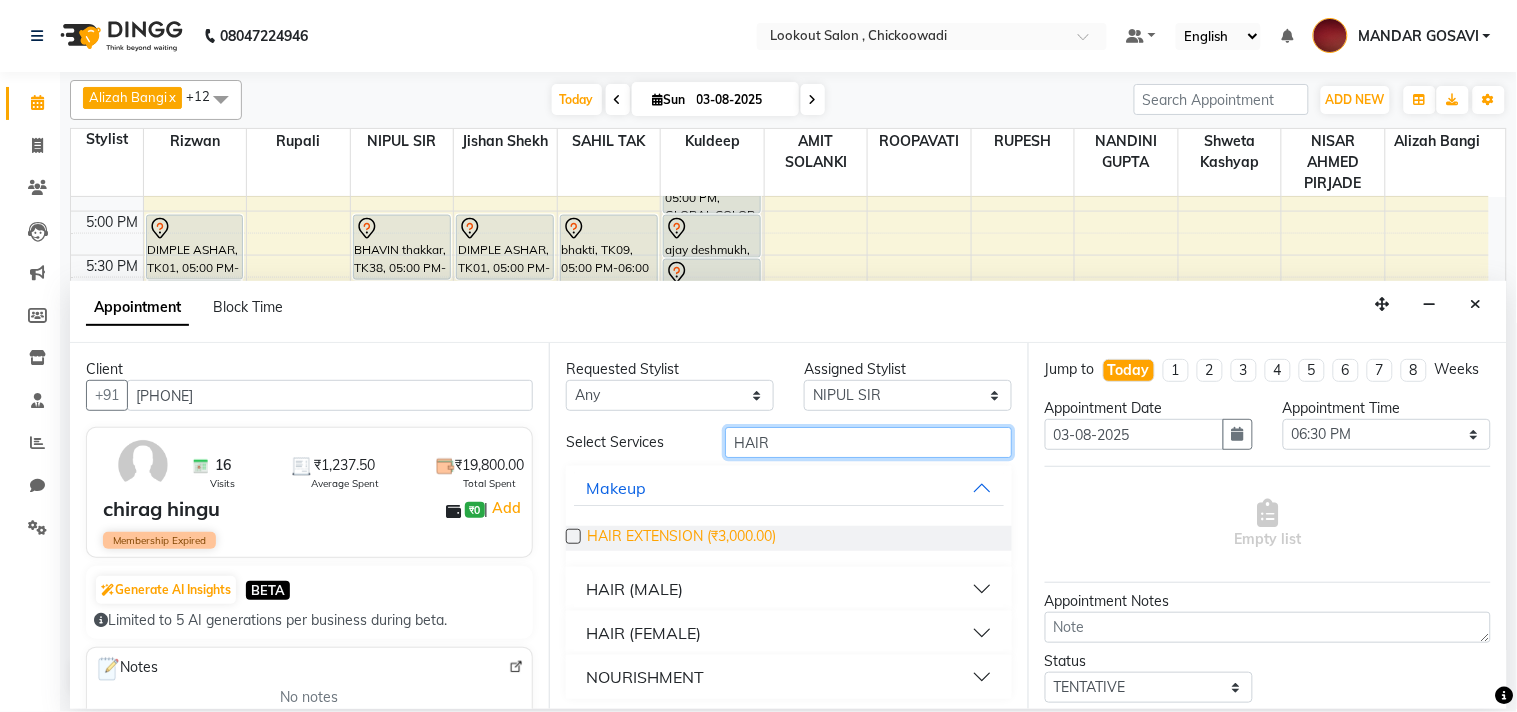scroll, scrollTop: 6, scrollLeft: 0, axis: vertical 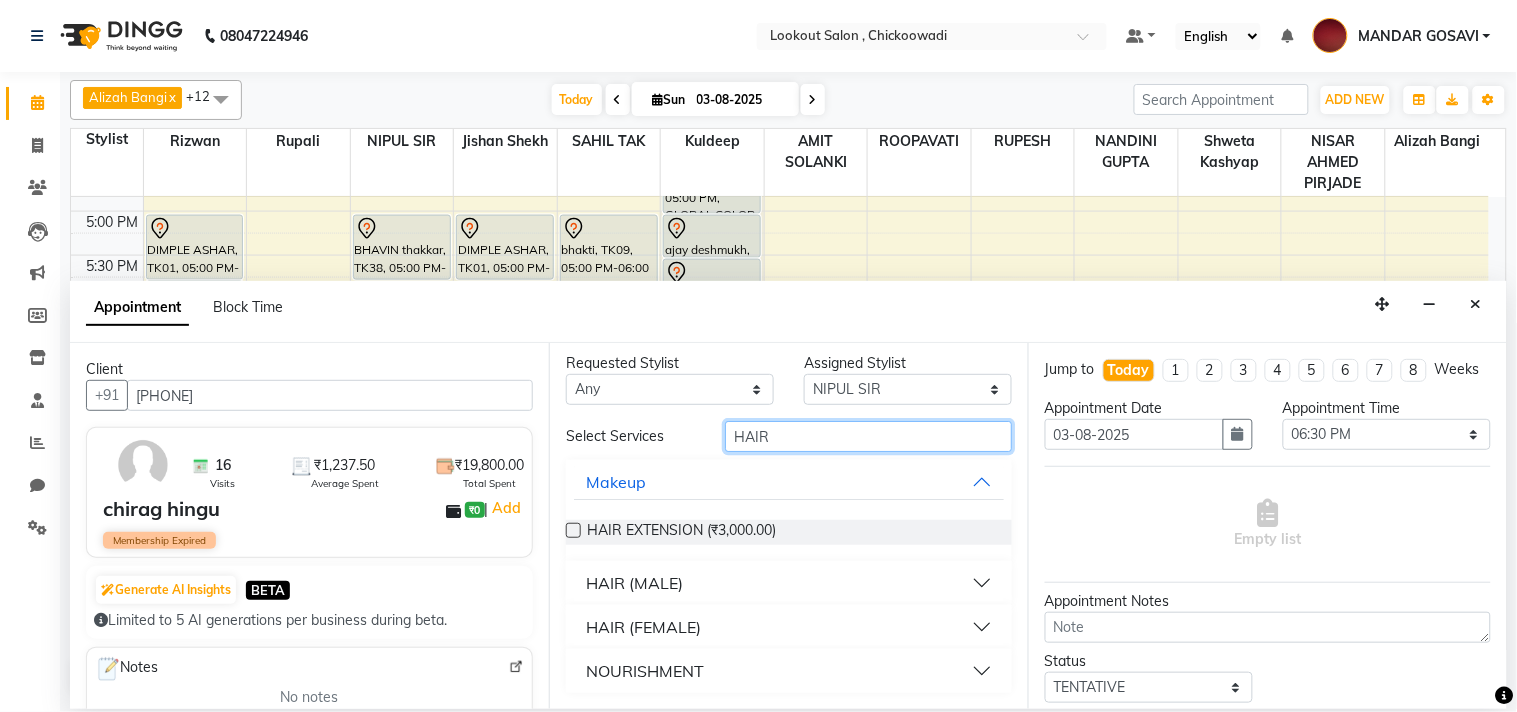 type on "HAIR" 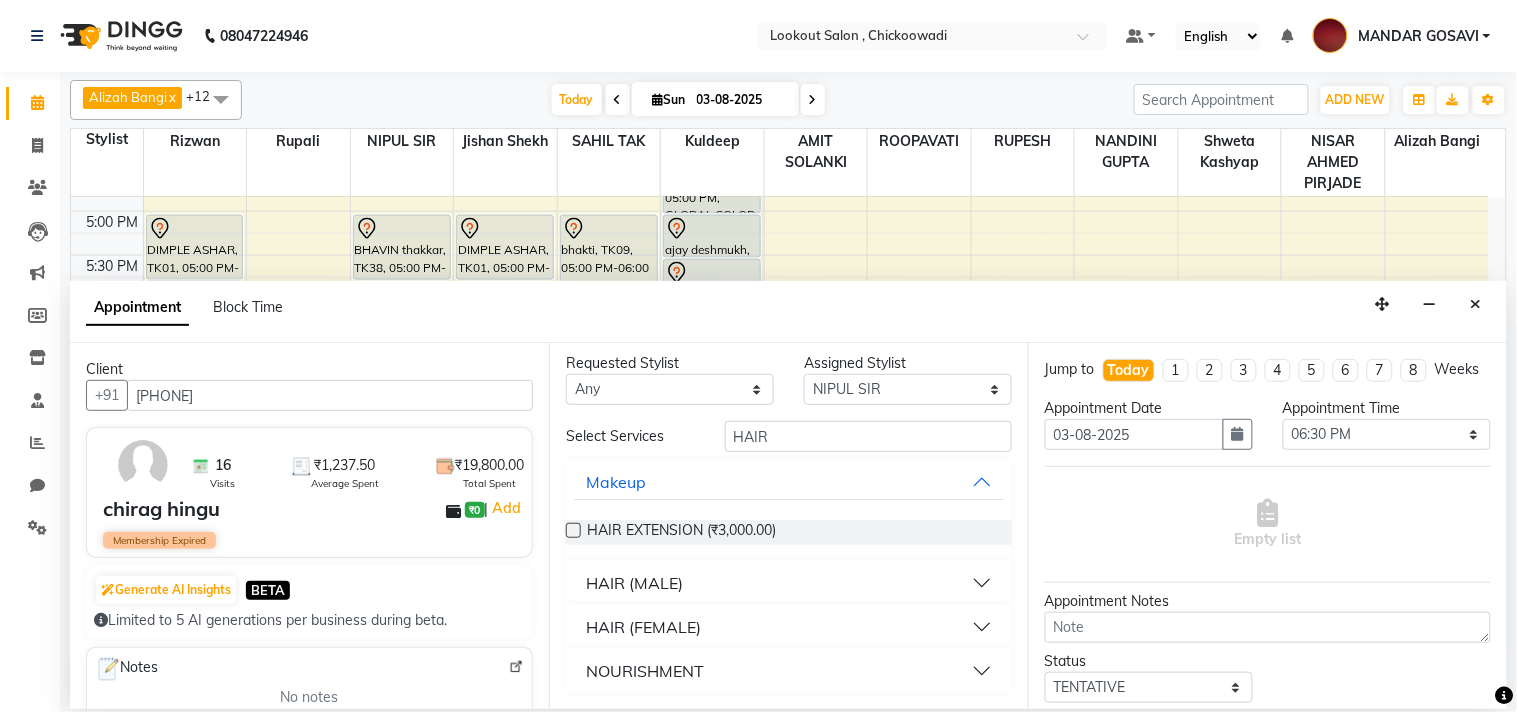 click on "HAIR (MALE)" at bounding box center (634, 583) 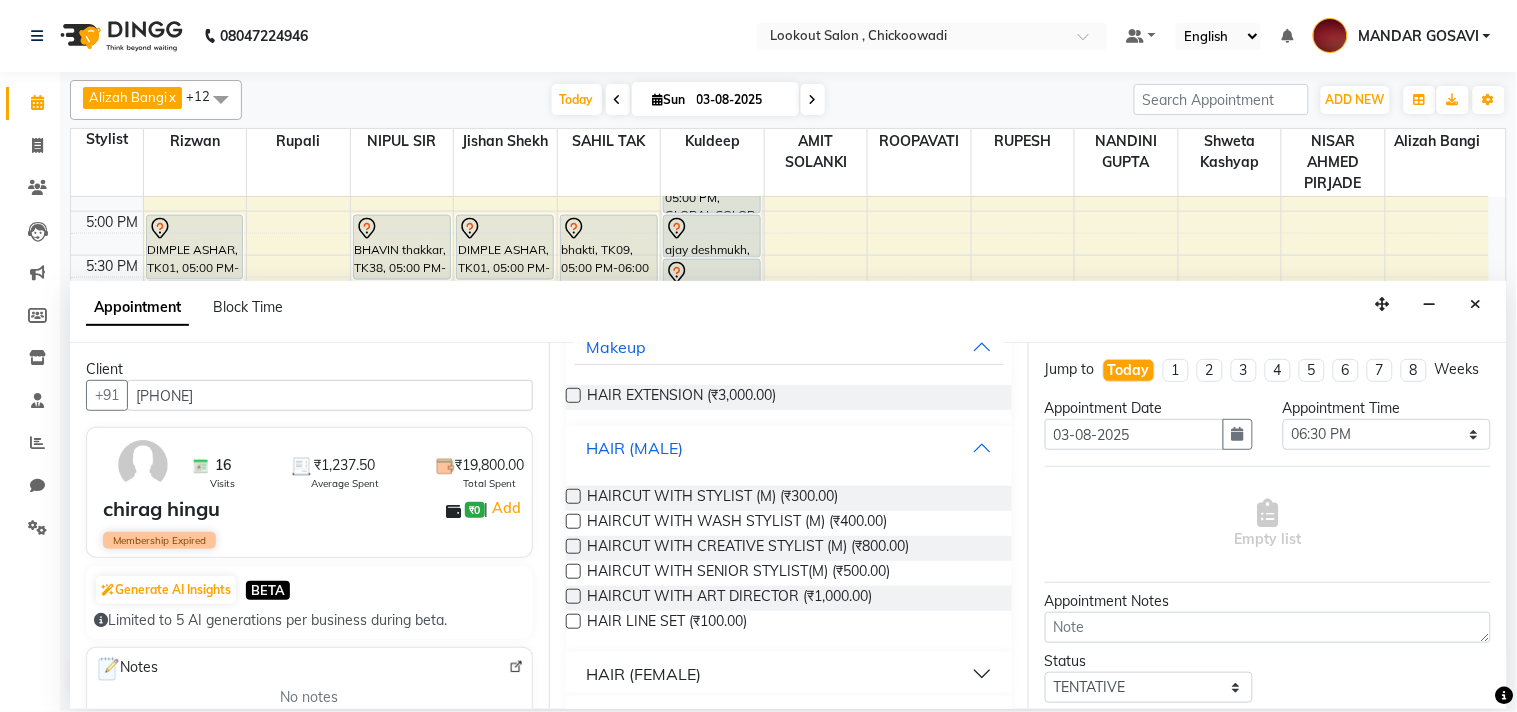 scroll, scrollTop: 187, scrollLeft: 0, axis: vertical 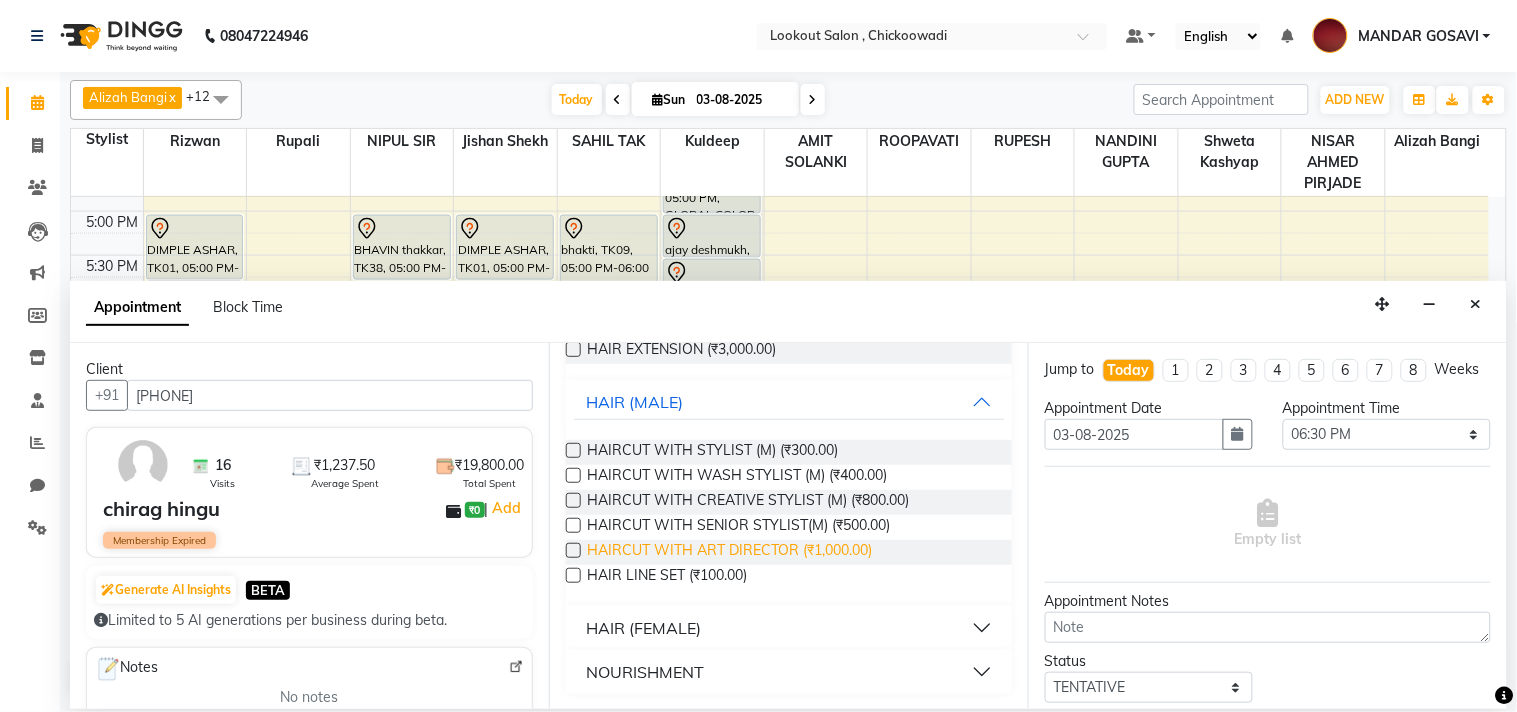 click on "HAIRCUT WITH ART DIRECTOR (₹1,000.00)" at bounding box center (729, 552) 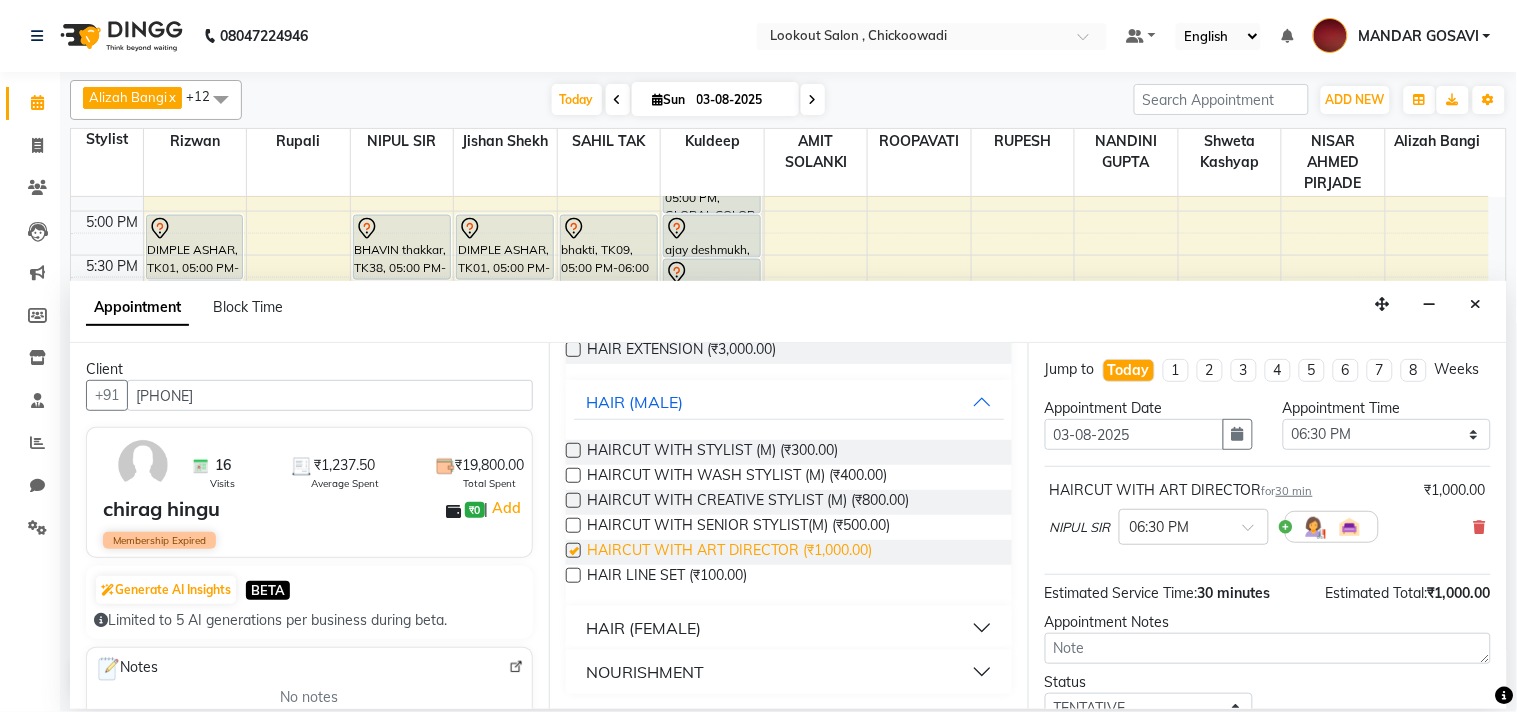checkbox on "false" 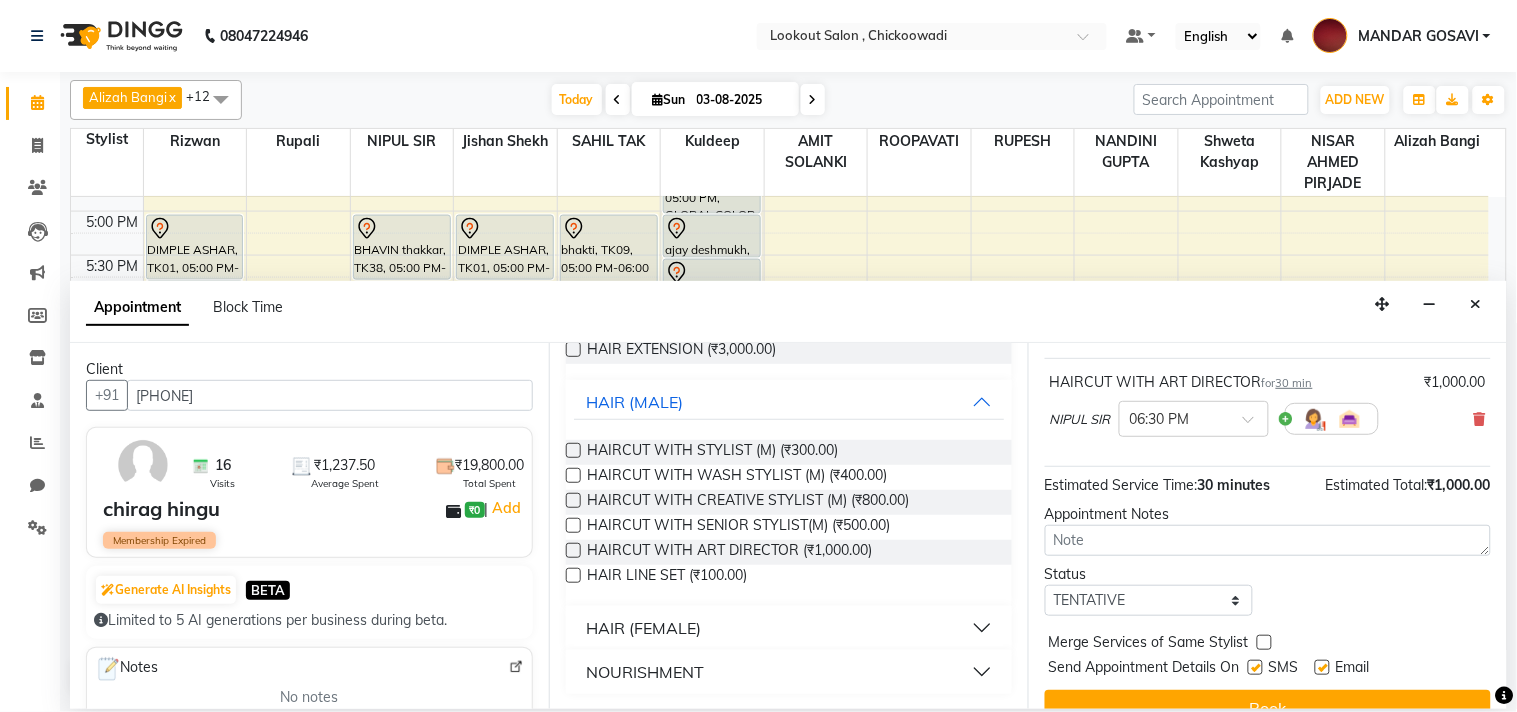 scroll, scrollTop: 161, scrollLeft: 0, axis: vertical 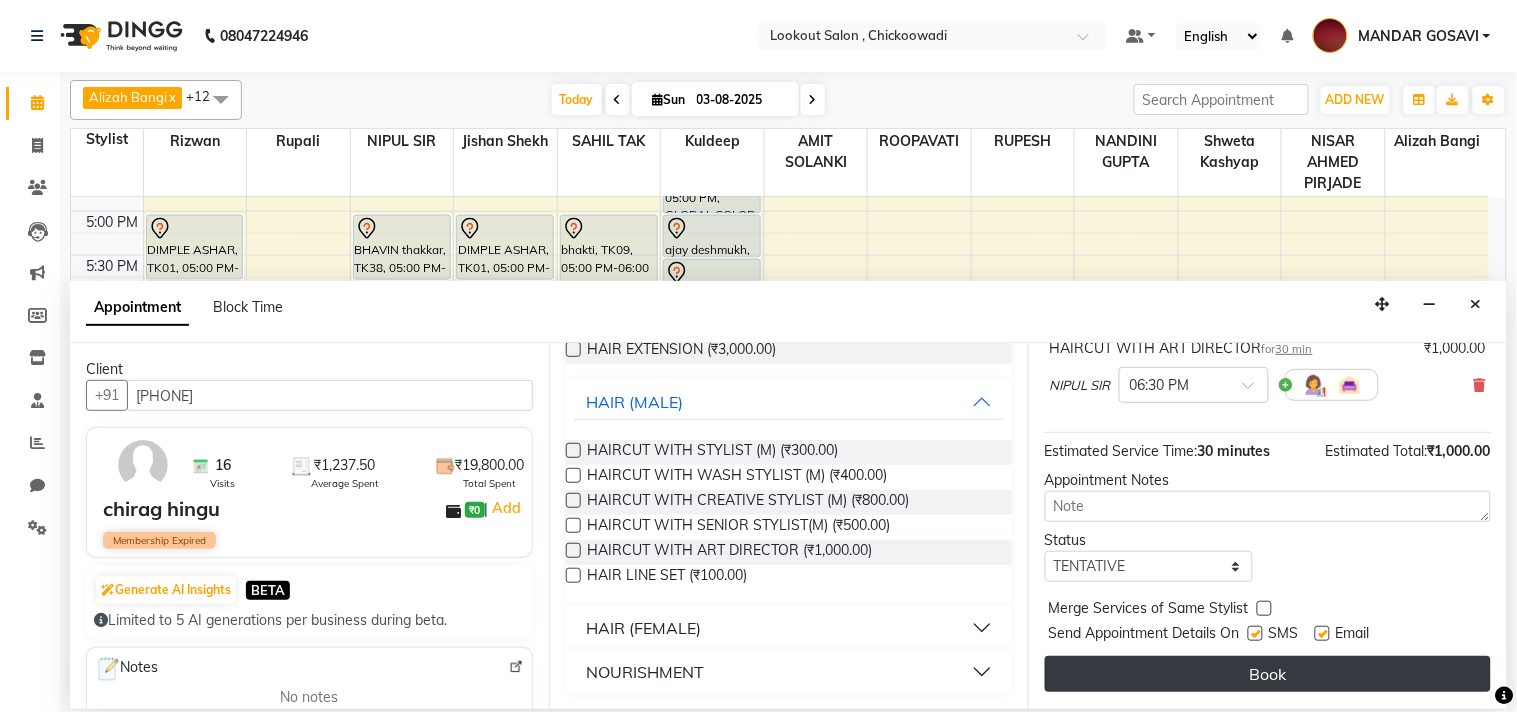 click on "Book" at bounding box center [1268, 674] 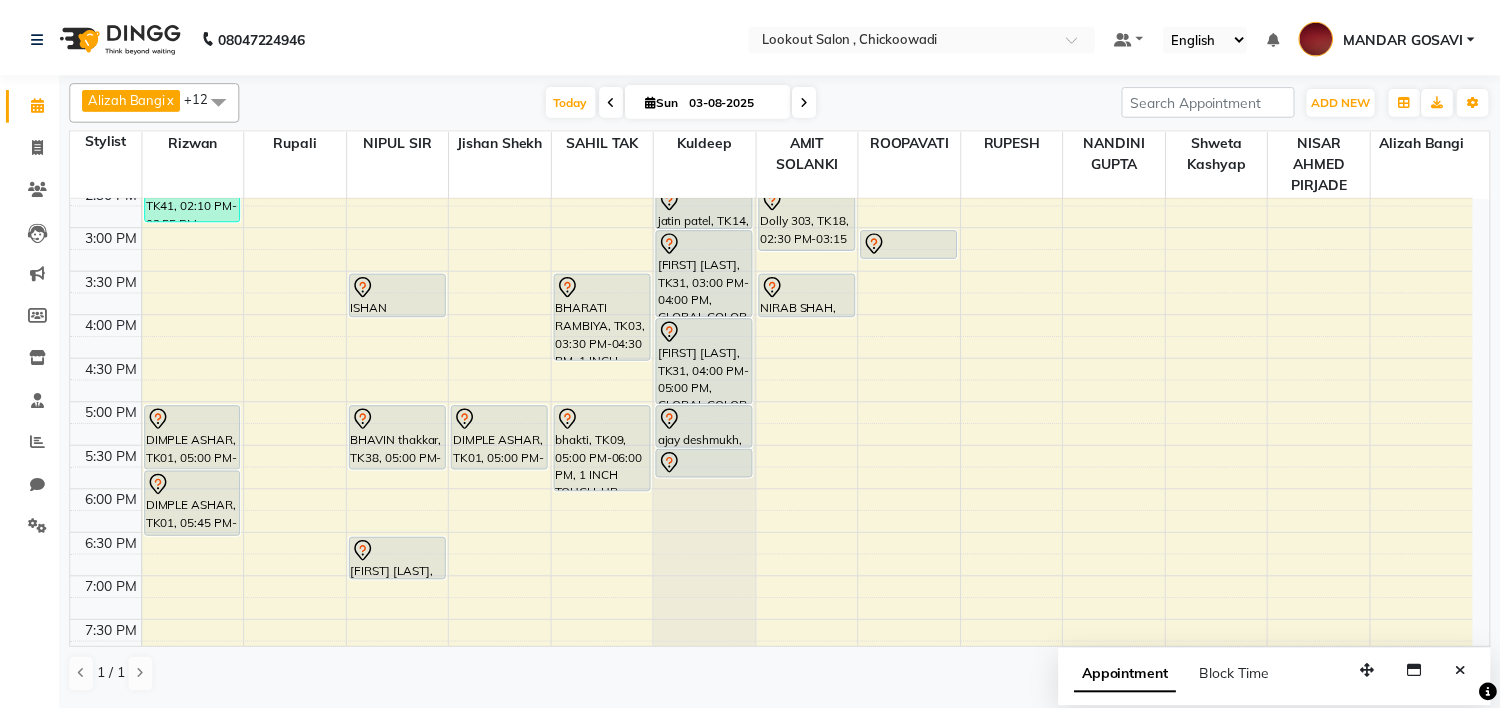 scroll, scrollTop: 444, scrollLeft: 0, axis: vertical 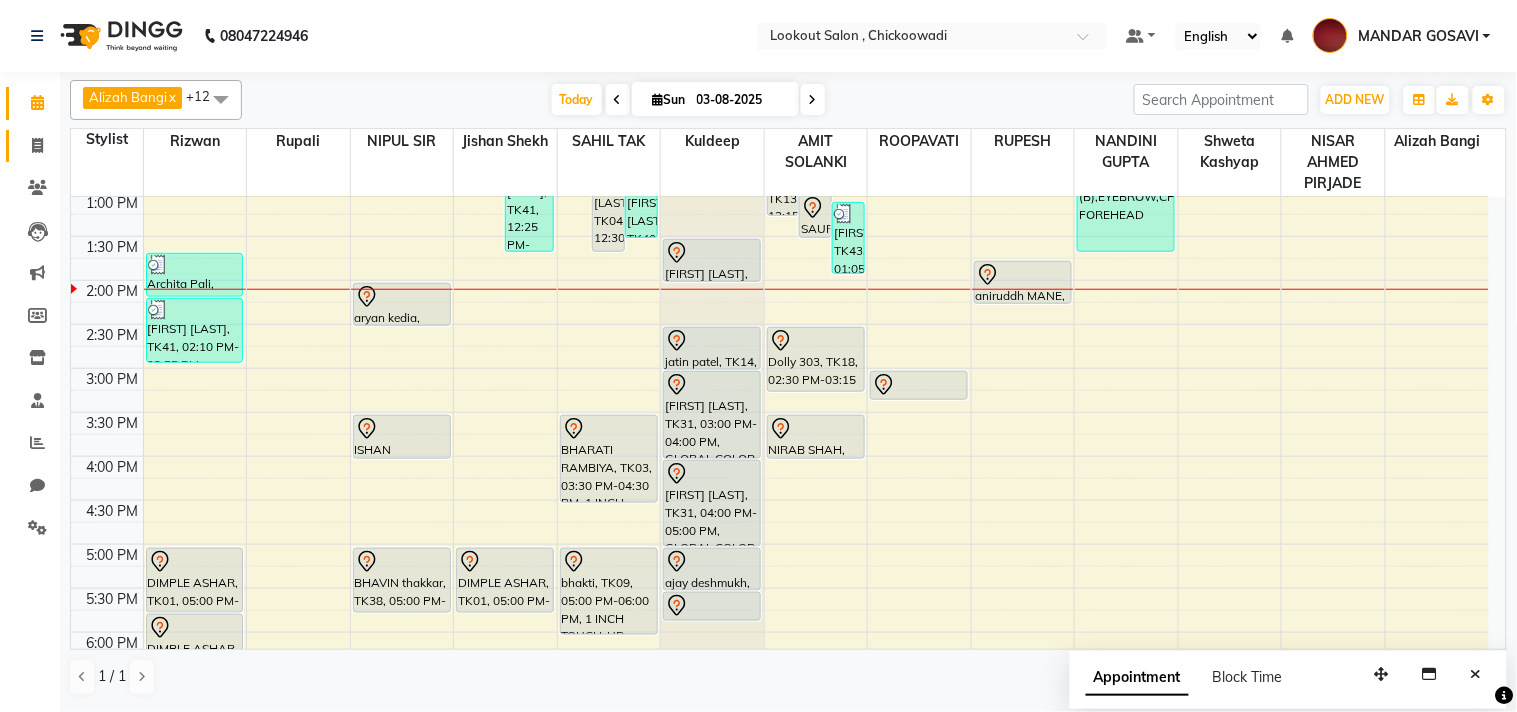 click on "Invoice" 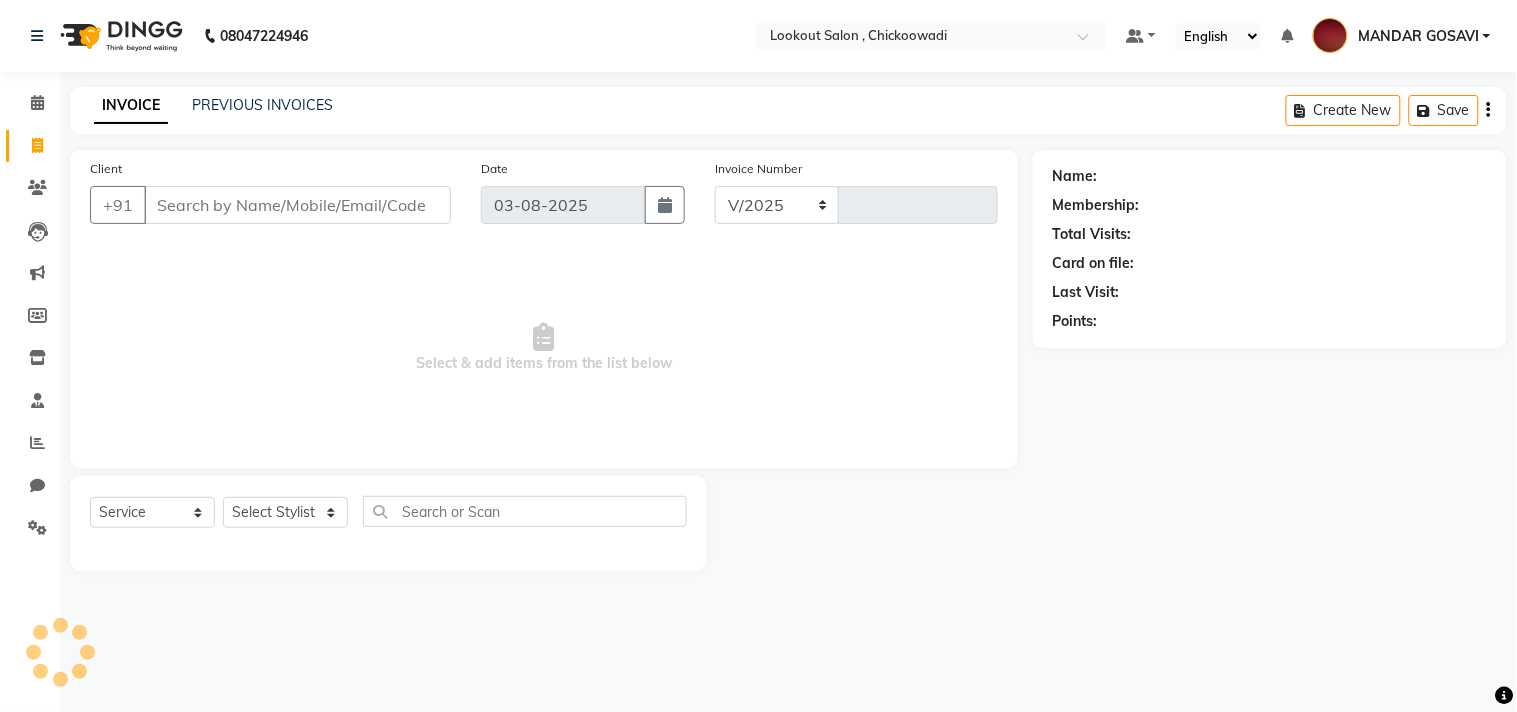 select on "151" 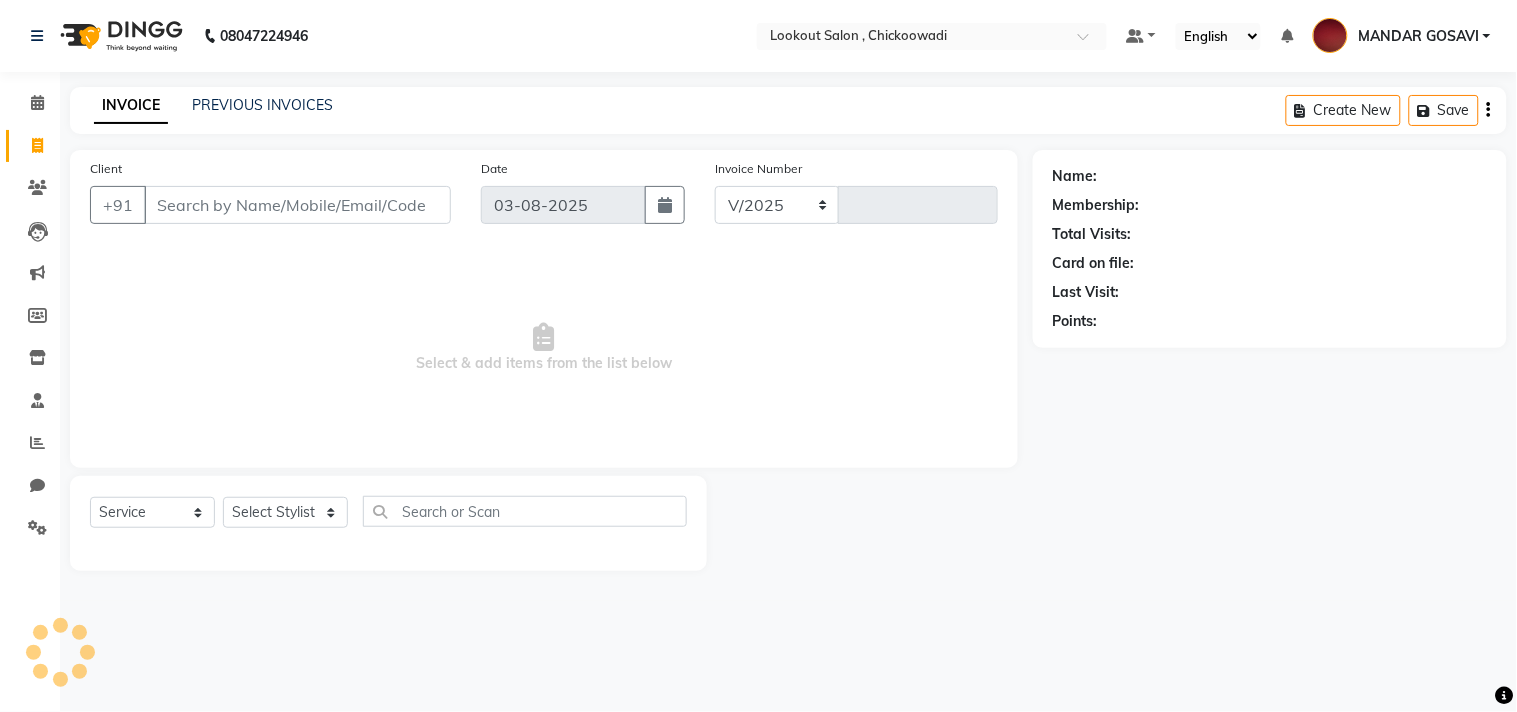 type on "4967" 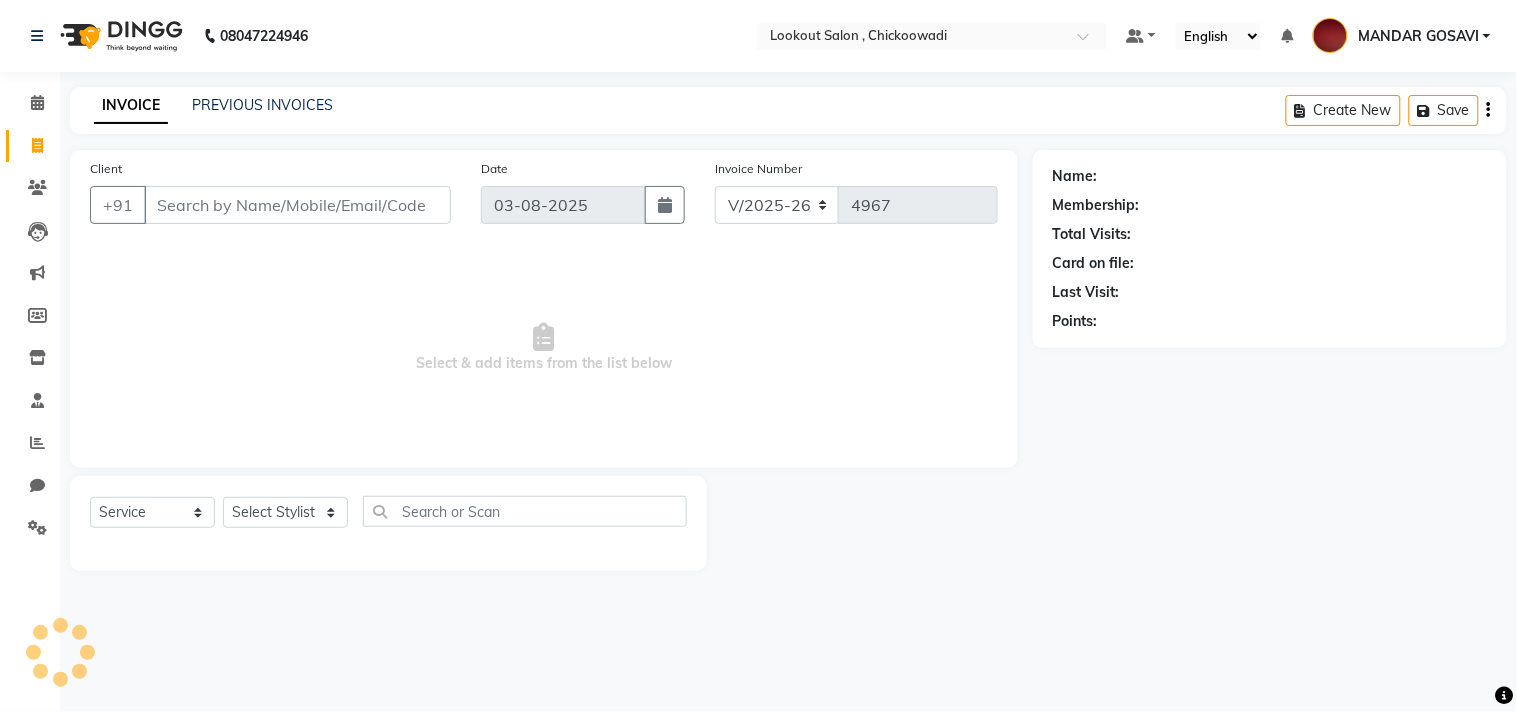 click on "PREVIOUS INVOICES" 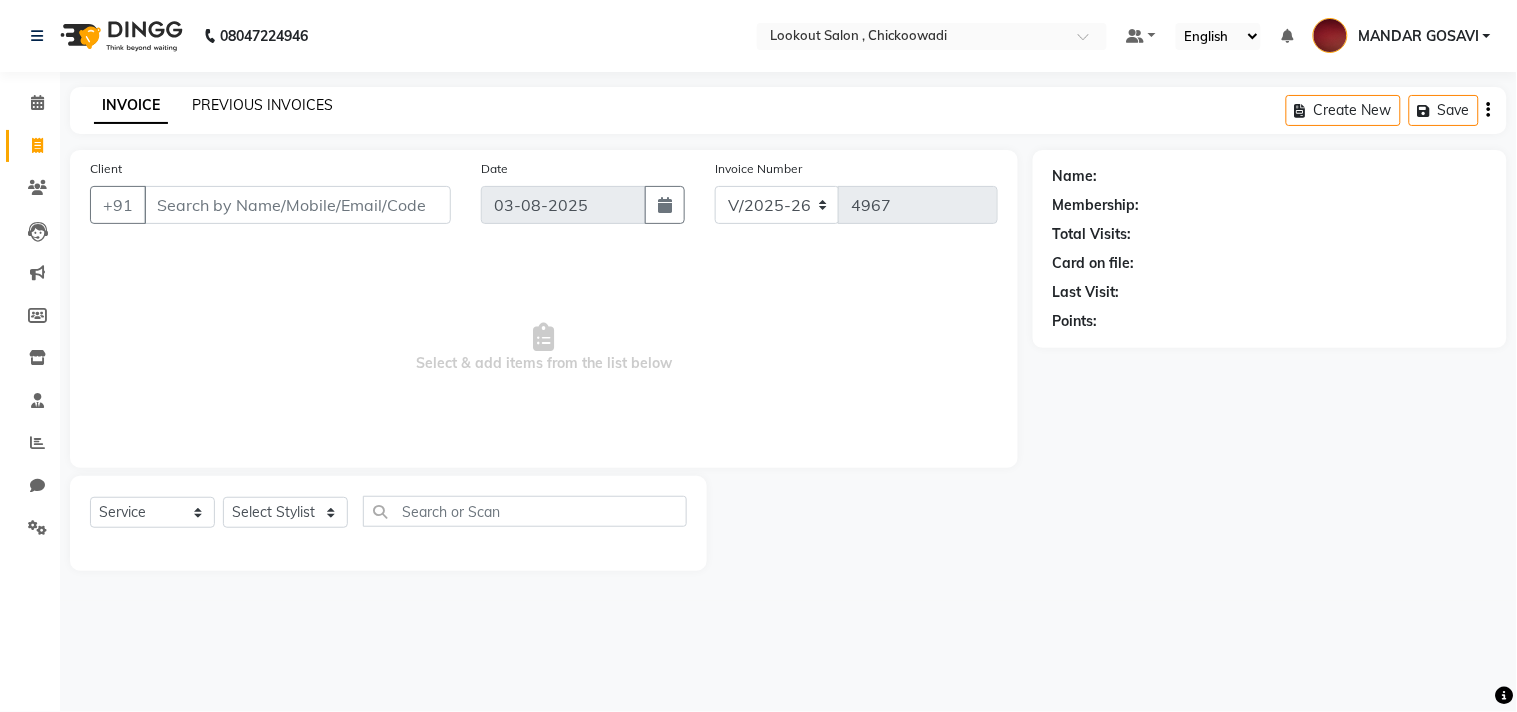 click on "PREVIOUS INVOICES" 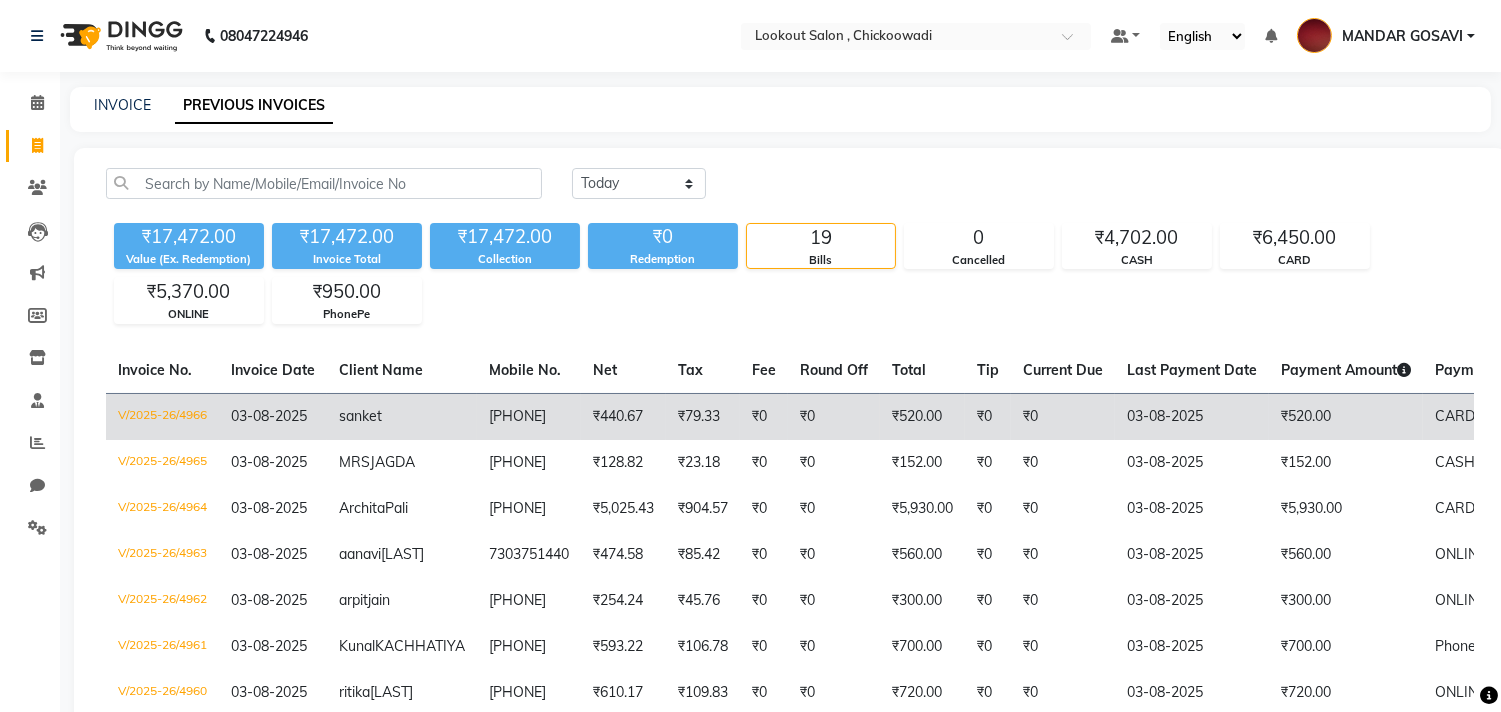 scroll, scrollTop: 222, scrollLeft: 0, axis: vertical 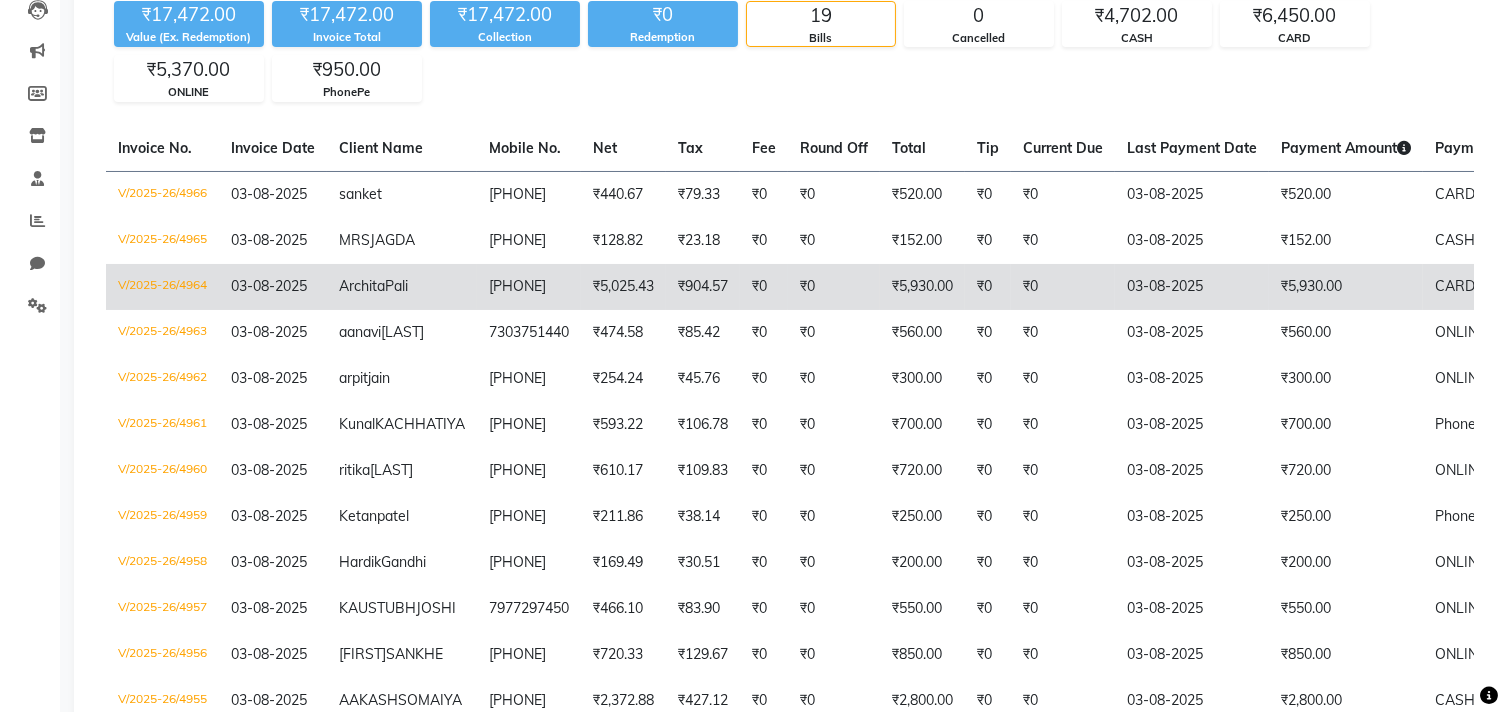 click on "Archita  Pali" 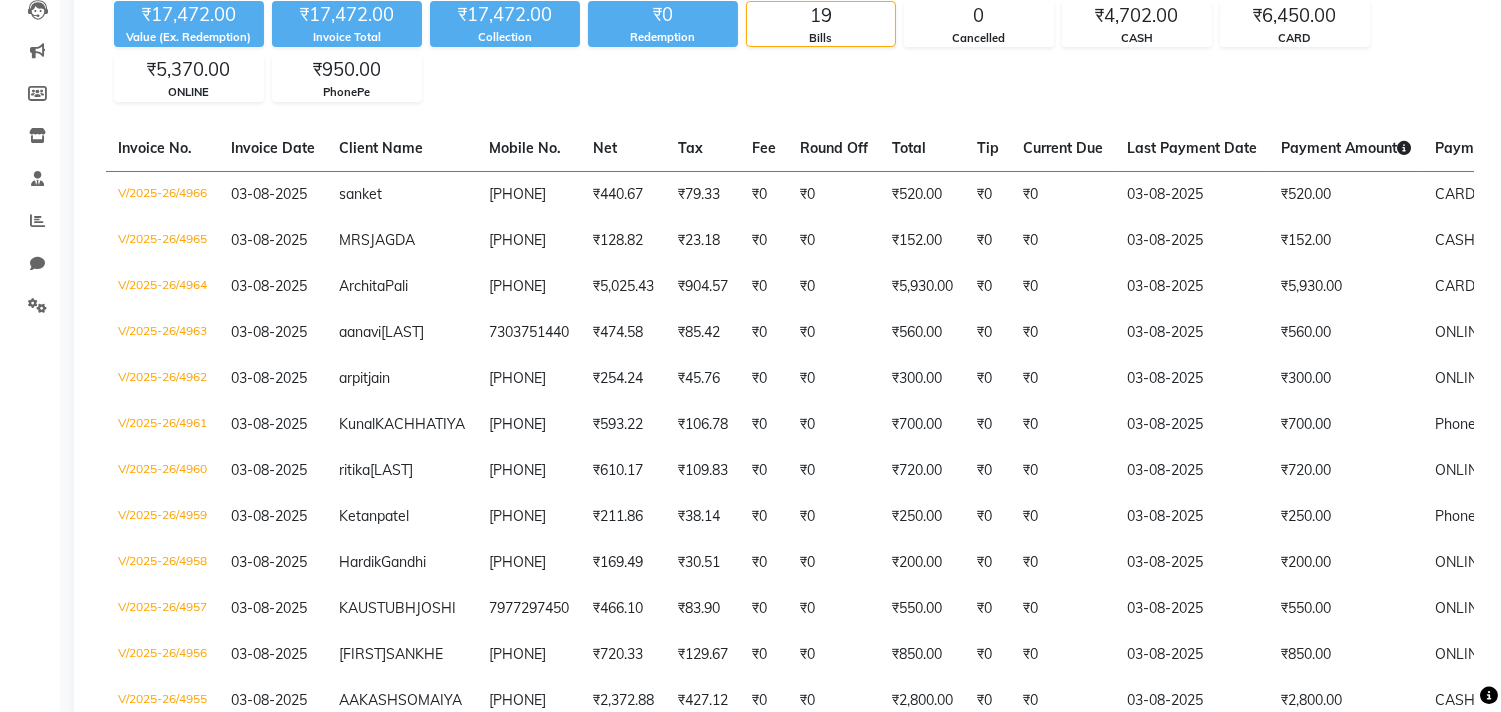 scroll, scrollTop: 0, scrollLeft: 0, axis: both 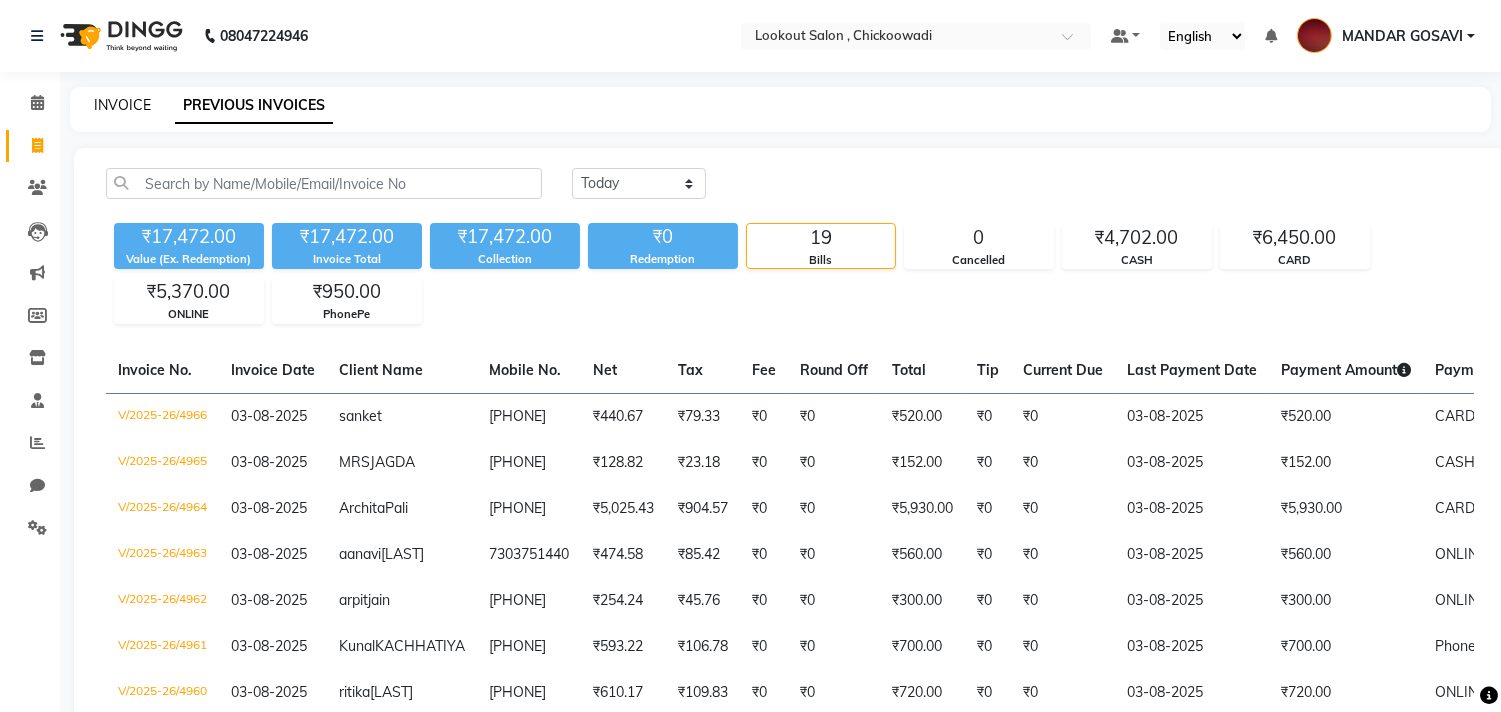 click on "INVOICE" 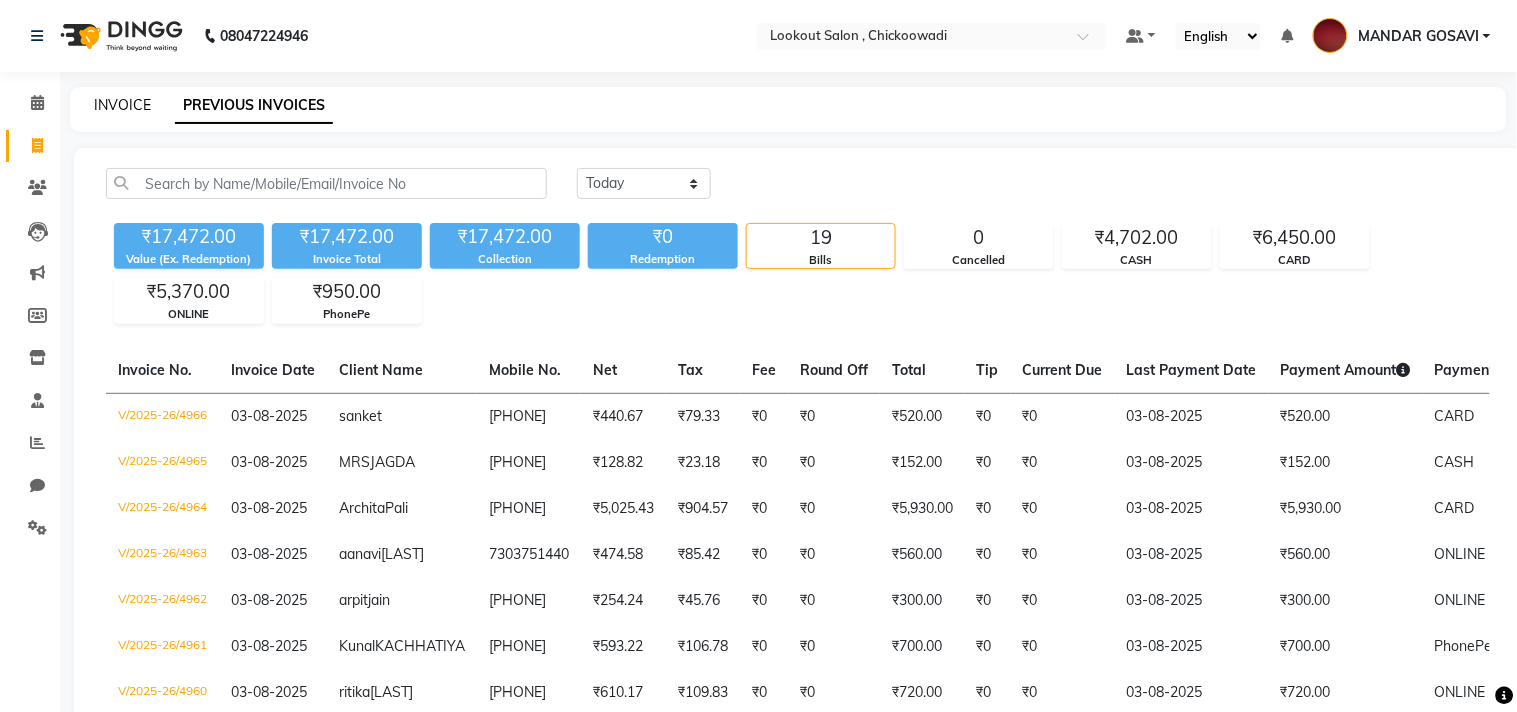 select on "service" 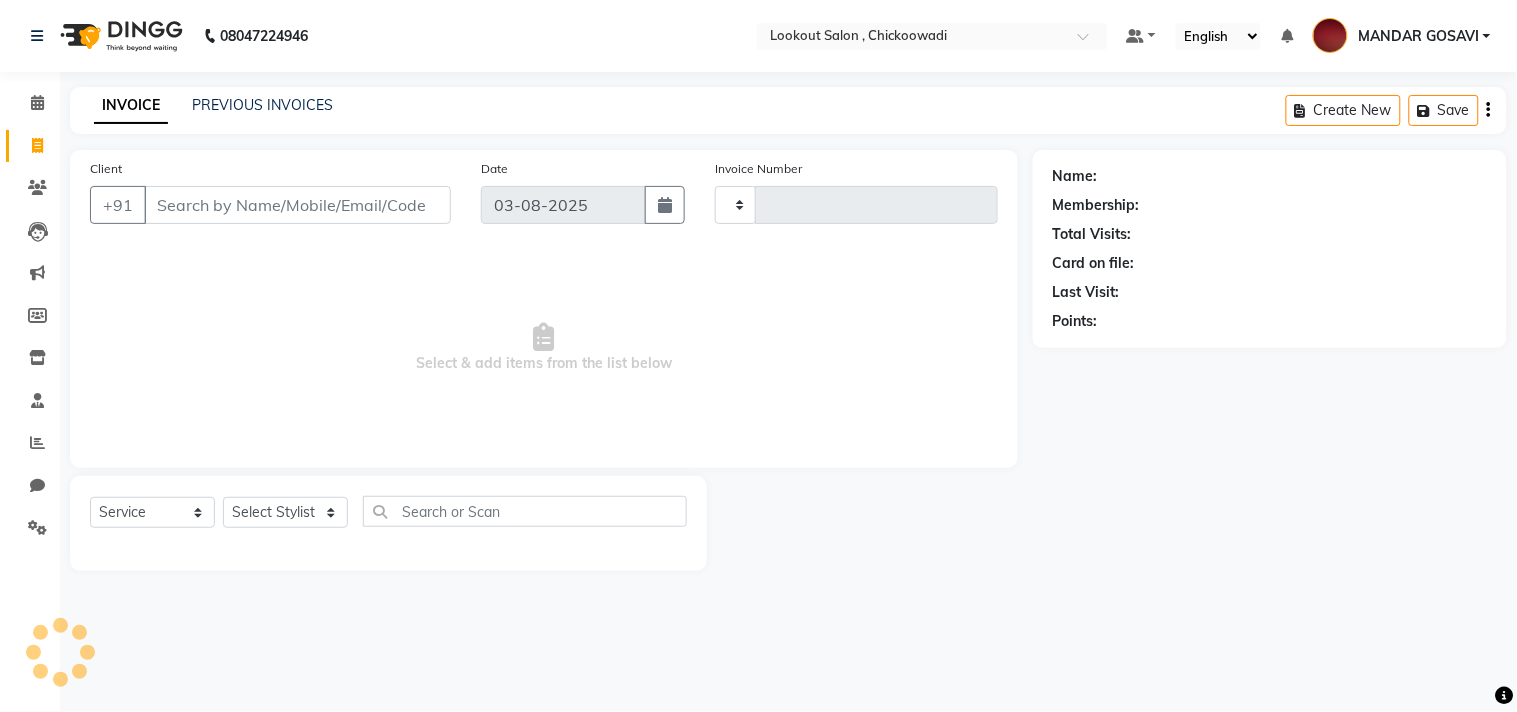 type on "4967" 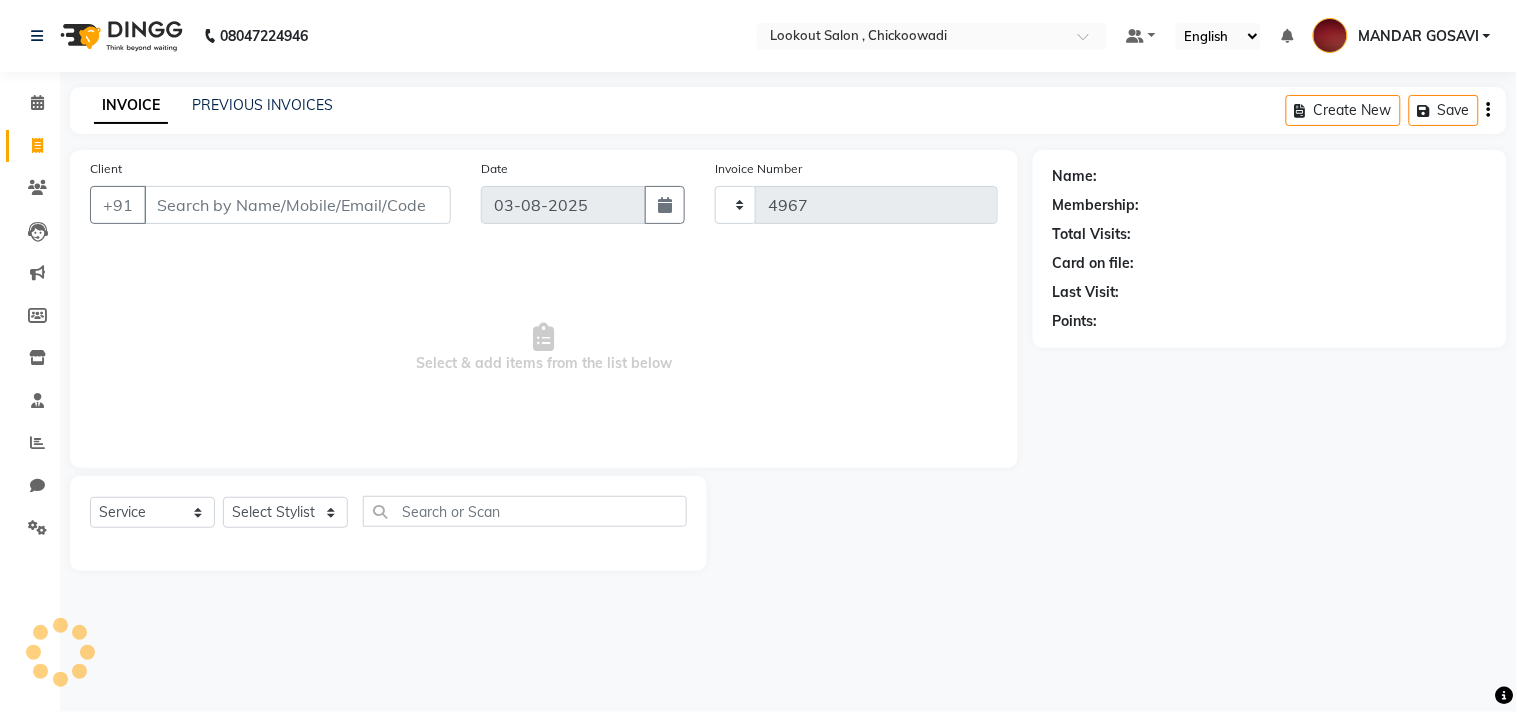 select on "151" 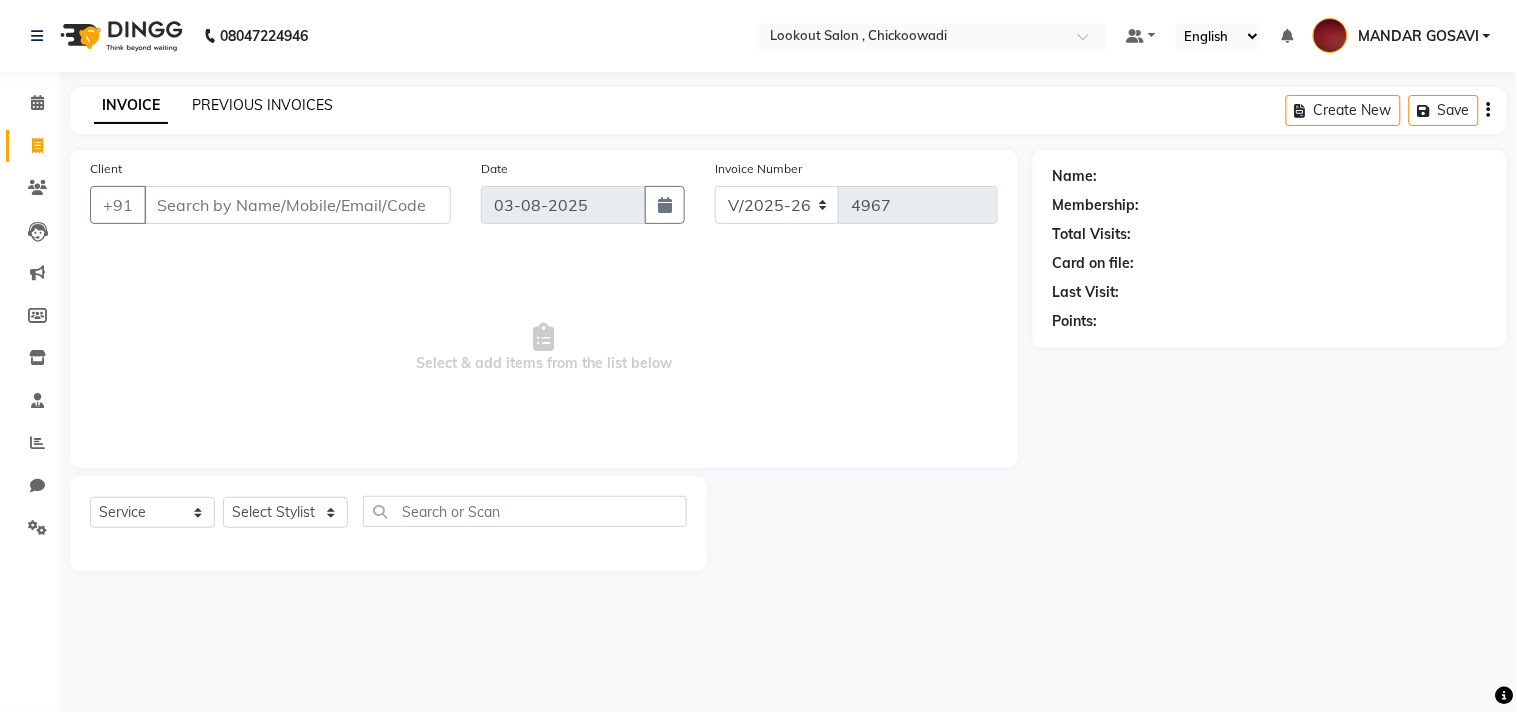 click on "PREVIOUS INVOICES" 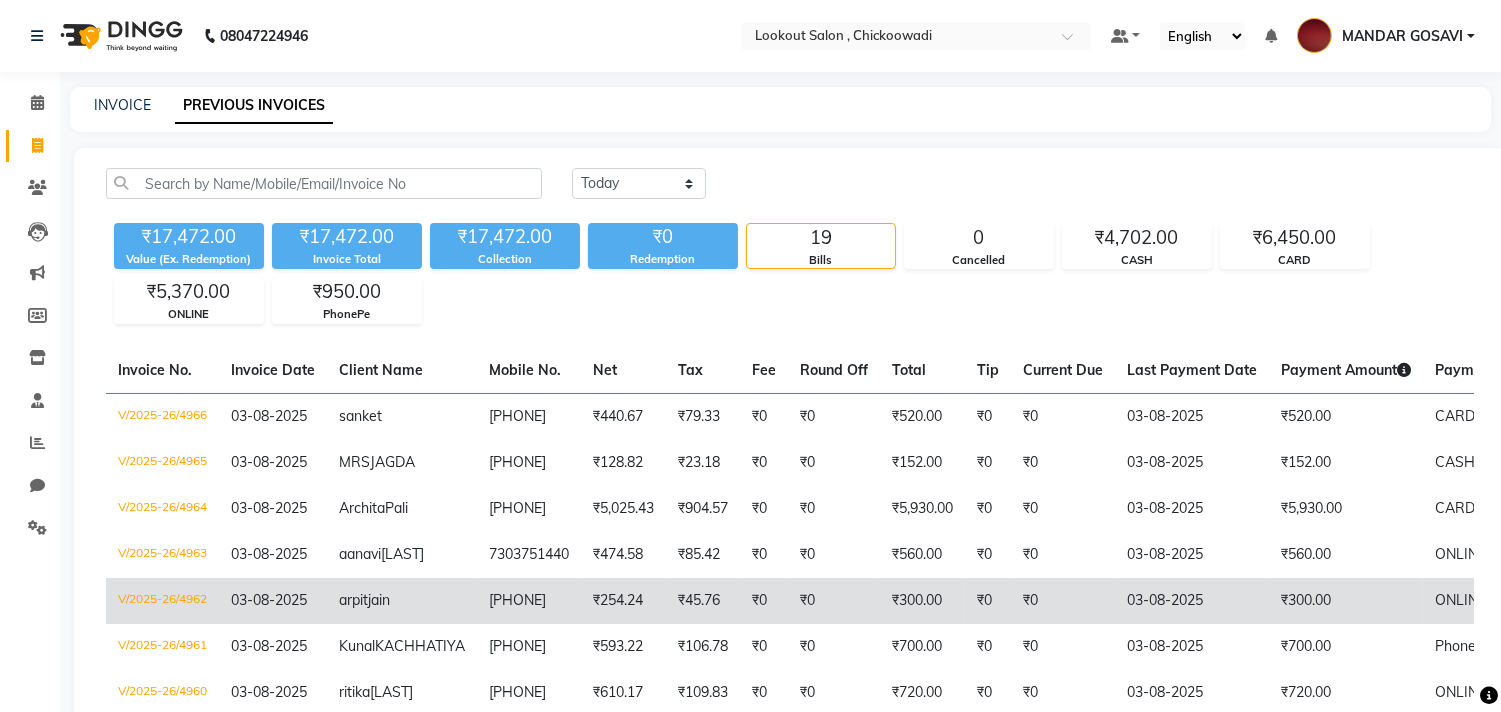 scroll, scrollTop: 222, scrollLeft: 0, axis: vertical 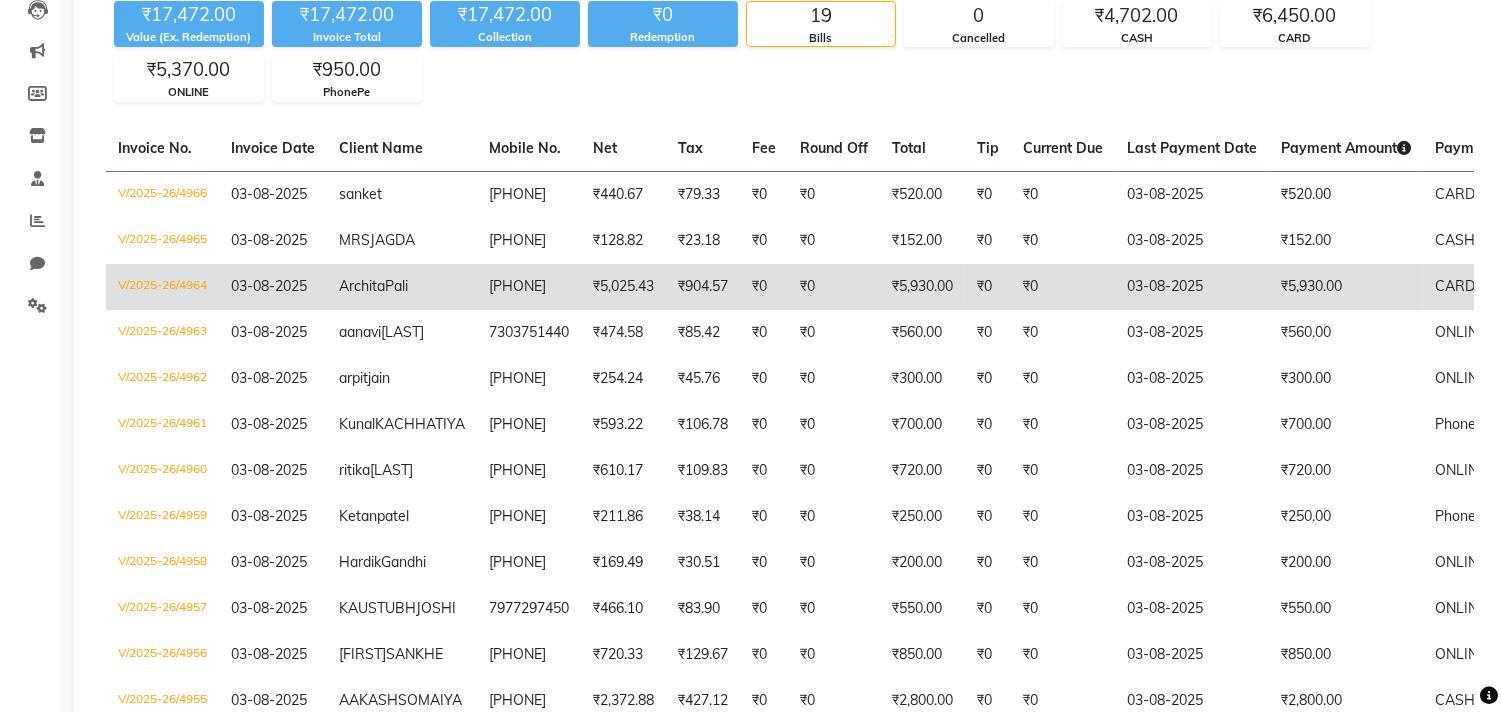click on "Archita  Pali" 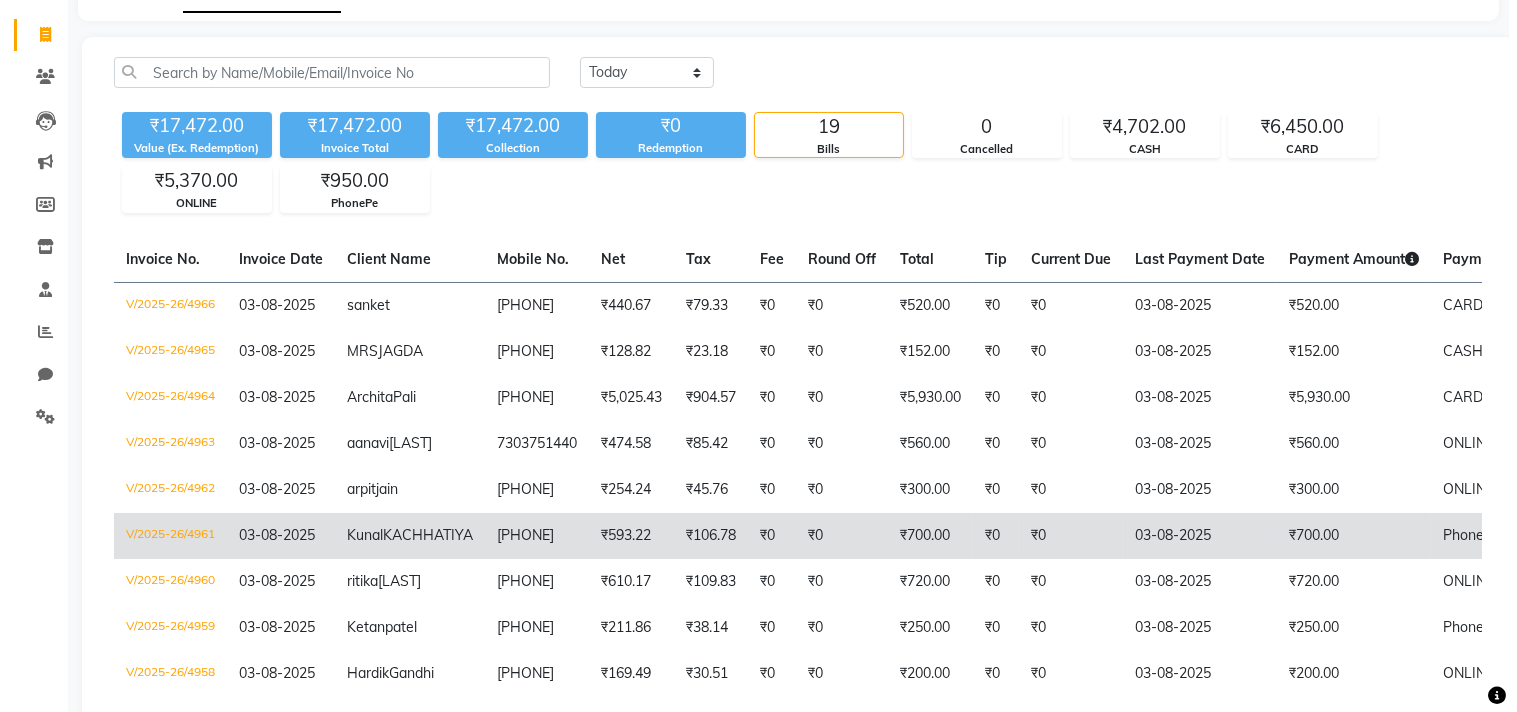 scroll, scrollTop: 0, scrollLeft: 0, axis: both 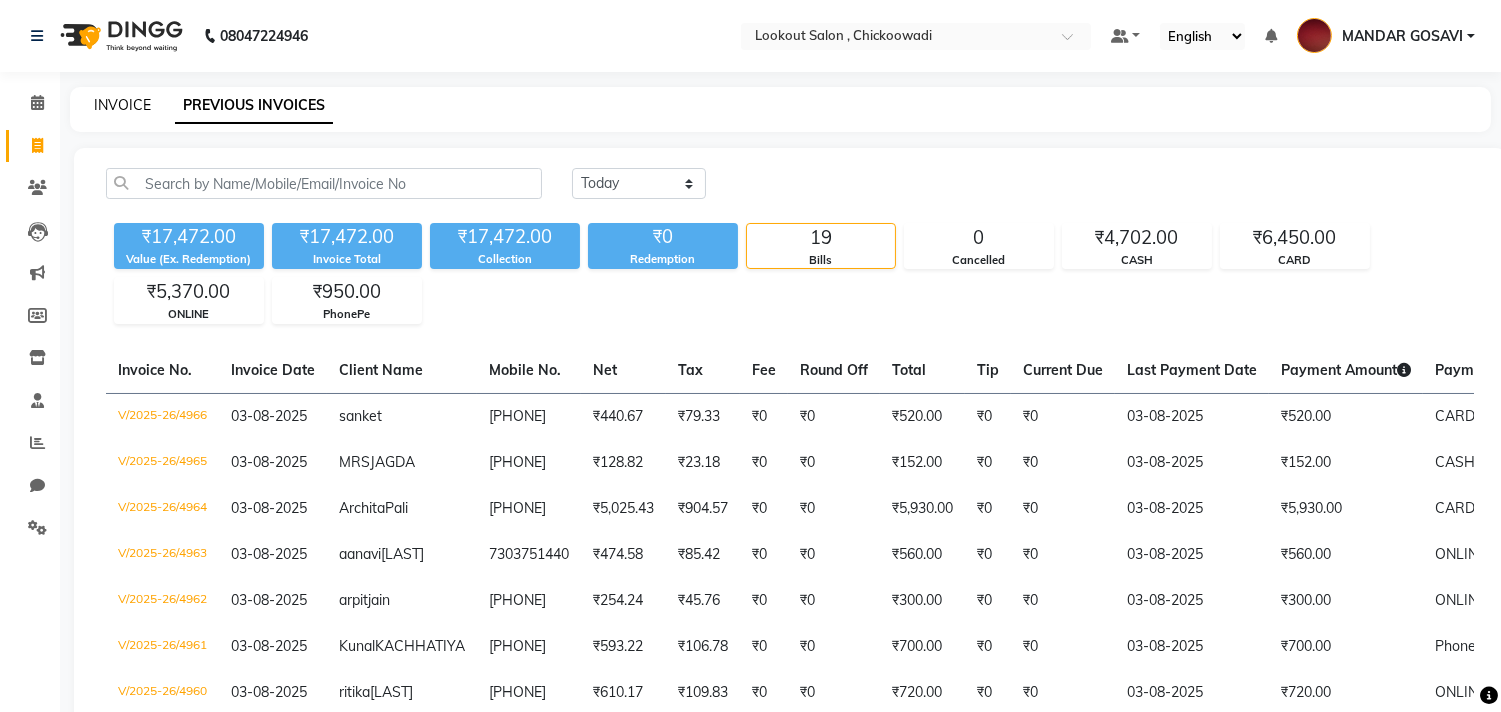 click on "INVOICE" 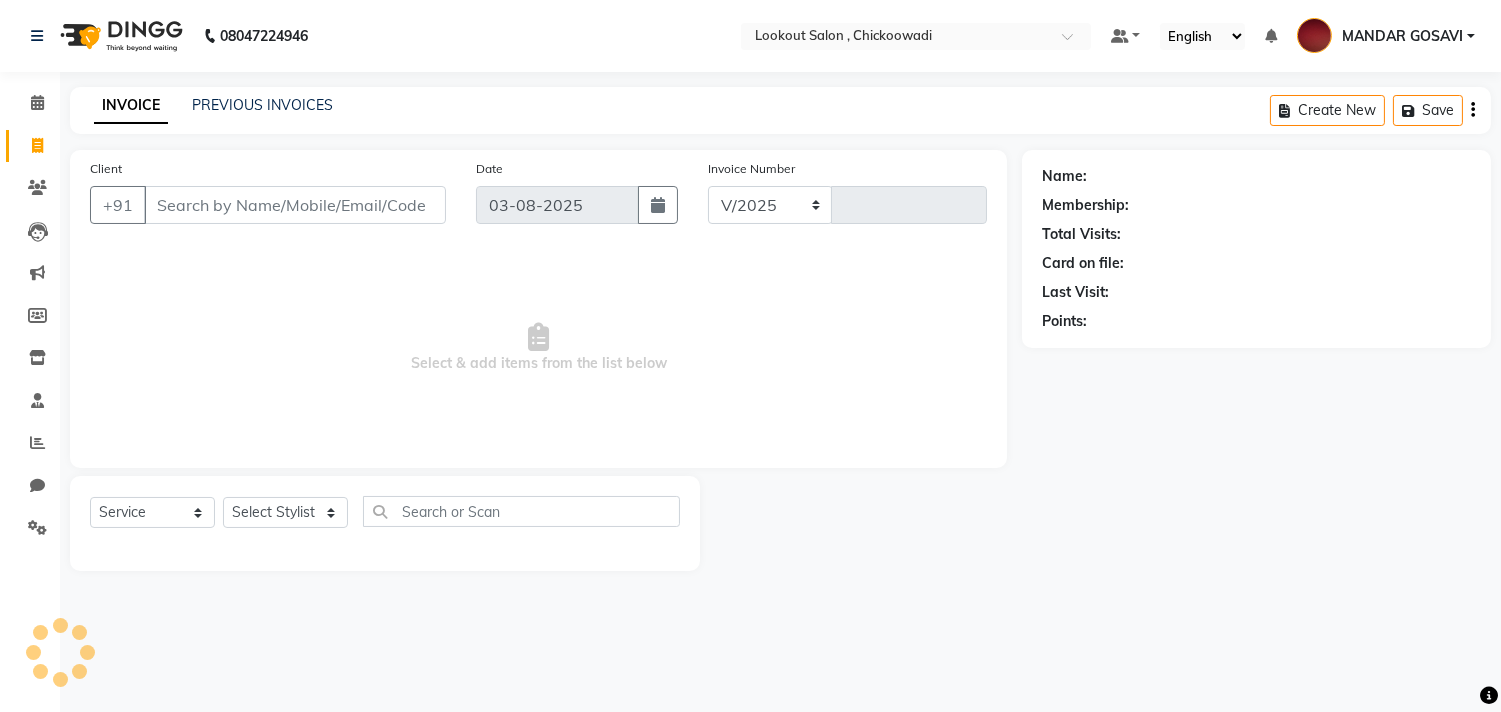 select on "151" 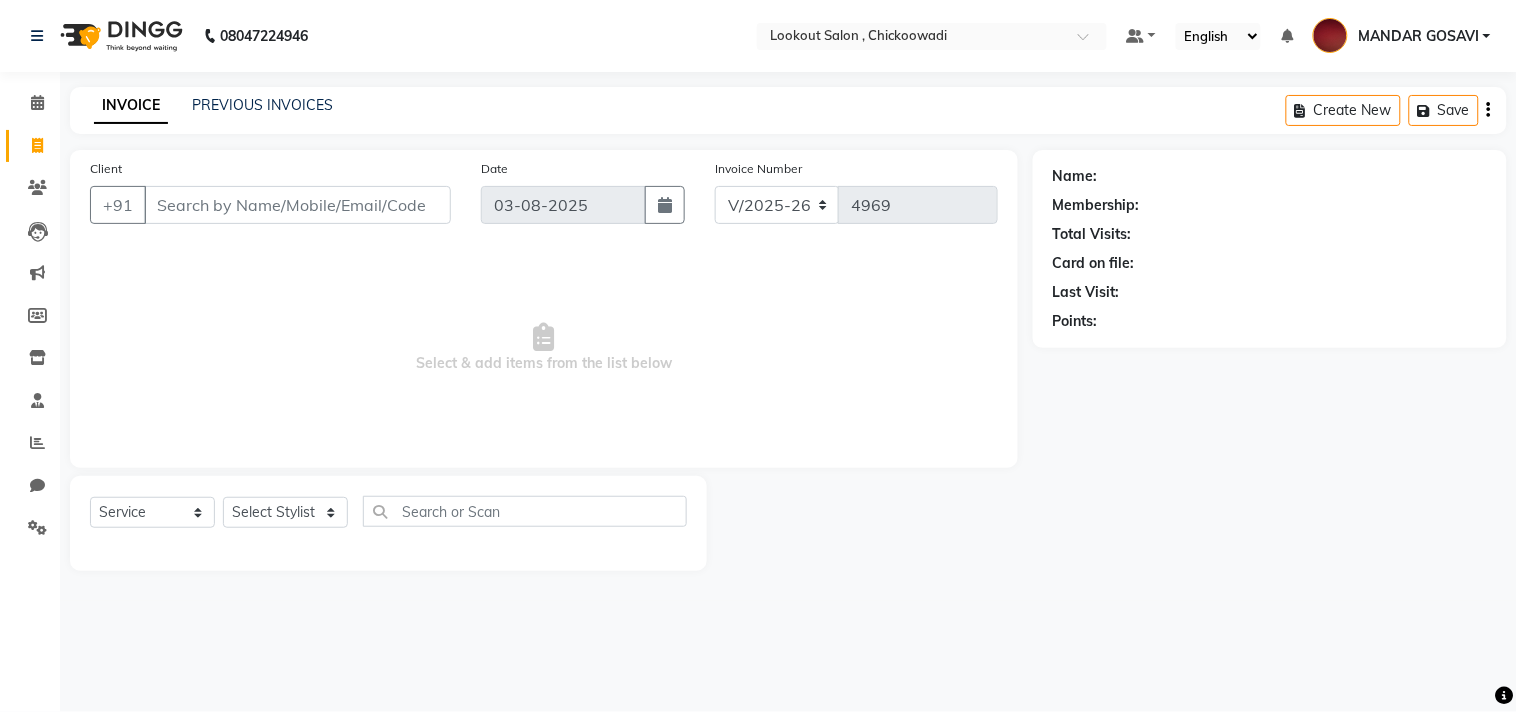 click on "MANDAR GOSAVI" at bounding box center [1418, 36] 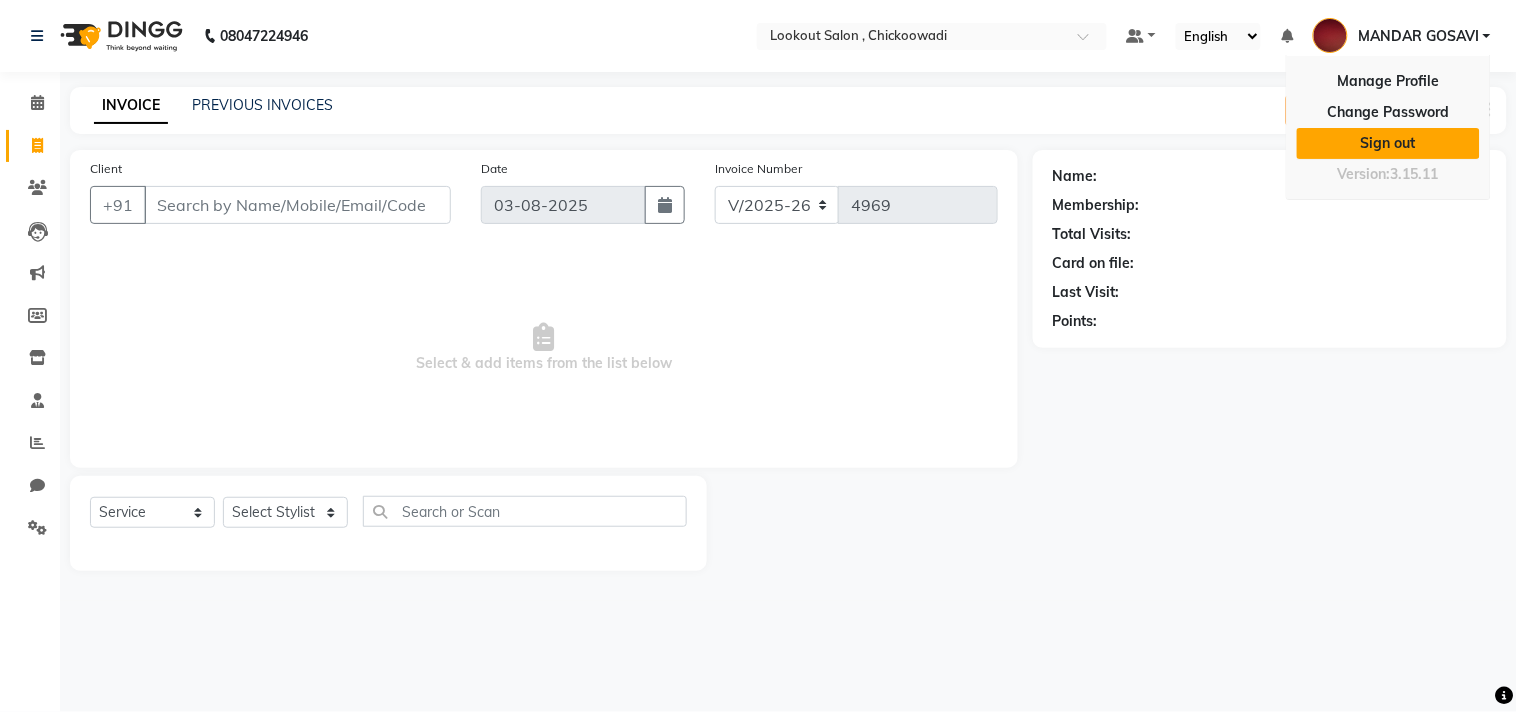 click on "Sign out" at bounding box center (1388, 143) 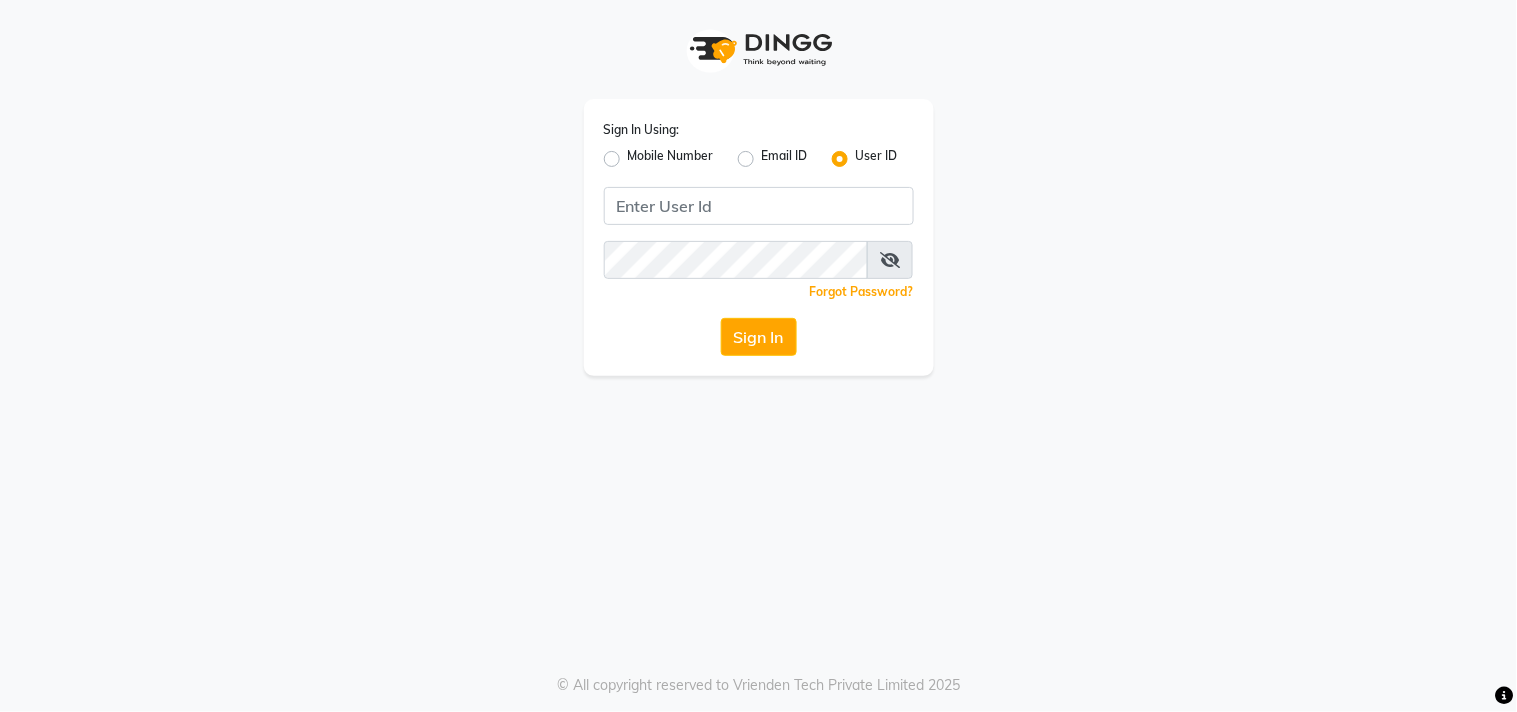 click on "Mobile Number" 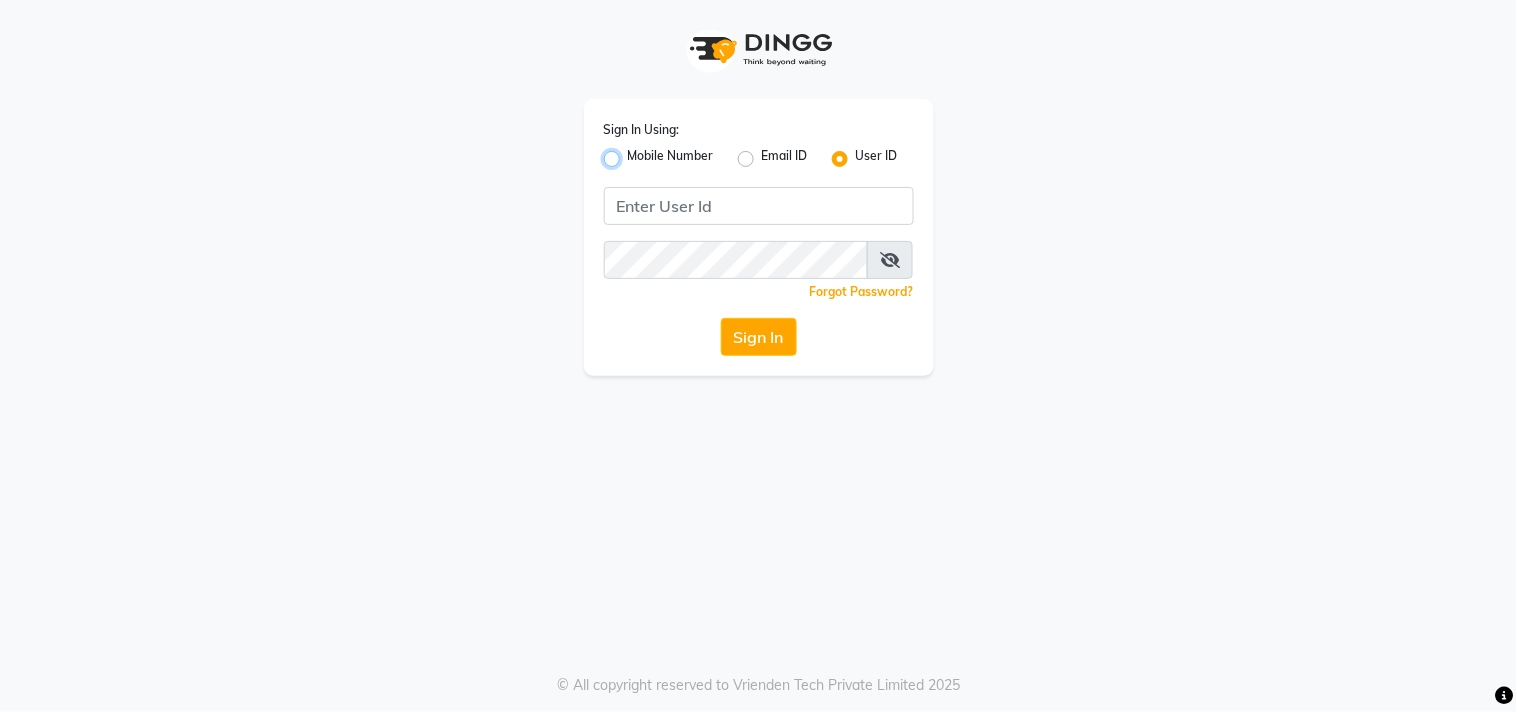 click on "Mobile Number" at bounding box center (634, 153) 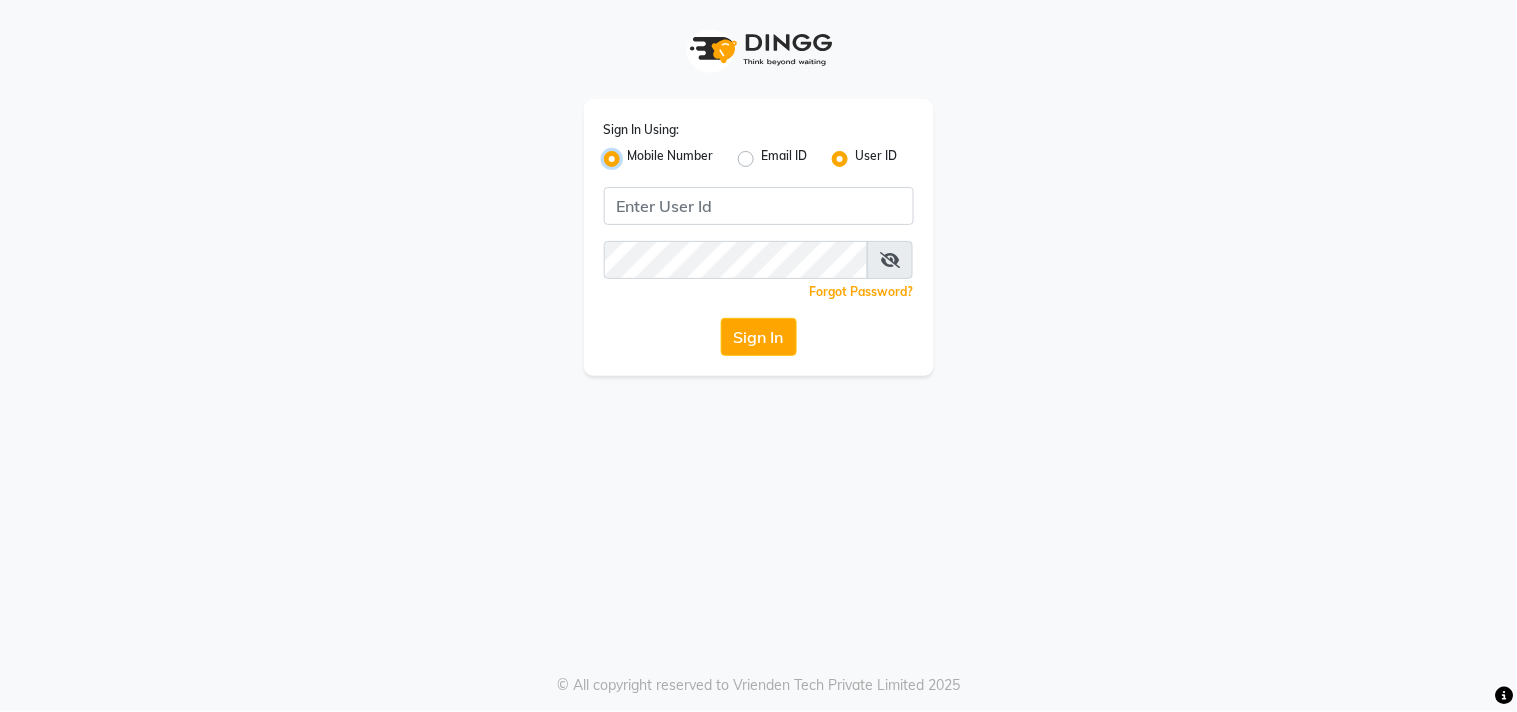 radio on "false" 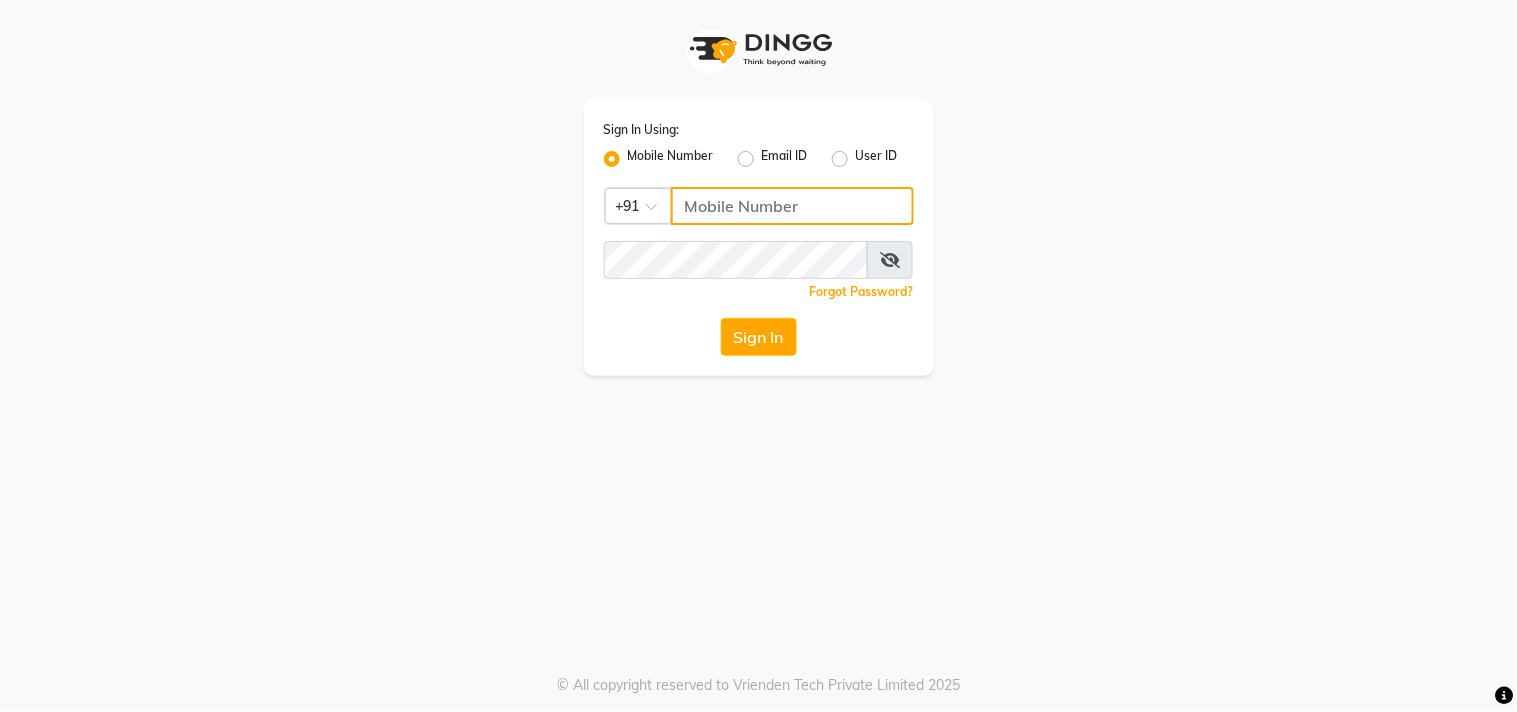 click 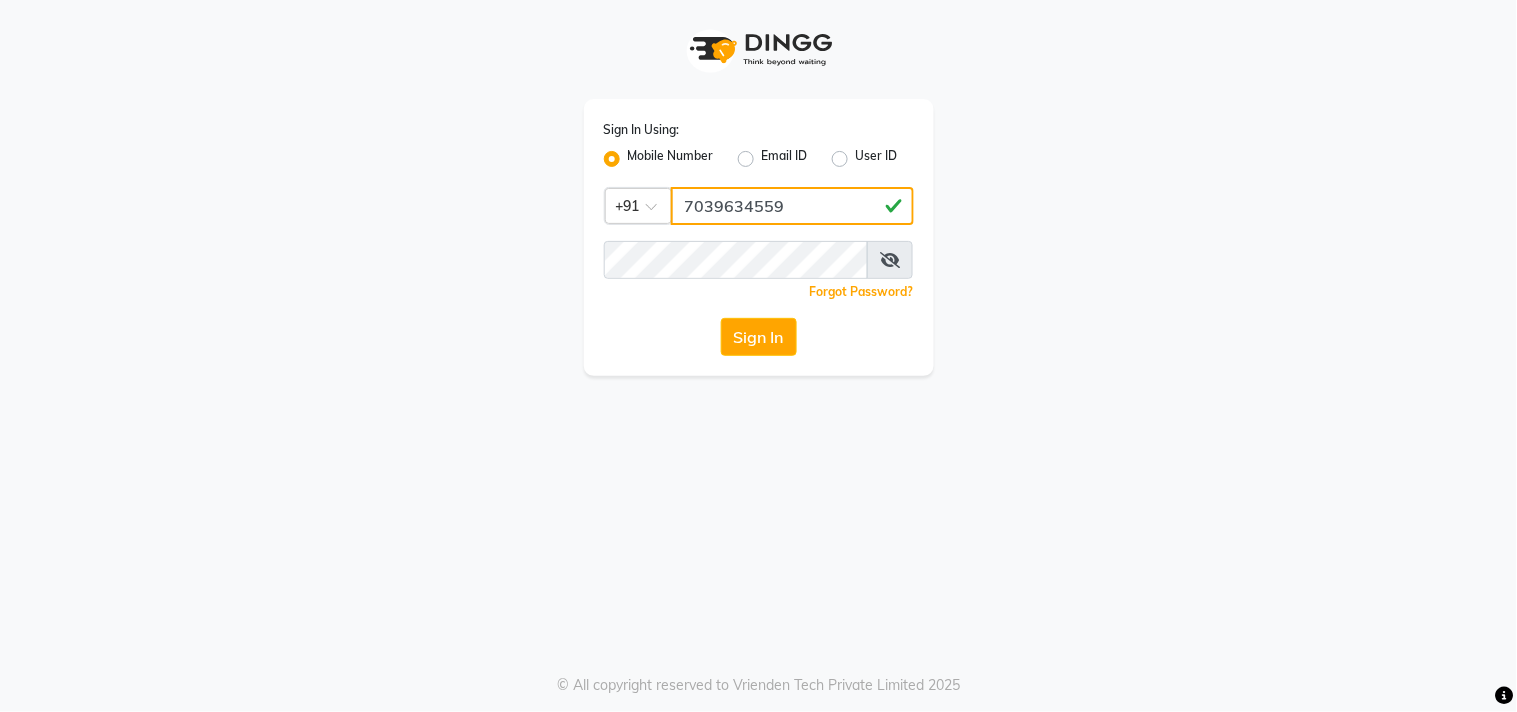 type on "7039634559" 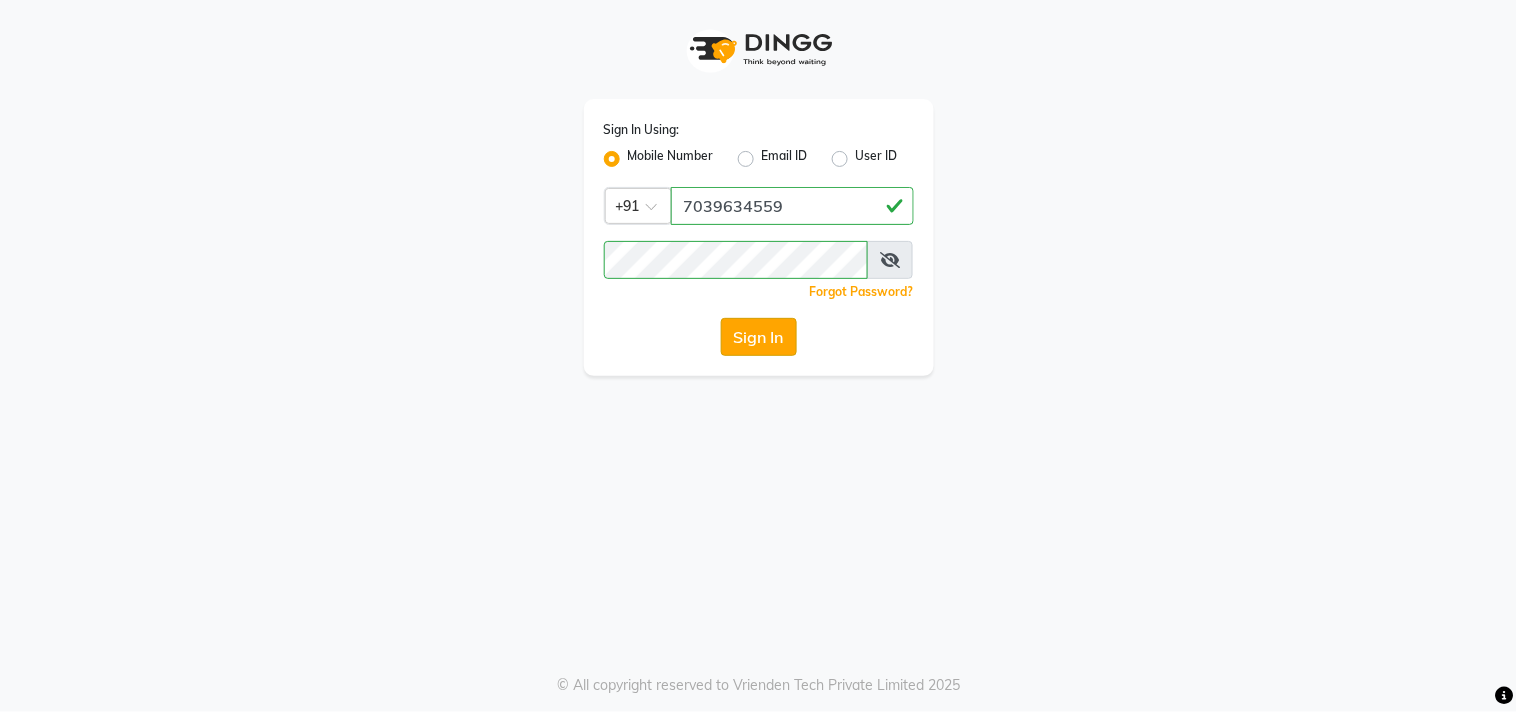 click on "Sign In" 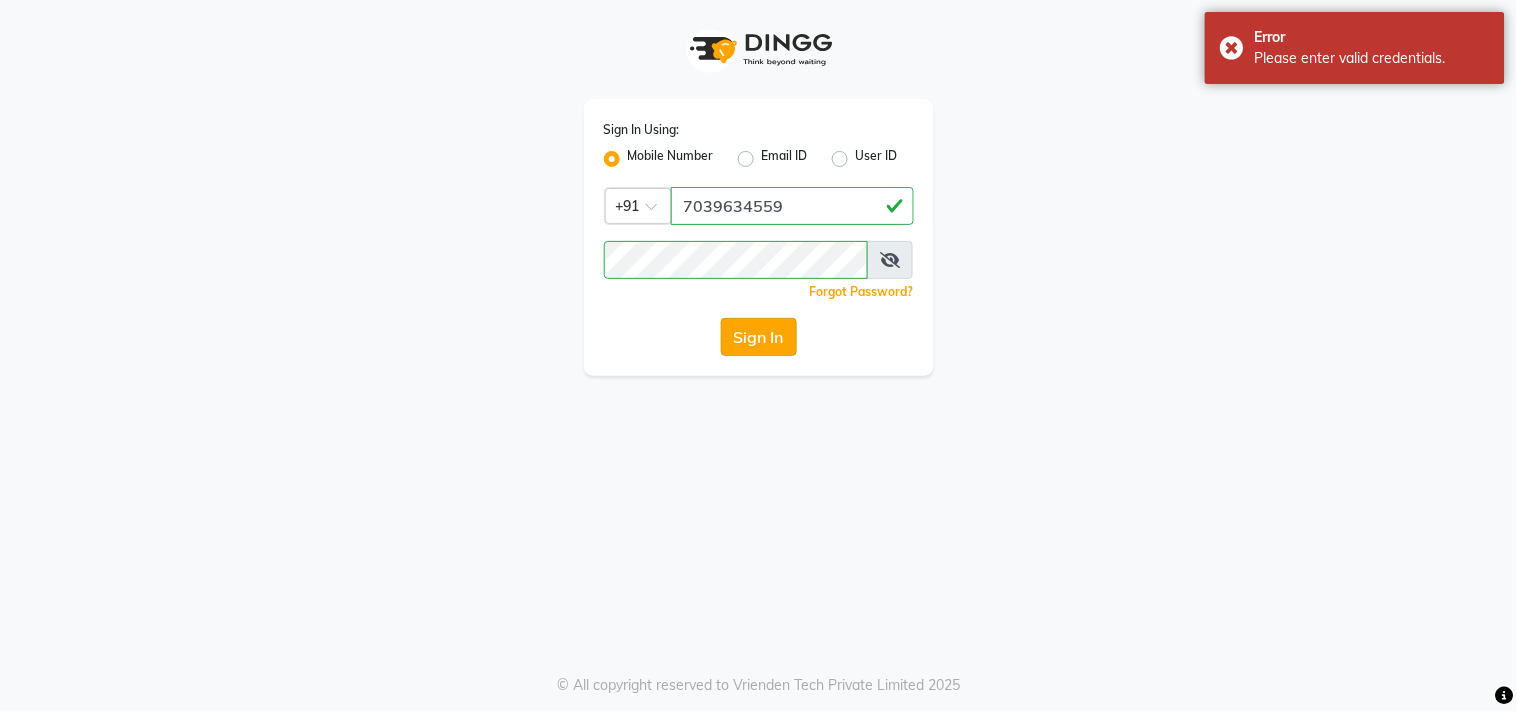 click on "Sign In" 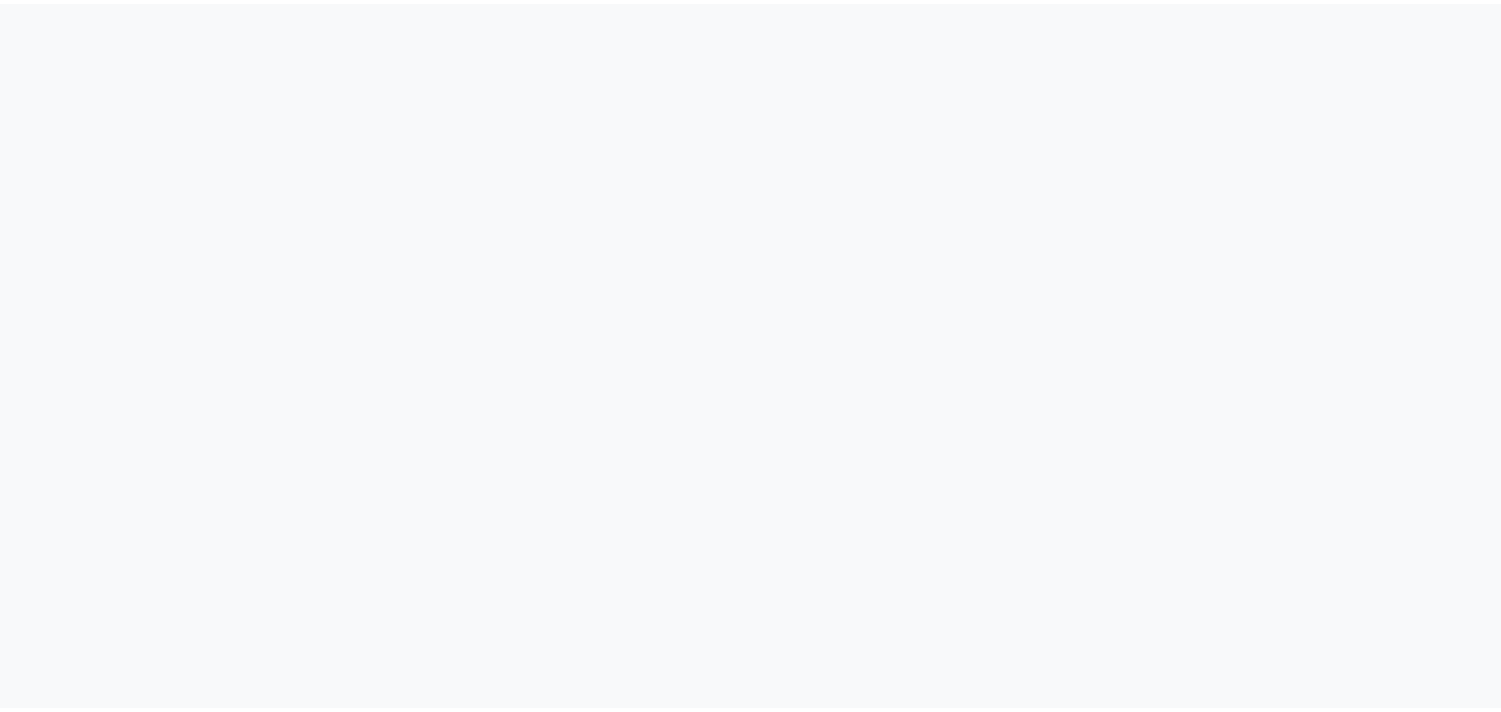 scroll, scrollTop: 0, scrollLeft: 0, axis: both 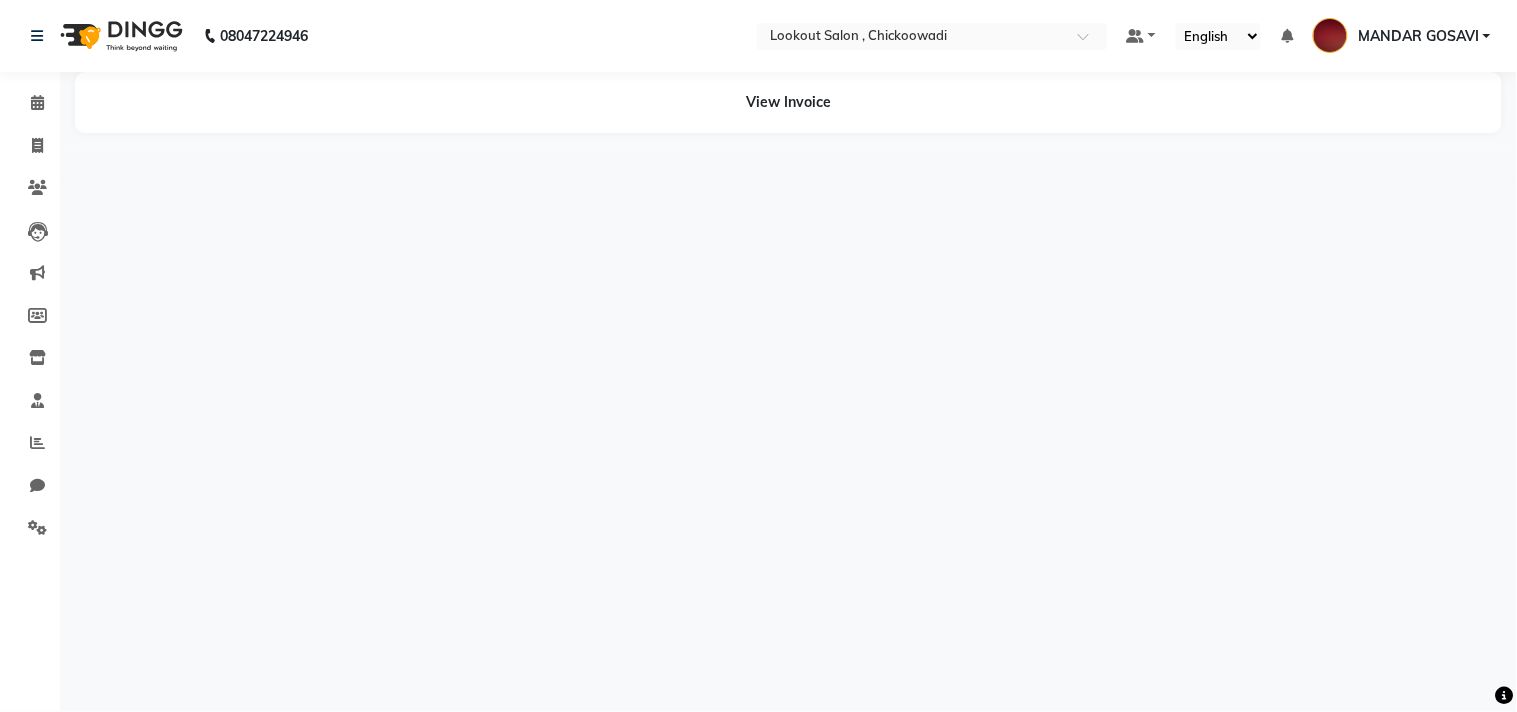 select on "en" 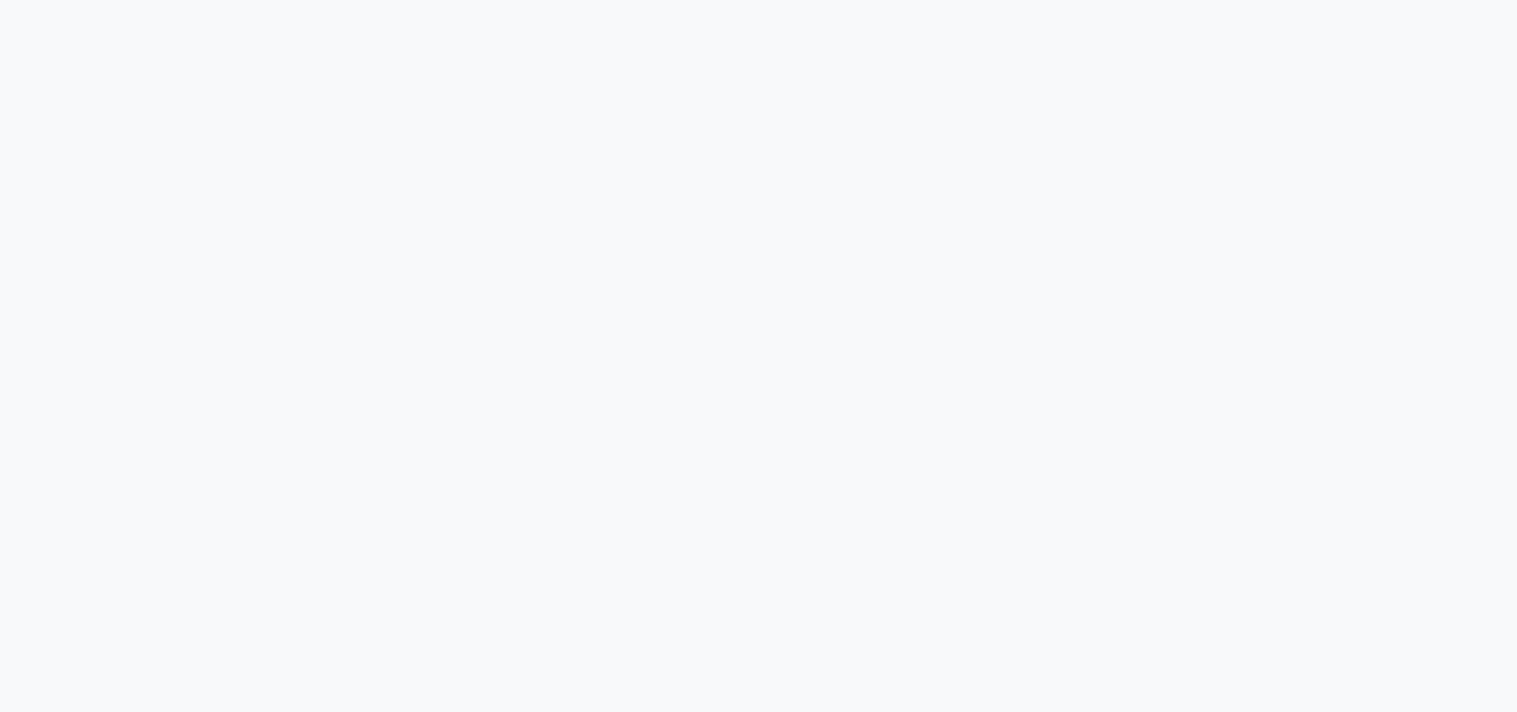 scroll, scrollTop: 0, scrollLeft: 0, axis: both 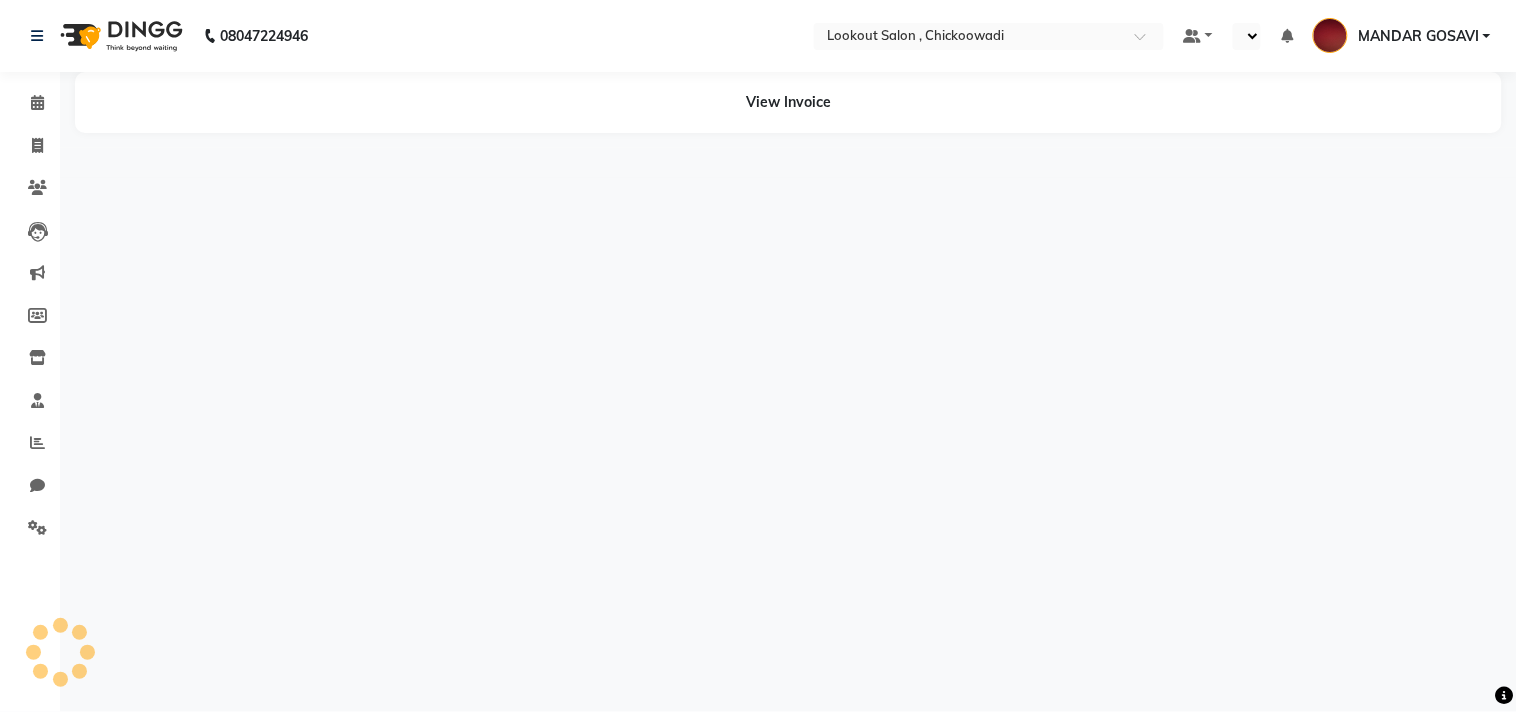 select on "en" 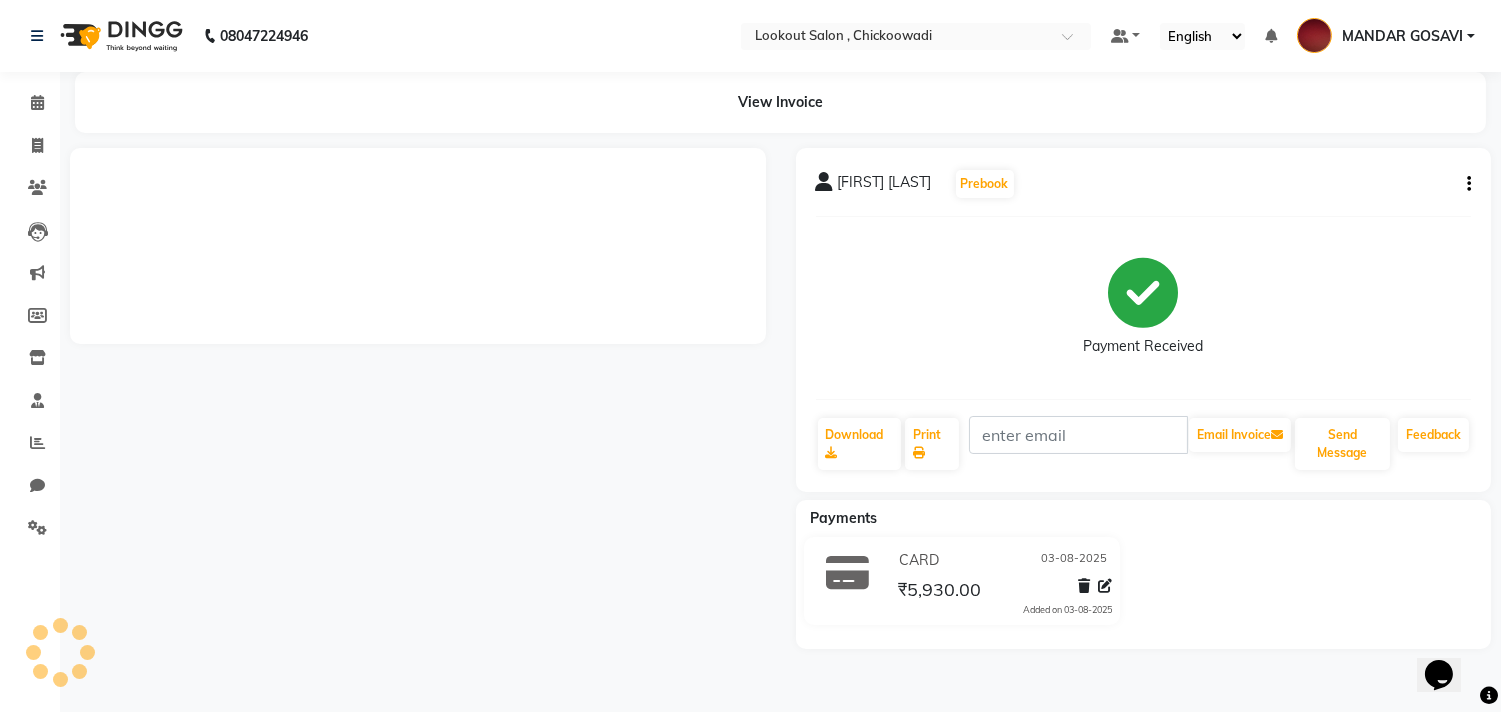scroll, scrollTop: 0, scrollLeft: 0, axis: both 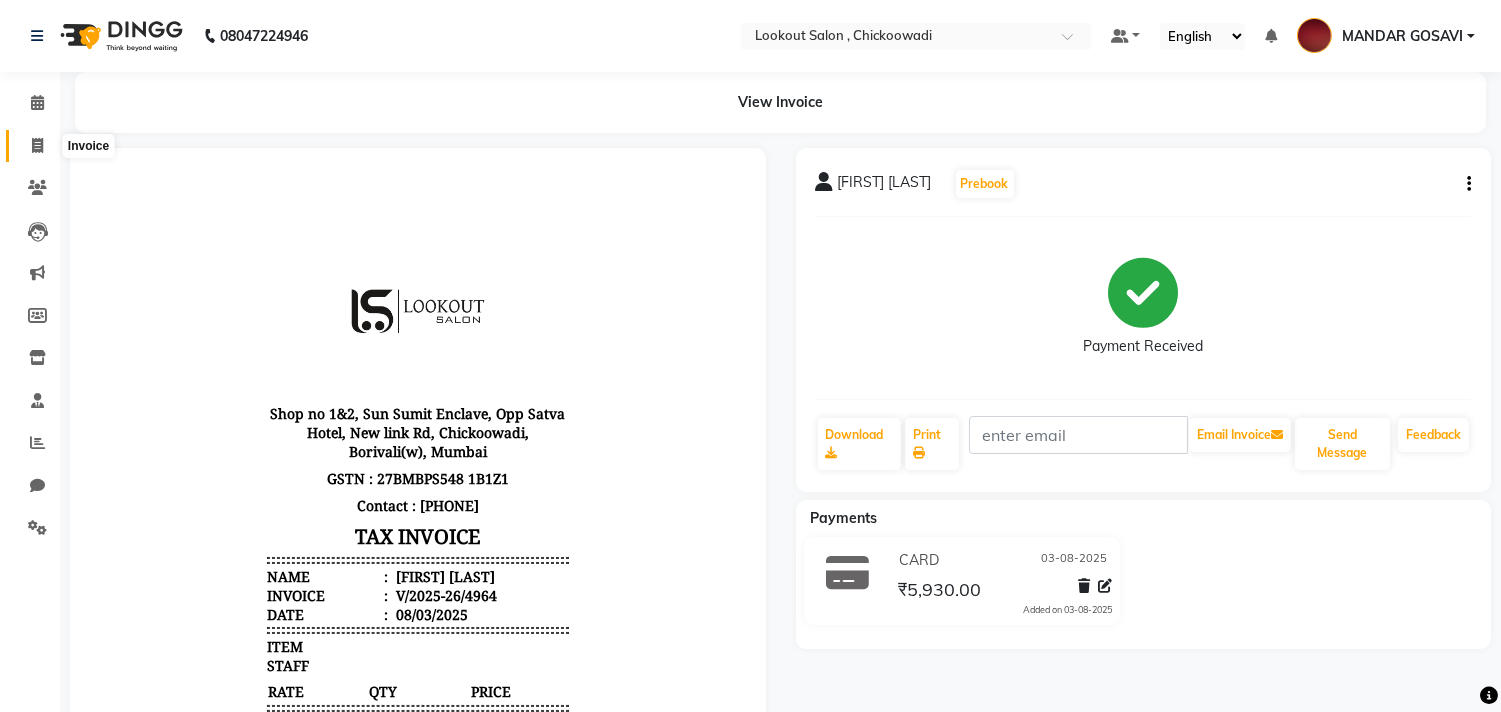 click 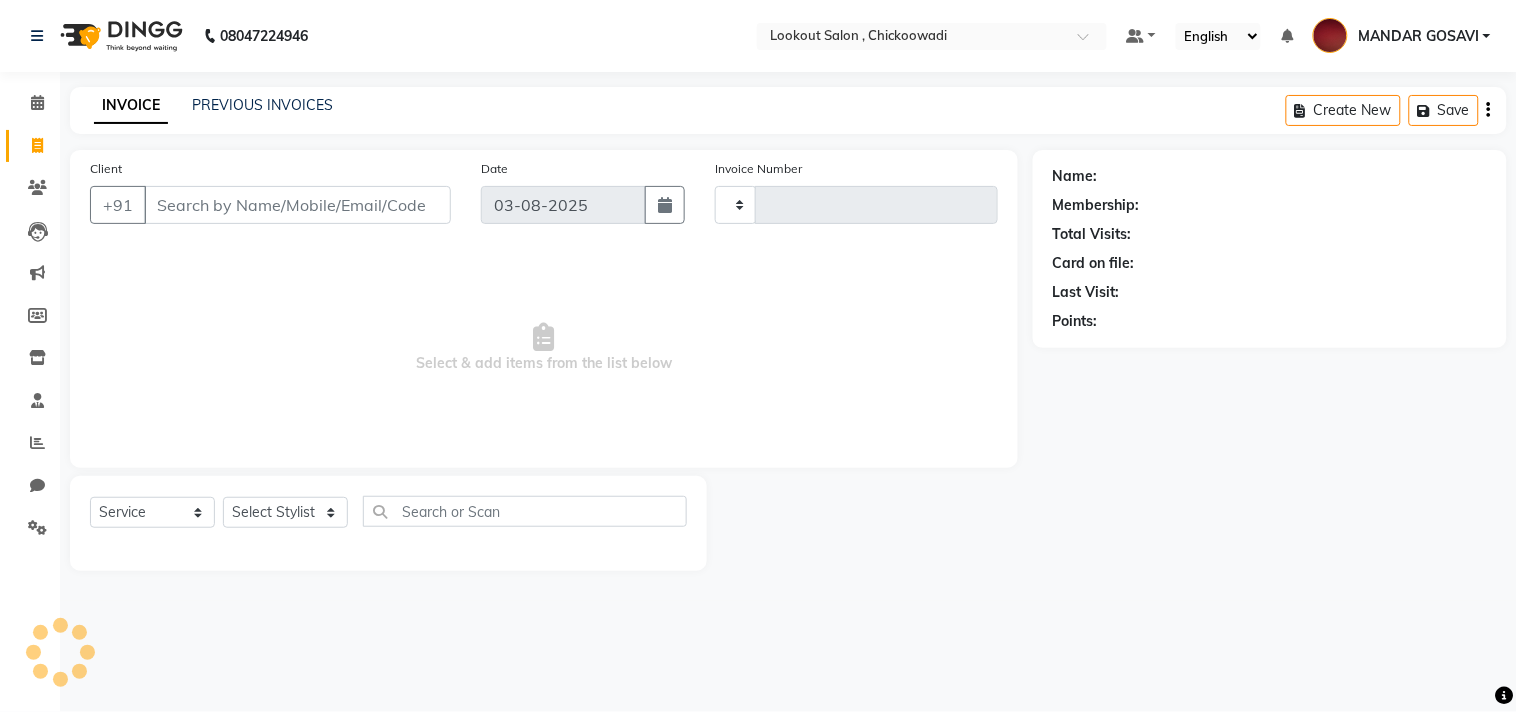 type on "4967" 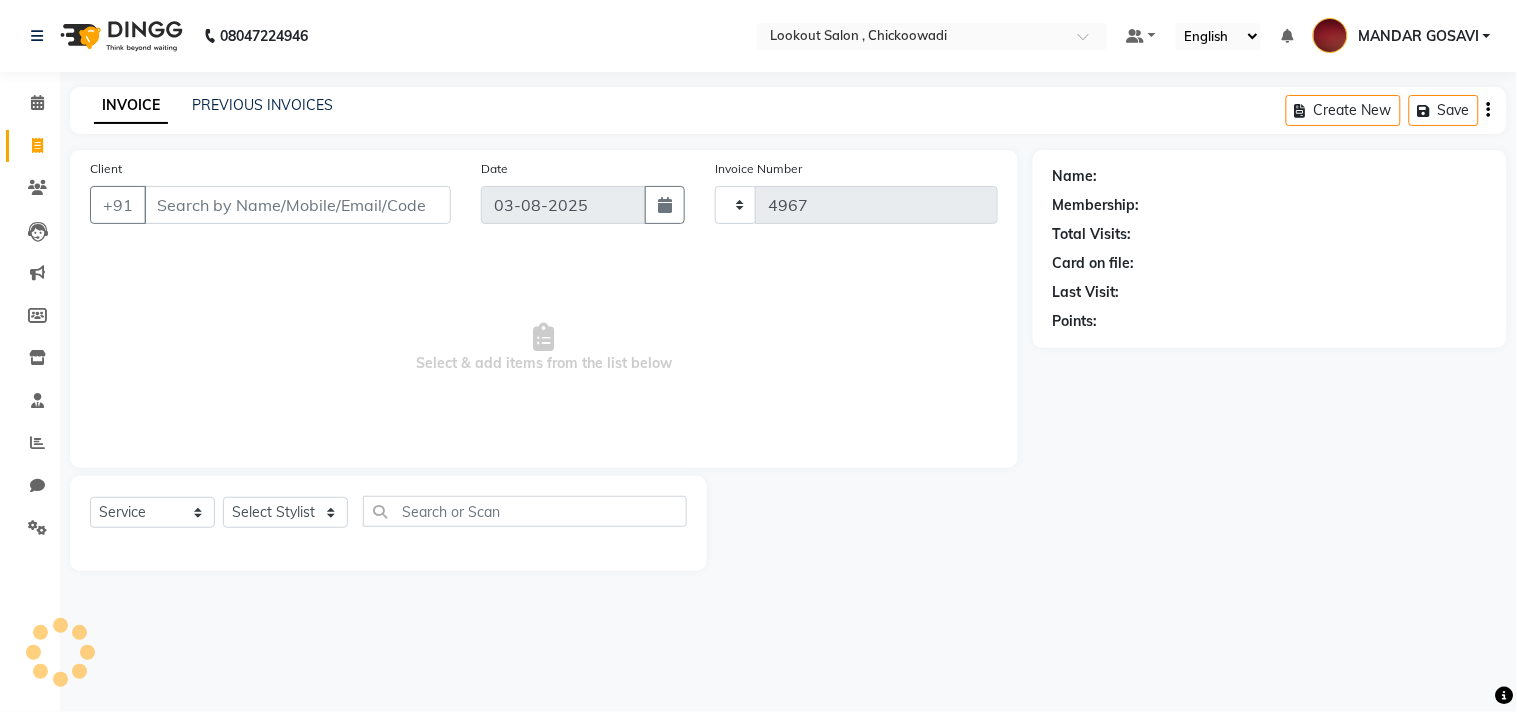 select on "151" 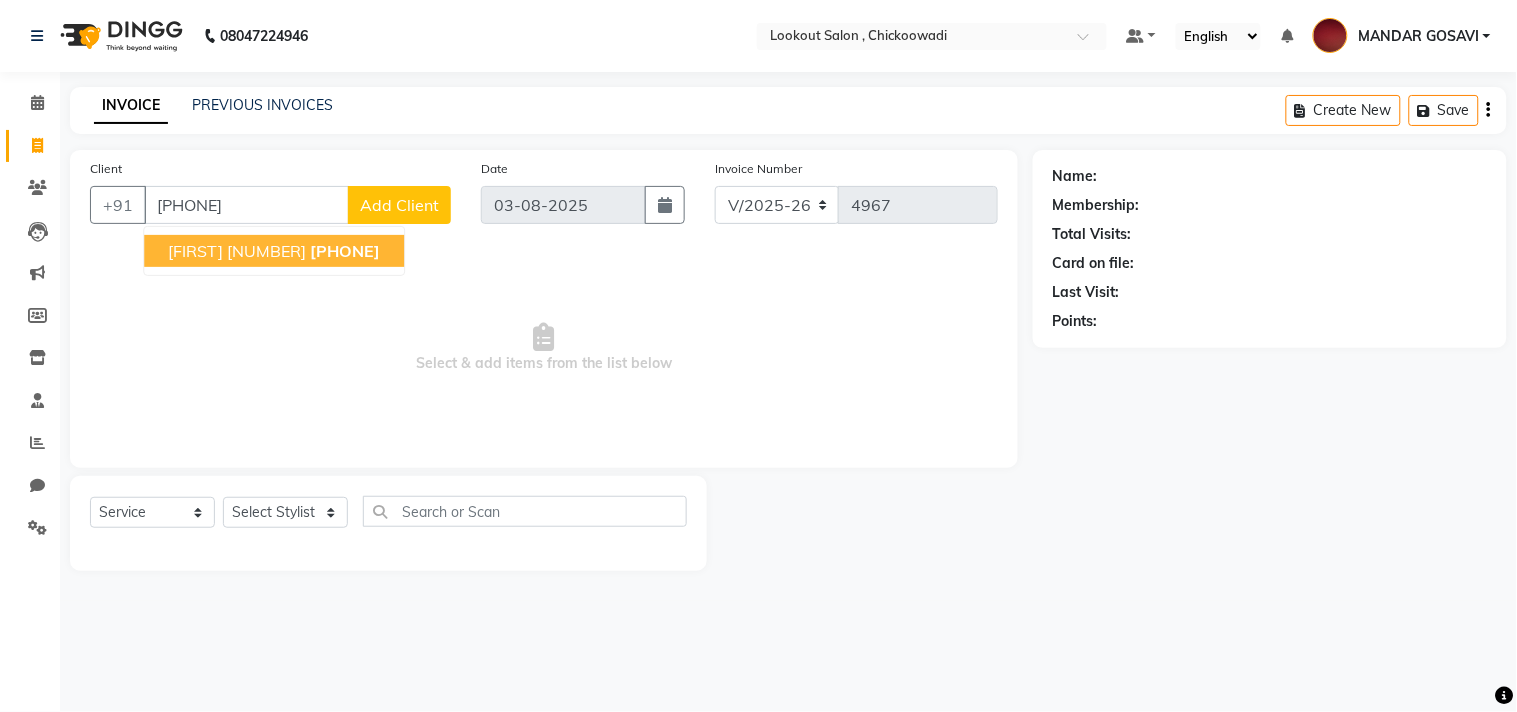 click on "Haren 3100  9820393100" at bounding box center (274, 251) 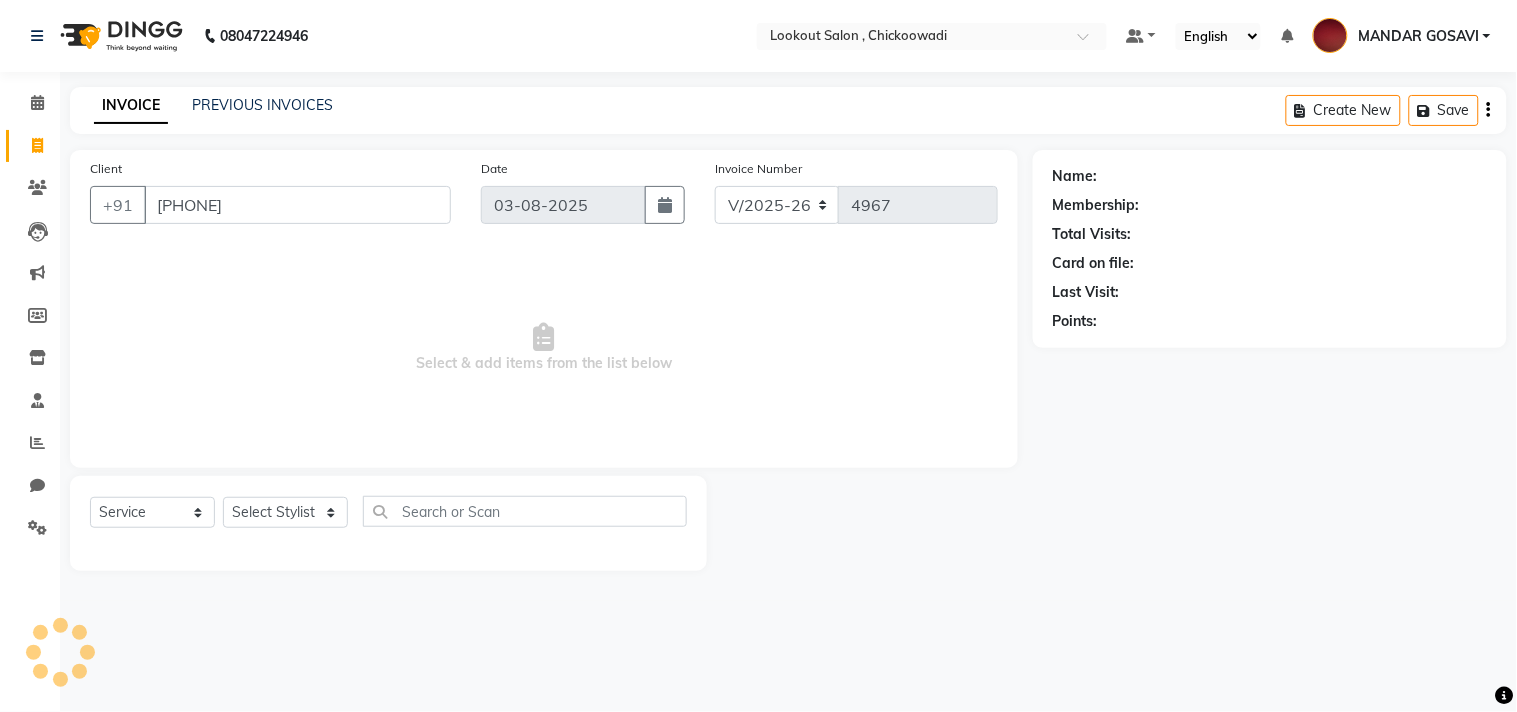 type on "9820393100" 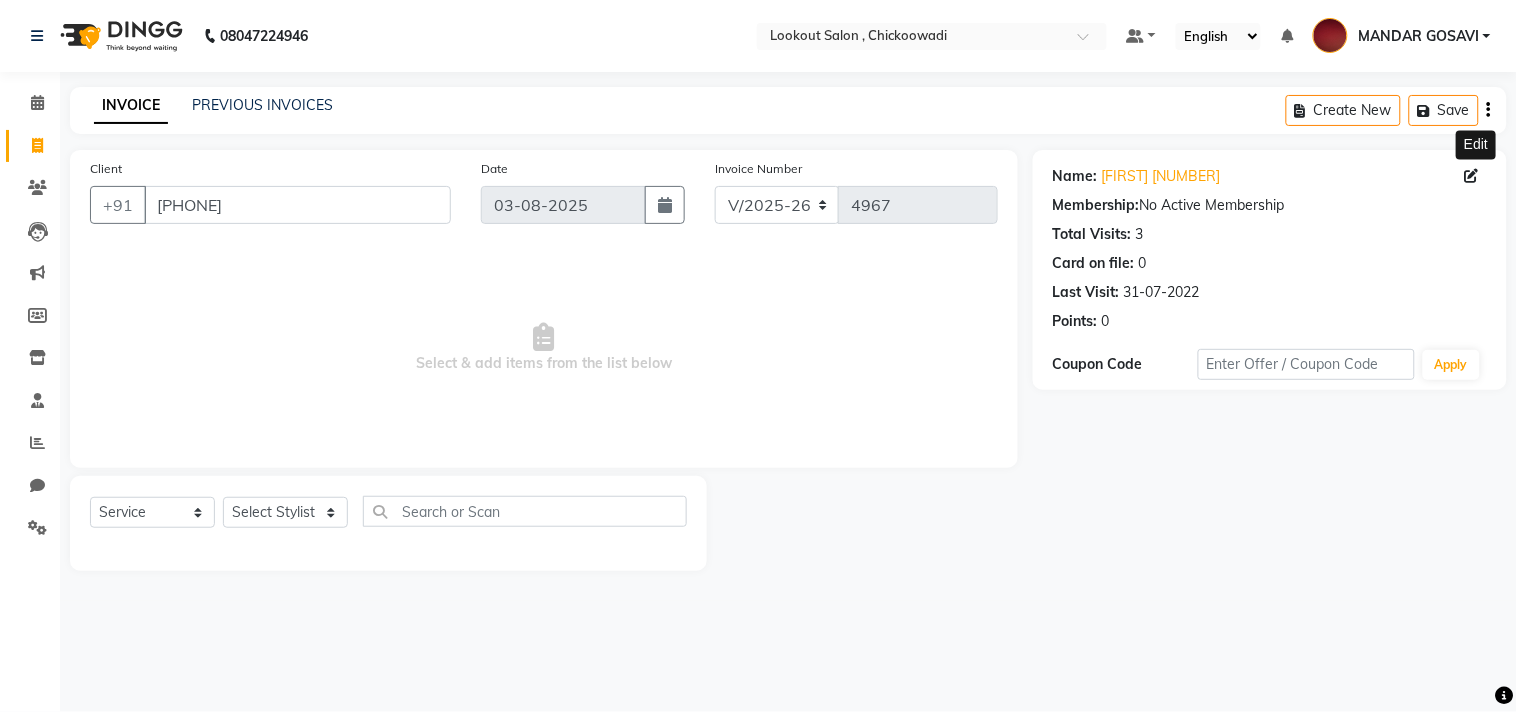 click 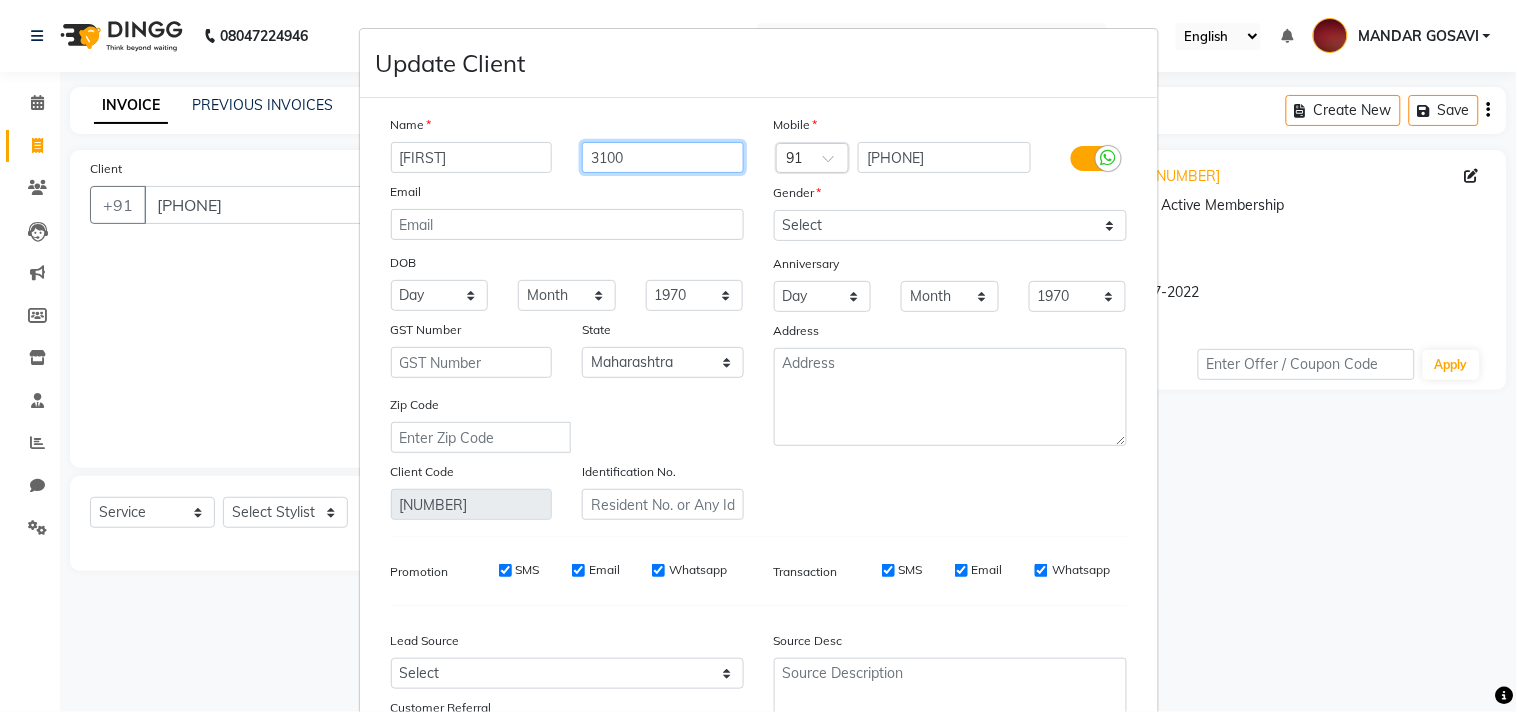 drag, startPoint x: 665, startPoint y: 147, endPoint x: 530, endPoint y: 175, distance: 137.87312 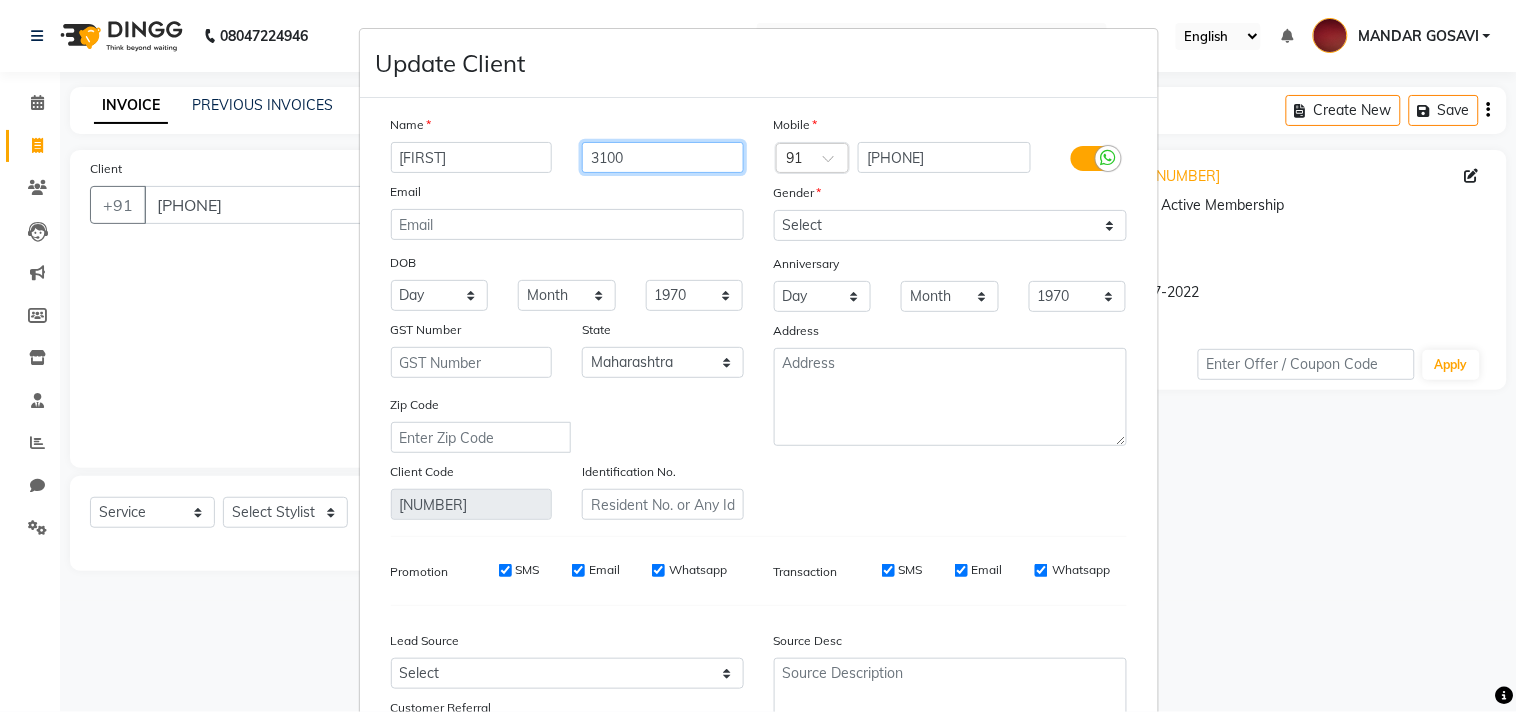 click on "Name Haren 3100 Email DOB Day 01 02 03 04 05 06 07 08 09 10 11 12 13 14 15 16 17 18 19 20 21 22 23 24 25 26 27 28 29 30 31 Month January February March April May June July August September October November December 1940 1941 1942 1943 1944 1945 1946 1947 1948 1949 1950 1951 1952 1953 1954 1955 1956 1957 1958 1959 1960 1961 1962 1963 1964 1965 1966 1967 1968 1969 1970 1971 1972 1973 1974 1975 1976 1977 1978 1979 1980 1981 1982 1983 1984 1985 1986 1987 1988 1989 1990 1991 1992 1993 1994 1995 1996 1997 1998 1999 2000 2001 2002 2003 2004 2005 2006 2007 2008 2009 2010 2011 2012 2013 2014 2015 2016 2017 2018 2019 2020 2021 2022 2023 2024 GST Number State Select Andaman and Nicobar Islands Andhra Pradesh Arunachal Pradesh Assam Bihar Chandigarh Chhattisgarh Dadra and Nagar Haveli Daman and Diu Delhi Goa Gujarat Haryana Himachal Pradesh Jammu and Kashmir Jharkhand Karnataka Kerala Lakshadweep Madhya Pradesh Maharashtra Manipur Meghalaya Mizoram Nagaland Odisha Pondicherry Punjab Rajasthan Sikkim Tamil Nadu Telangana" at bounding box center [567, 317] 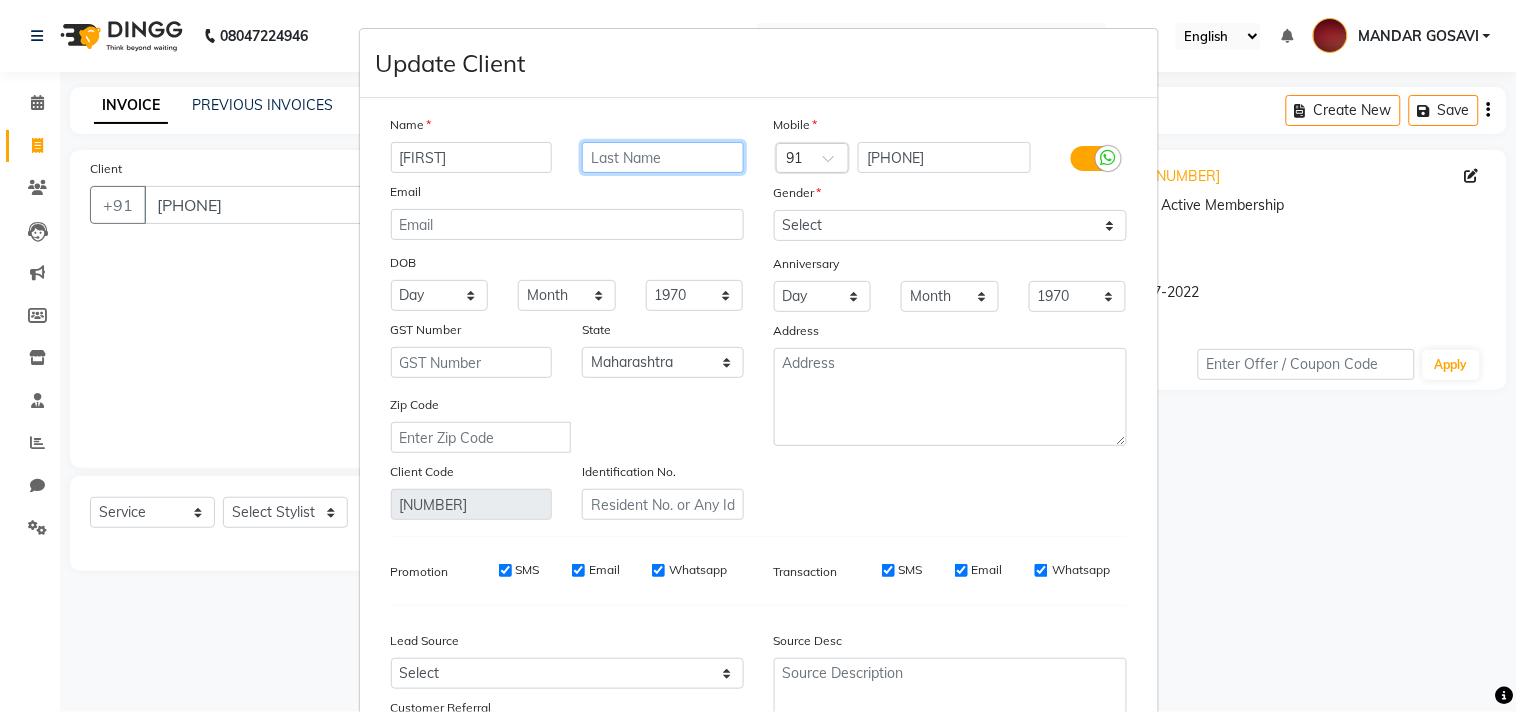 type 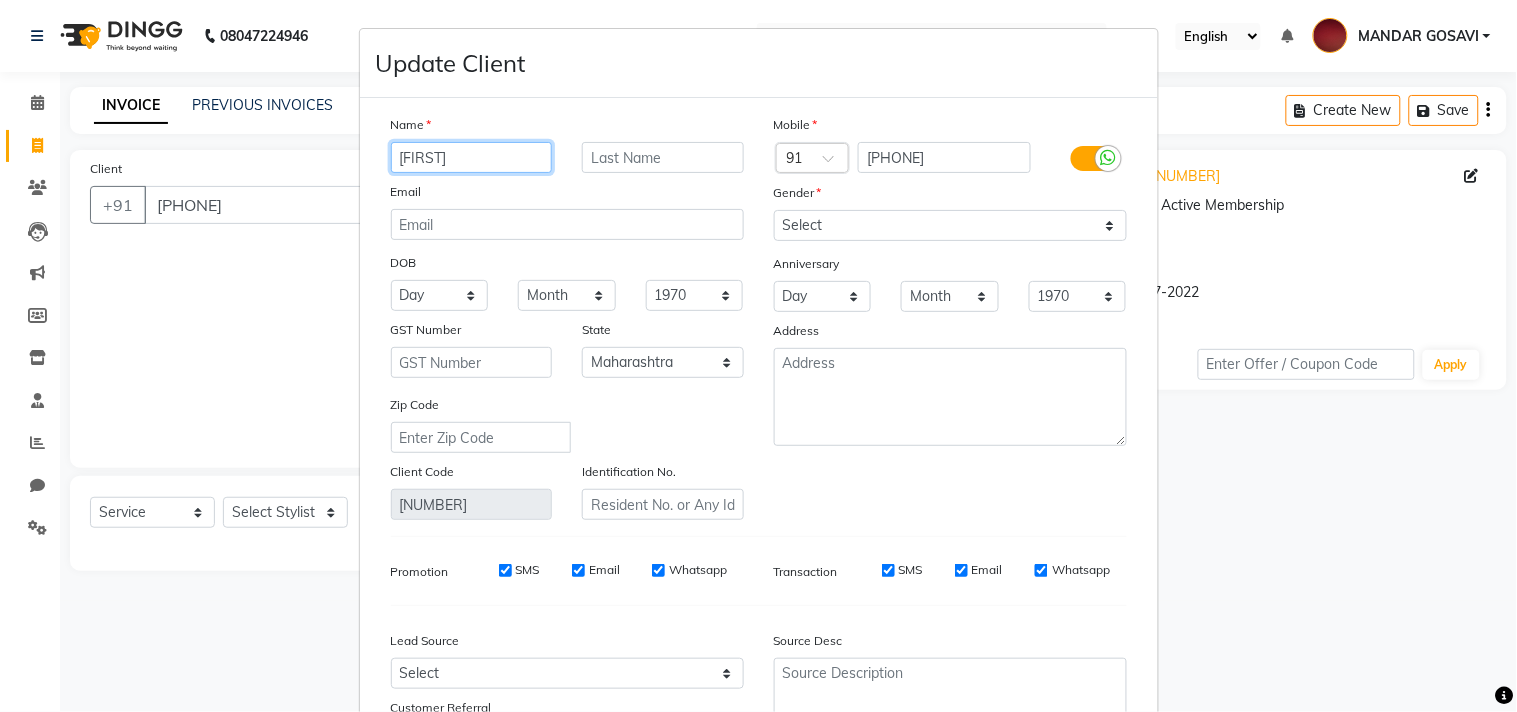 drag, startPoint x: 450, startPoint y: 151, endPoint x: 0, endPoint y: 176, distance: 450.6939 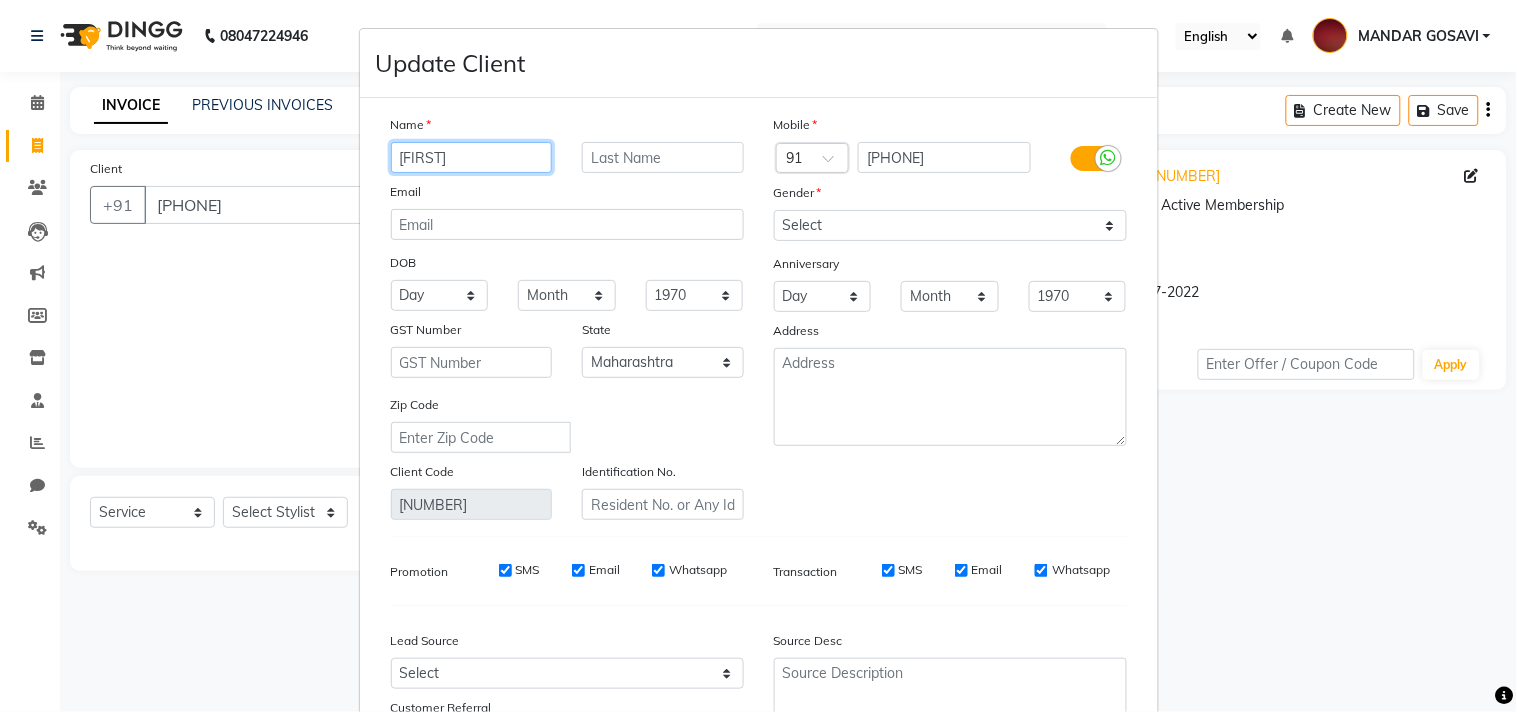 click on "Update Client Name Haren Email DOB Day 01 02 03 04 05 06 07 08 09 10 11 12 13 14 15 16 17 18 19 20 21 22 23 24 25 26 27 28 29 30 31 Month January February March April May June July August September October November December 1940 1941 1942 1943 1944 1945 1946 1947 1948 1949 1950 1951 1952 1953 1954 1955 1956 1957 1958 1959 1960 1961 1962 1963 1964 1965 1966 1967 1968 1969 1970 1971 1972 1973 1974 1975 1976 1977 1978 1979 1980 1981 1982 1983 1984 1985 1986 1987 1988 1989 1990 1991 1992 1993 1994 1995 1996 1997 1998 1999 2000 2001 2002 2003 2004 2005 2006 2007 2008 2009 2010 2011 2012 2013 2014 2015 2016 2017 2018 2019 2020 2021 2022 2023 2024 GST Number State Select Andaman and Nicobar Islands Andhra Pradesh Arunachal Pradesh Assam Bihar Chandigarh Chhattisgarh Dadra and Nagar Haveli Daman and Diu Delhi Goa Gujarat Haryana Himachal Pradesh Jammu and Kashmir Jharkhand Karnataka Kerala Lakshadweep Madhya Pradesh Maharashtra Manipur Meghalaya Mizoram Nagaland Odisha Pondicherry Punjab Rajasthan Sikkim Tamil Nadu" at bounding box center [758, 356] 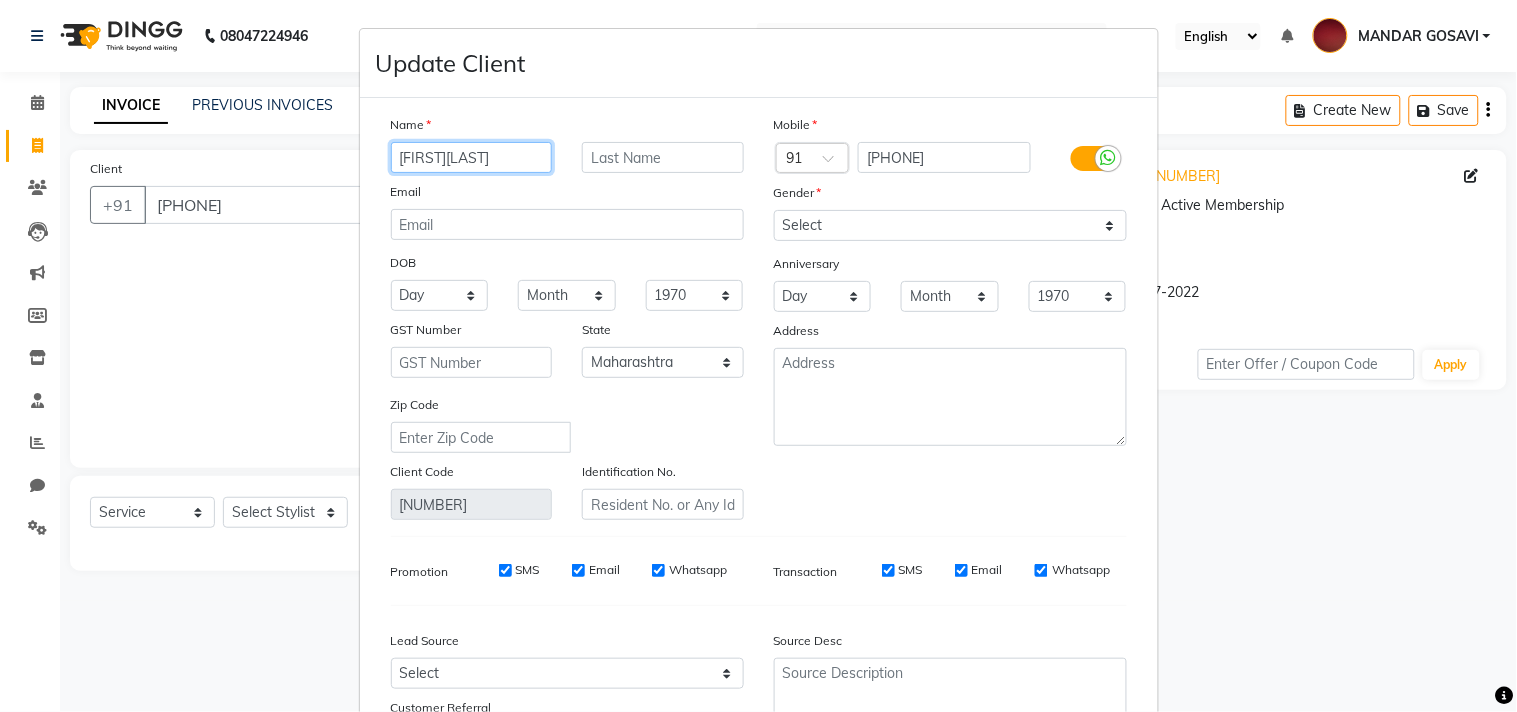 type on "h" 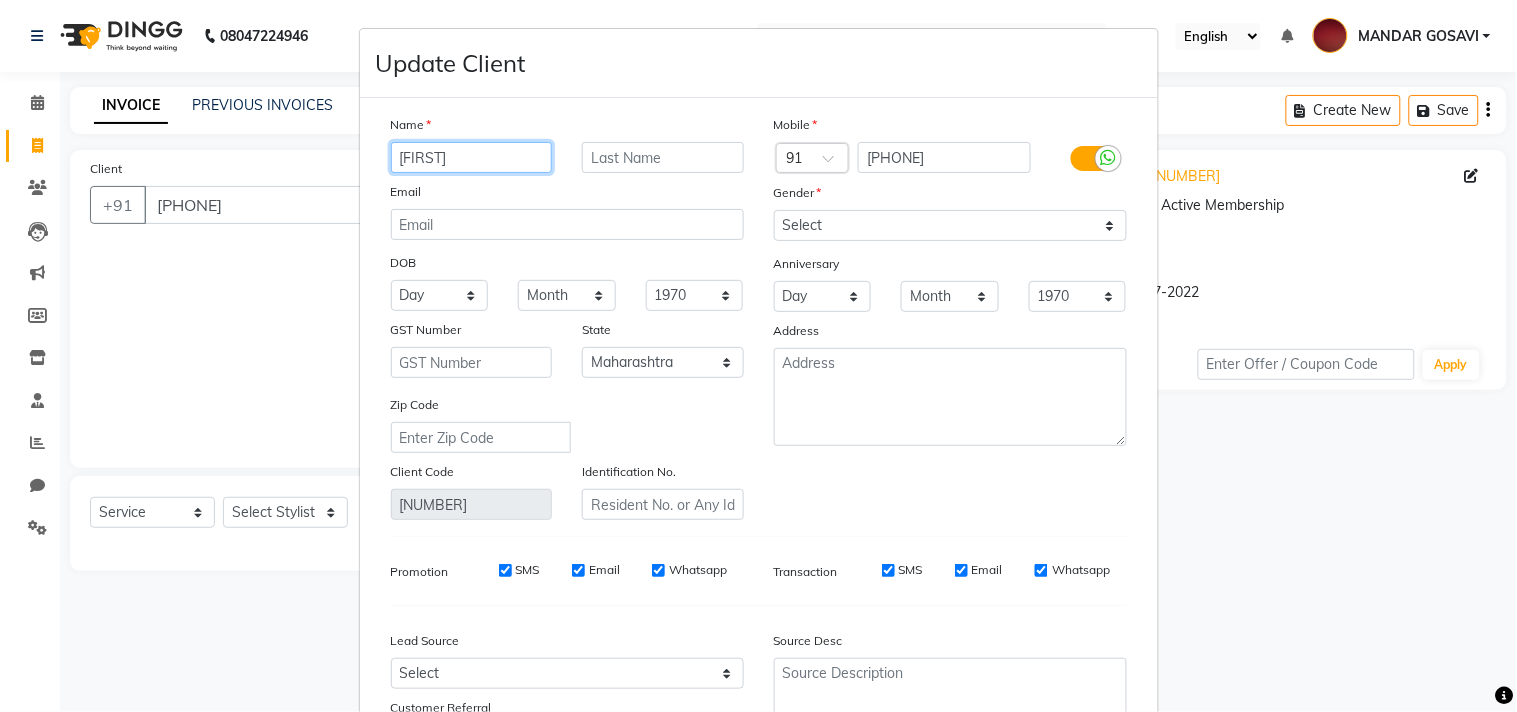 type on "HEREN" 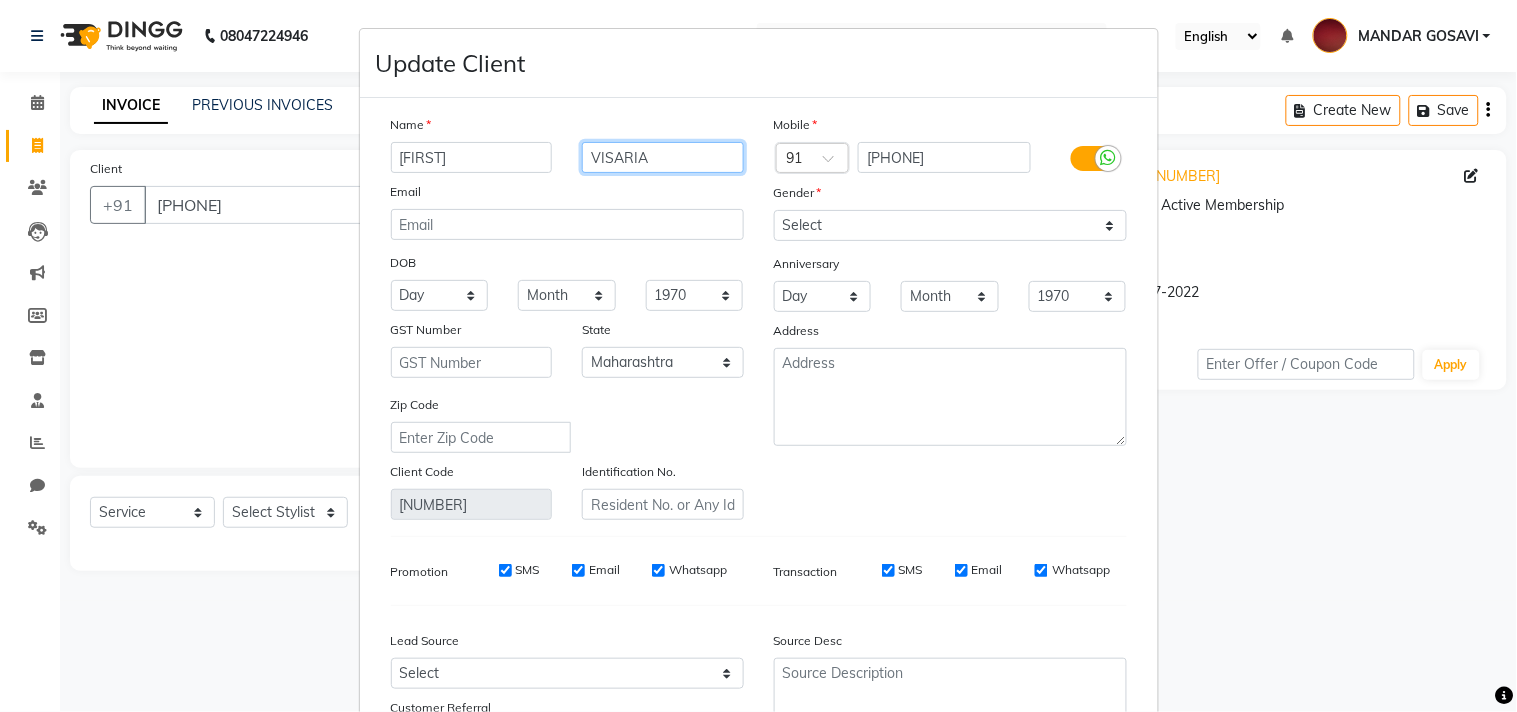 type on "VISARIA" 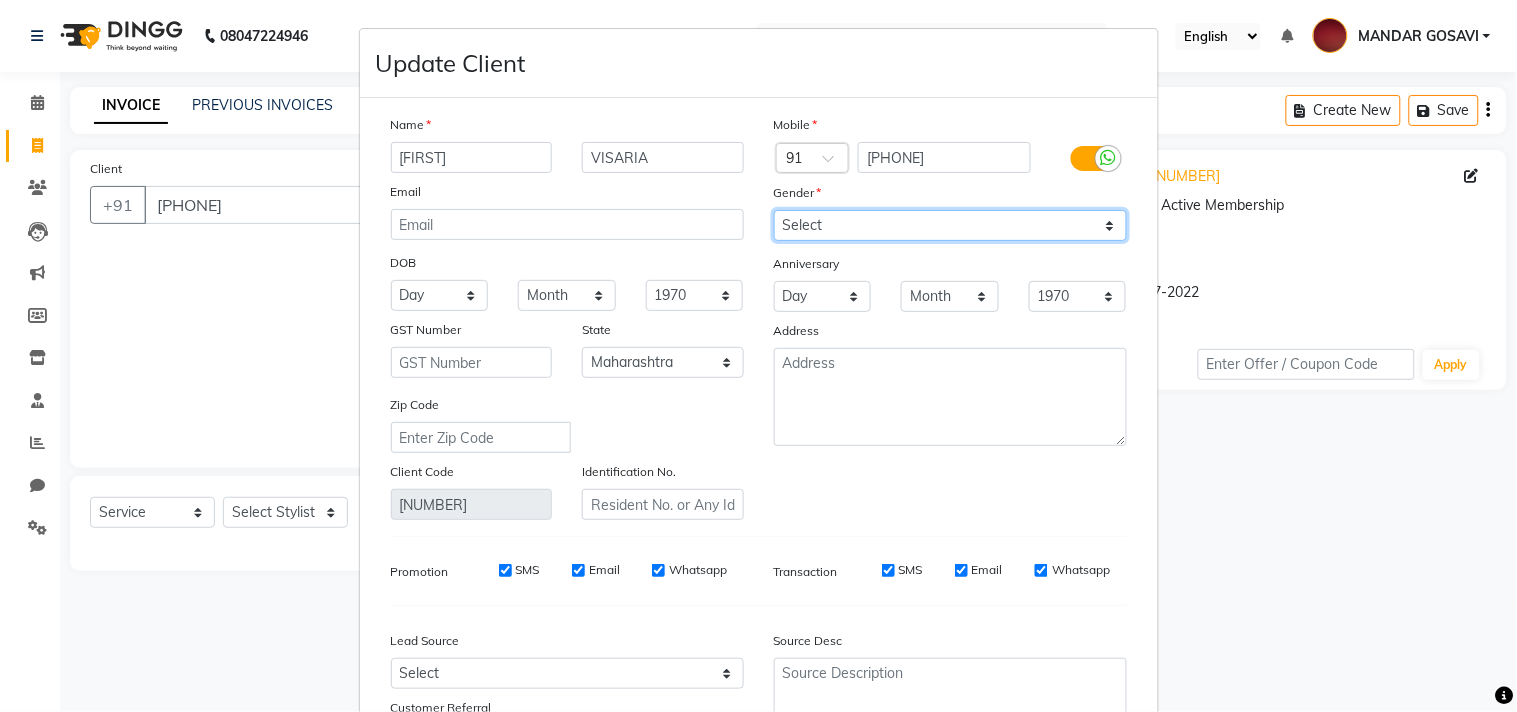 click on "Select Male Female Other Prefer Not To Say" at bounding box center (950, 225) 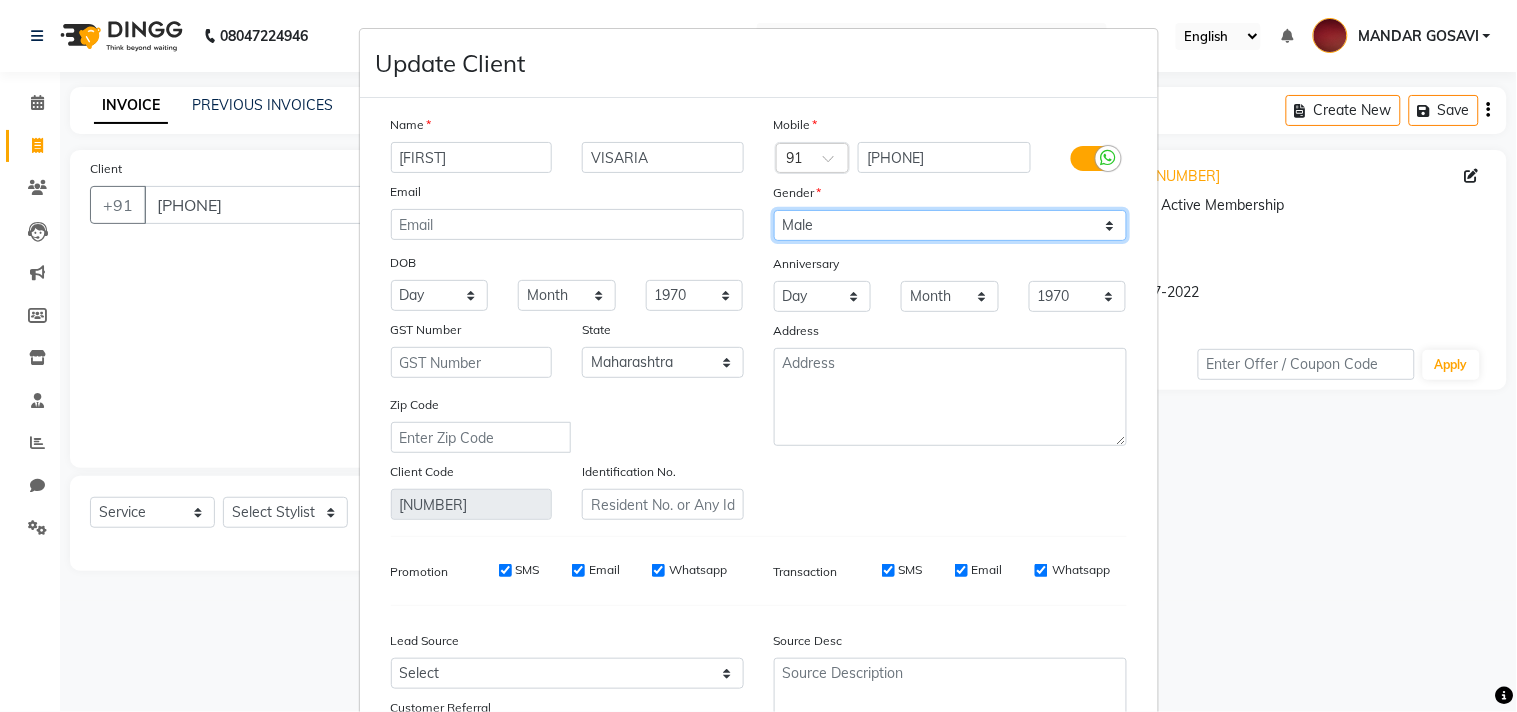 click on "Select Male Female Other Prefer Not To Say" at bounding box center [950, 225] 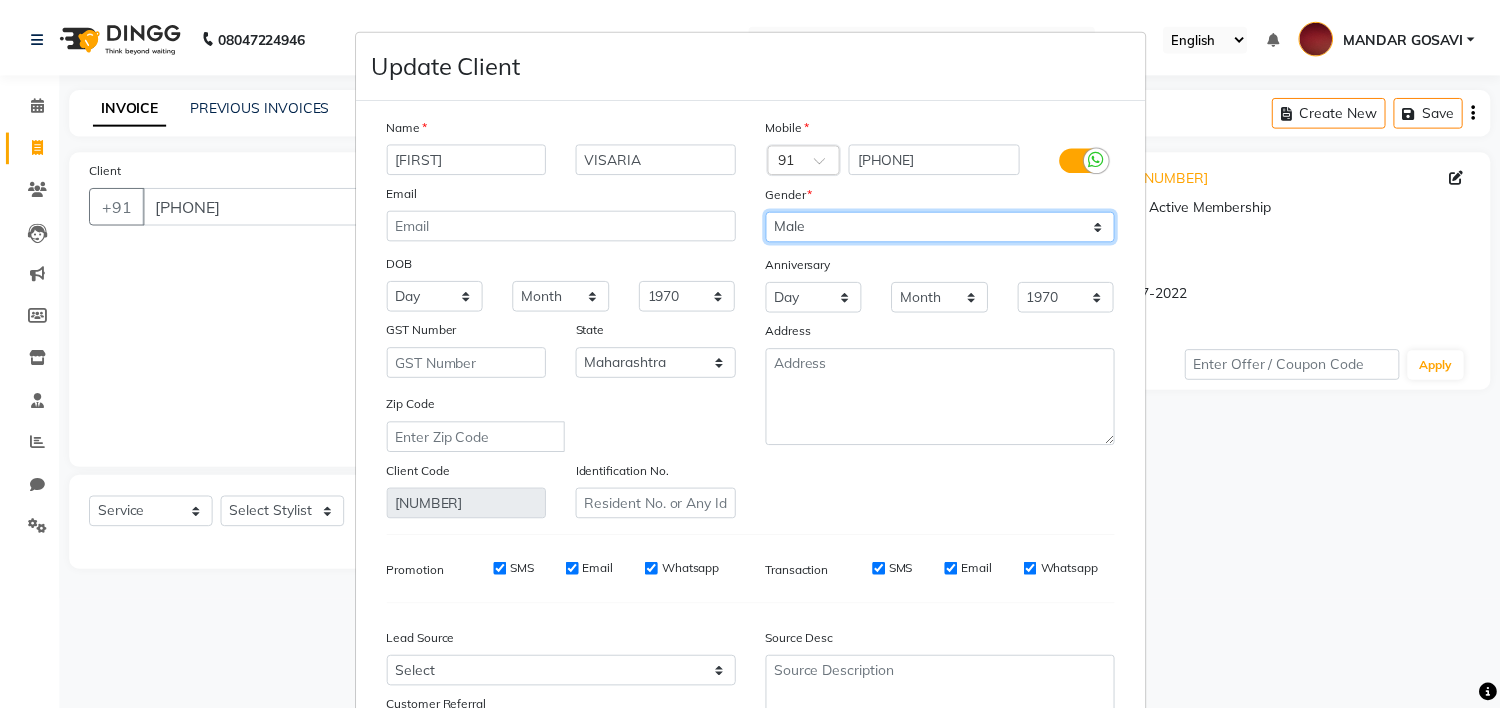scroll, scrollTop: 177, scrollLeft: 0, axis: vertical 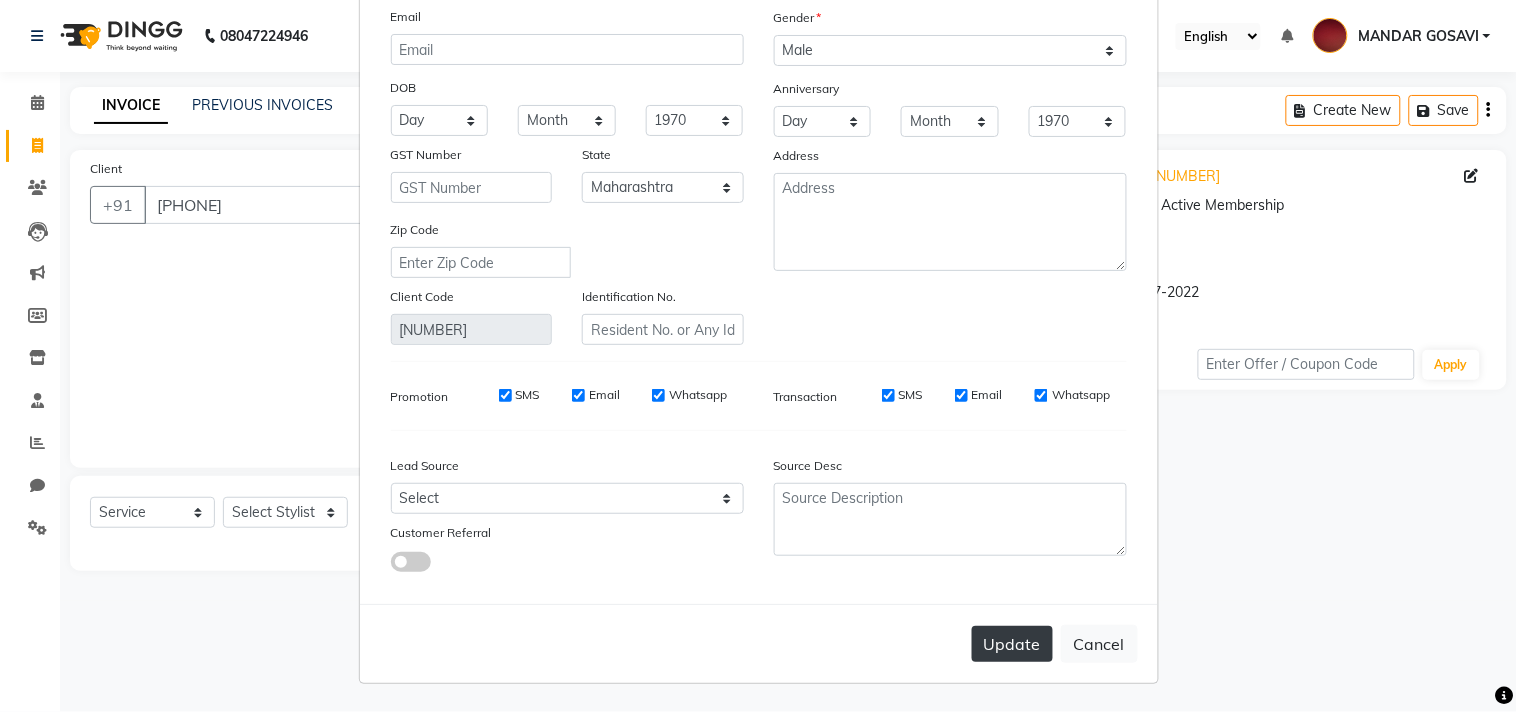 click on "Update" at bounding box center [1012, 644] 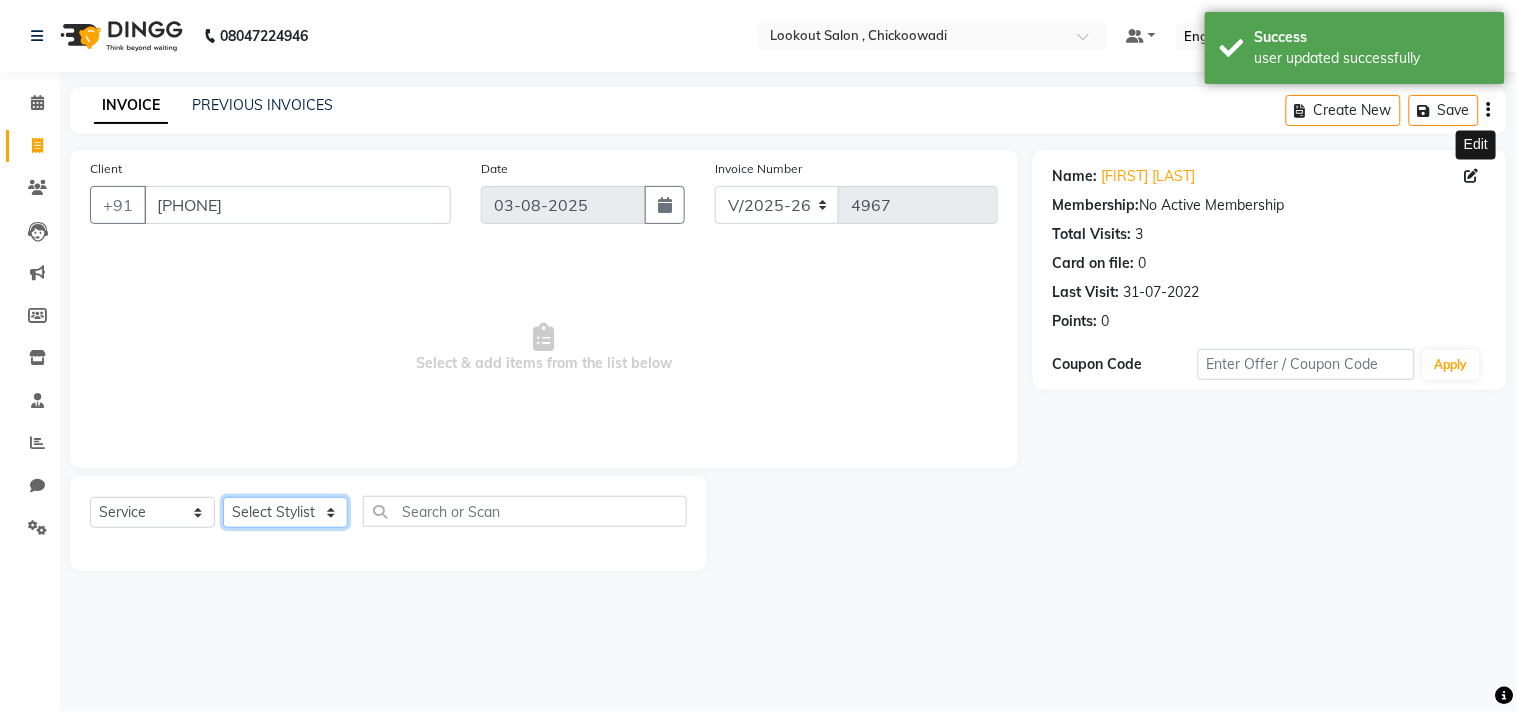 click on "Select Stylist Alizah Bangi AMIT SOLANKI jishan shekh kuldeep MANDAR GOSAVI NANDINI GUPTA NIPUL SIR NISAR AHMED PIRJADE PARVEEN SHAIKH Rizwan ROOPAVATI Rupali  RUPESH SADAF SHAIKH SAHIL TAK SAMREEN DHOLKIYA shweta kashyap" 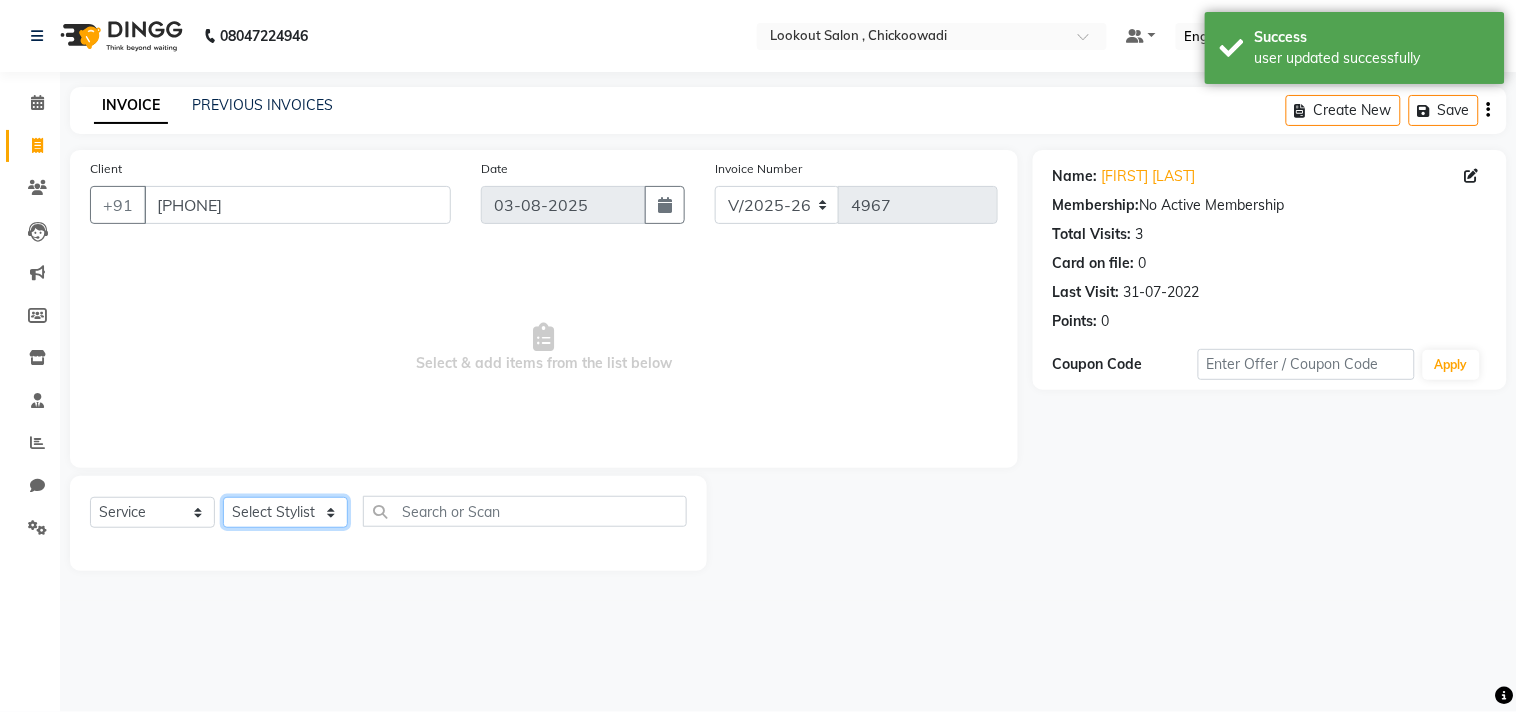 select on "19837" 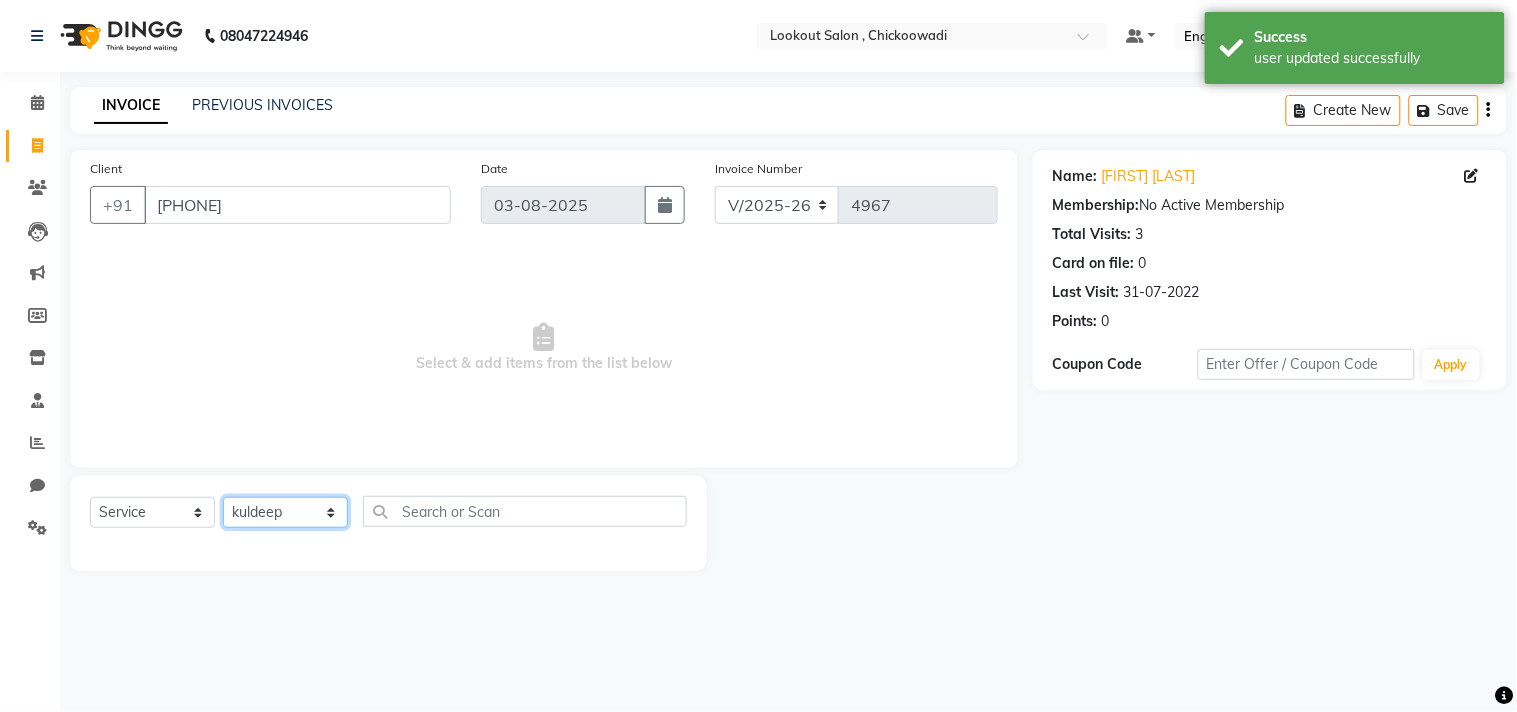 click on "Select Stylist Alizah Bangi AMIT SOLANKI jishan shekh kuldeep MANDAR GOSAVI NANDINI GUPTA NIPUL SIR NISAR AHMED PIRJADE PARVEEN SHAIKH Rizwan ROOPAVATI Rupali  RUPESH SADAF SHAIKH SAHIL TAK SAMREEN DHOLKIYA shweta kashyap" 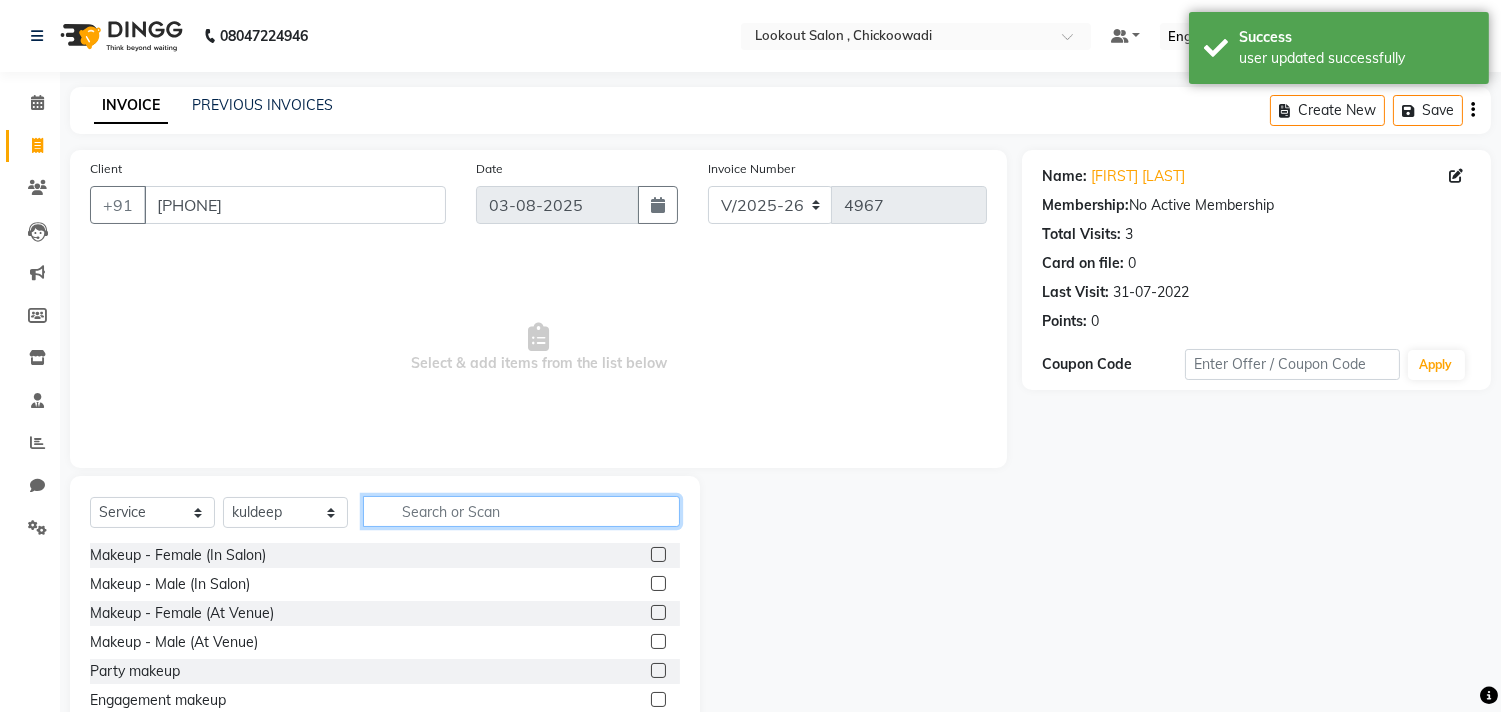 click 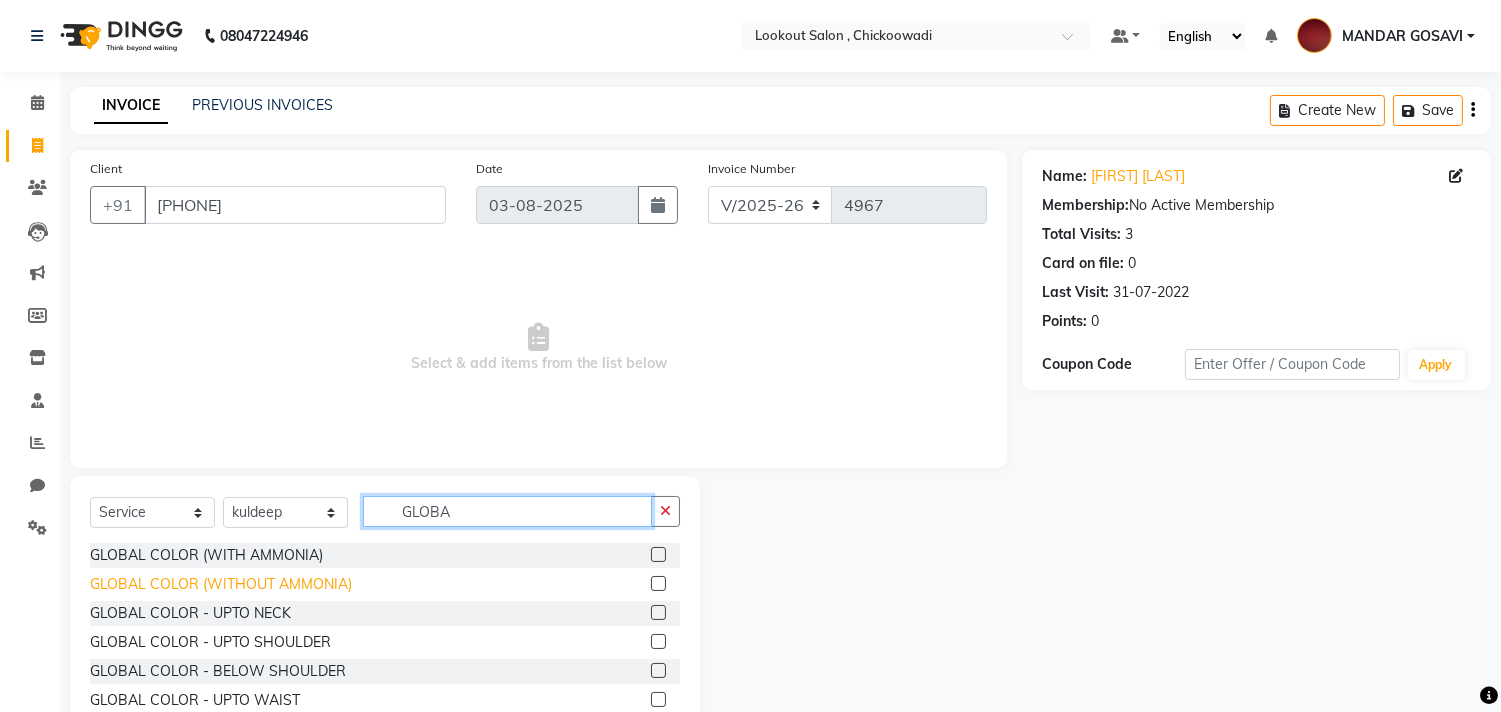 type on "GLOBA" 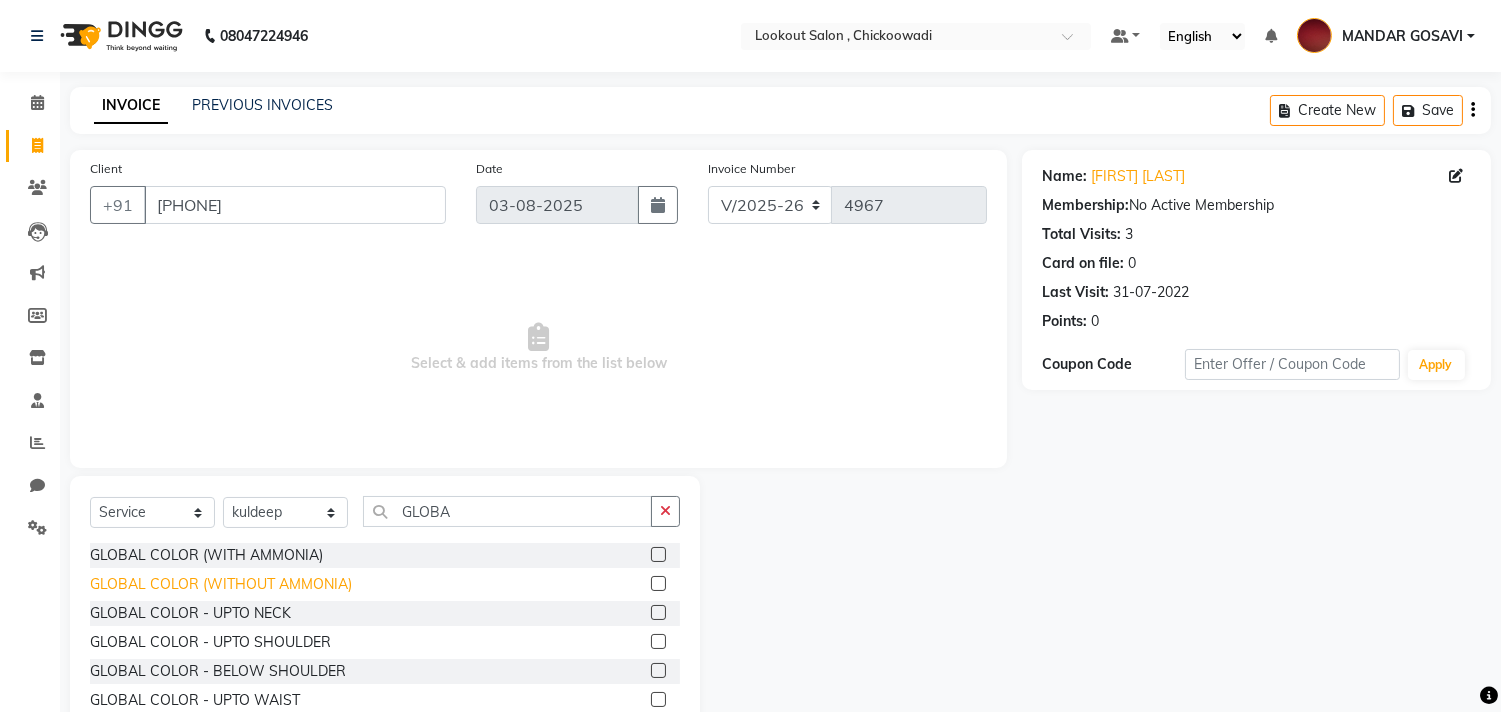 click on "GLOBAL COLOR (WITHOUT AMMONIA)" 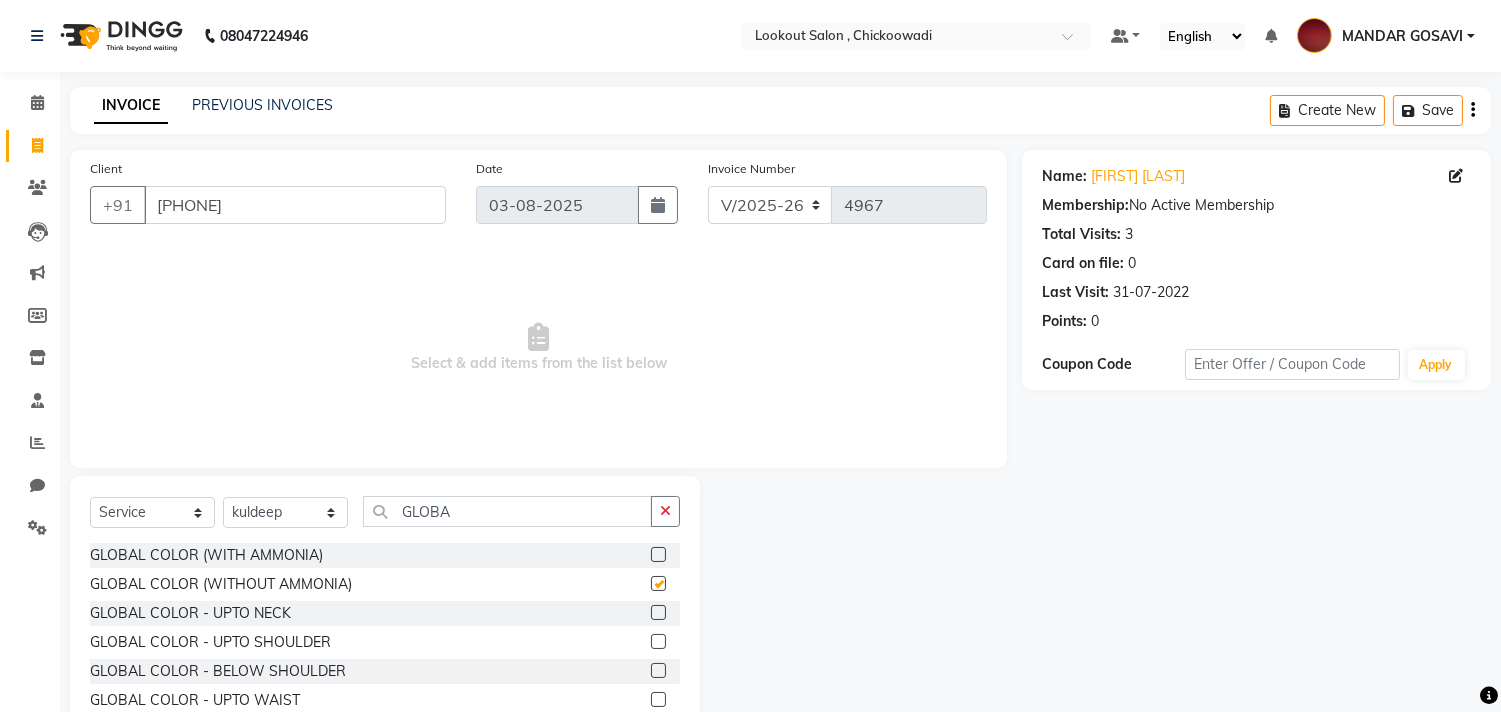 checkbox on "false" 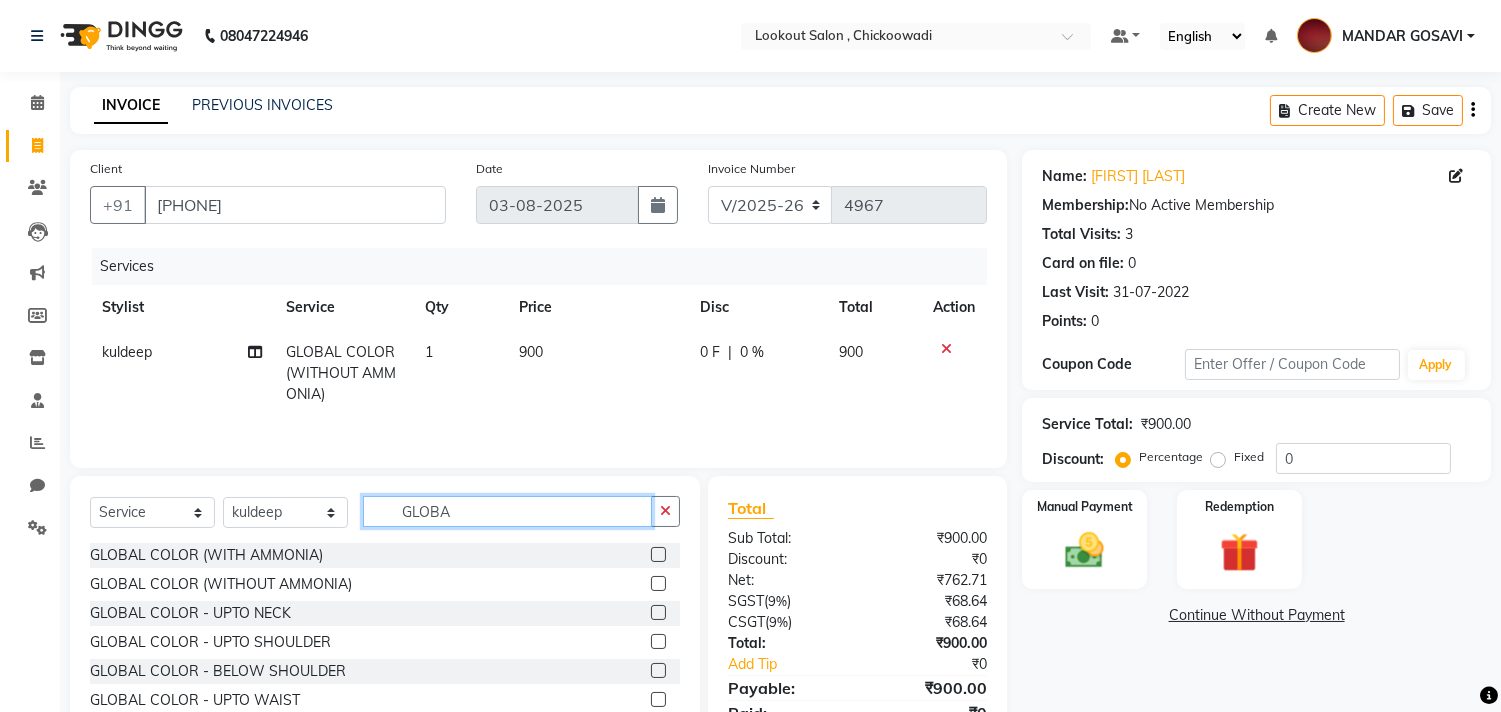 click on "GLOBA" 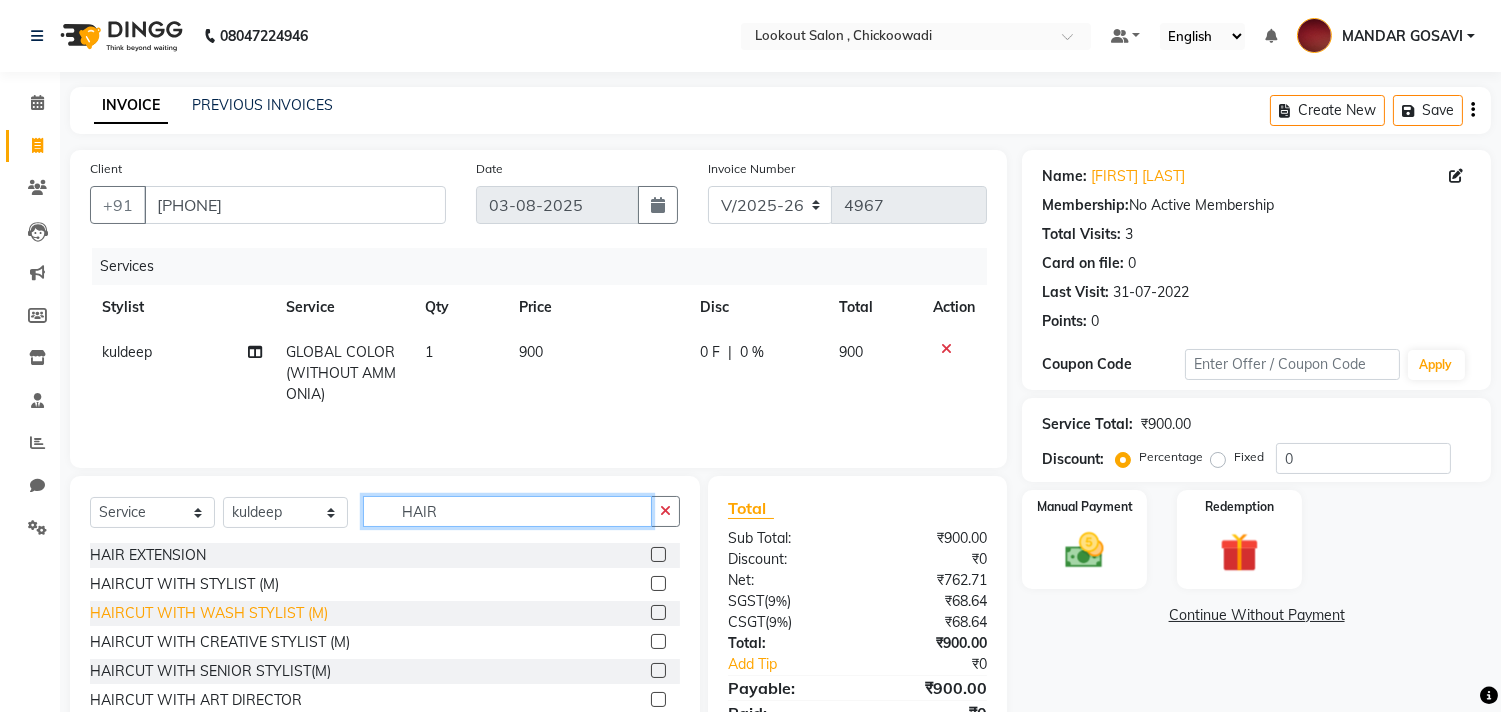 type on "HAIR" 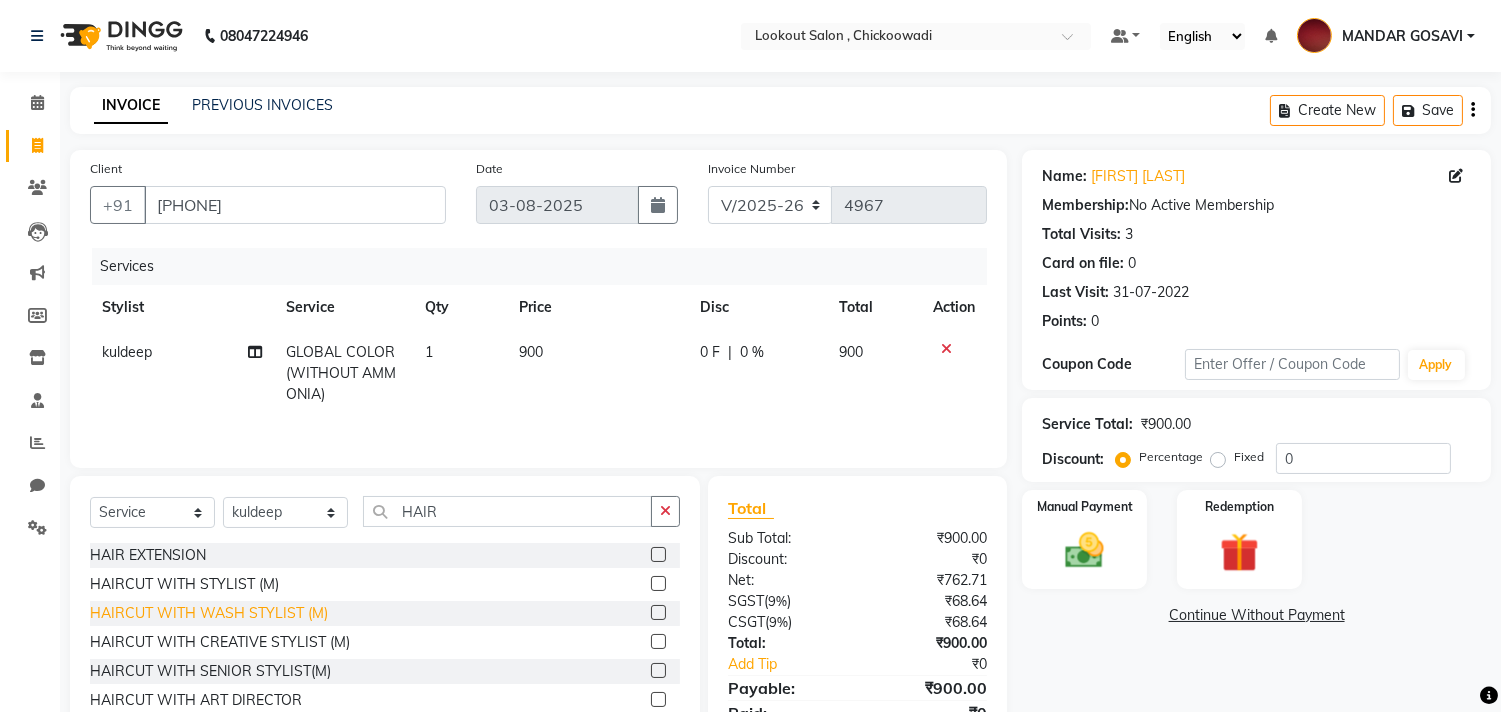 click on "HAIRCUT WITH WASH STYLIST (M)" 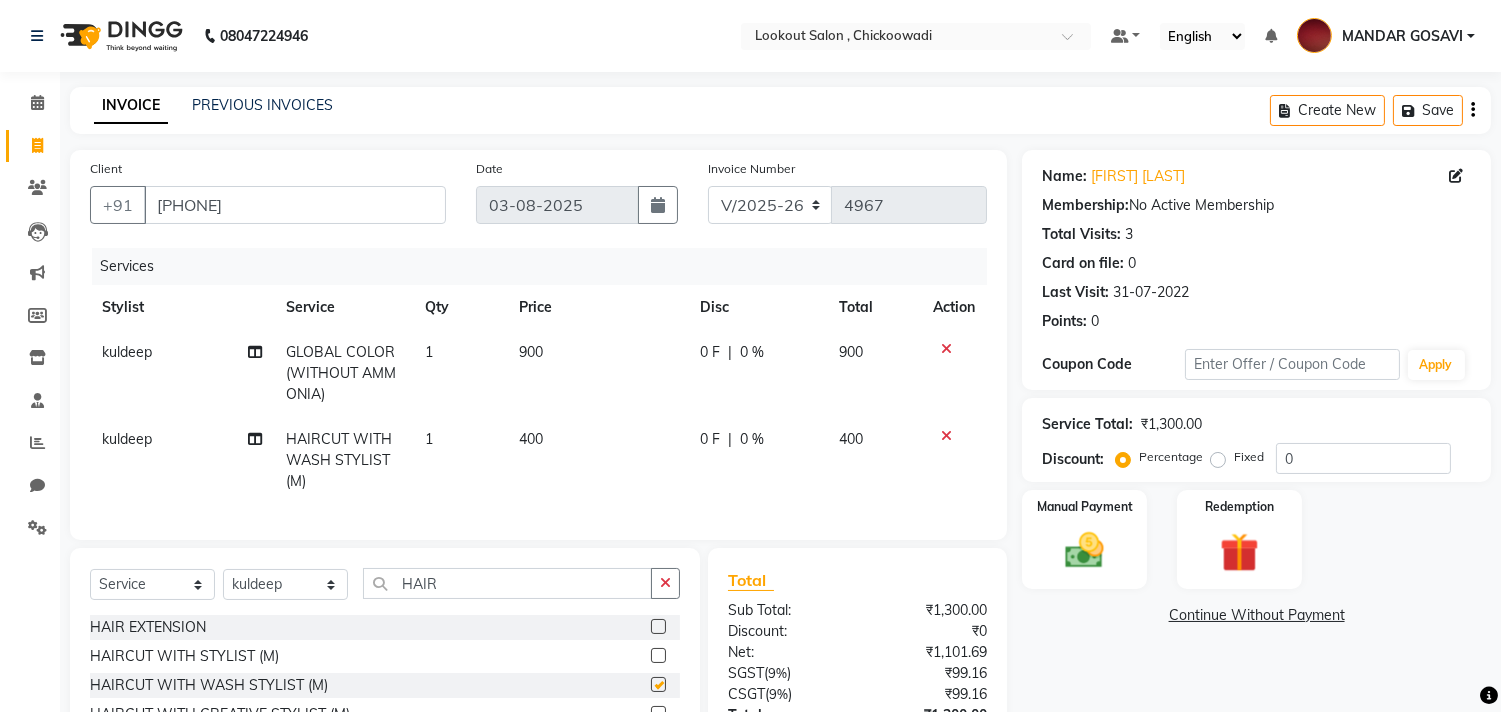 checkbox on "false" 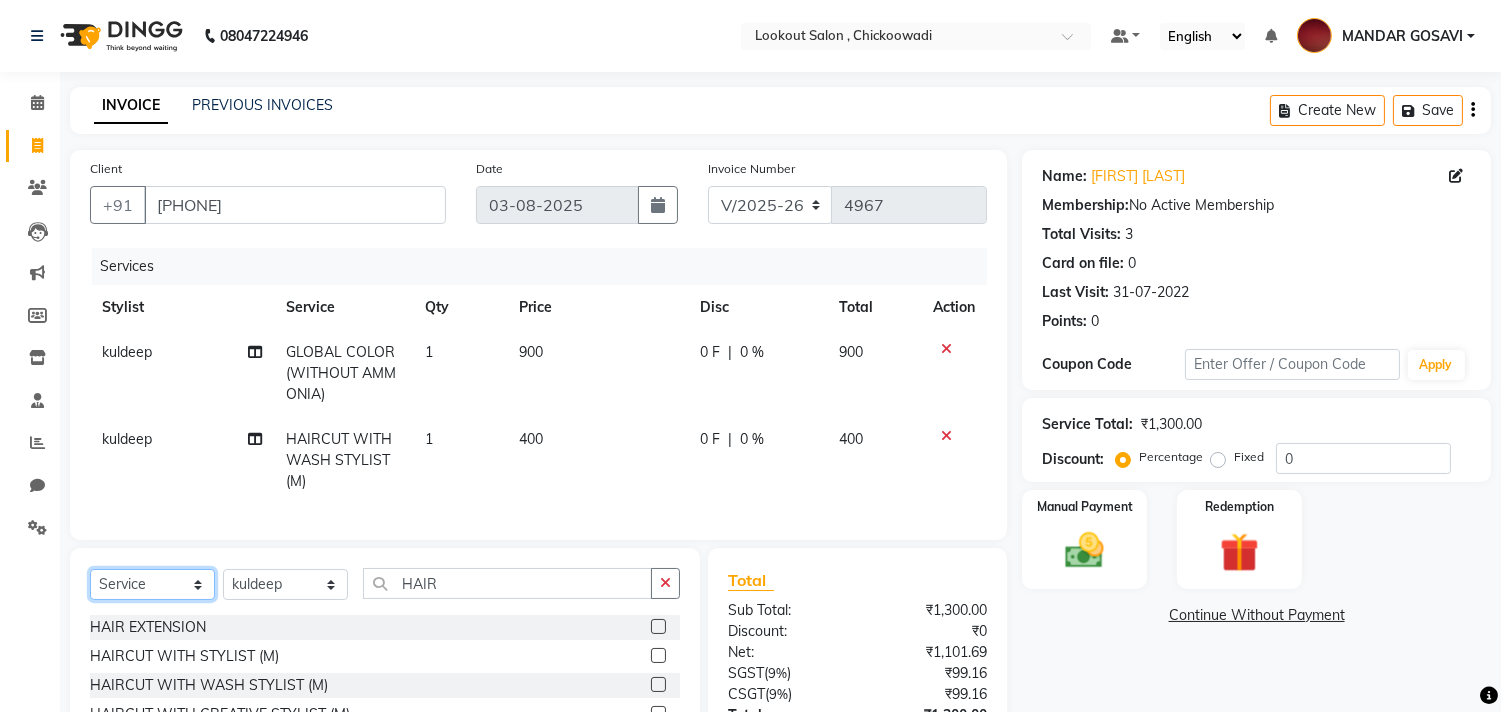click on "Select  Service  Product  Membership  Package Voucher Prepaid Gift Card" 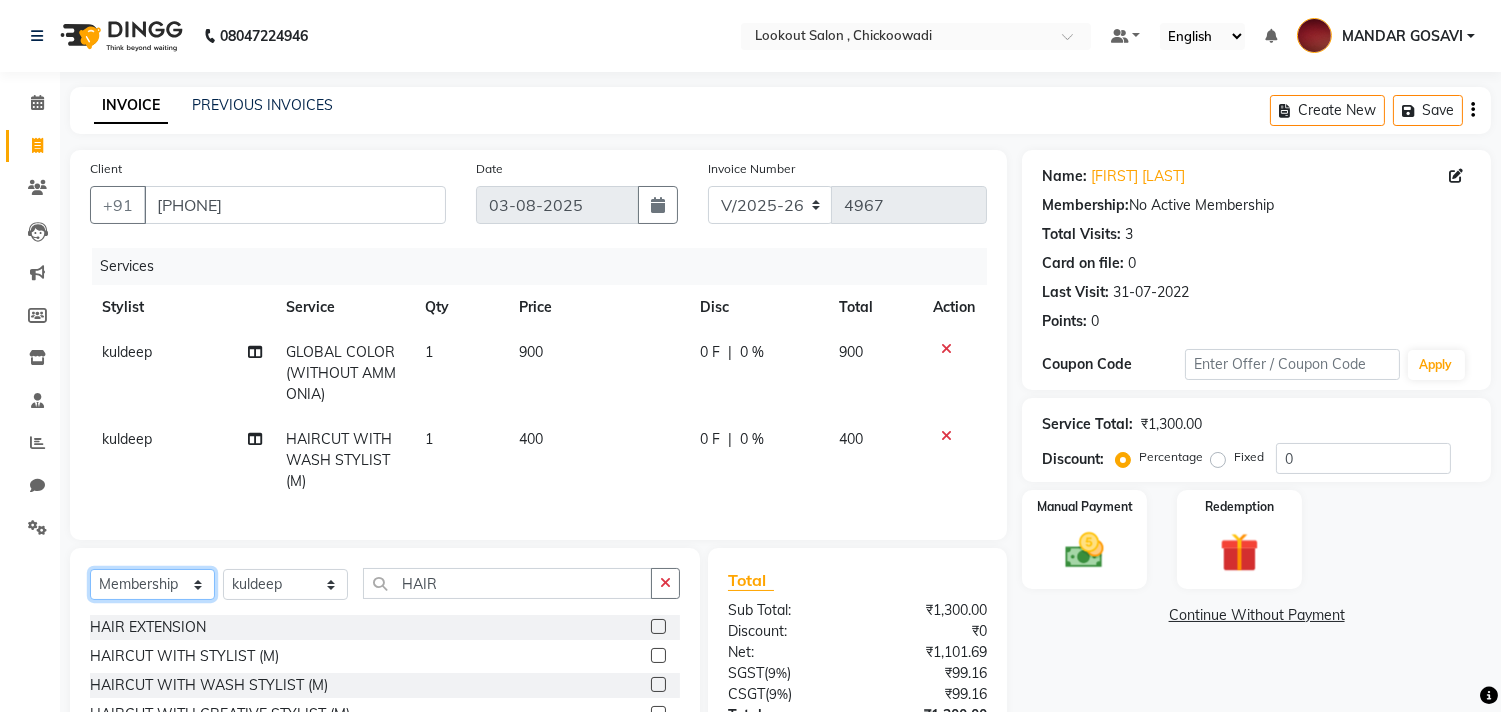 click on "Select  Service  Product  Membership  Package Voucher Prepaid Gift Card" 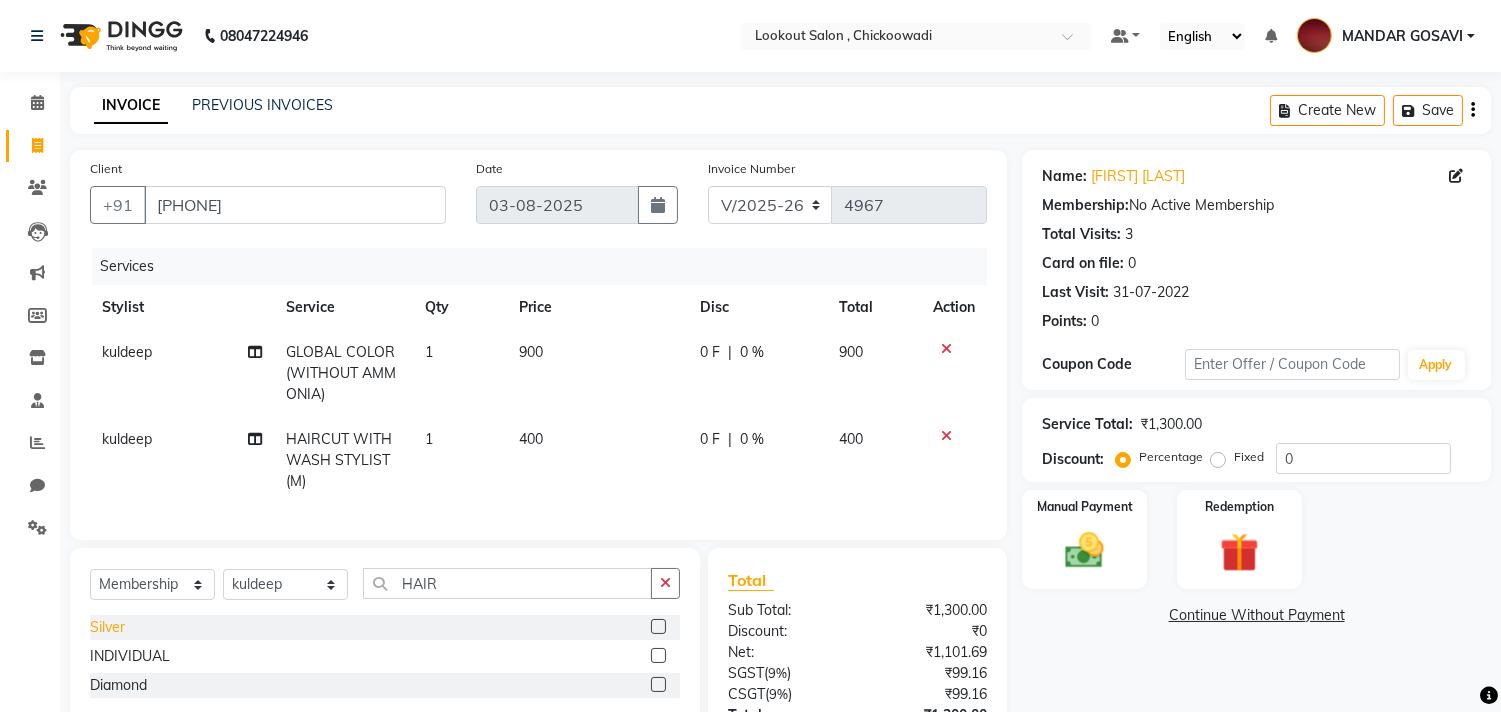 click on "Silver" 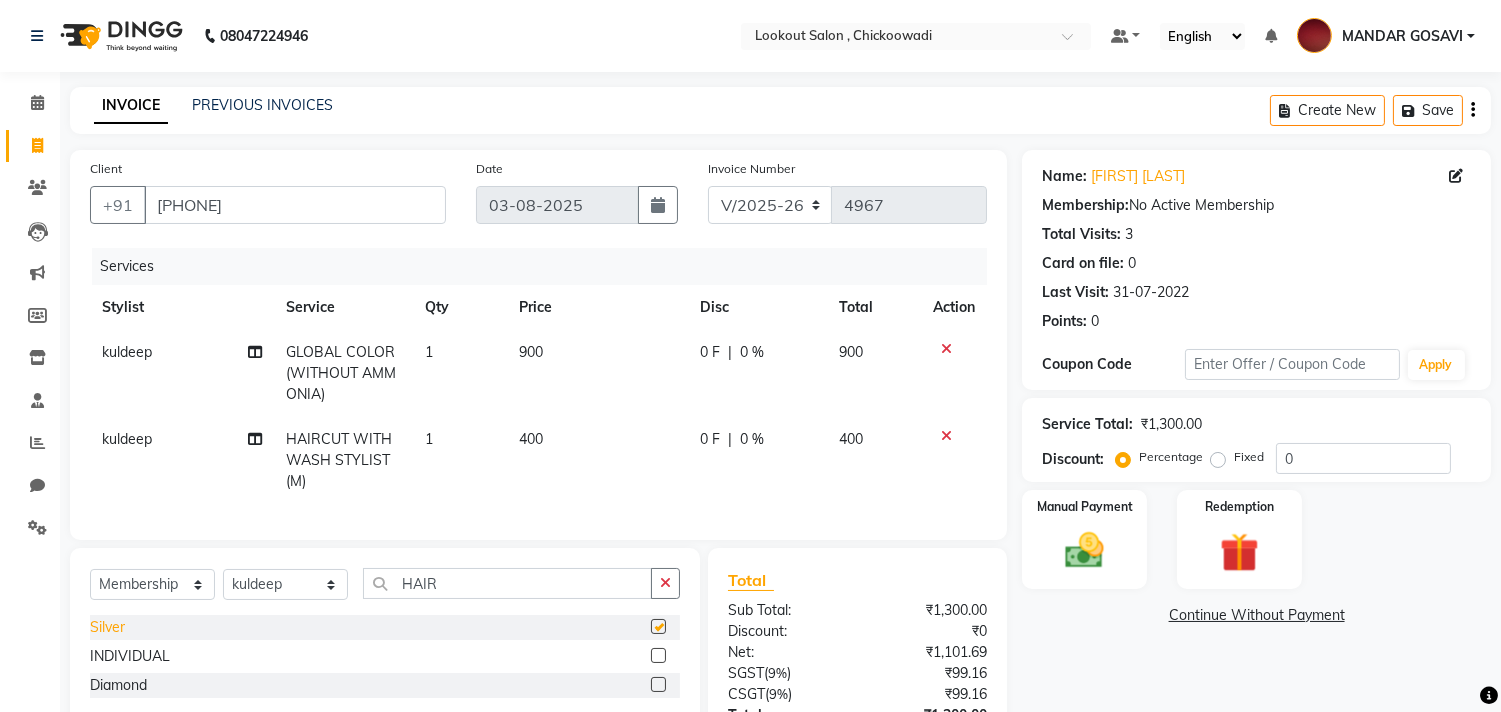 select on "select" 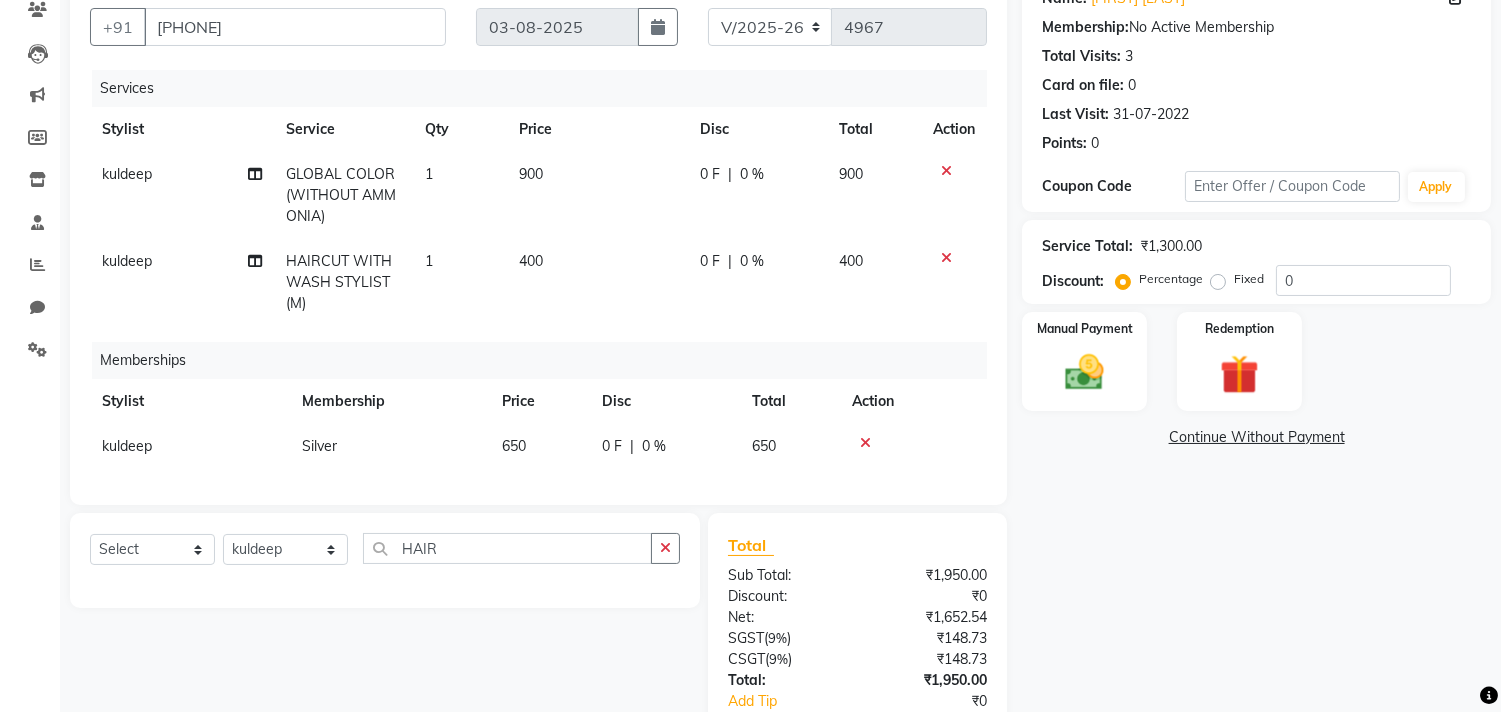 scroll, scrollTop: 320, scrollLeft: 0, axis: vertical 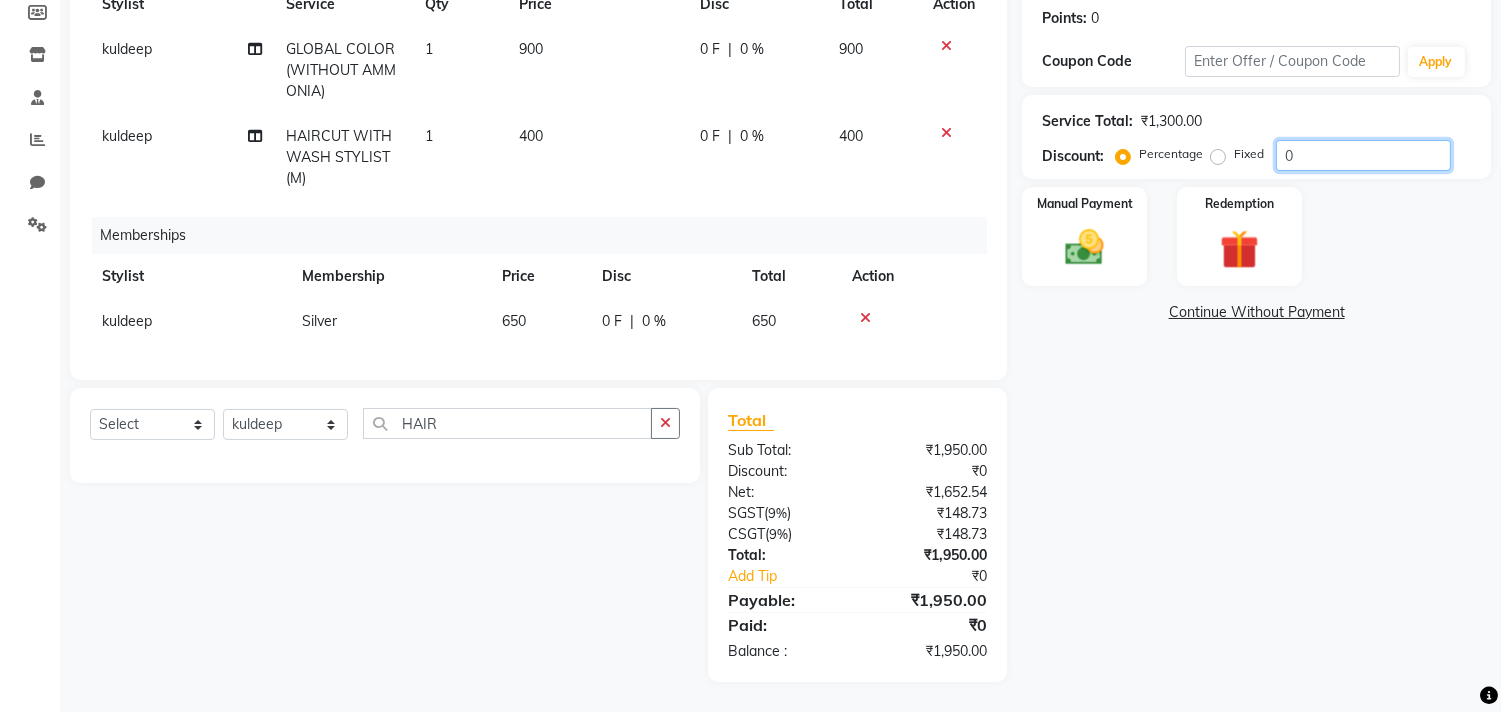 click on "0" 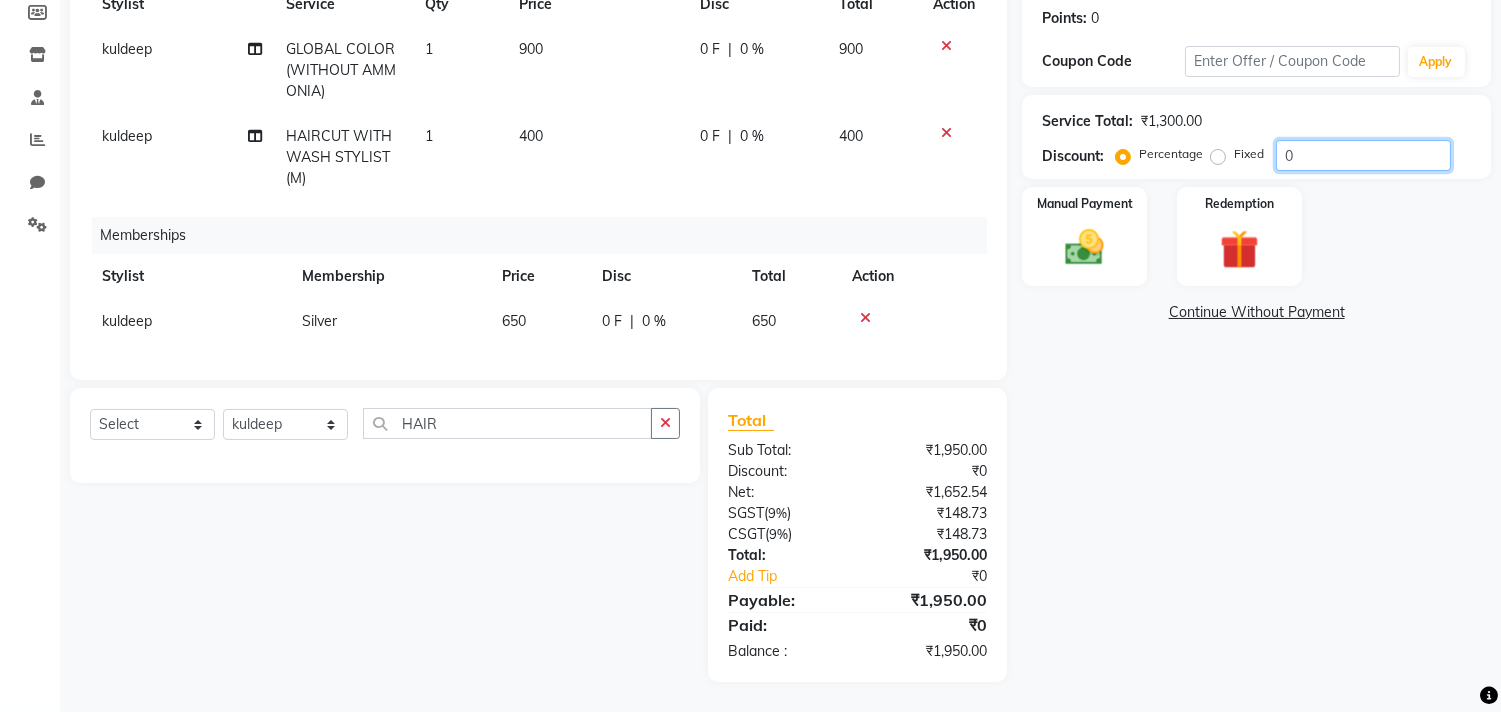 click on "0" 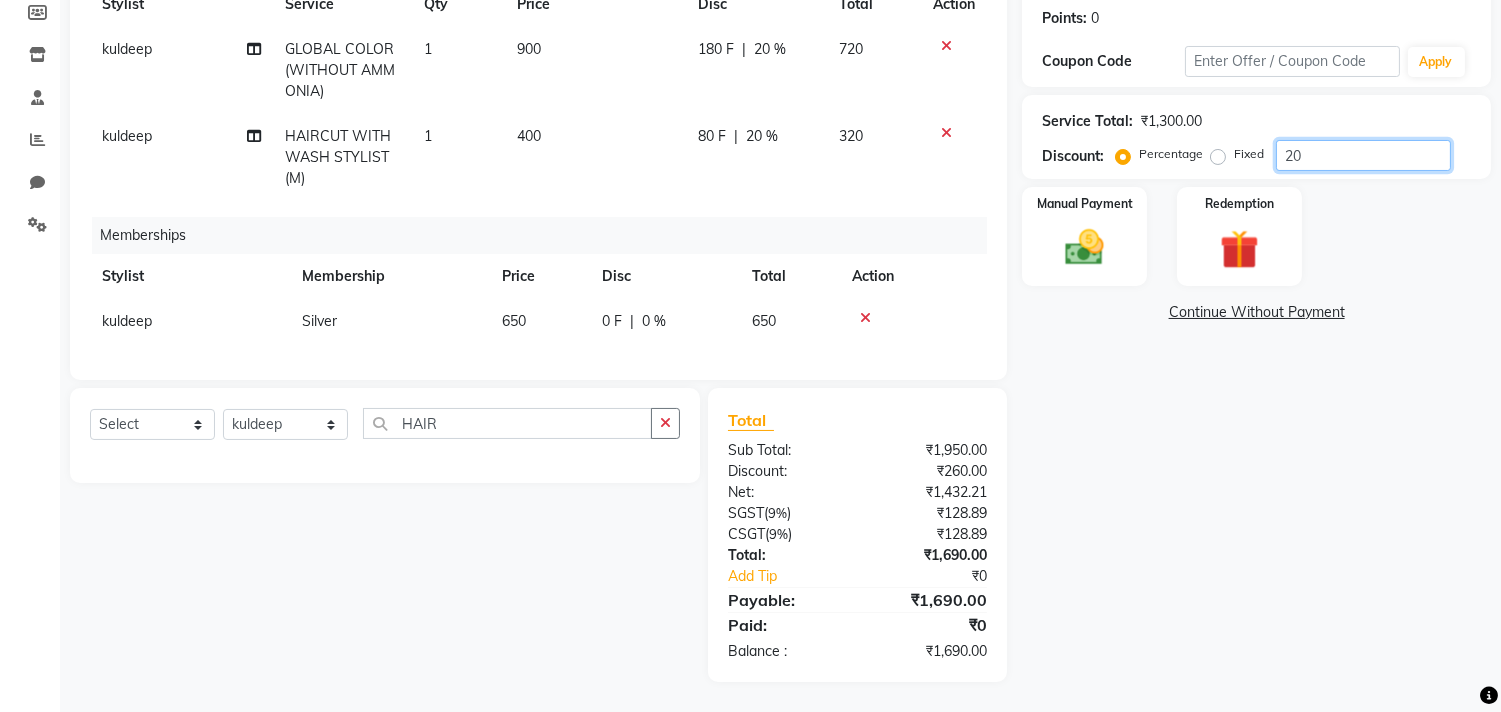 type on "20" 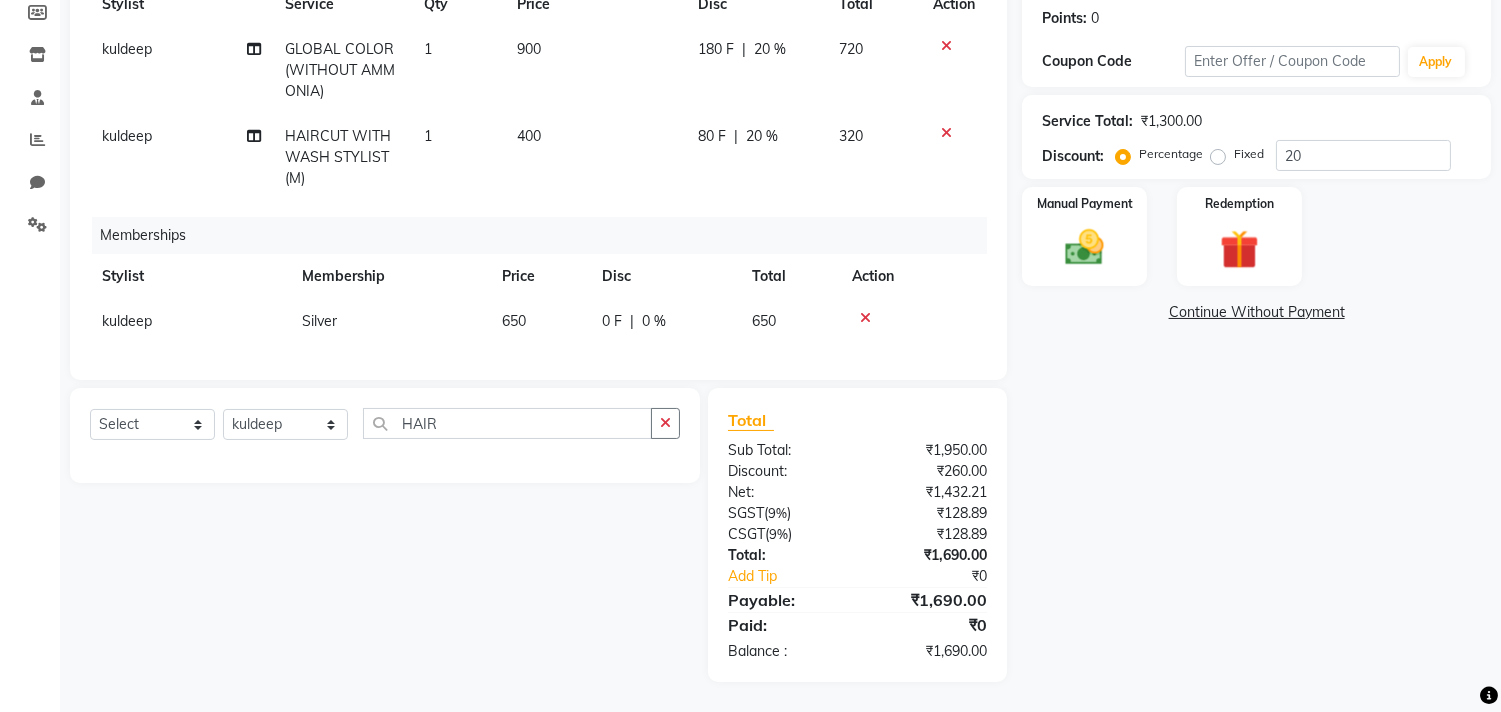 drag, startPoint x: 1321, startPoint y: 146, endPoint x: 1095, endPoint y: 618, distance: 523.31635 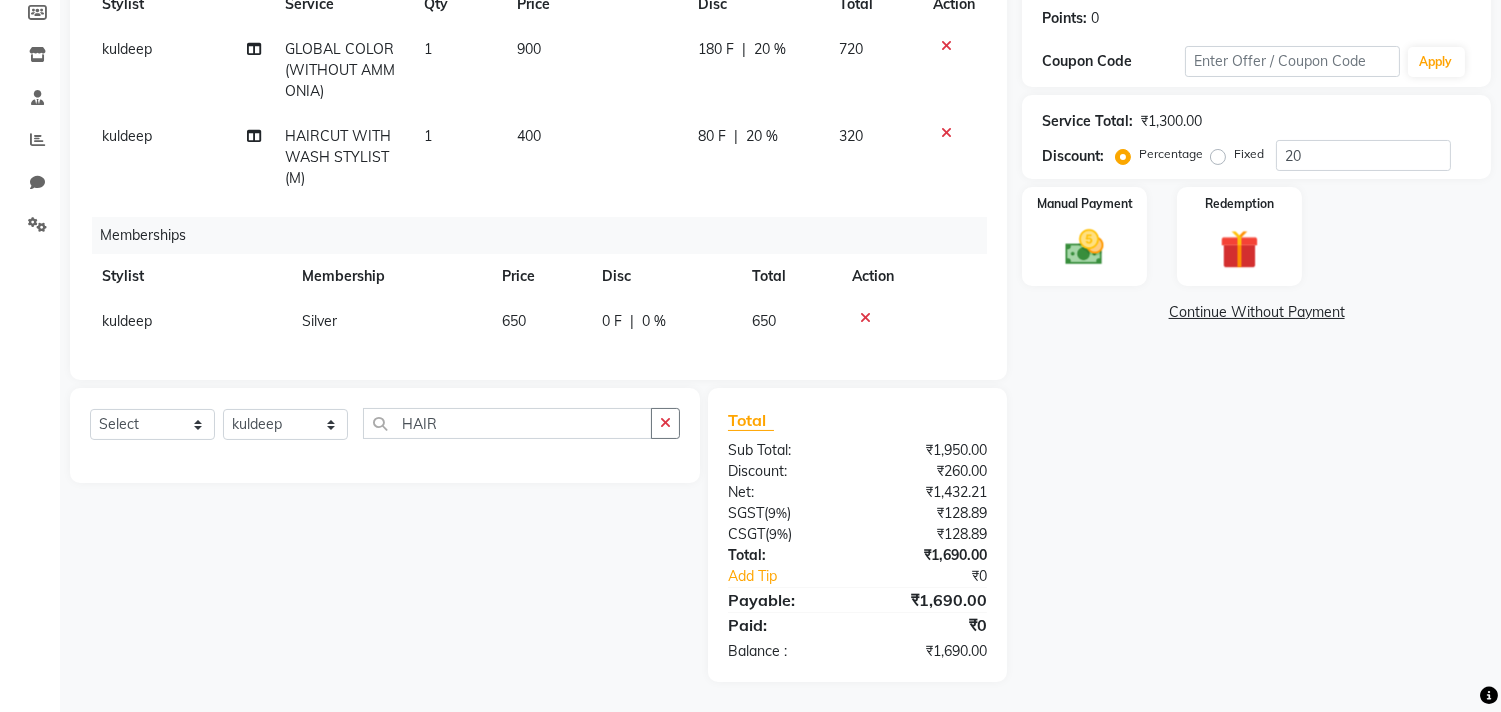 click on "Name: Heren Visaria Membership:  No Active Membership  Total Visits:  3 Card on file:  0 Last Visit:   31-07-2022 Points:   0  Coupon Code Apply Service Total:  ₹1,300.00  Discount:  Percentage   Fixed  20 Manual Payment Redemption  Continue Without Payment" 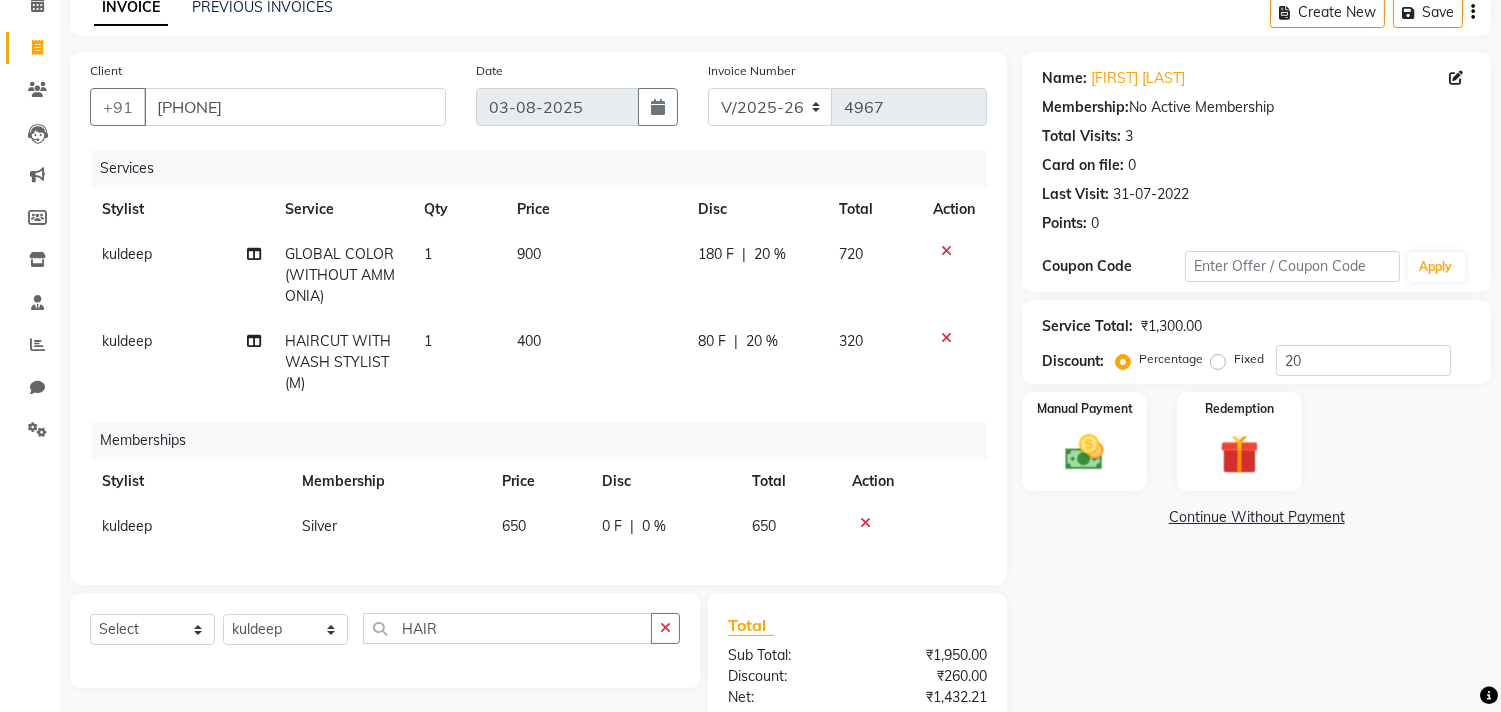 scroll, scrollTop: 97, scrollLeft: 0, axis: vertical 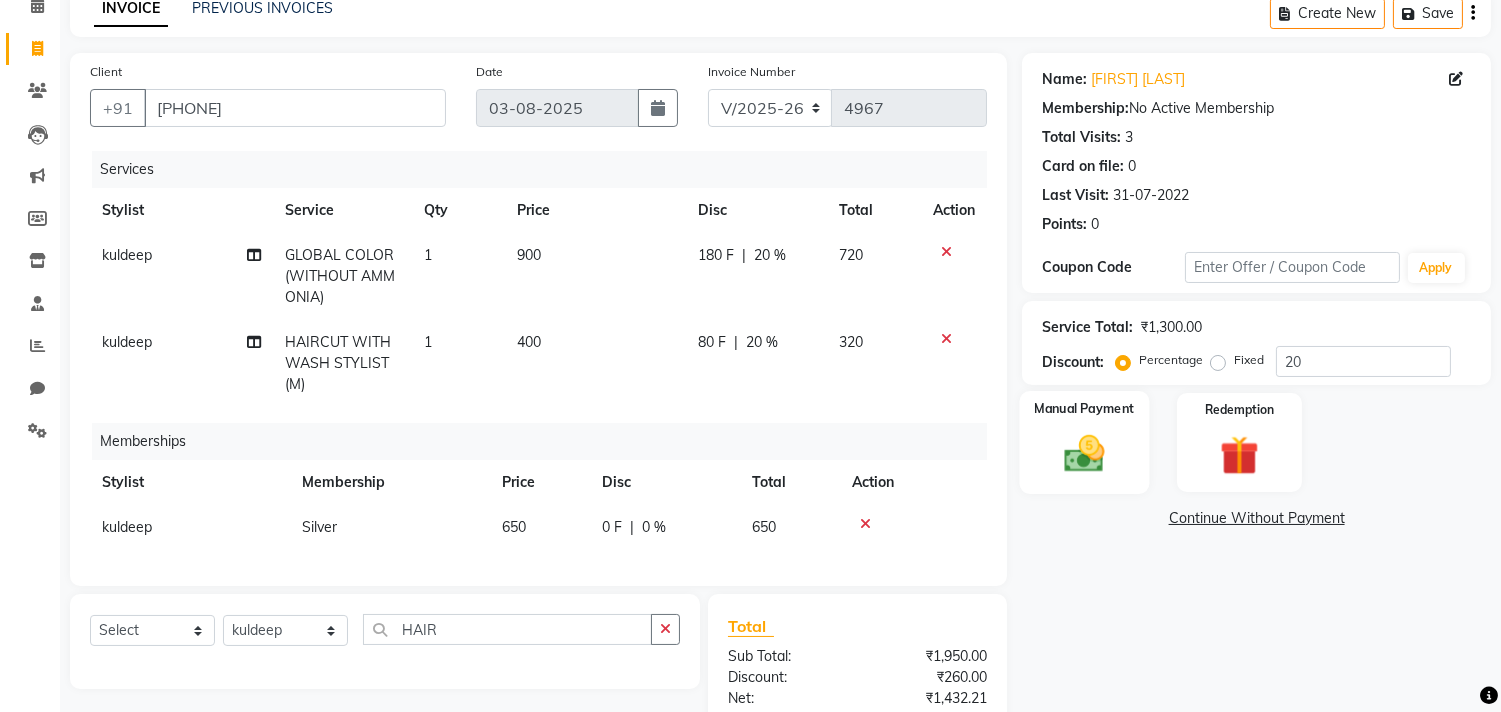 click 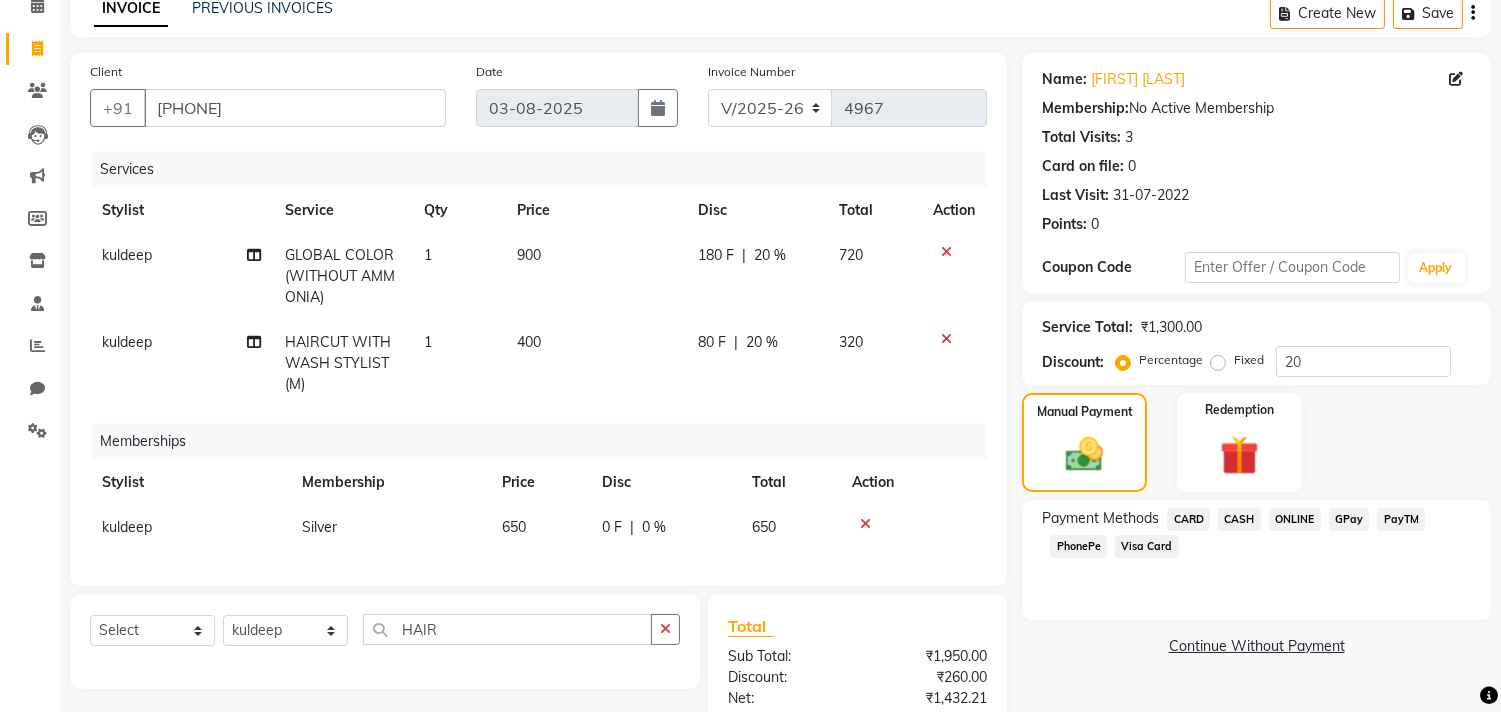 click on "CASH" 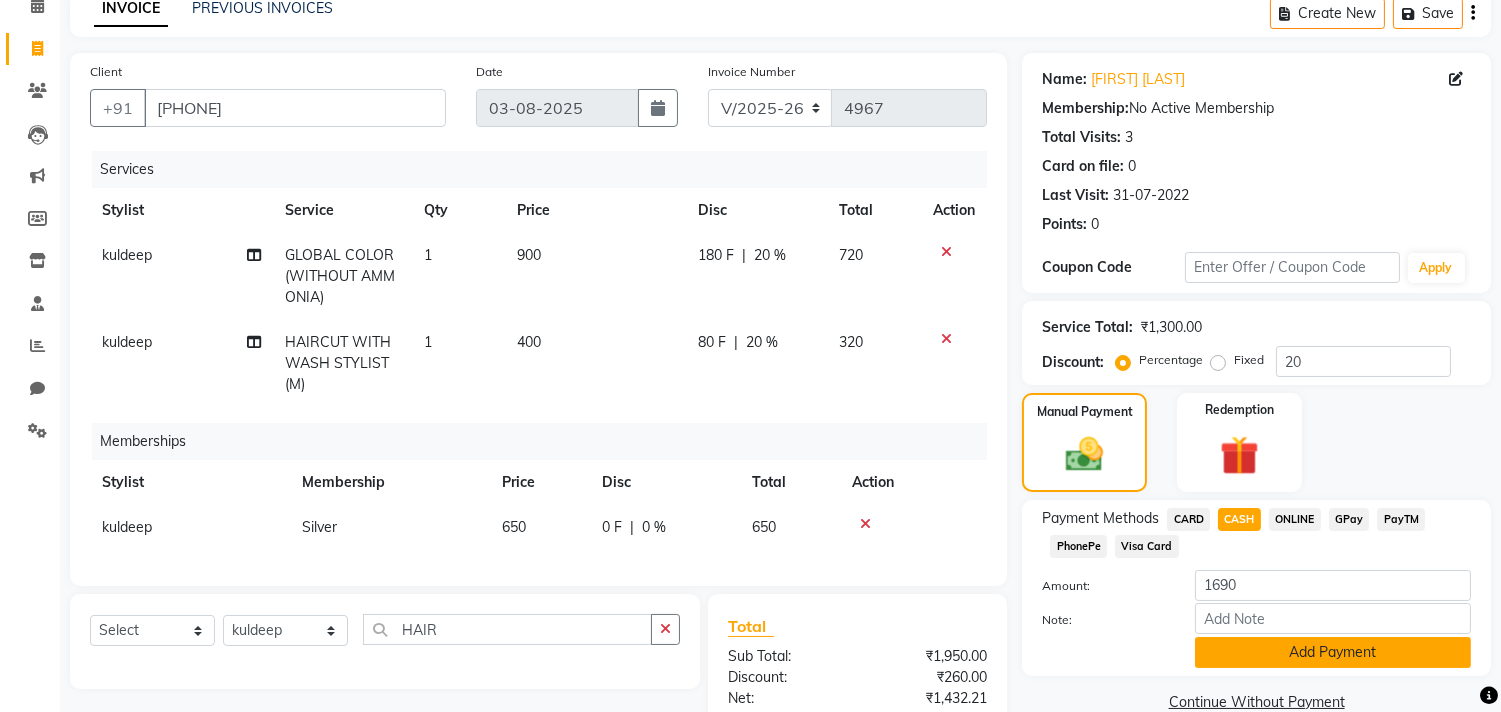 click on "Add Payment" 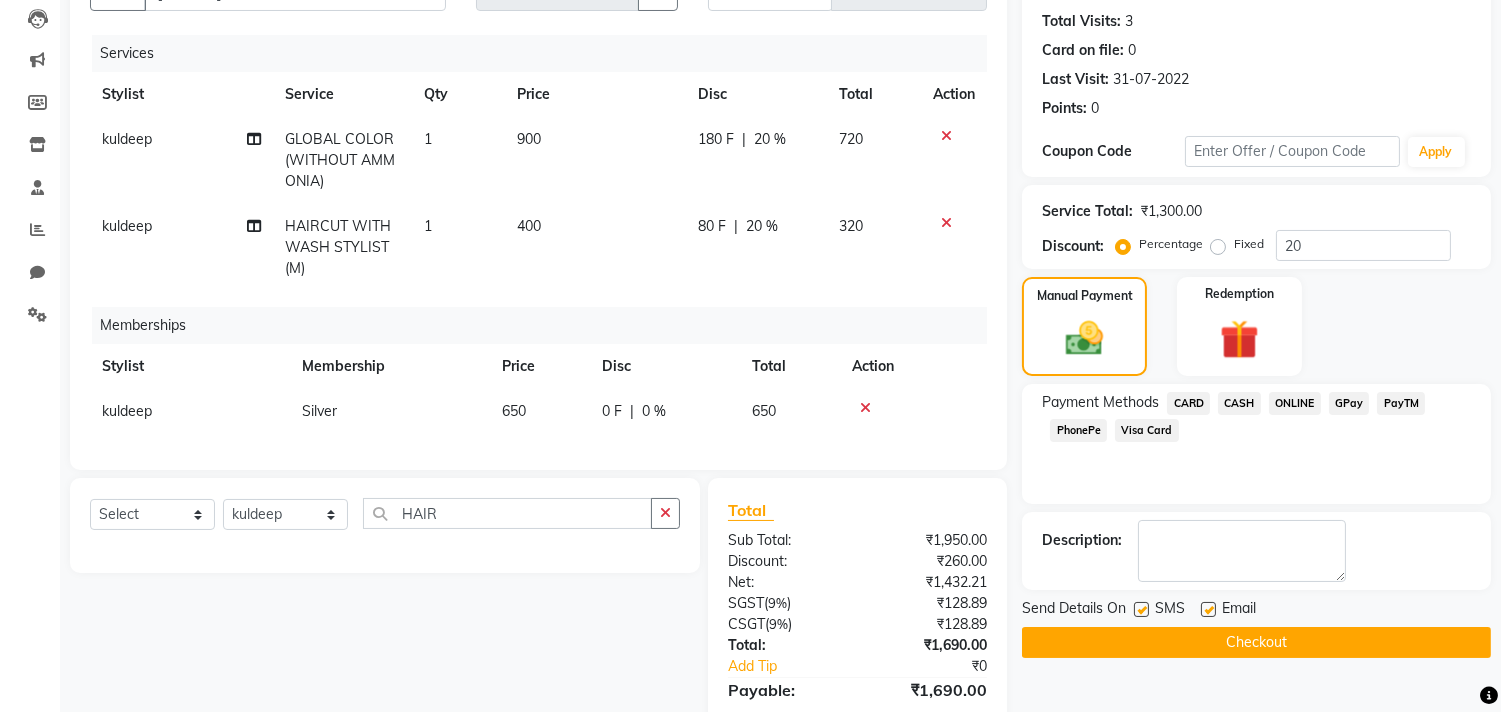scroll, scrollTop: 390, scrollLeft: 0, axis: vertical 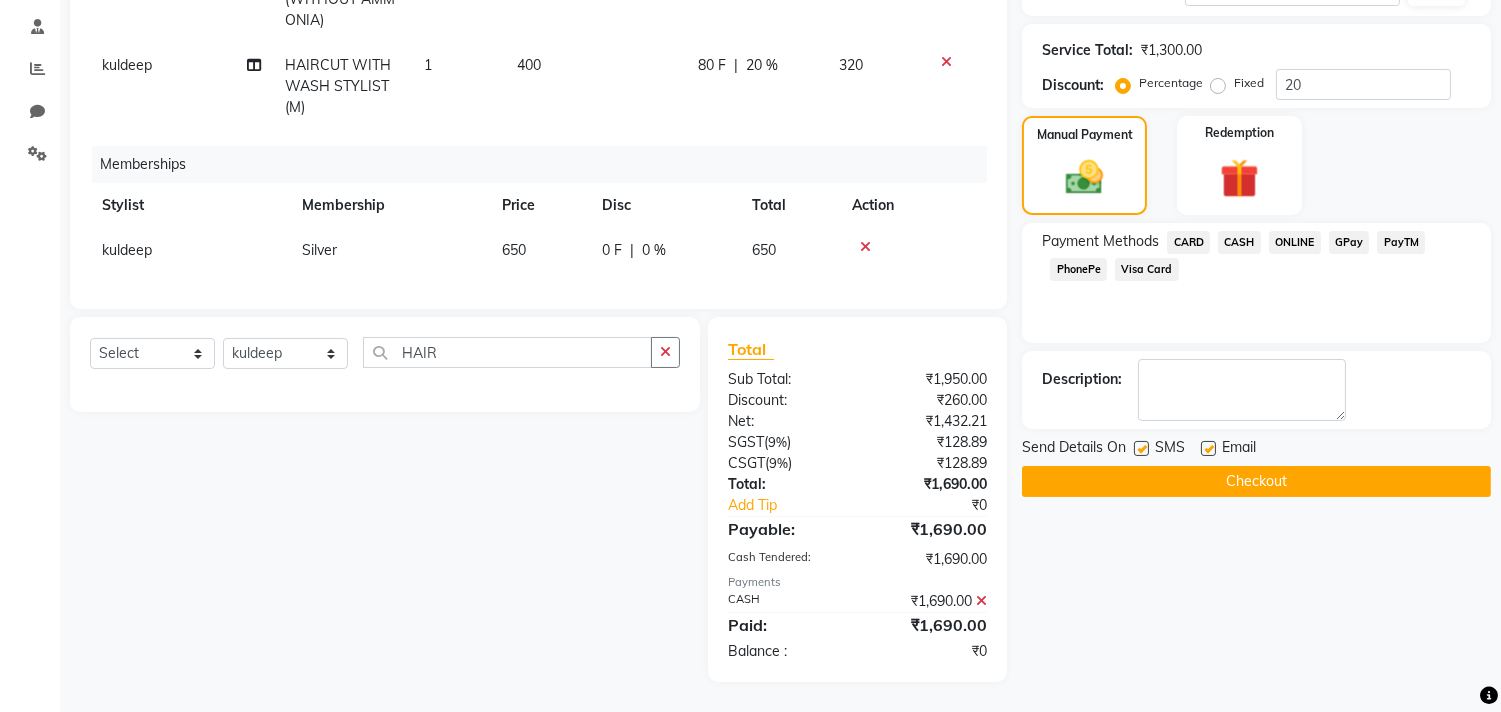 click on "Checkout" 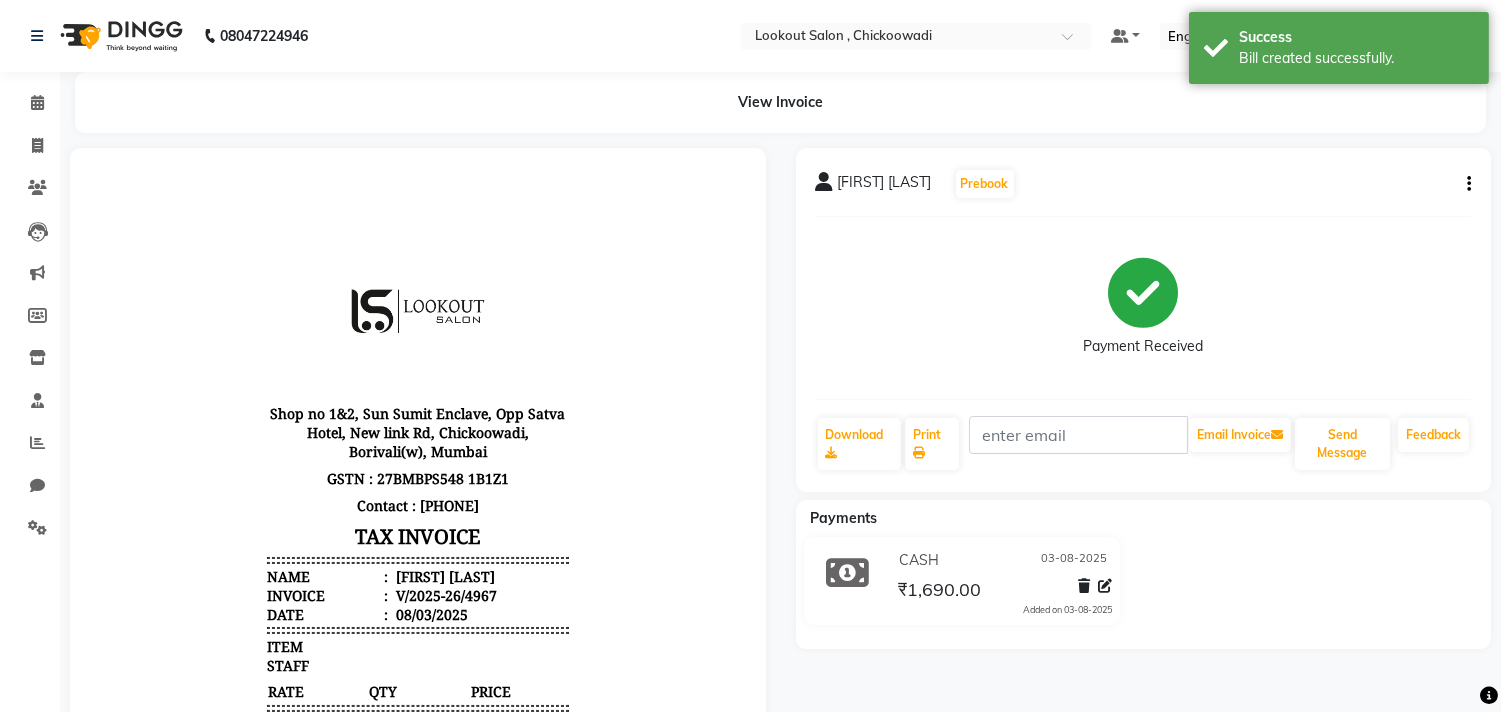 scroll, scrollTop: 0, scrollLeft: 0, axis: both 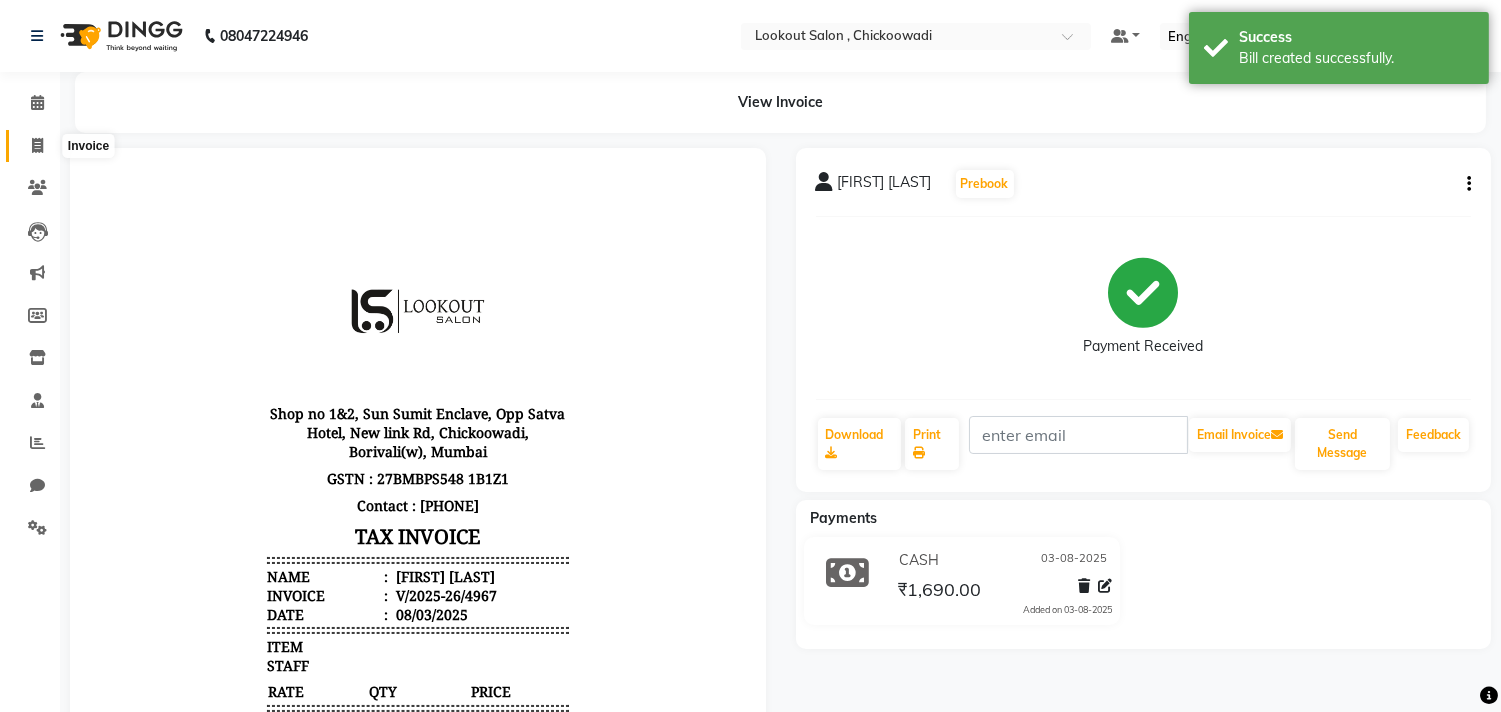 click 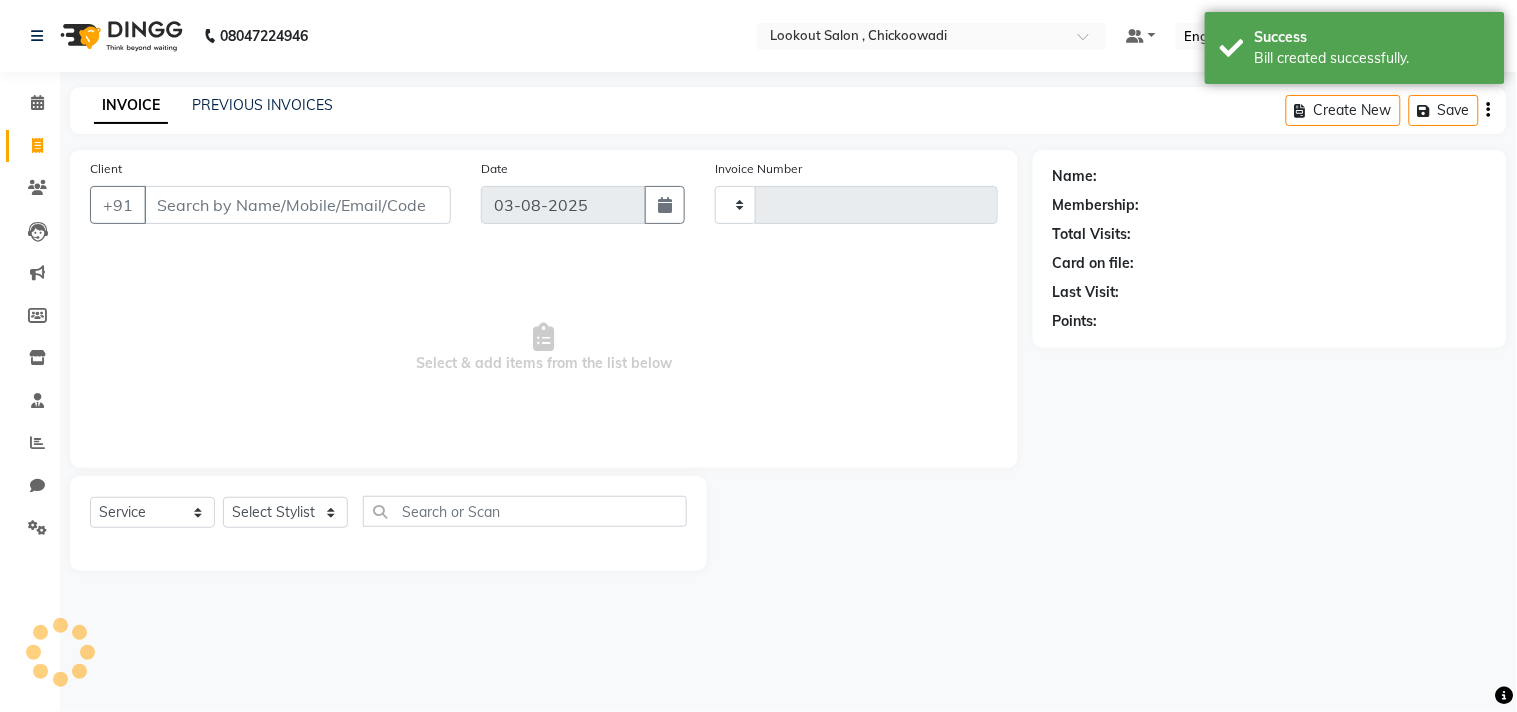 type on "4968" 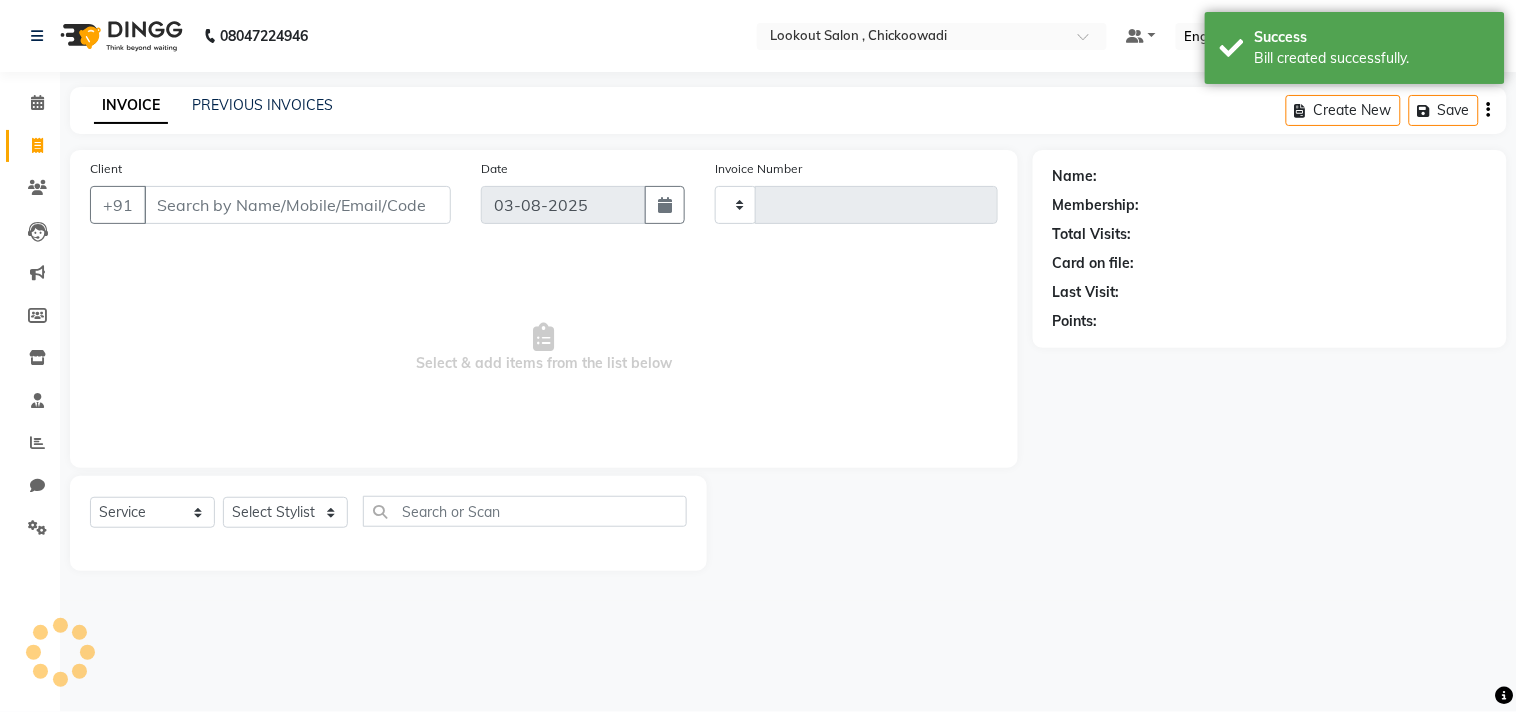 select on "151" 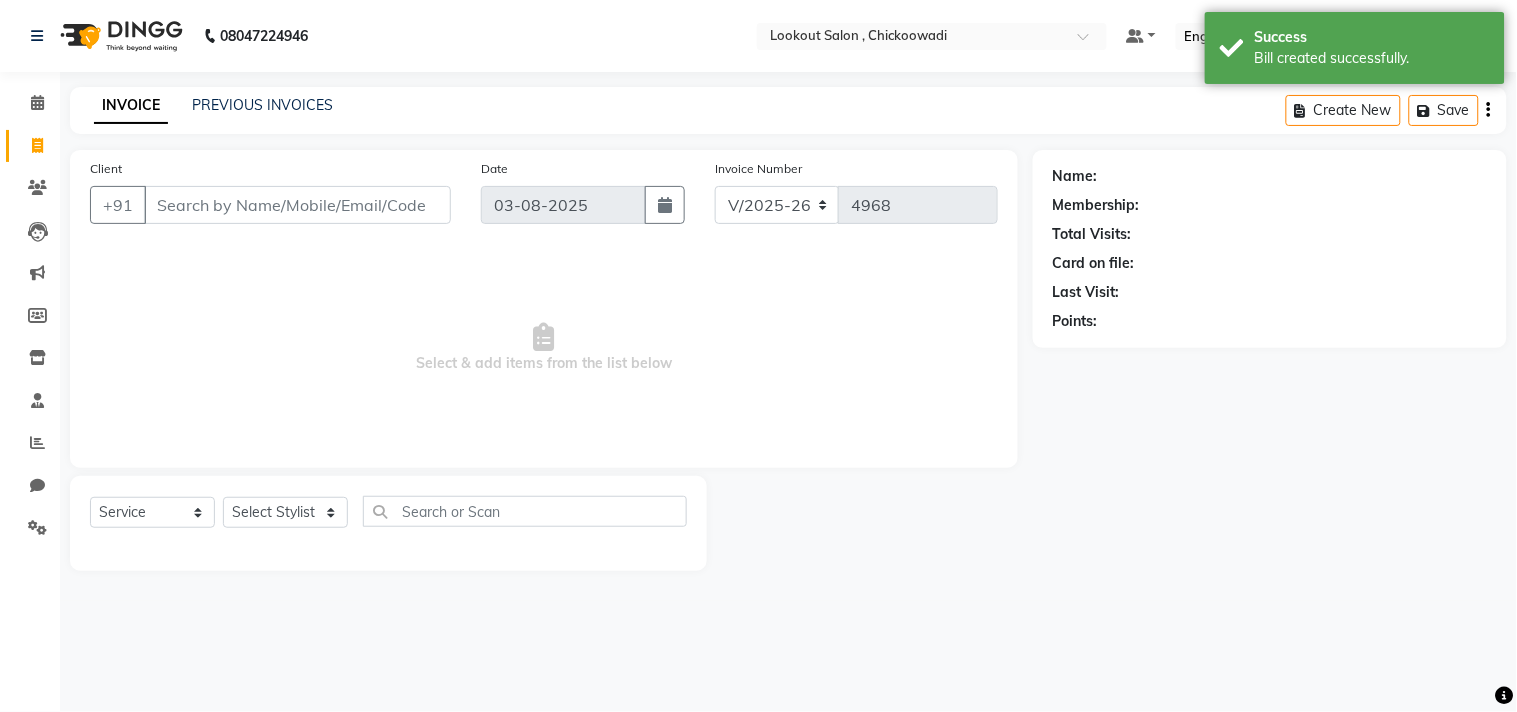 click on "Client" at bounding box center (297, 205) 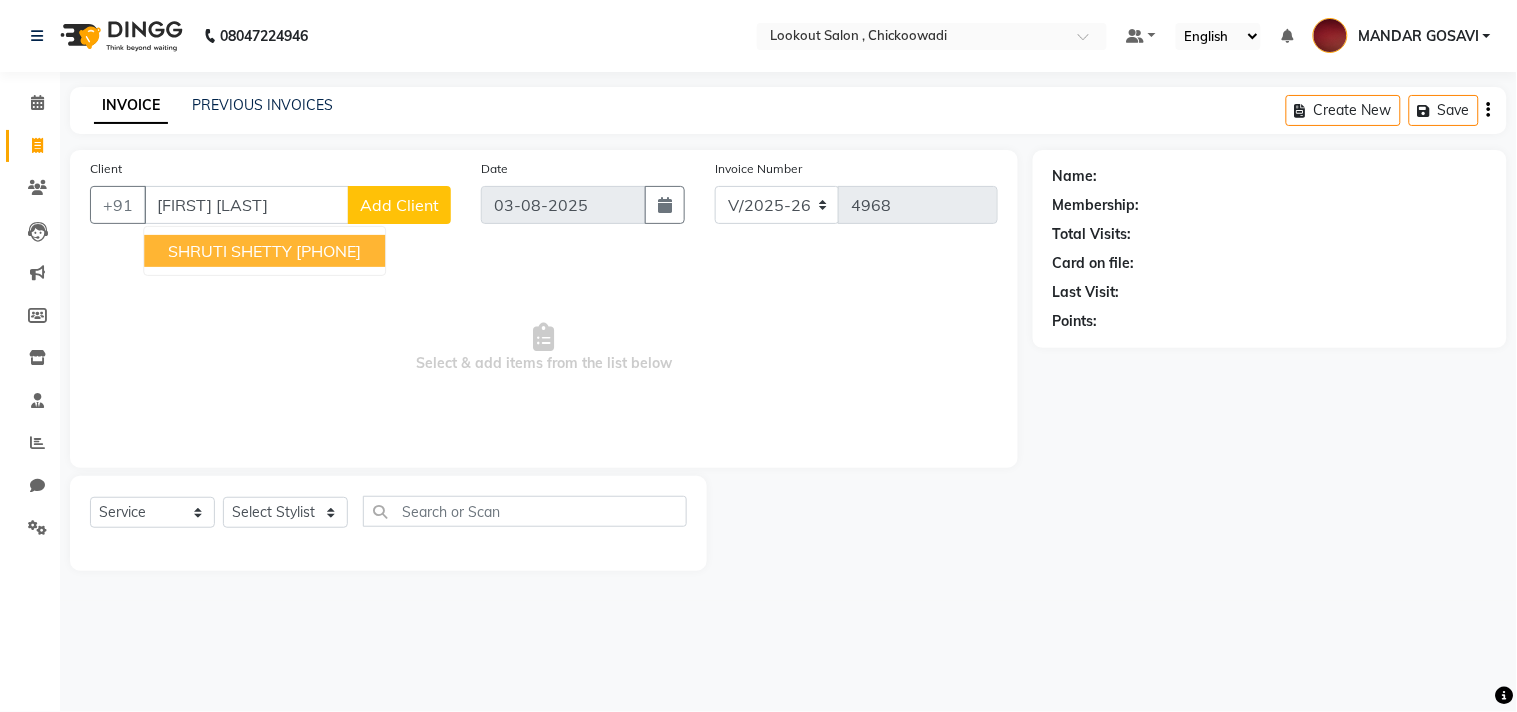 click on "SHRUTI SHETTY" at bounding box center (230, 251) 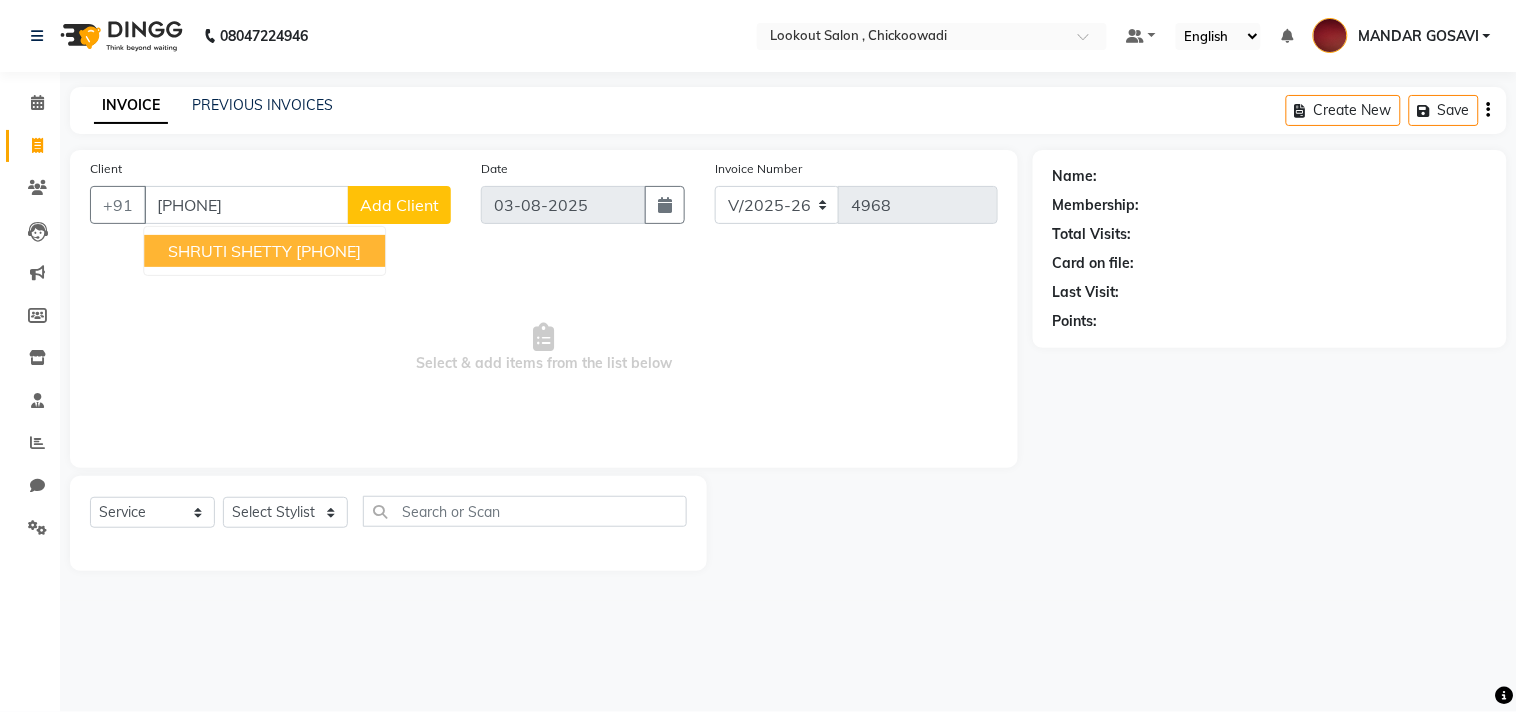 type on "9011077376" 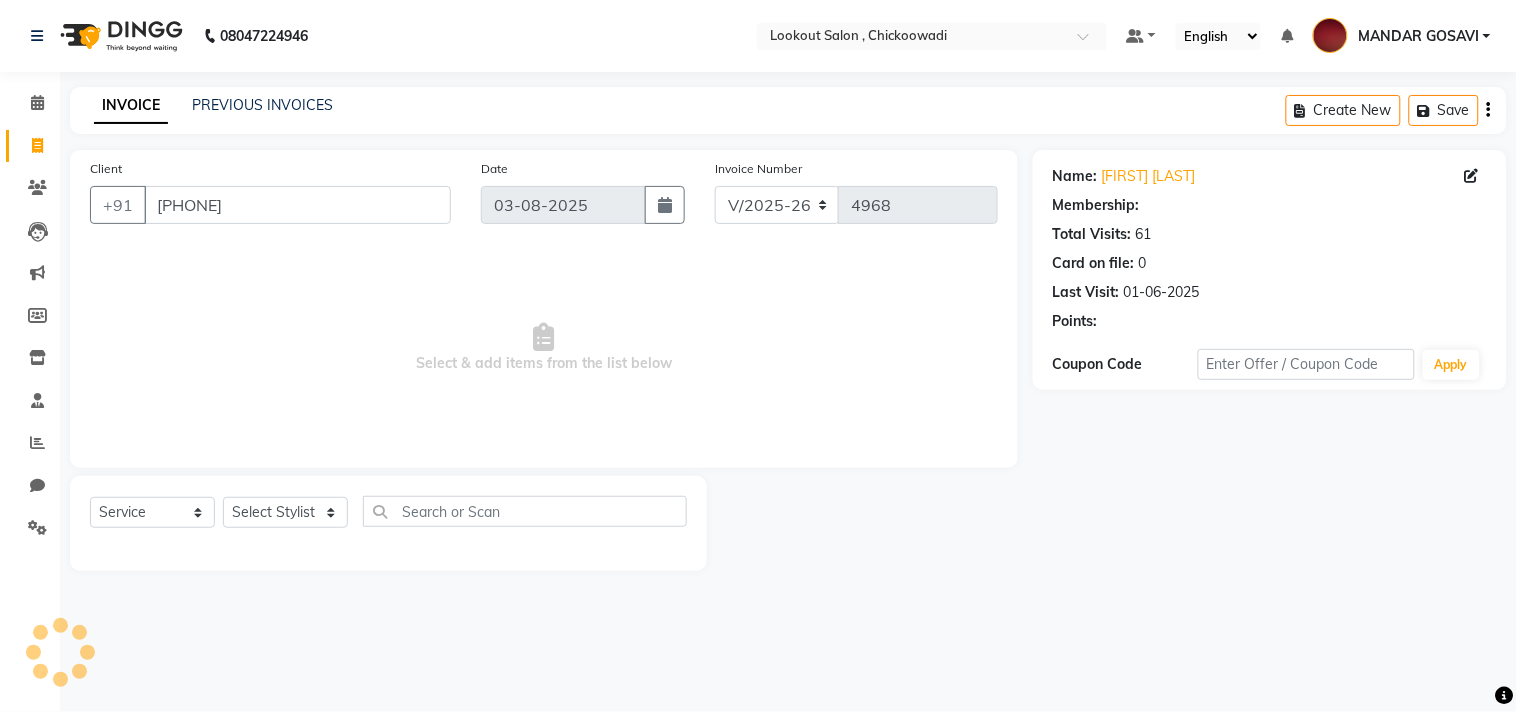 select on "1: Object" 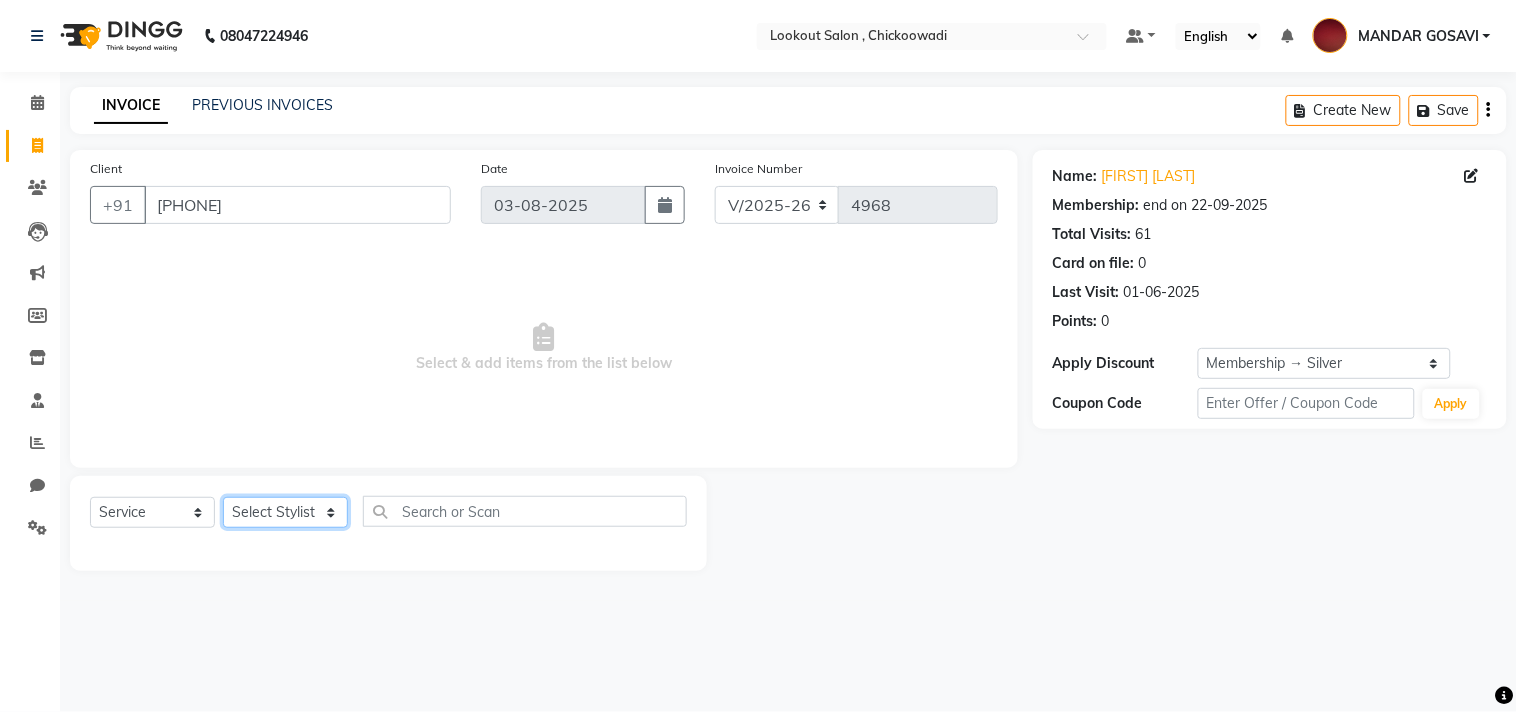 click on "Select Stylist Alizah Bangi AMIT SOLANKI jishan shekh kuldeep MANDAR GOSAVI NANDINI GUPTA NIPUL SIR NISAR AHMED PIRJADE PARVEEN SHAIKH Rizwan ROOPAVATI Rupali  RUPESH SADAF SHAIKH SAHIL TAK SAMREEN DHOLKIYA shweta kashyap" 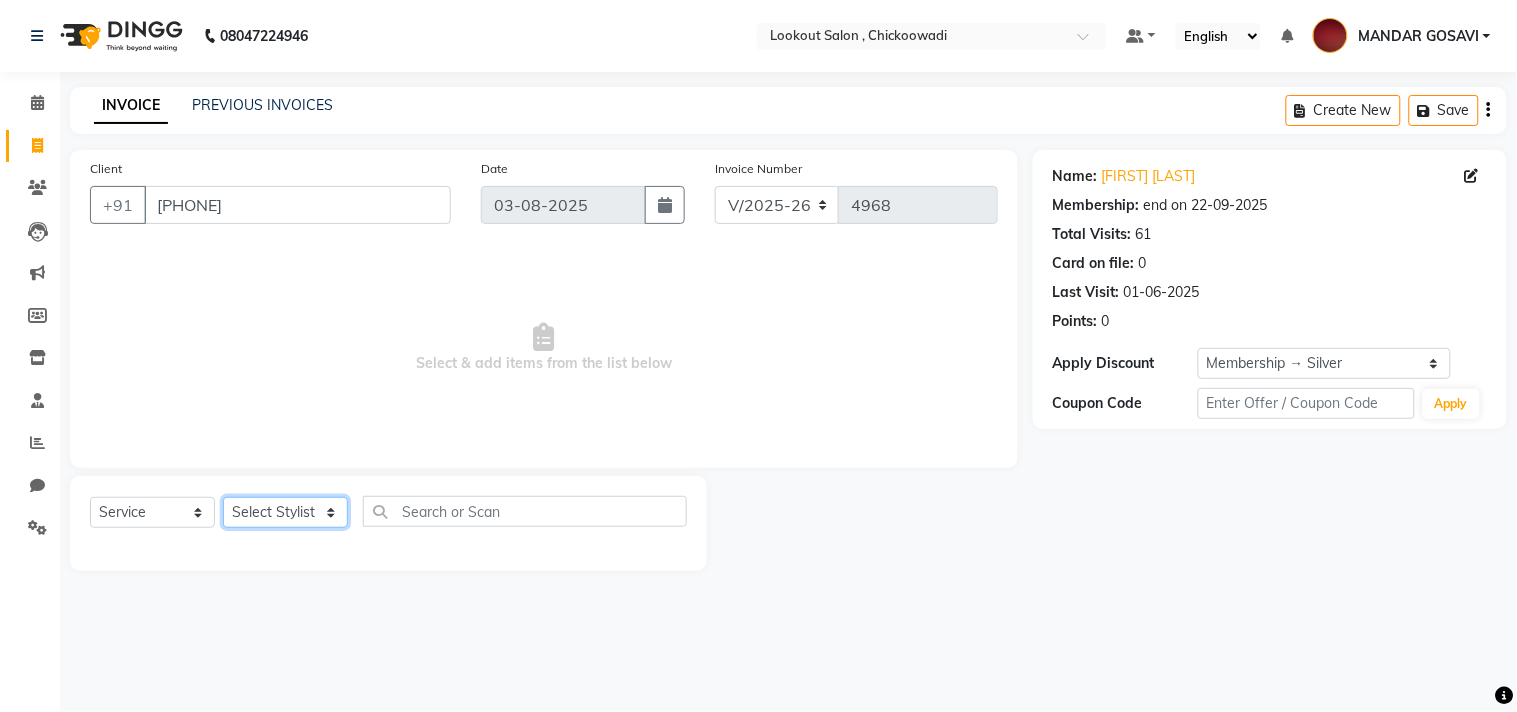 select on "4387" 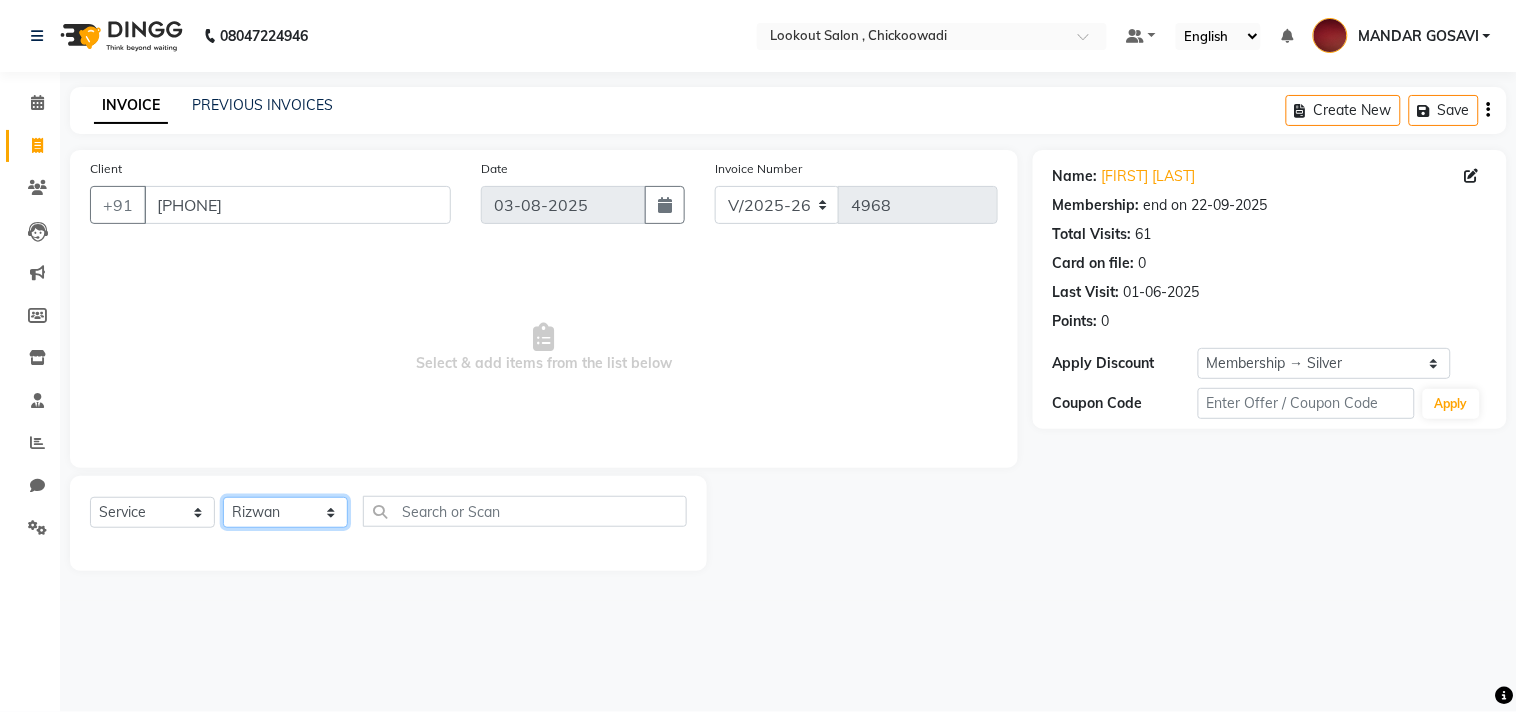 click on "Select Stylist Alizah Bangi AMIT SOLANKI jishan shekh kuldeep MANDAR GOSAVI NANDINI GUPTA NIPUL SIR NISAR AHMED PIRJADE PARVEEN SHAIKH Rizwan ROOPAVATI Rupali  RUPESH SADAF SHAIKH SAHIL TAK SAMREEN DHOLKIYA shweta kashyap" 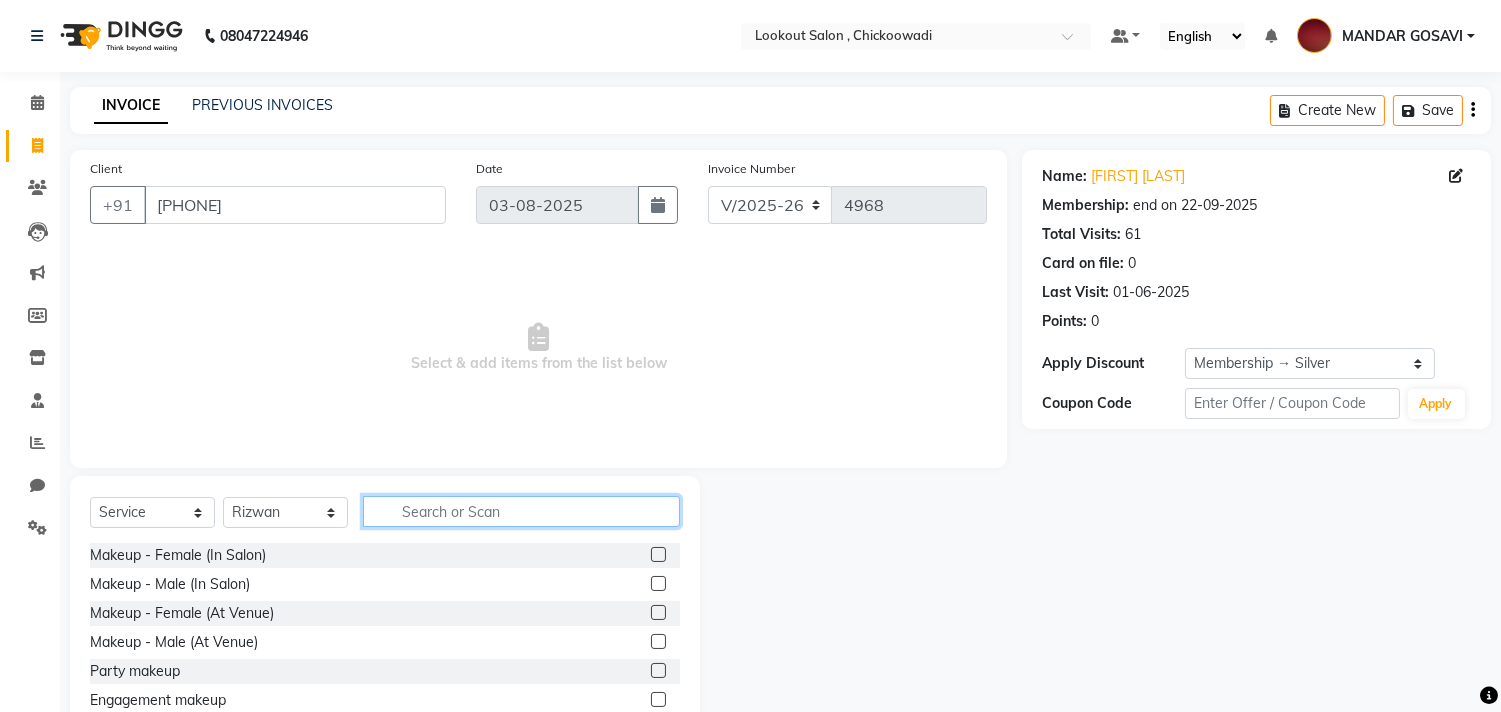 click 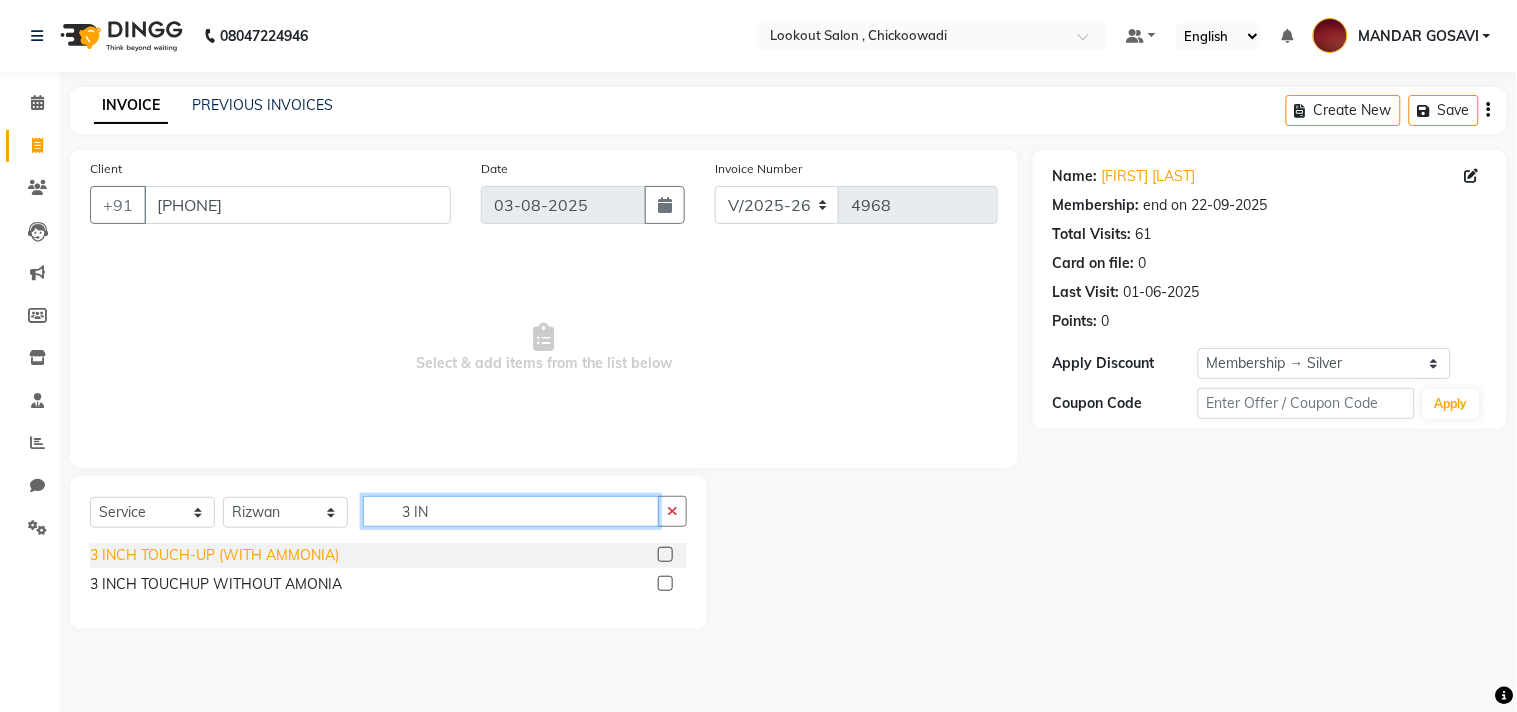 type on "3 IN" 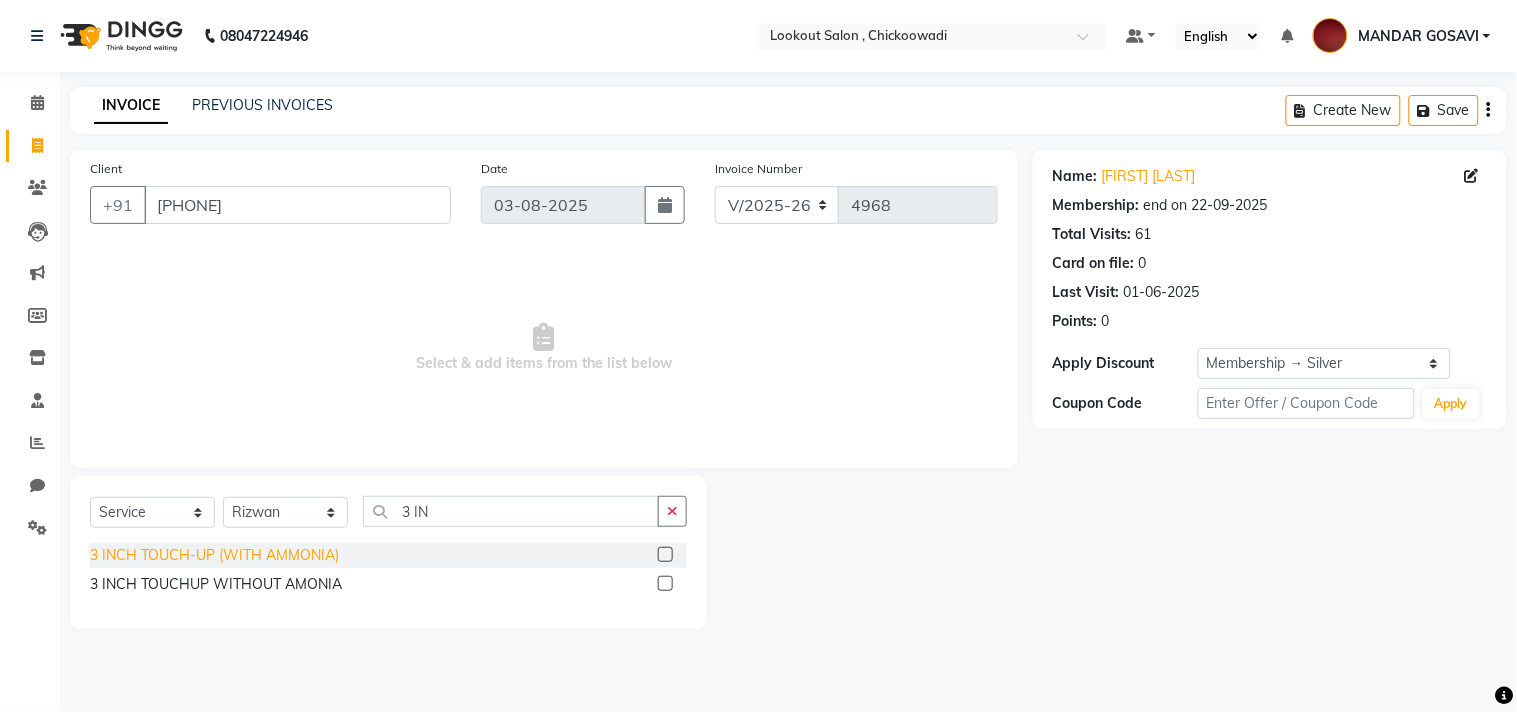 click on "3 INCH TOUCH-UP  (WITH AMMONIA)" 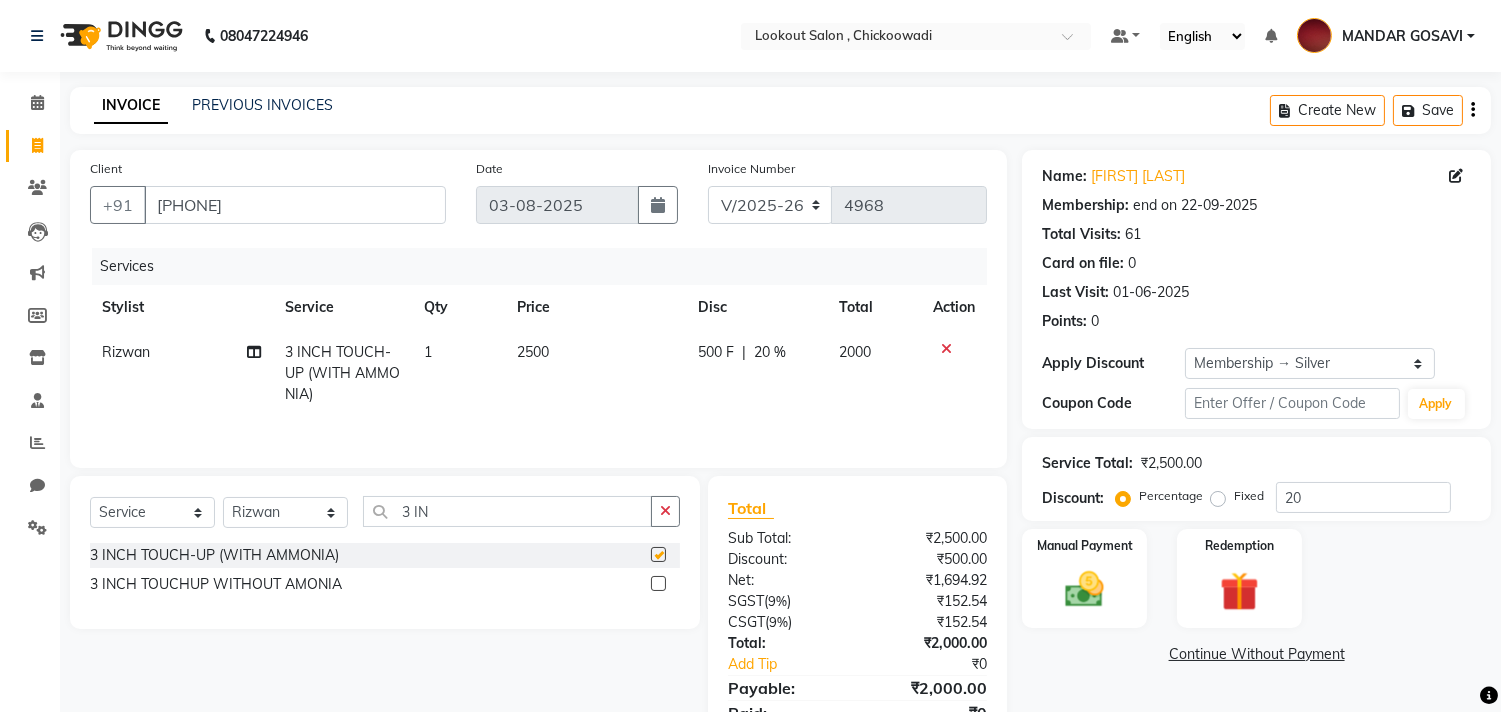 checkbox on "false" 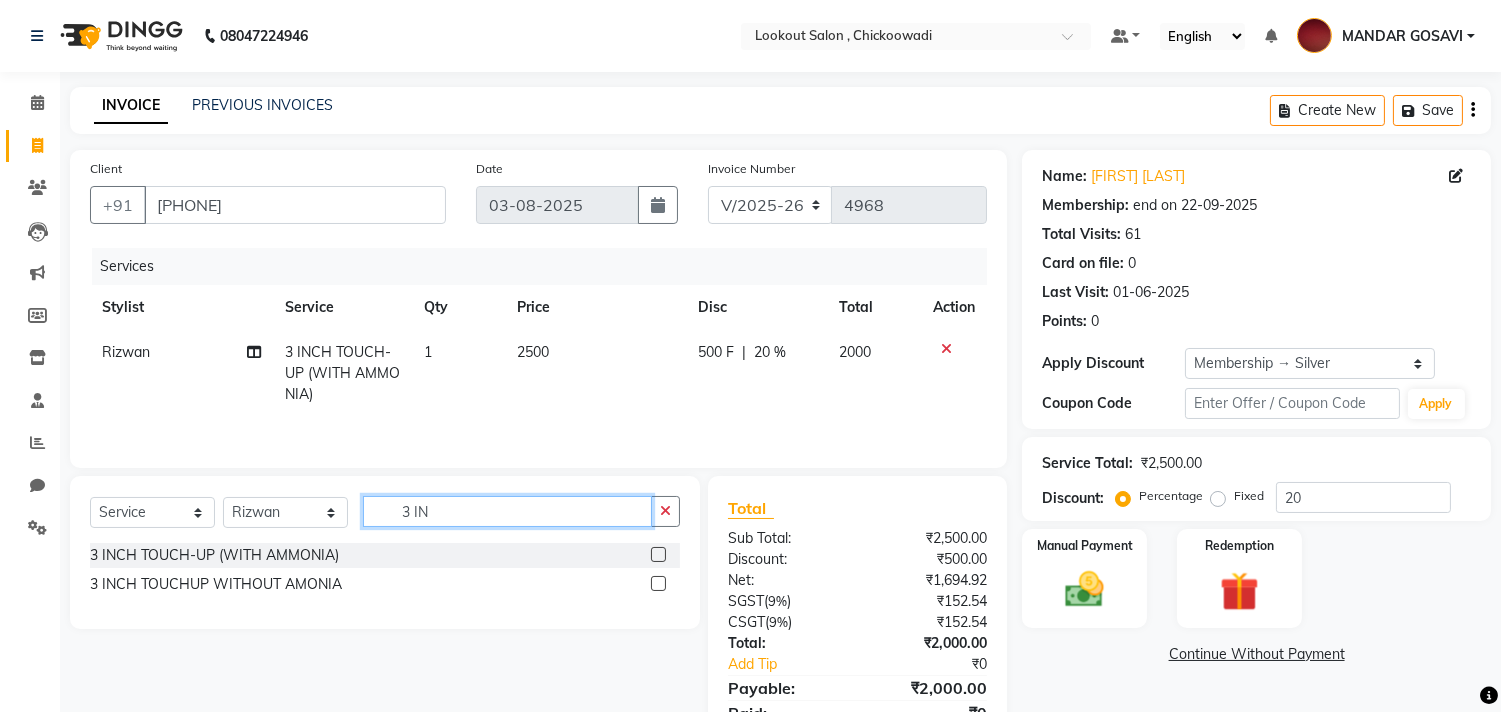 click on "3 IN" 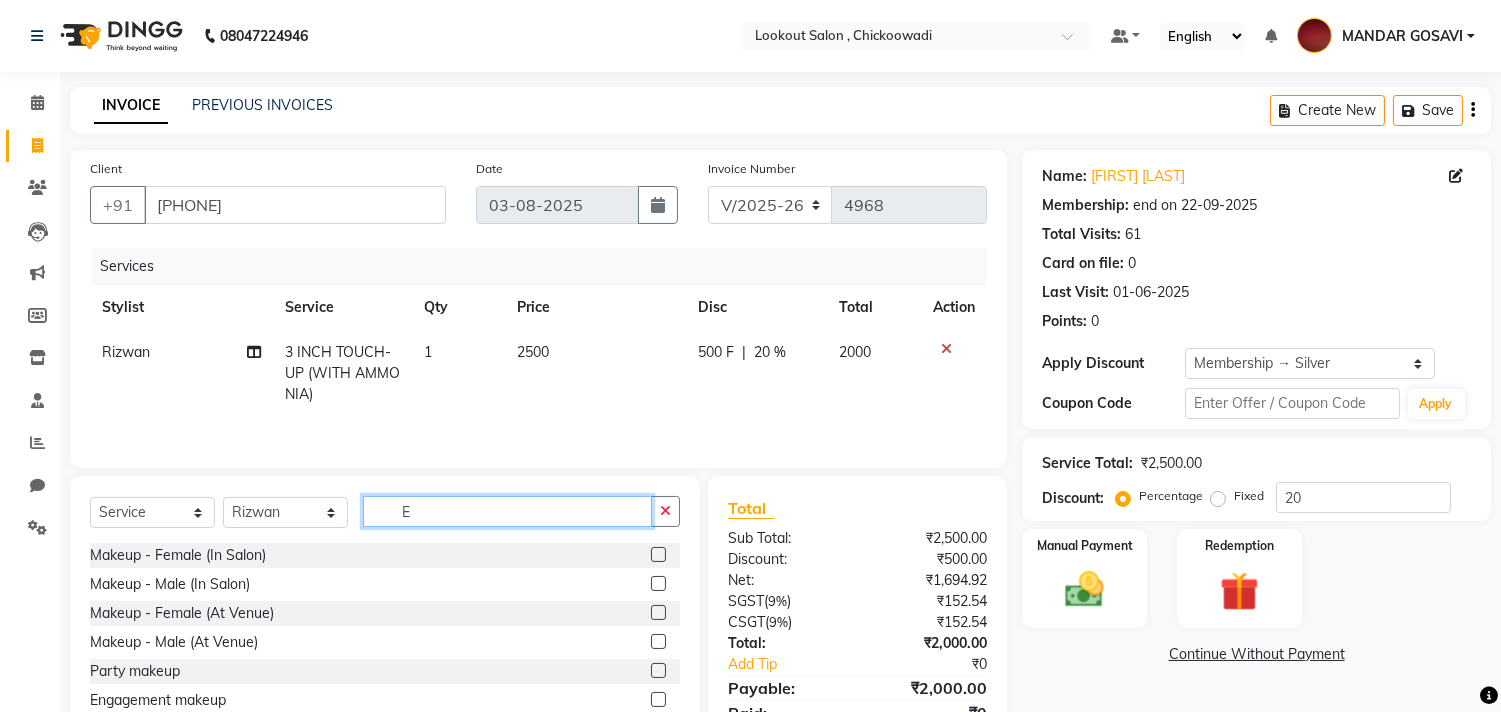 type on "E" 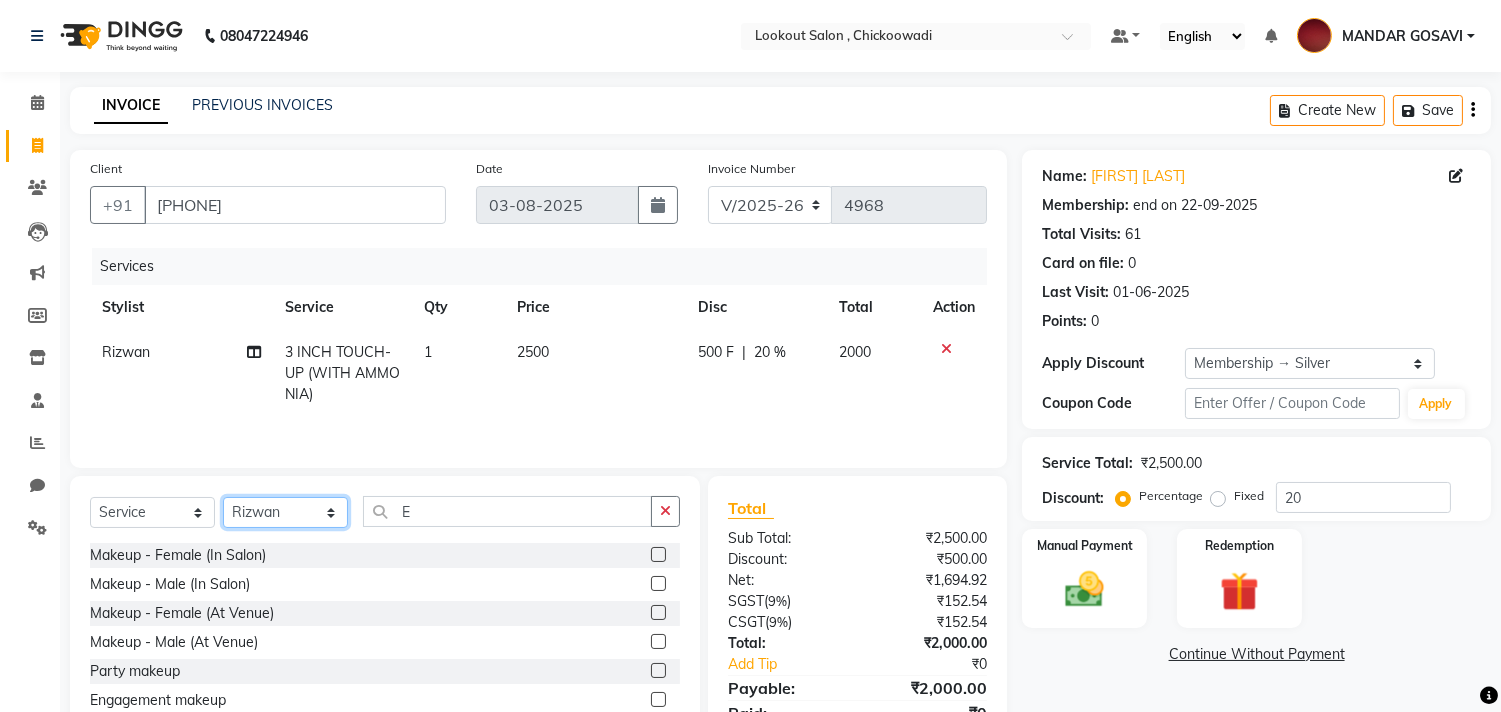 click on "Select Stylist Alizah Bangi AMIT SOLANKI jishan shekh kuldeep MANDAR GOSAVI NANDINI GUPTA NIPUL SIR NISAR AHMED PIRJADE PARVEEN SHAIKH Rizwan ROOPAVATI Rupali  RUPESH SADAF SHAIKH SAHIL TAK SAMREEN DHOLKIYA shweta kashyap" 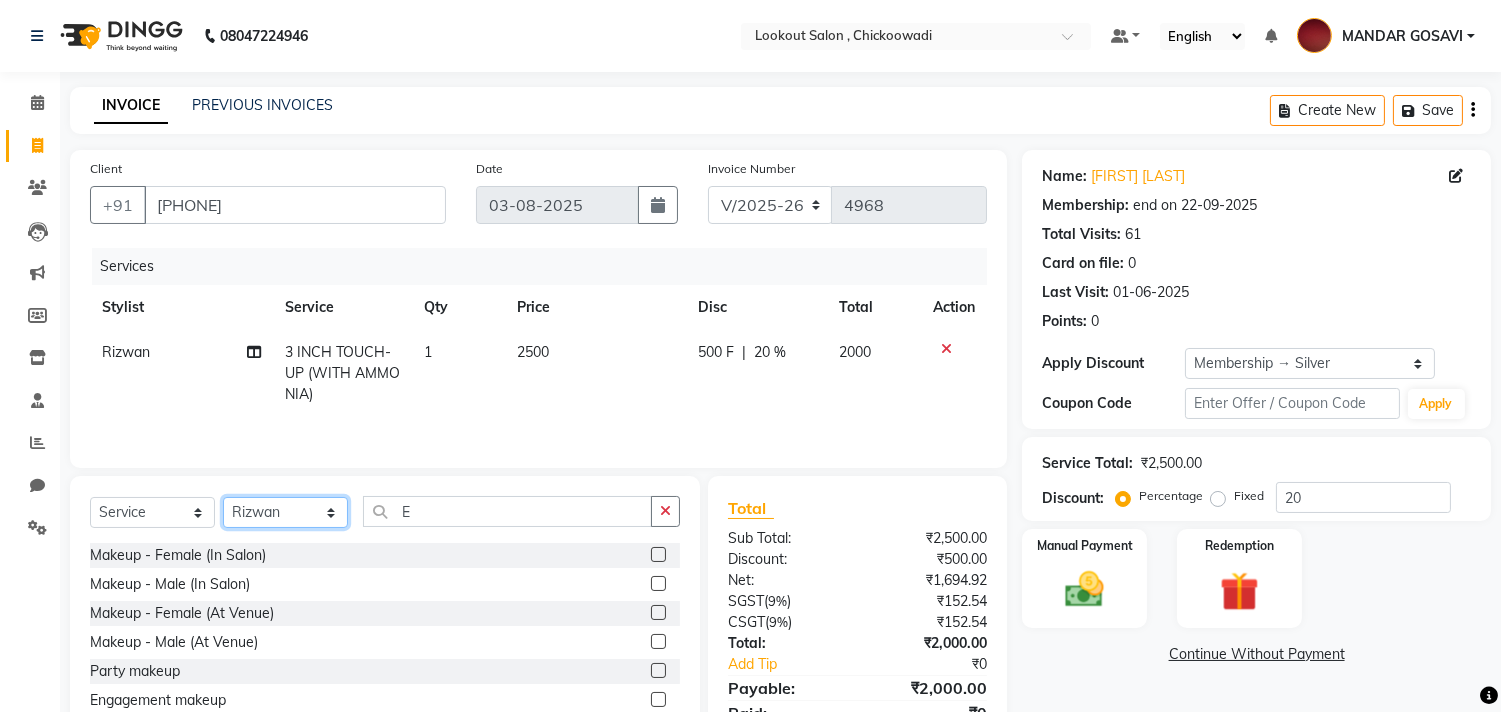 select on "87431" 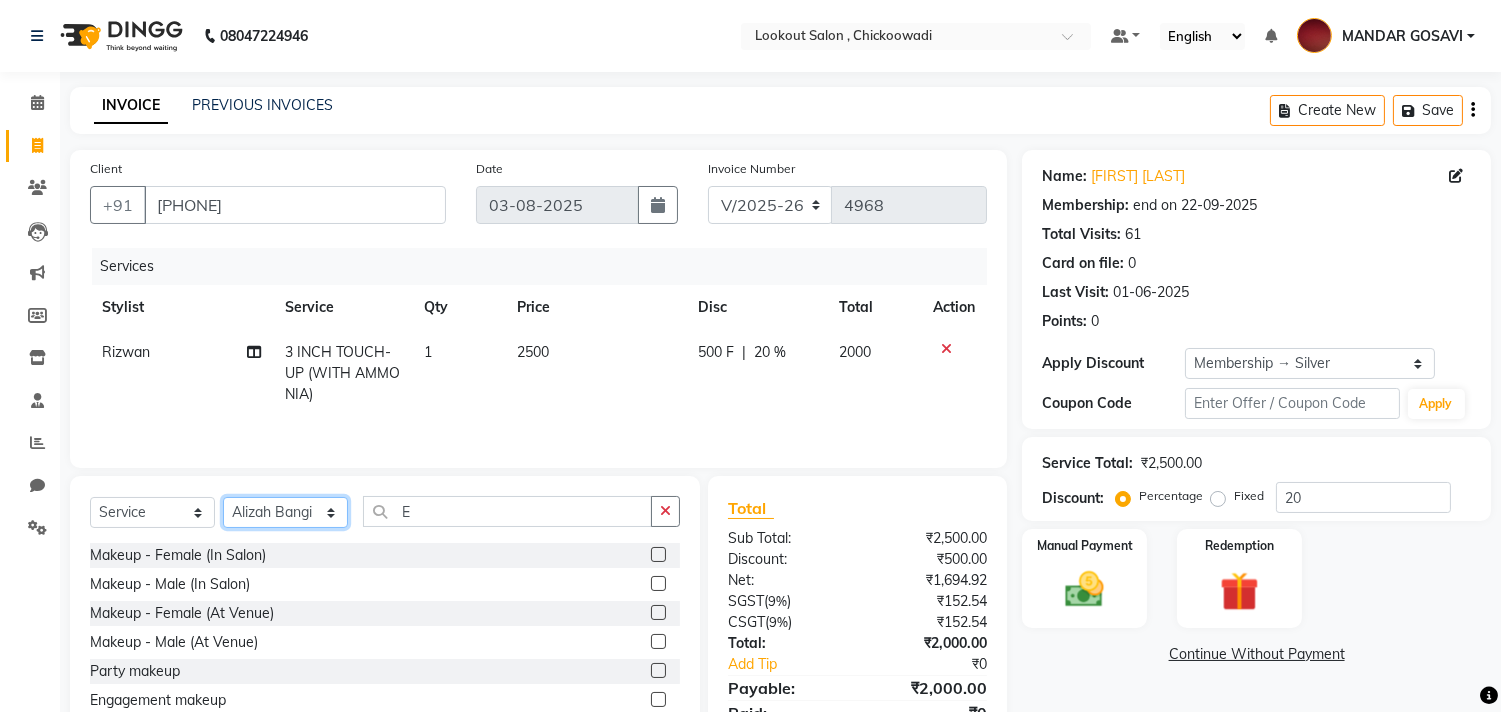 click on "Select Stylist Alizah Bangi AMIT SOLANKI jishan shekh kuldeep MANDAR GOSAVI NANDINI GUPTA NIPUL SIR NISAR AHMED PIRJADE PARVEEN SHAIKH Rizwan ROOPAVATI Rupali  RUPESH SADAF SHAIKH SAHIL TAK SAMREEN DHOLKIYA shweta kashyap" 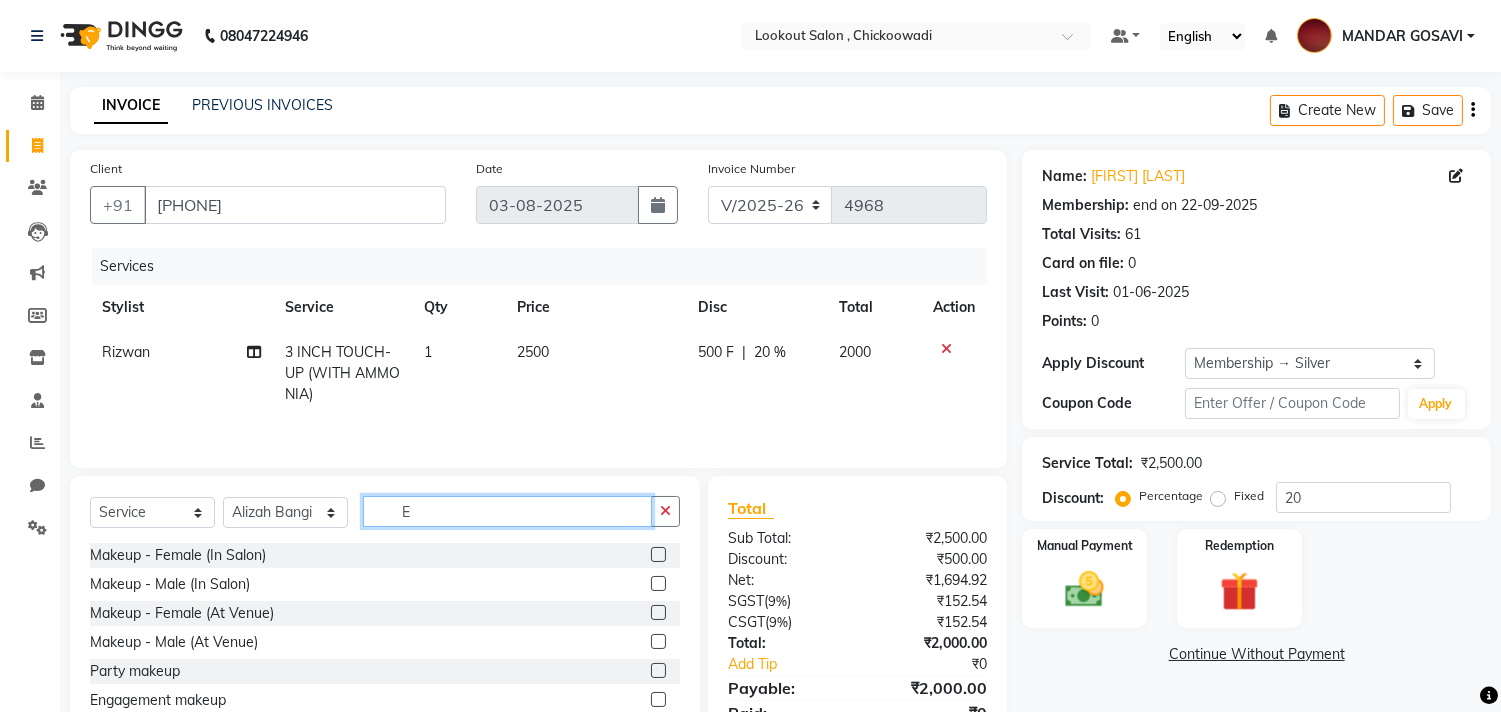 click on "E" 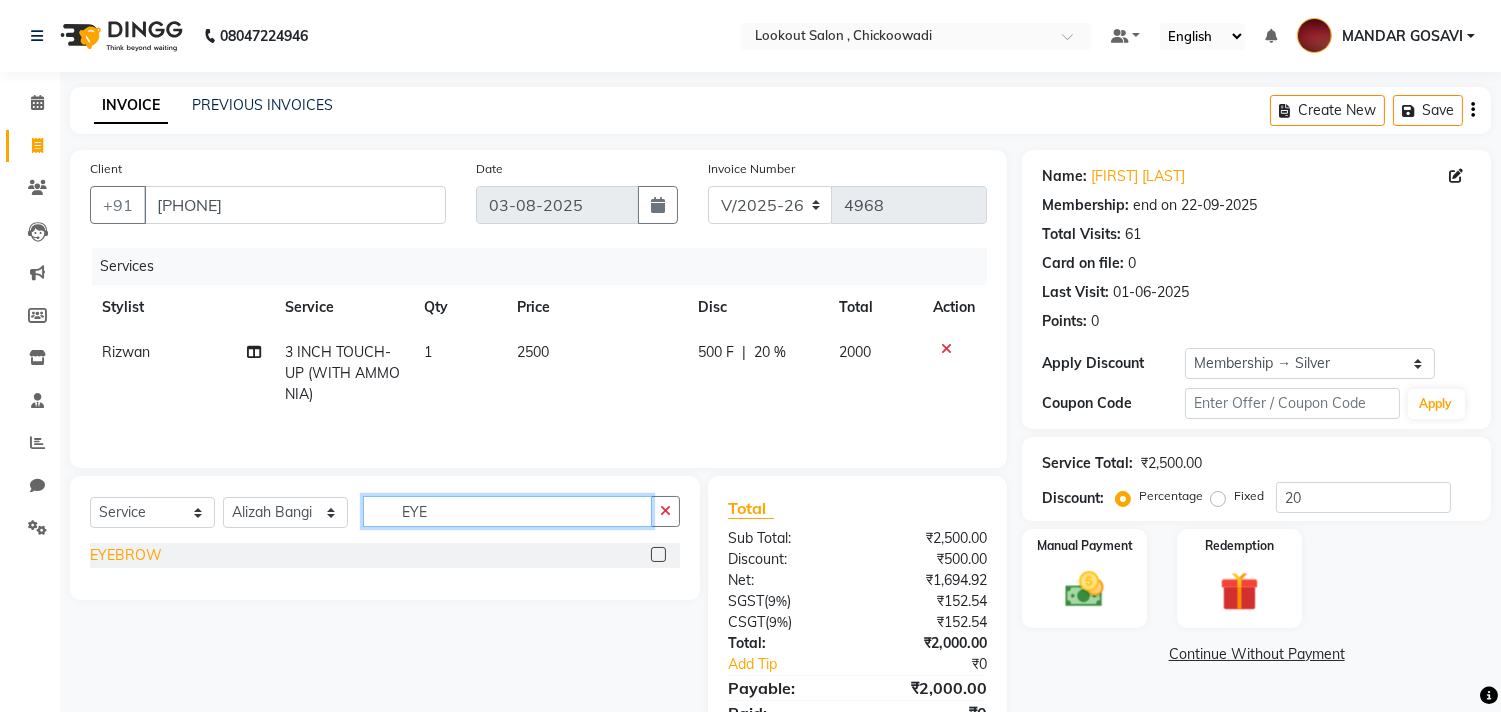 type on "EYE" 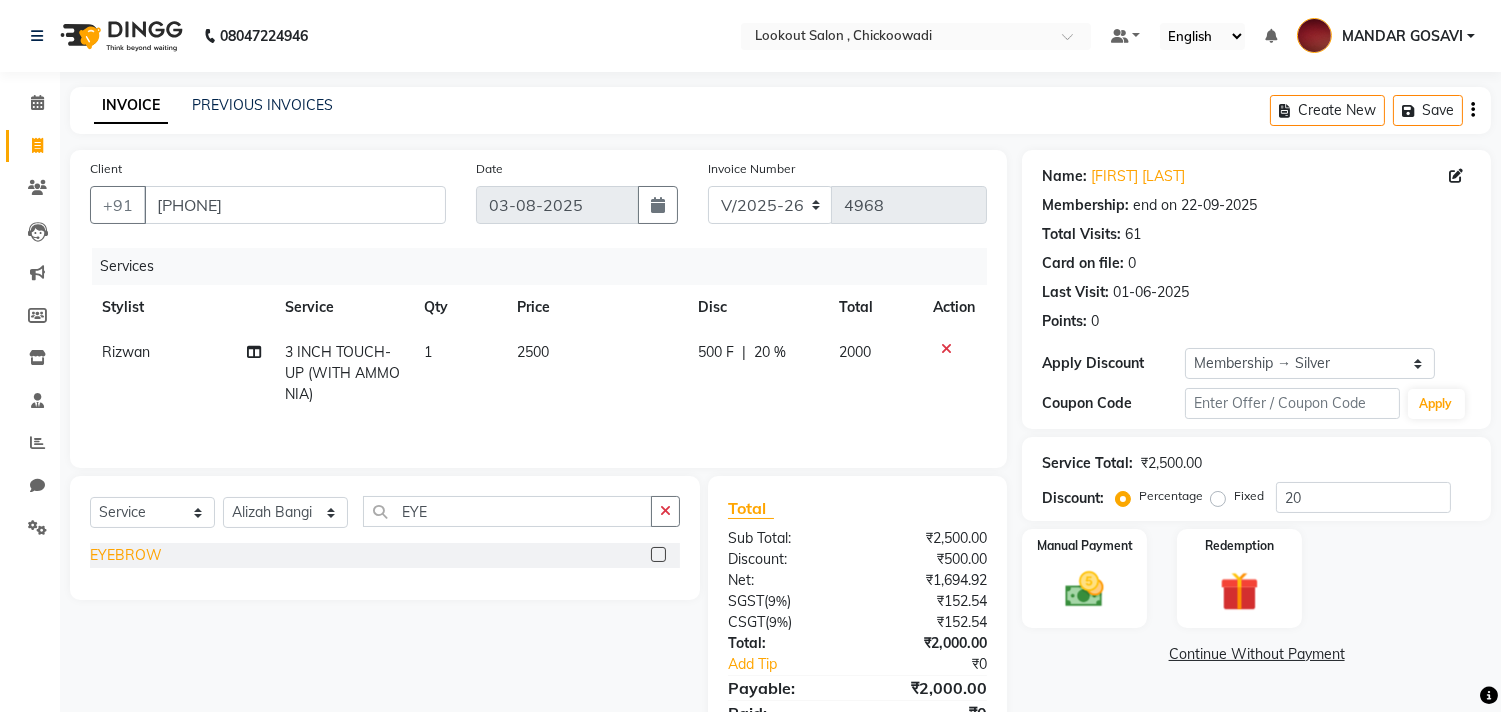 click on "EYEBROW" 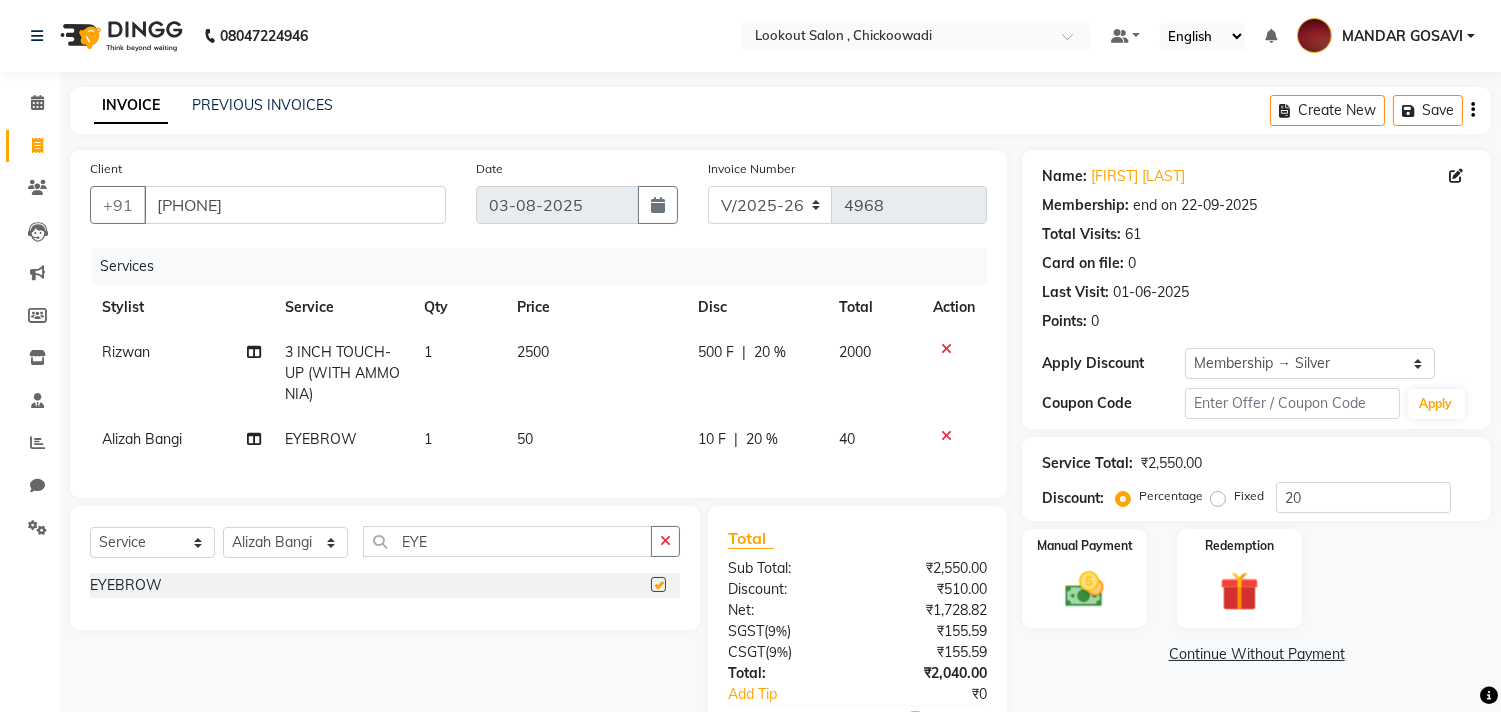 checkbox on "false" 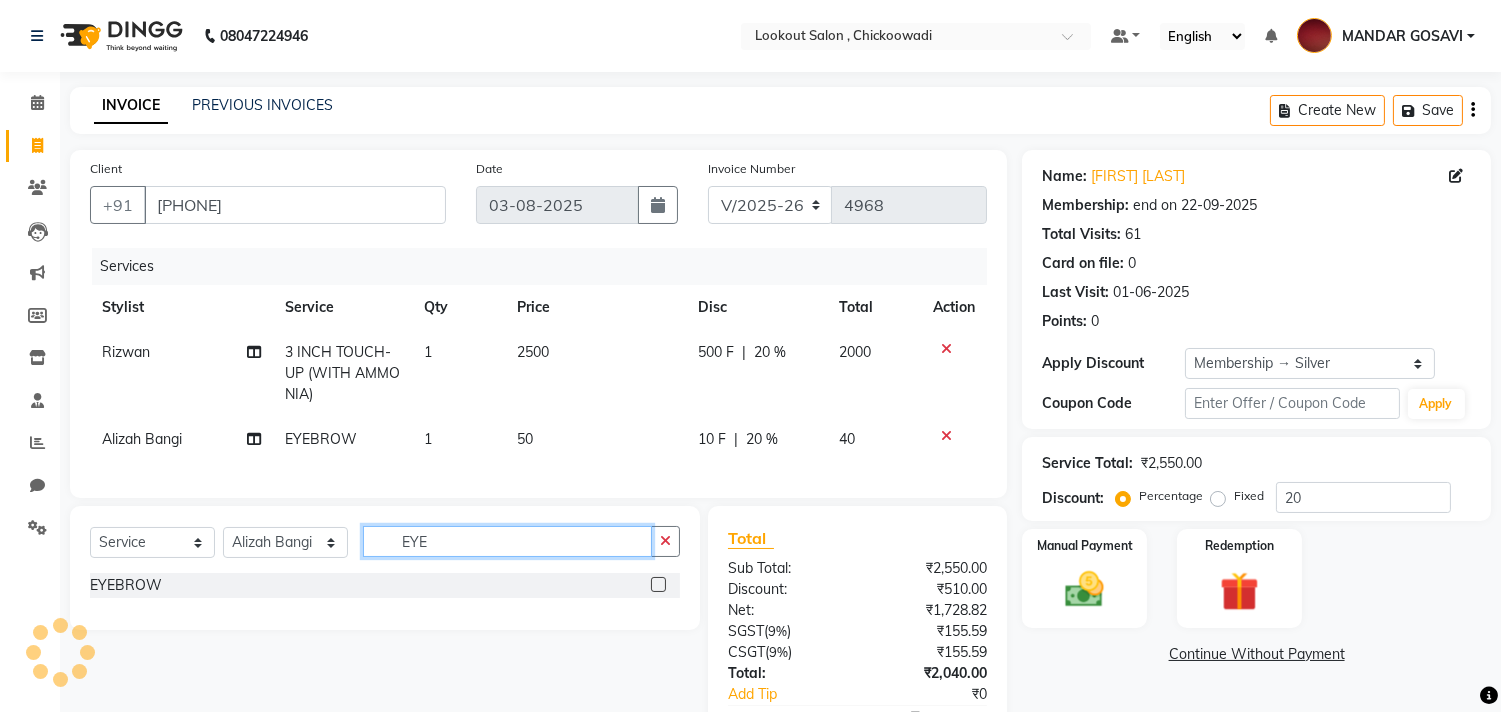 click on "EYE" 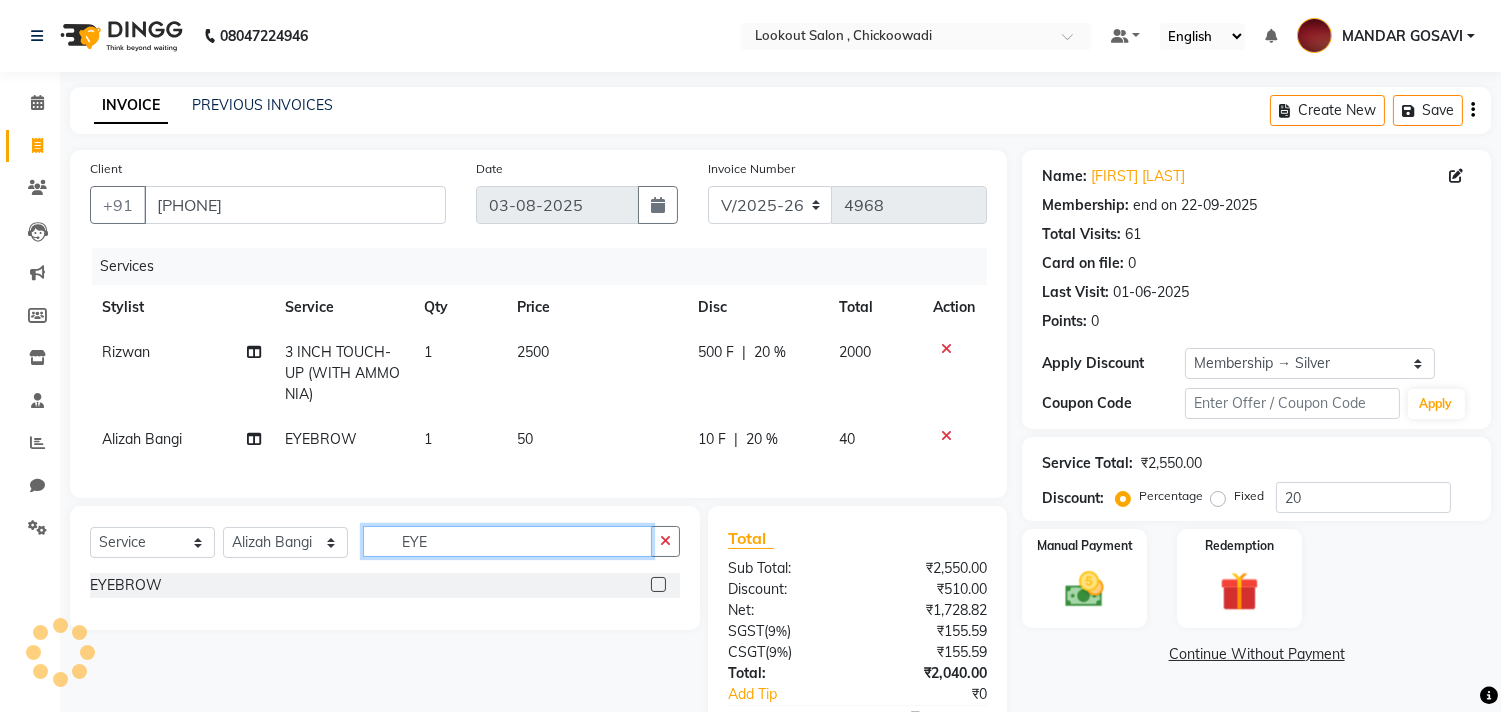 click on "EYE" 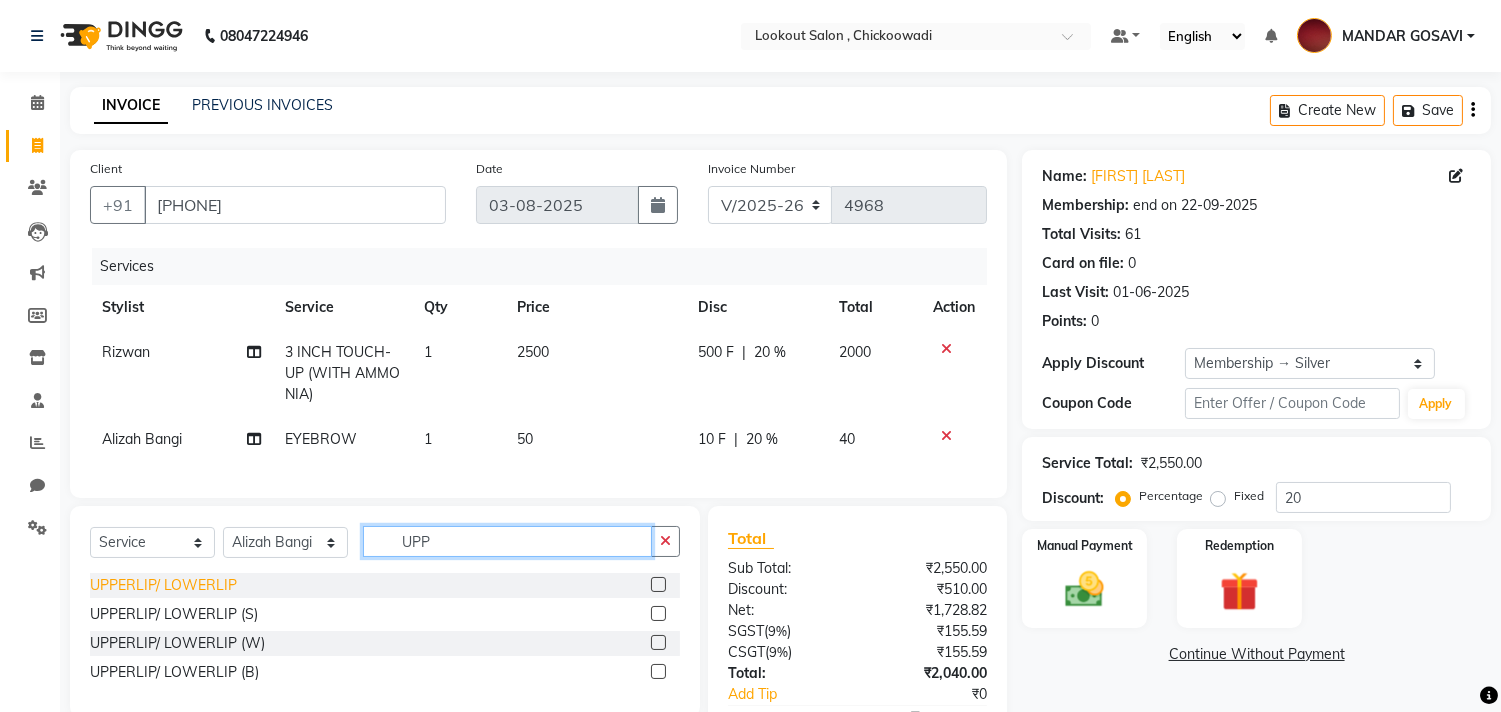 type on "UPP" 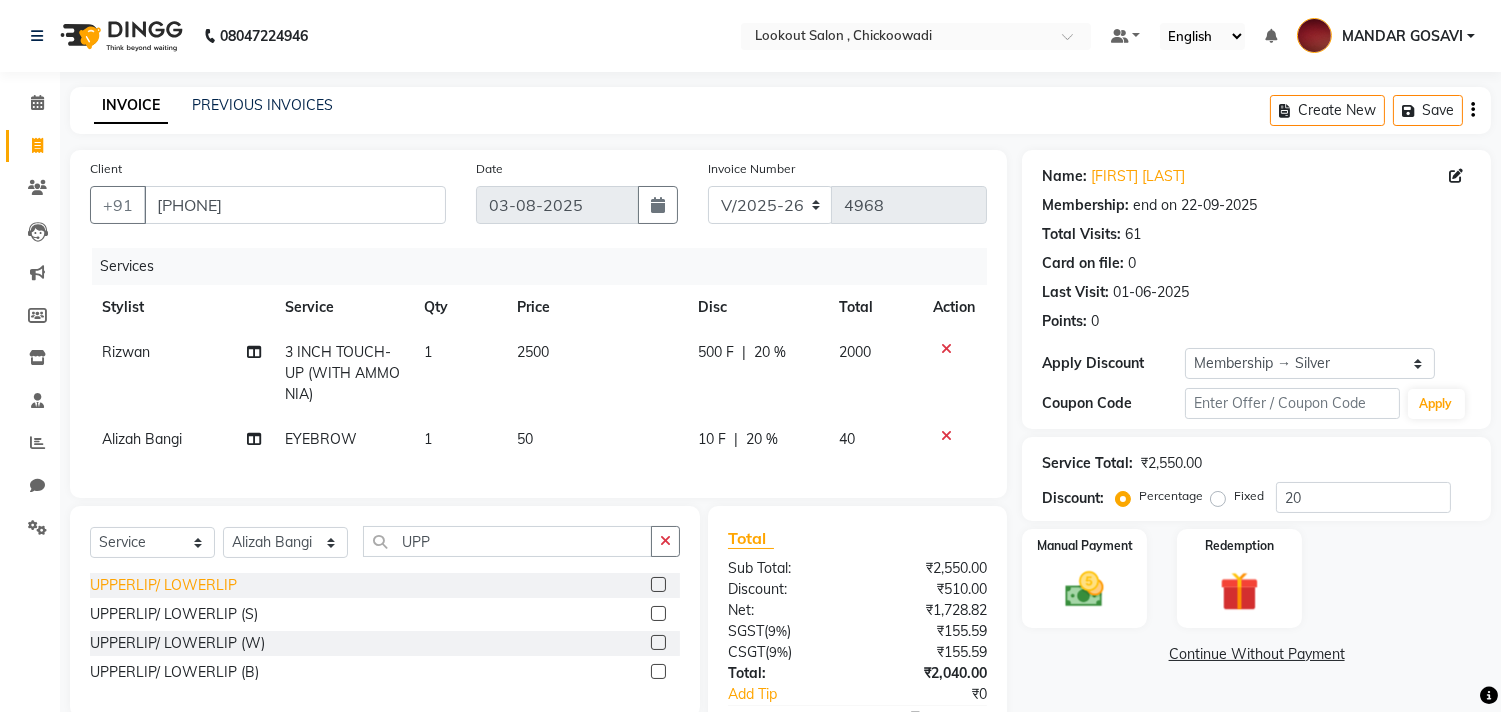 click on "UPPERLIP/ LOWERLIP" 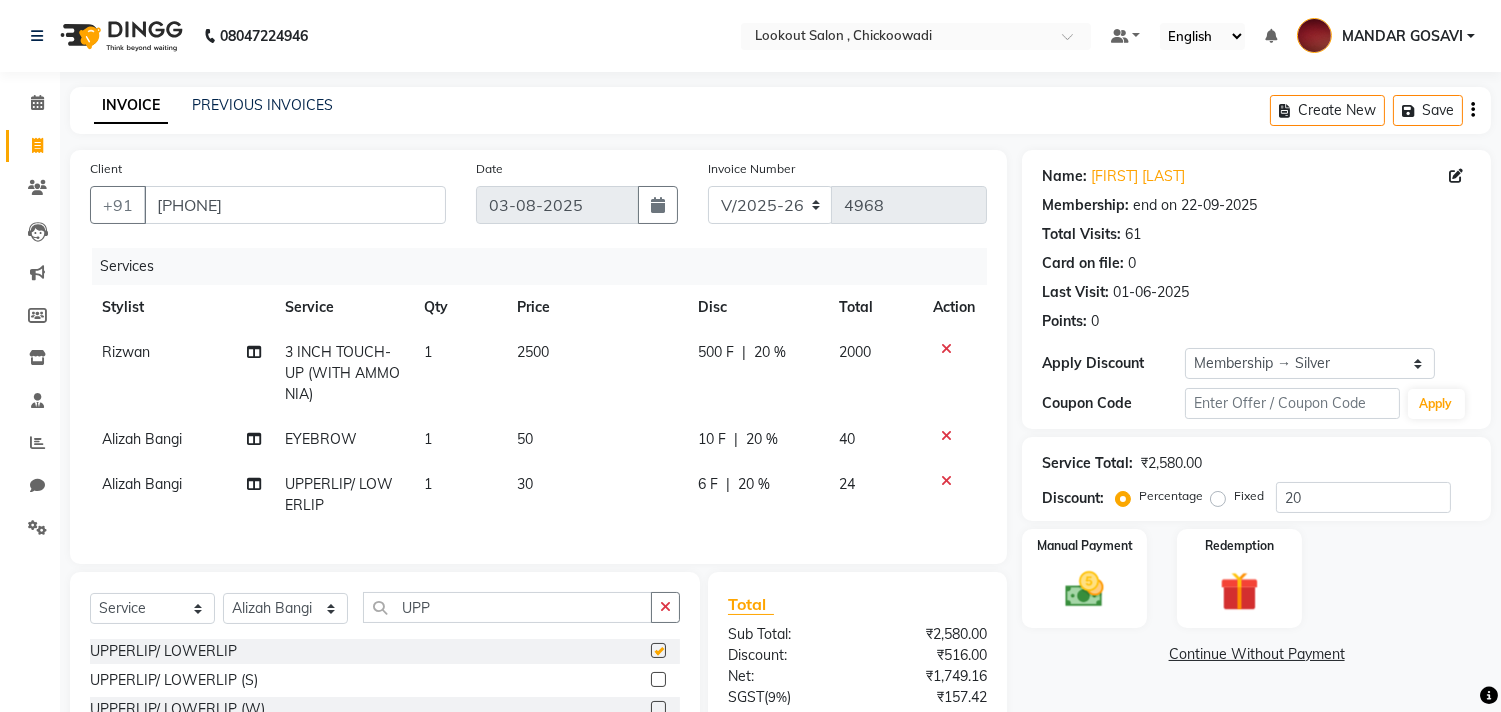 checkbox on "false" 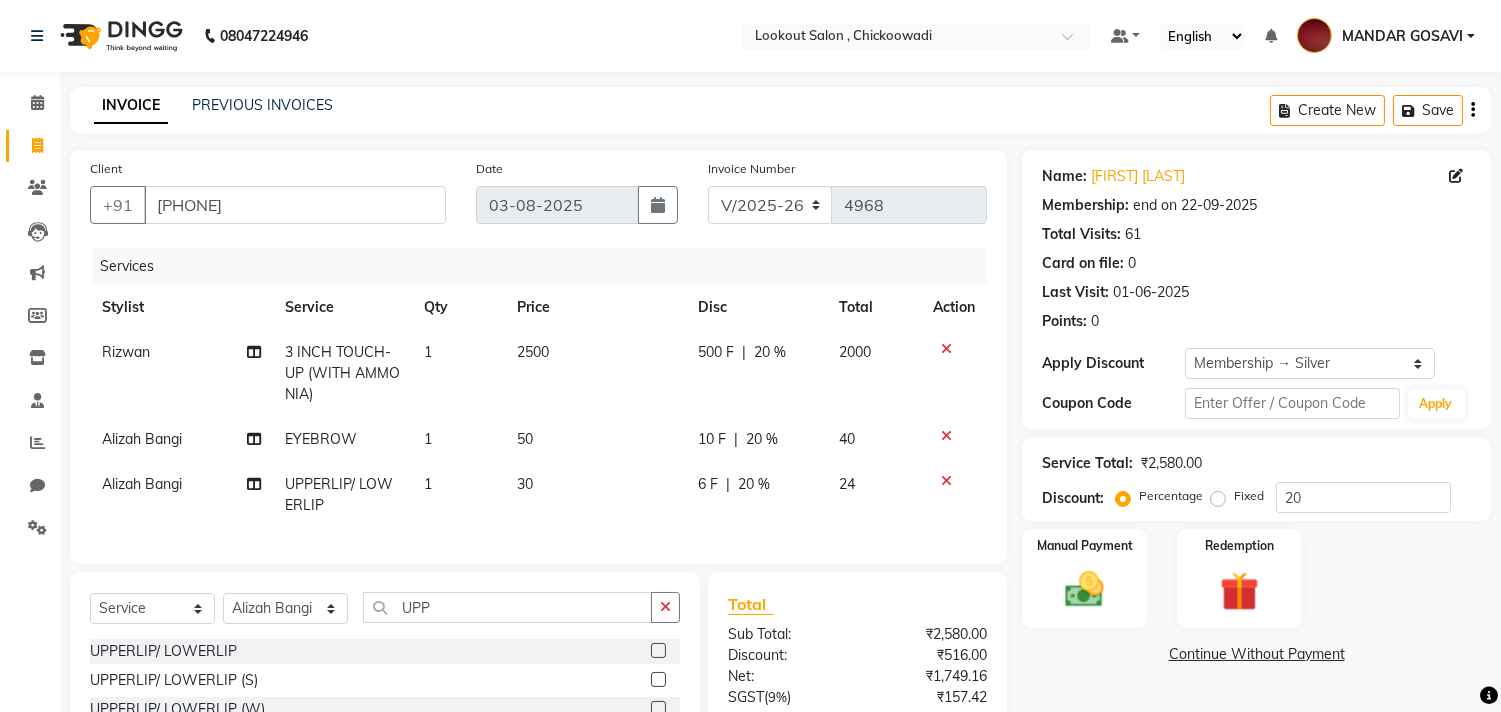 scroll, scrollTop: 201, scrollLeft: 0, axis: vertical 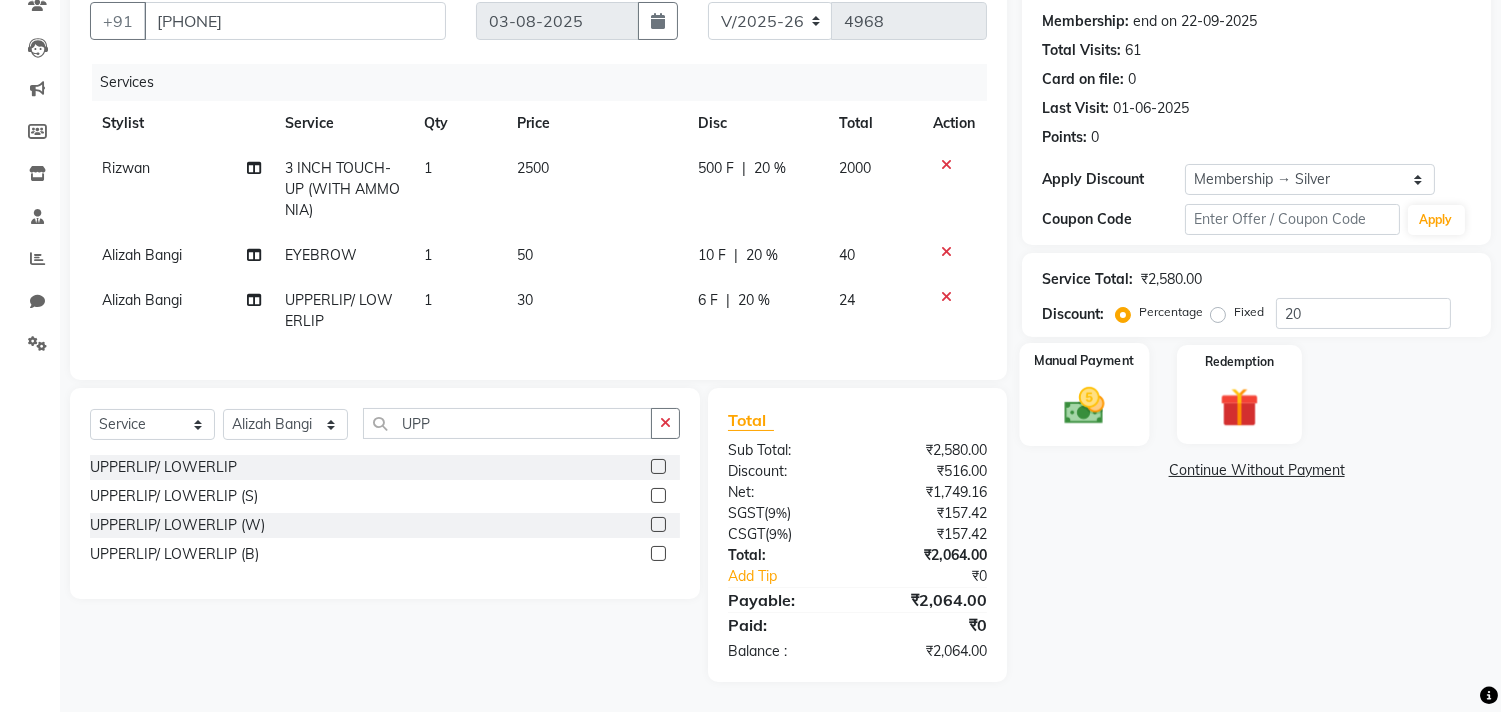 click on "Manual Payment" 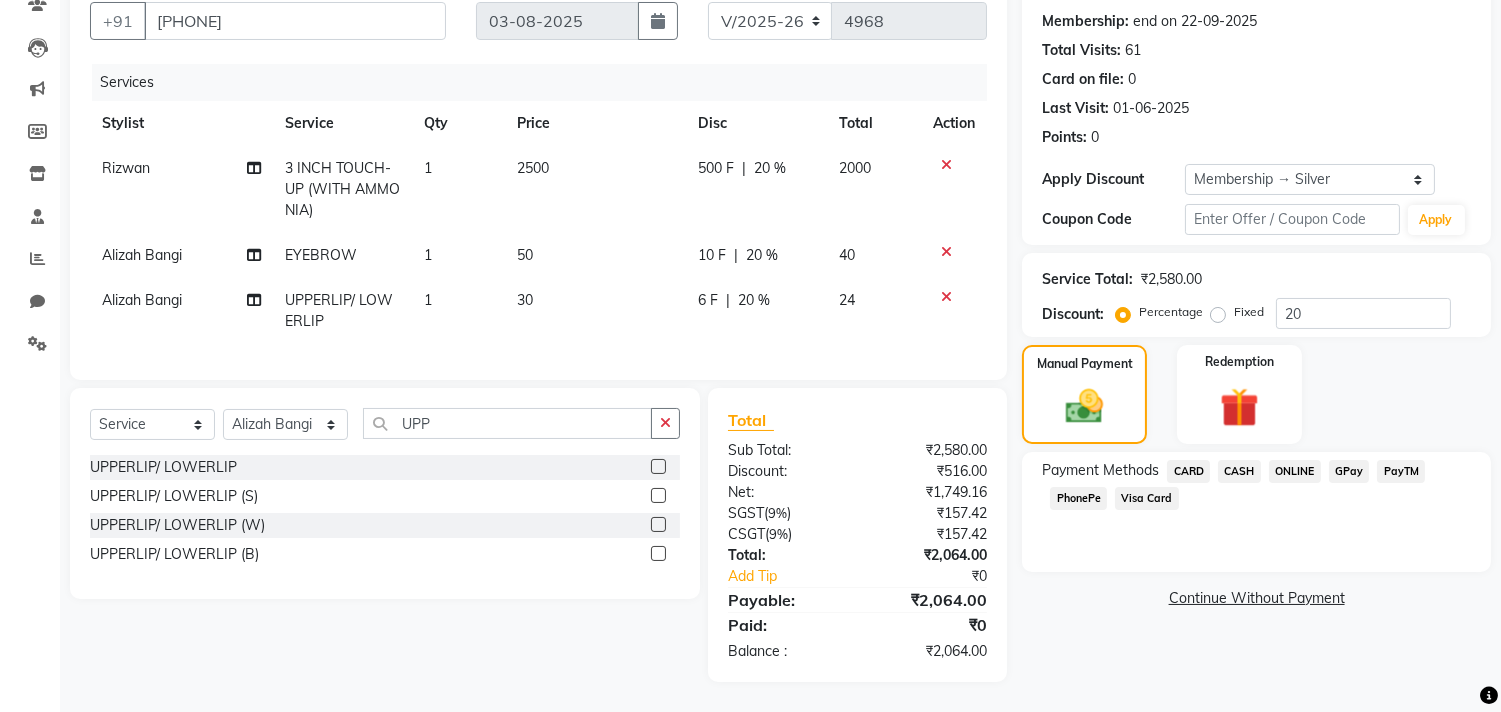 click on "ONLINE" 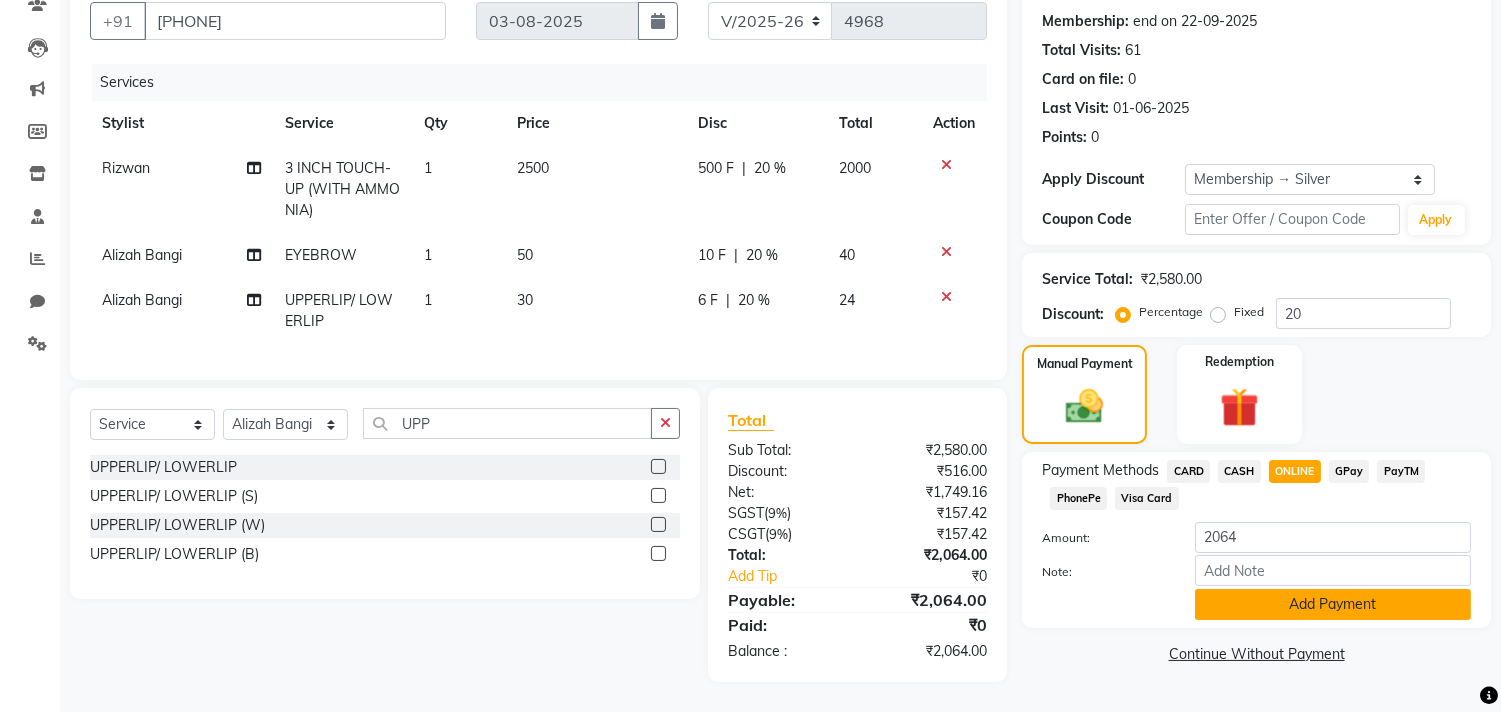 click on "Add Payment" 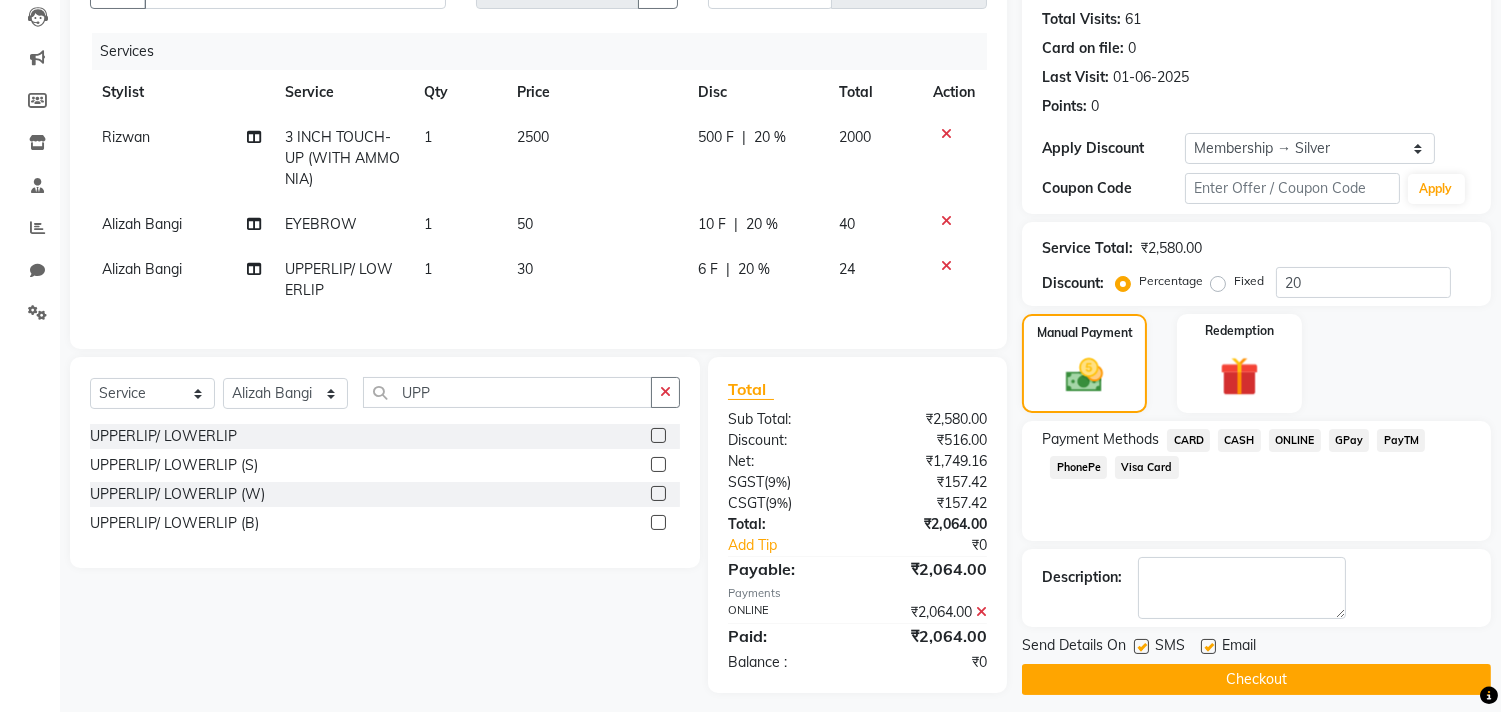 scroll, scrollTop: 242, scrollLeft: 0, axis: vertical 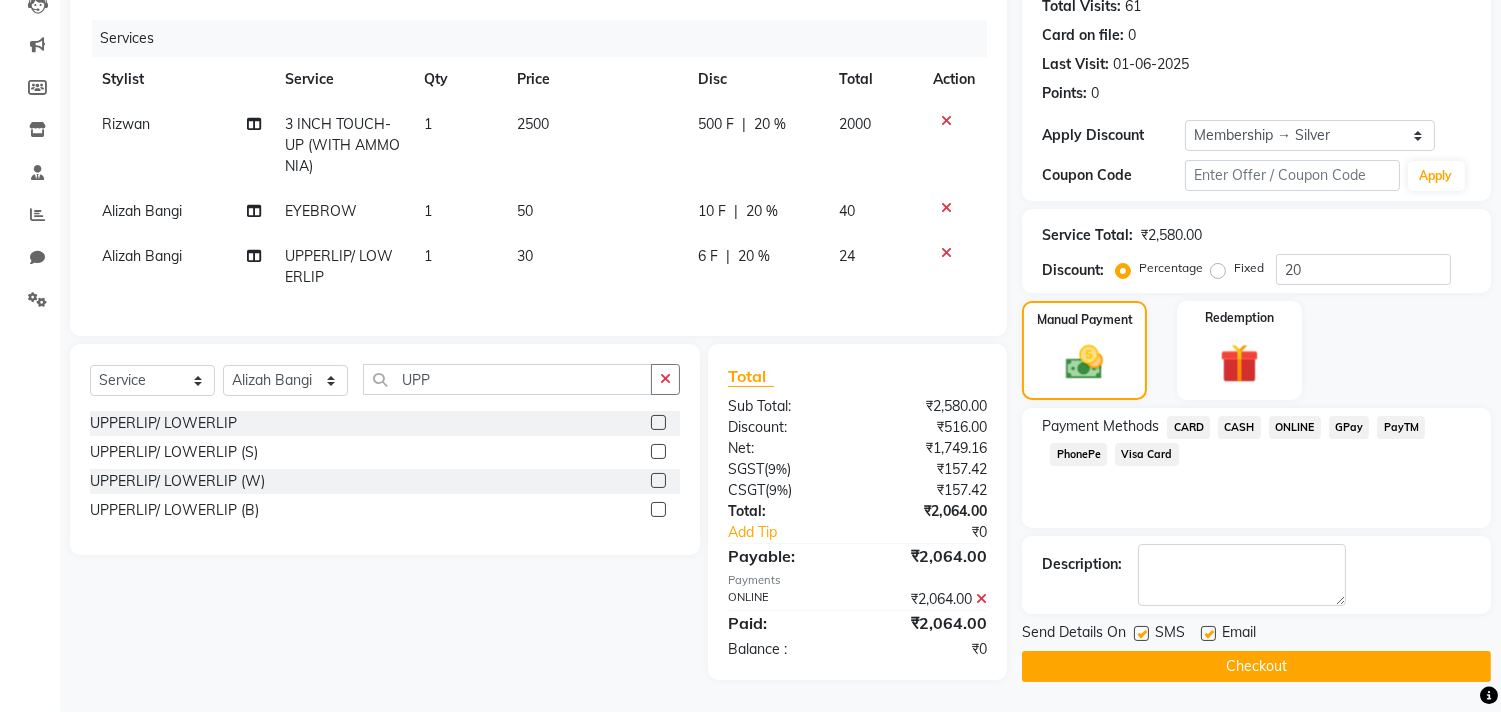 click on "Checkout" 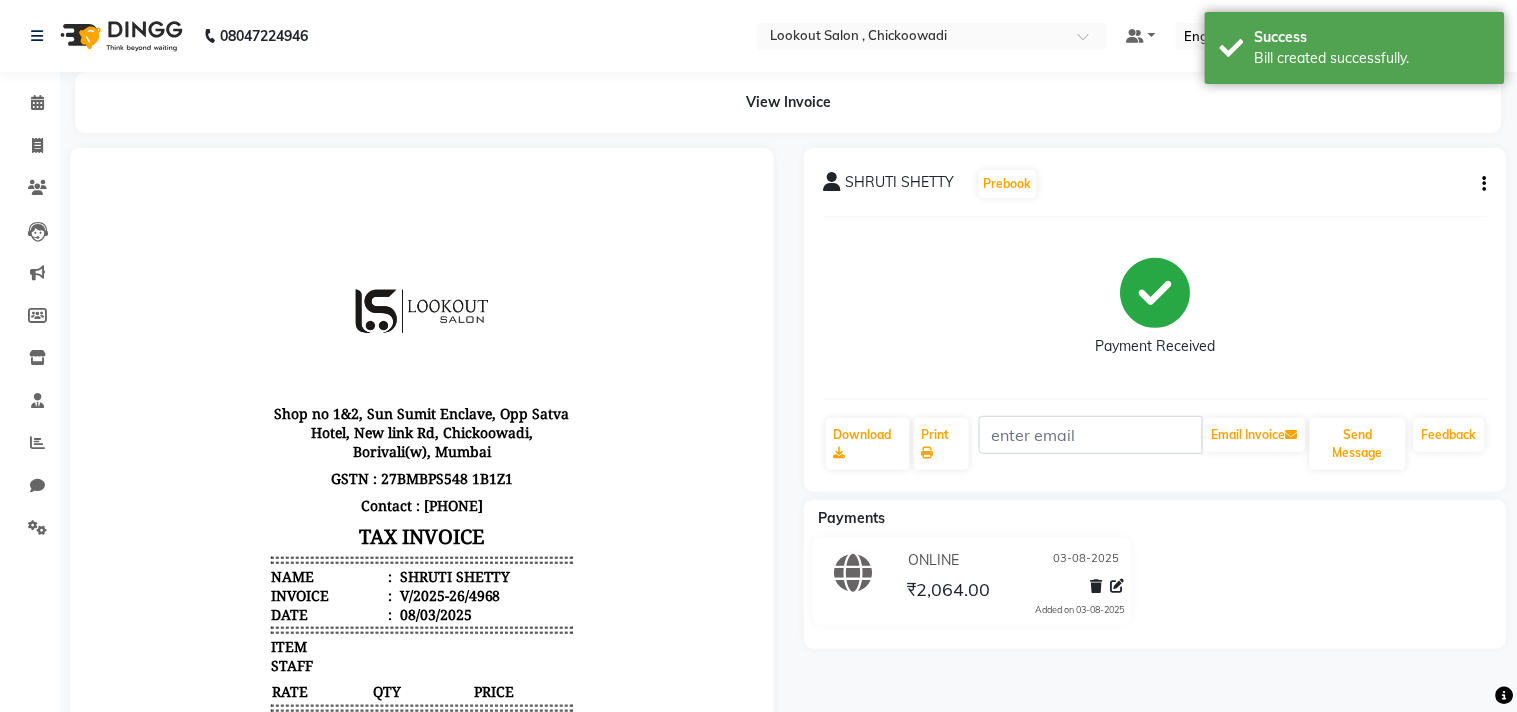 scroll, scrollTop: 0, scrollLeft: 0, axis: both 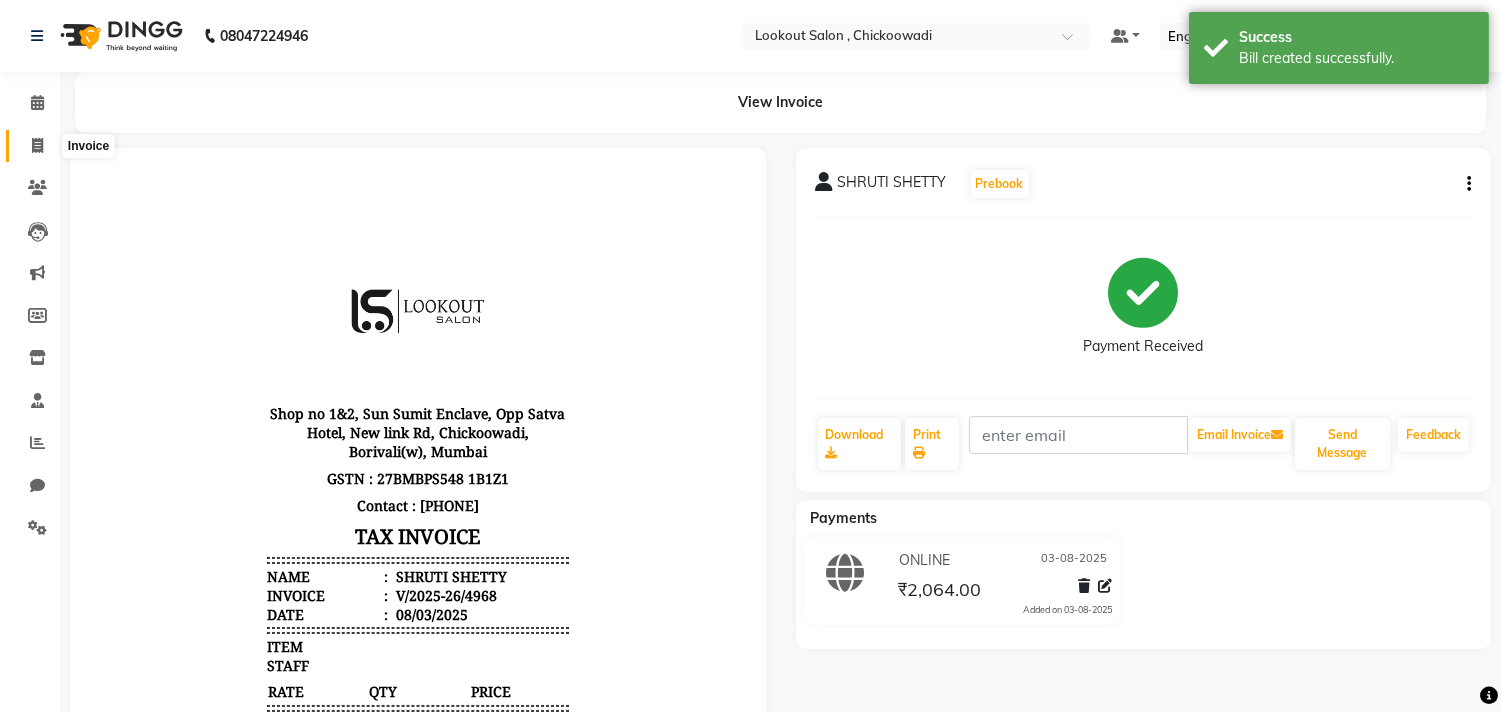 click 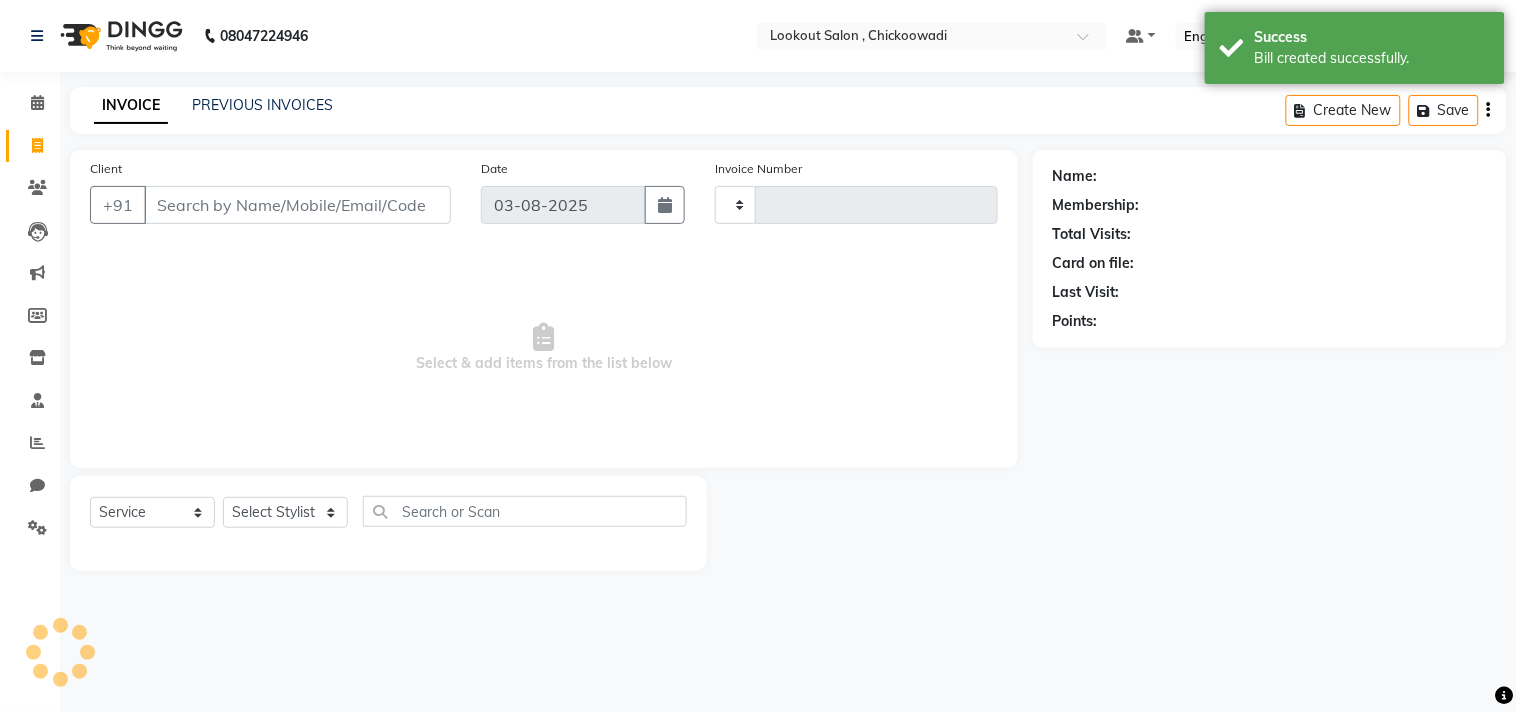 type on "4969" 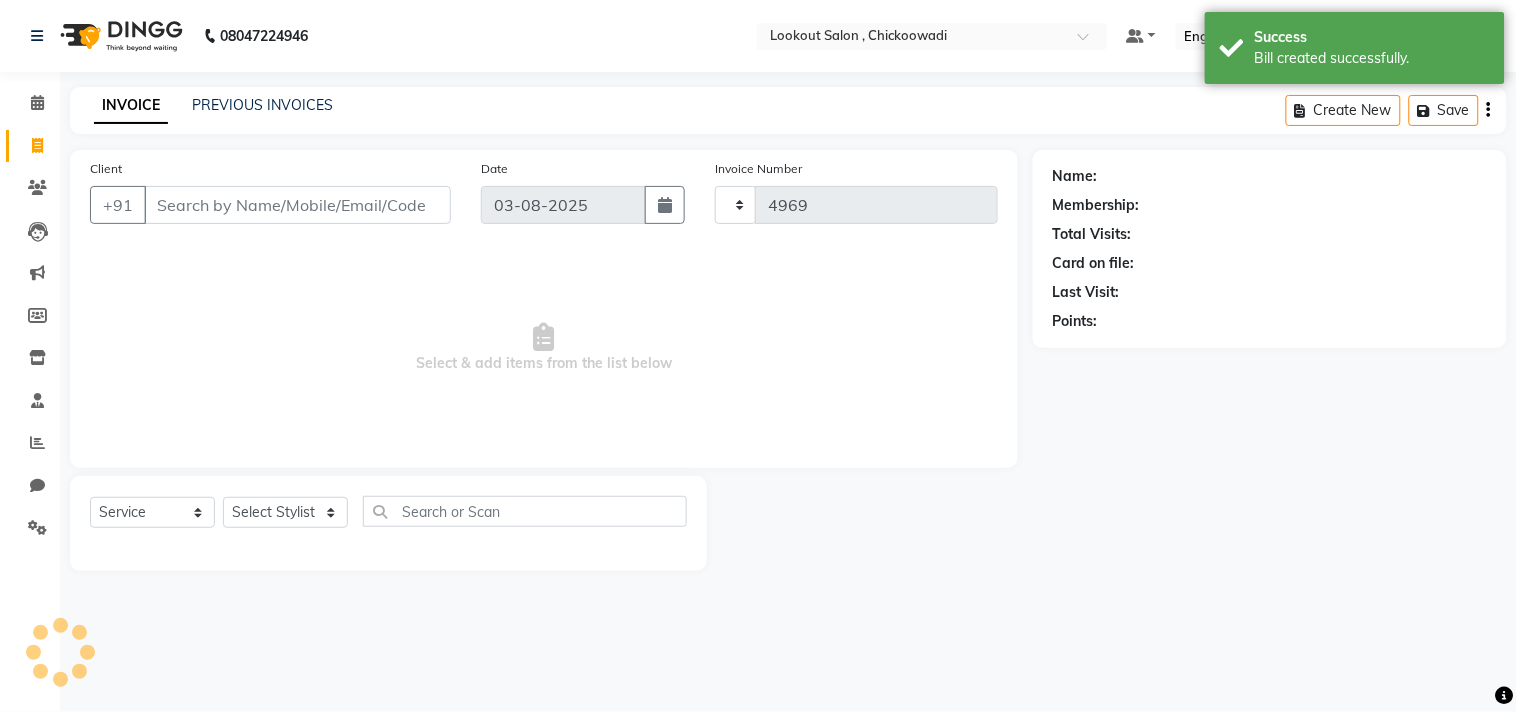 select on "151" 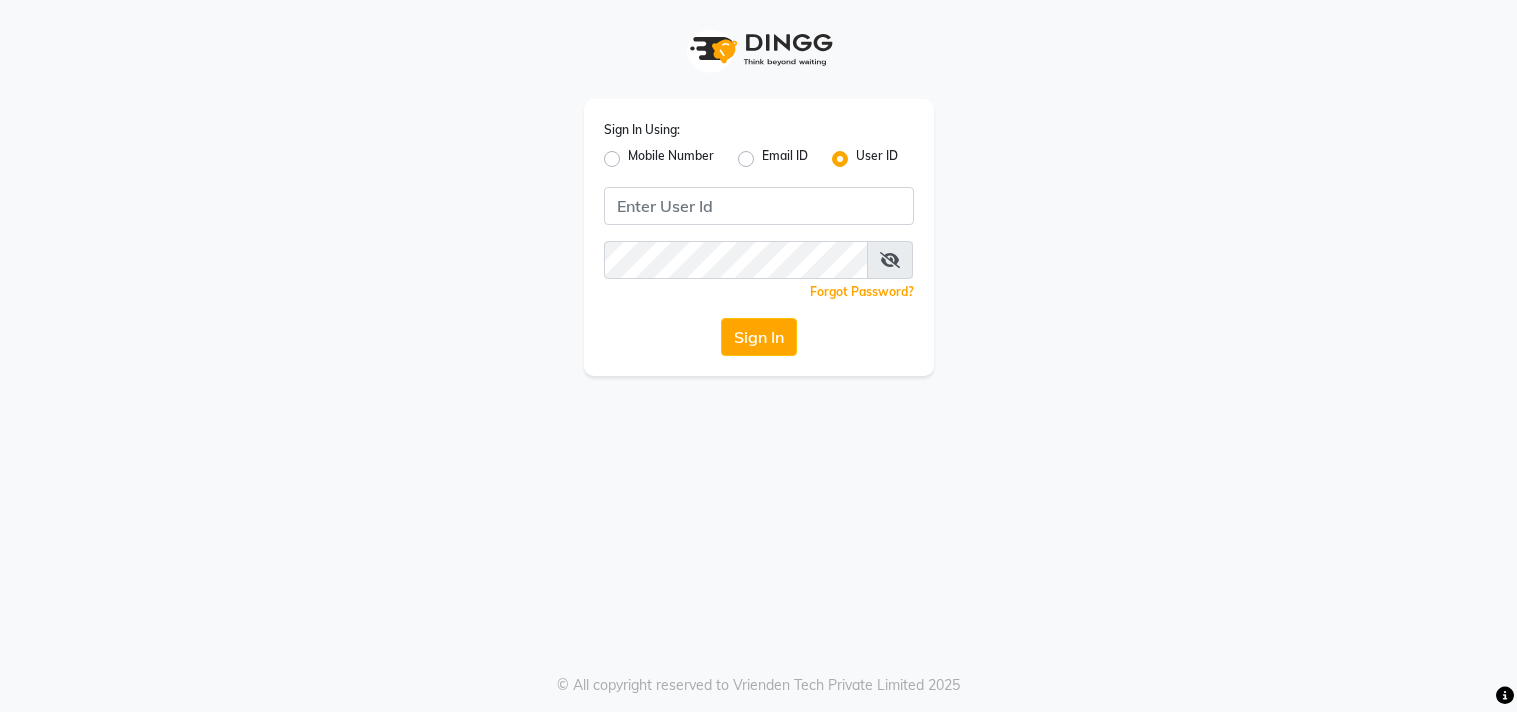 scroll, scrollTop: 0, scrollLeft: 0, axis: both 